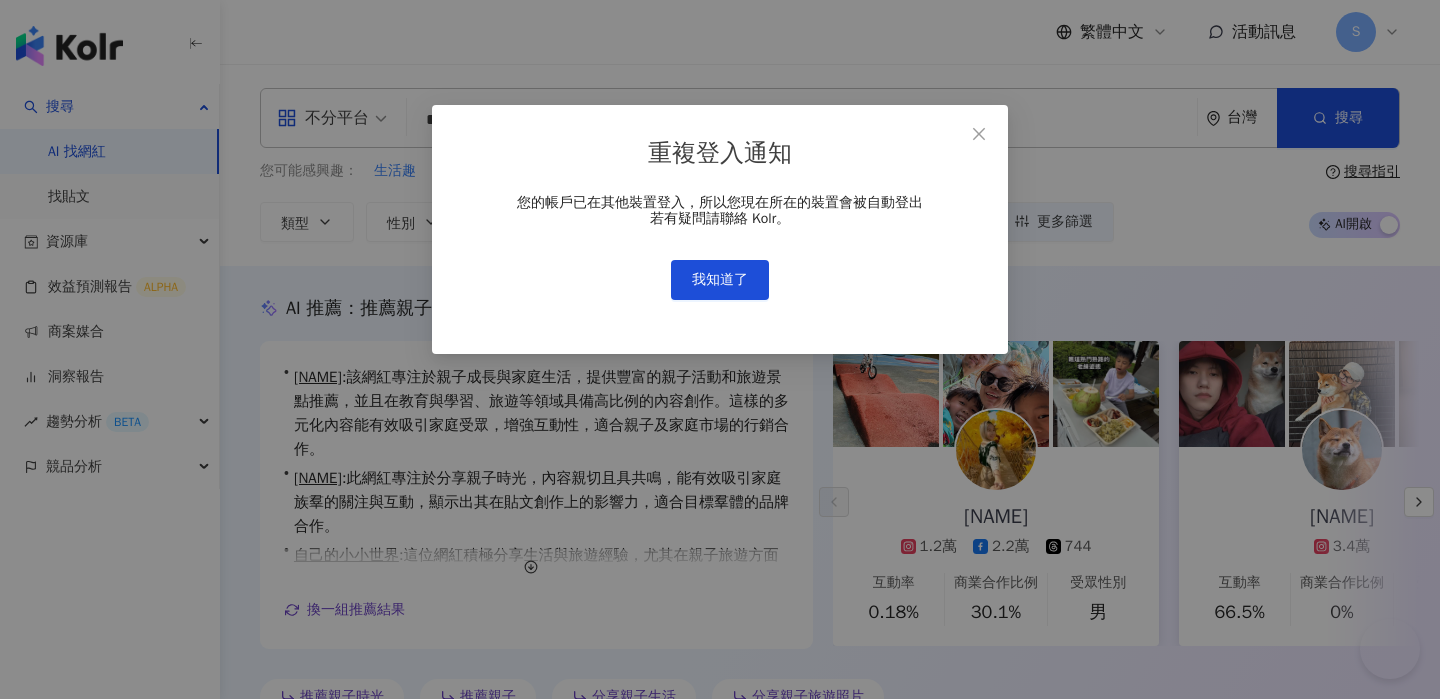 scroll, scrollTop: 3954, scrollLeft: 0, axis: vertical 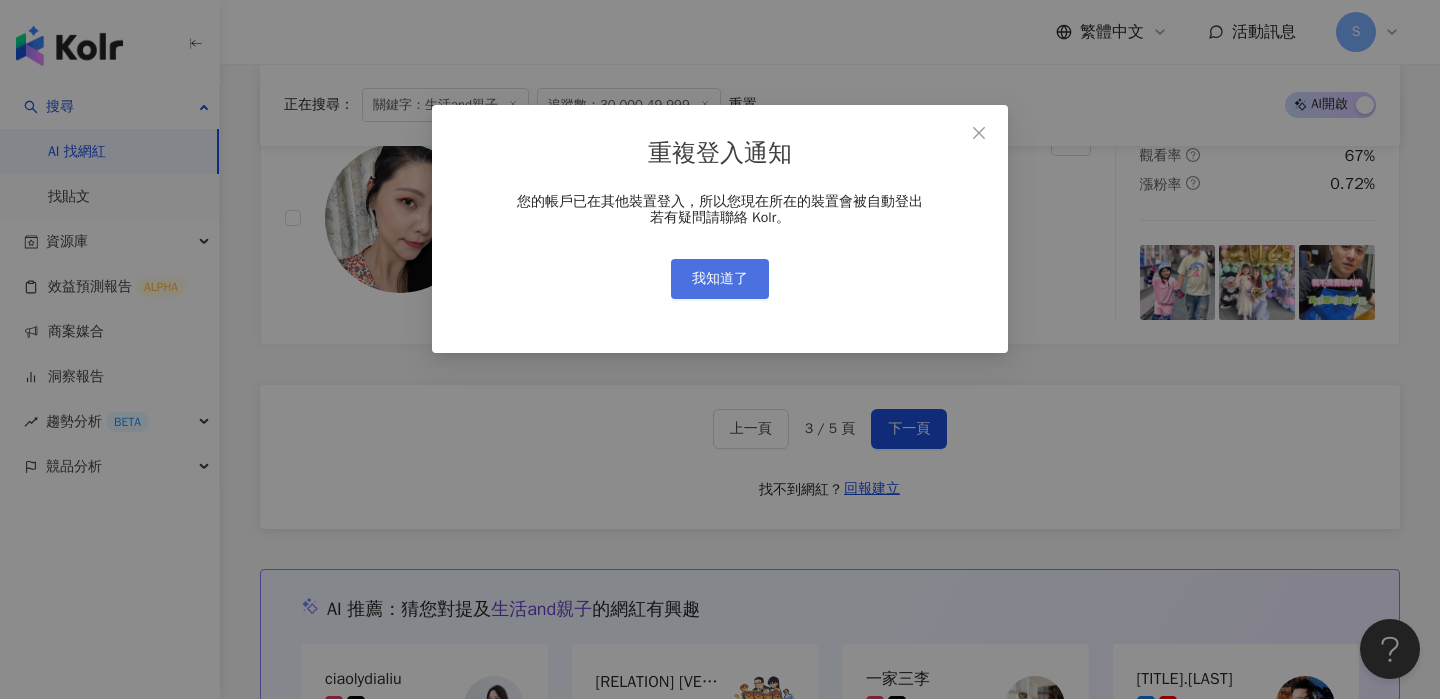 click on "我知道了" at bounding box center [720, 279] 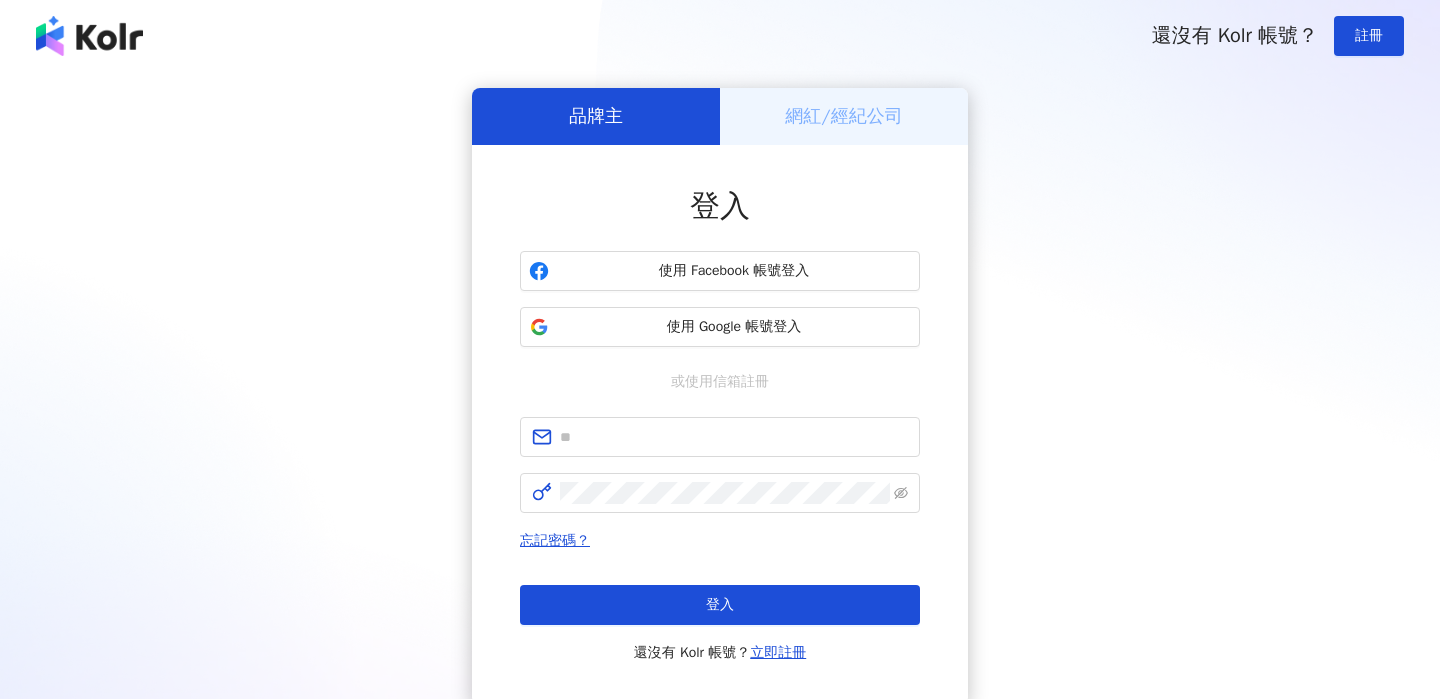 scroll, scrollTop: 0, scrollLeft: 0, axis: both 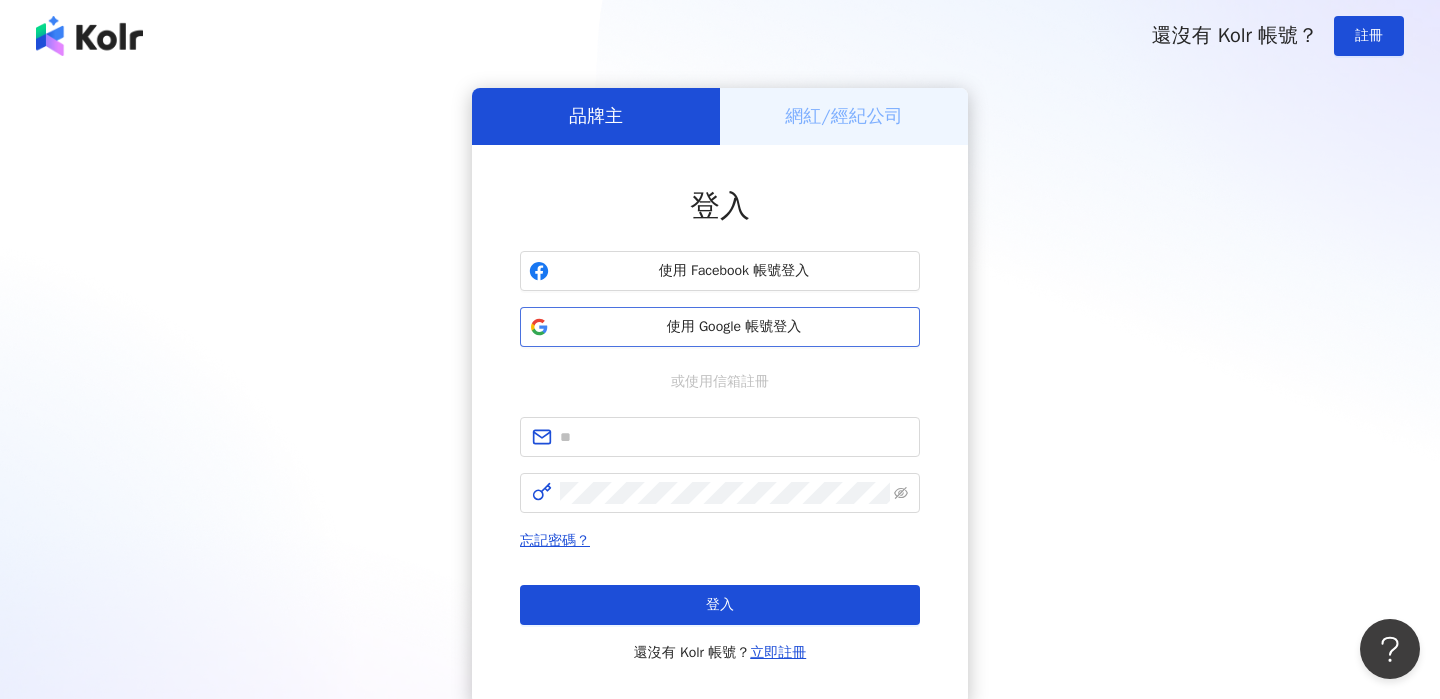 click on "使用 Google 帳號登入" at bounding box center [734, 327] 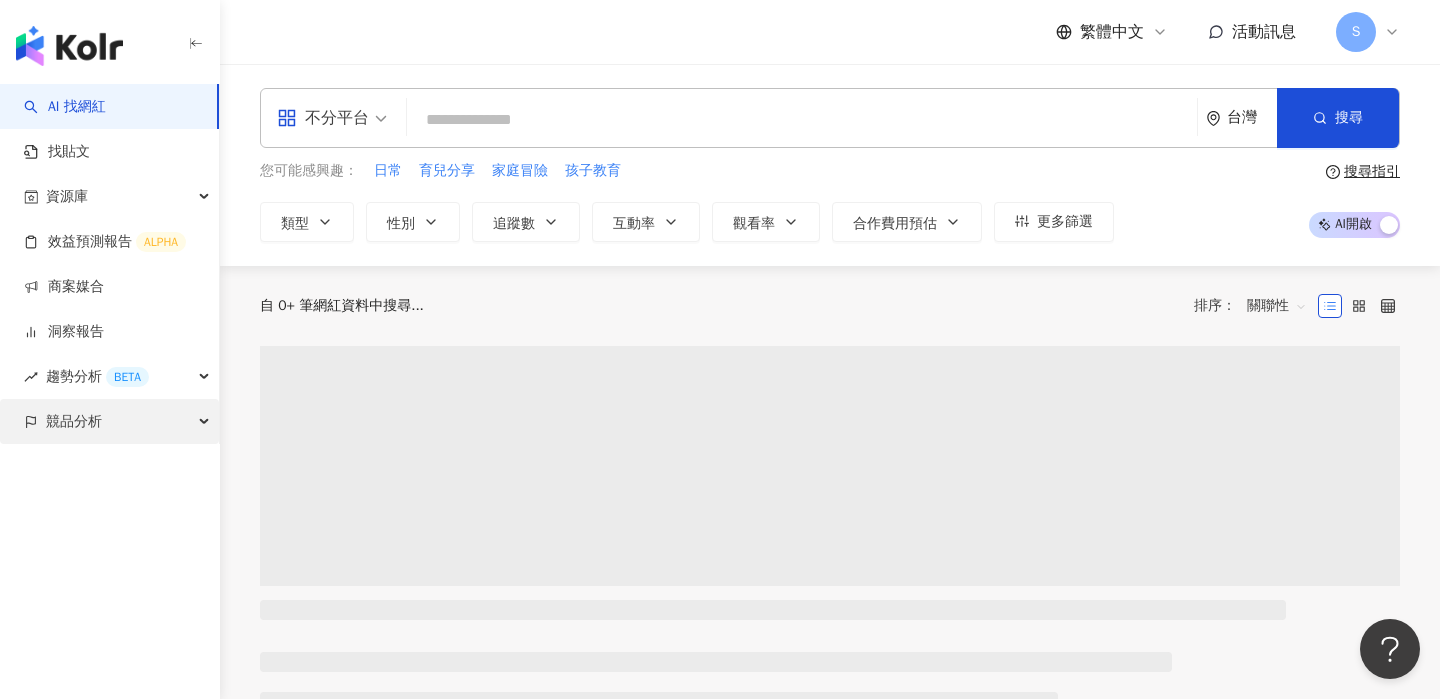 click on "競品分析" at bounding box center (109, 421) 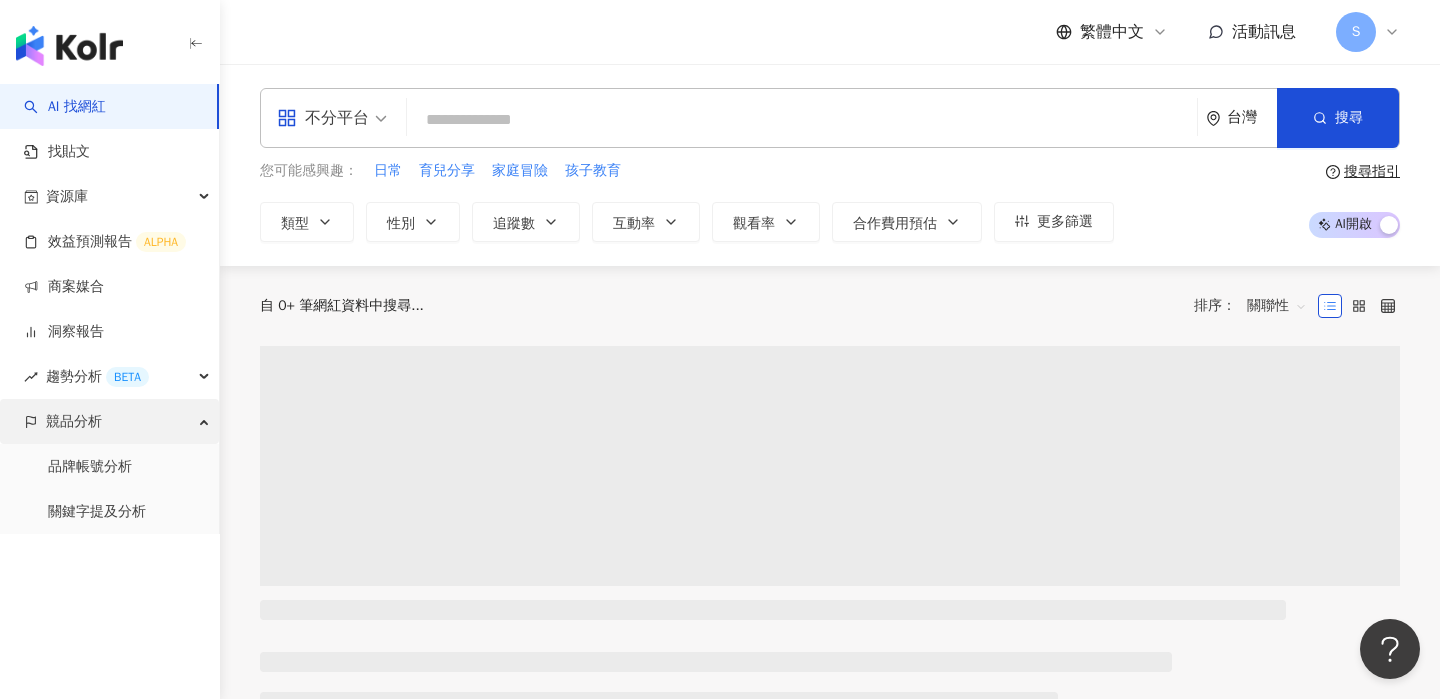 click on "競品分析" at bounding box center (109, 421) 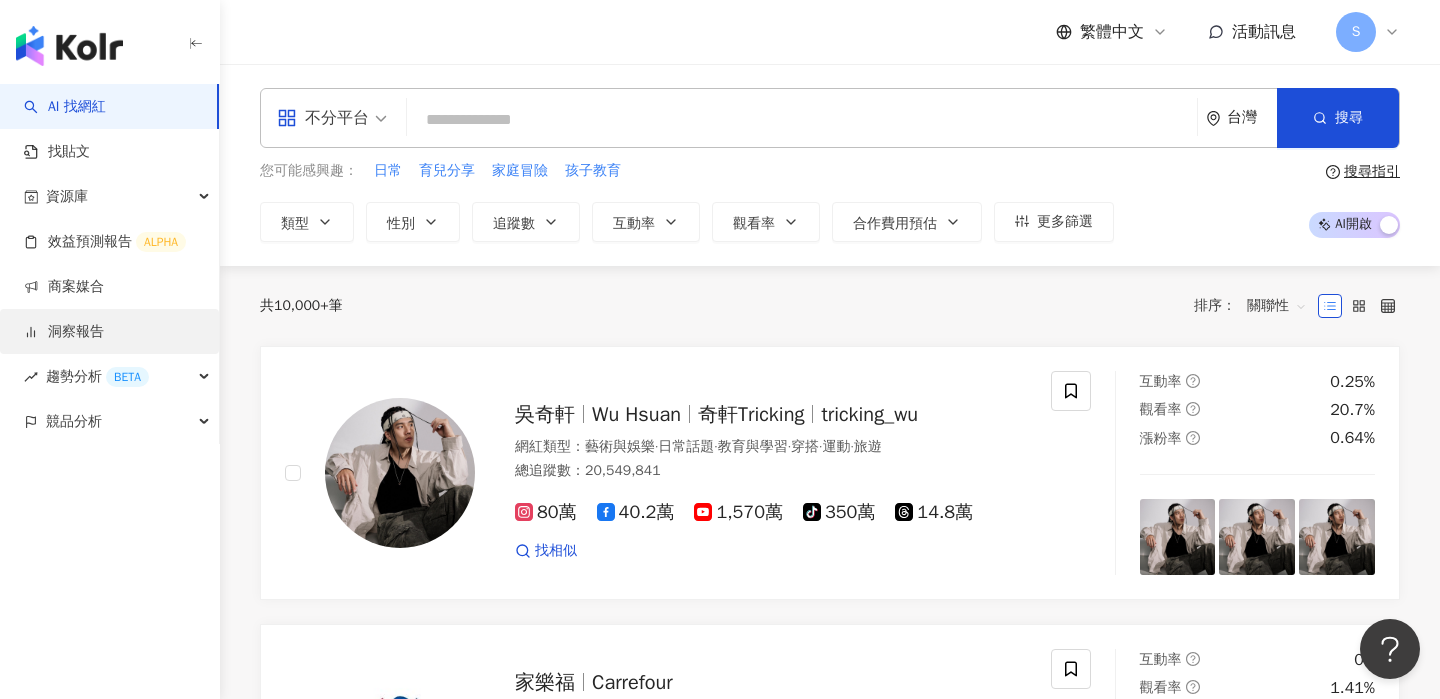 click on "洞察報告" at bounding box center [64, 332] 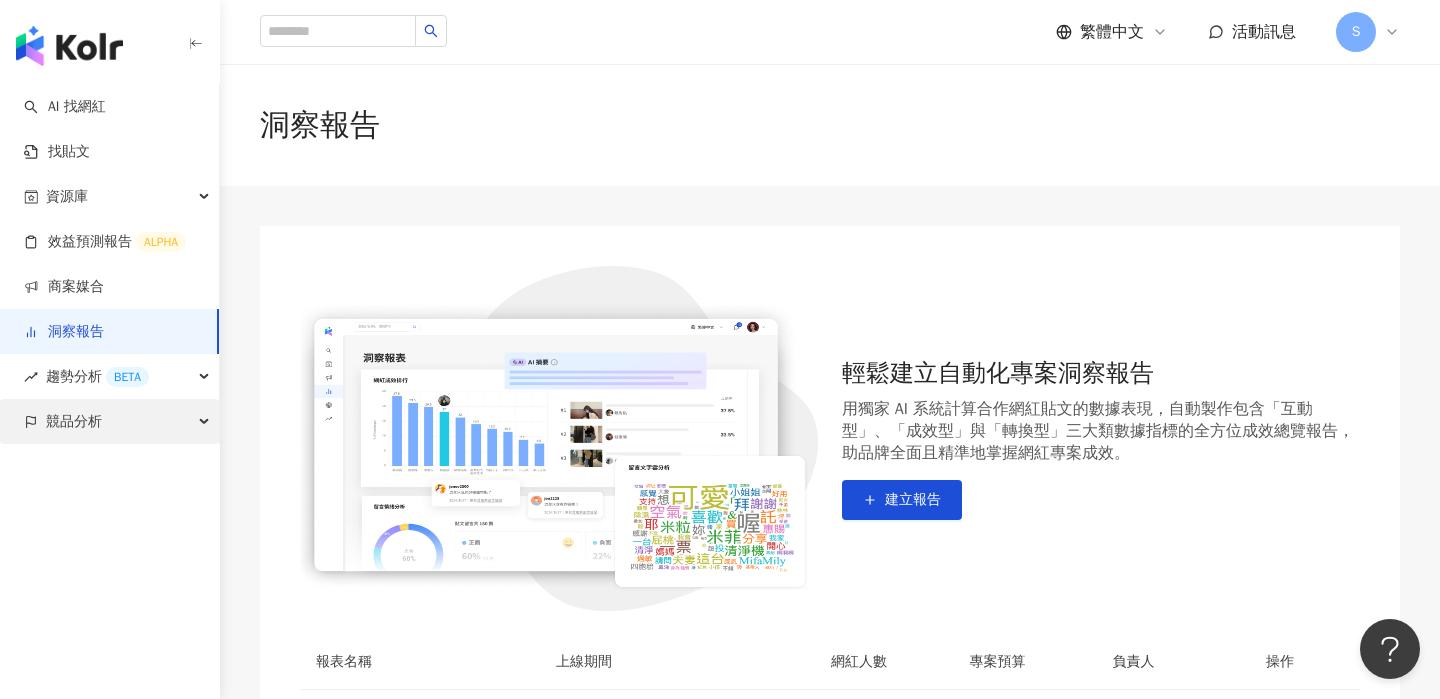 click on "競品分析" at bounding box center (109, 421) 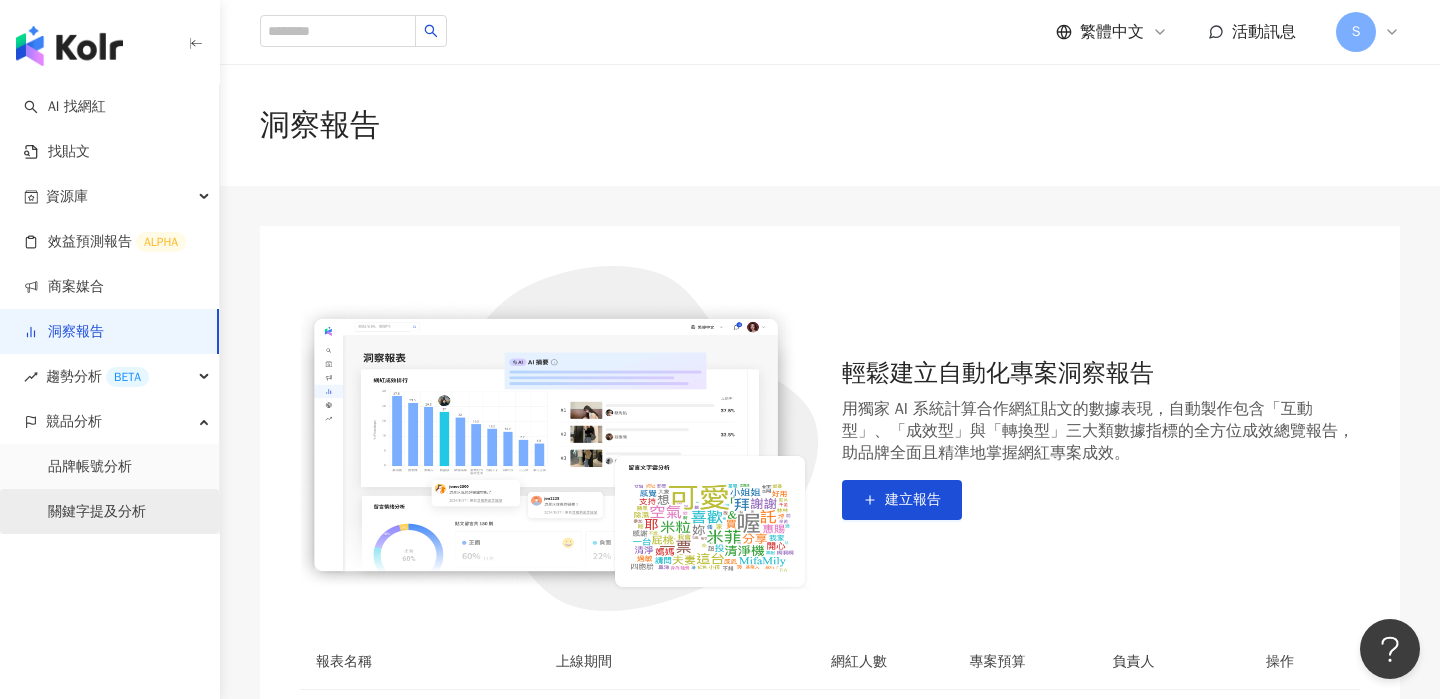 scroll, scrollTop: 40, scrollLeft: 0, axis: vertical 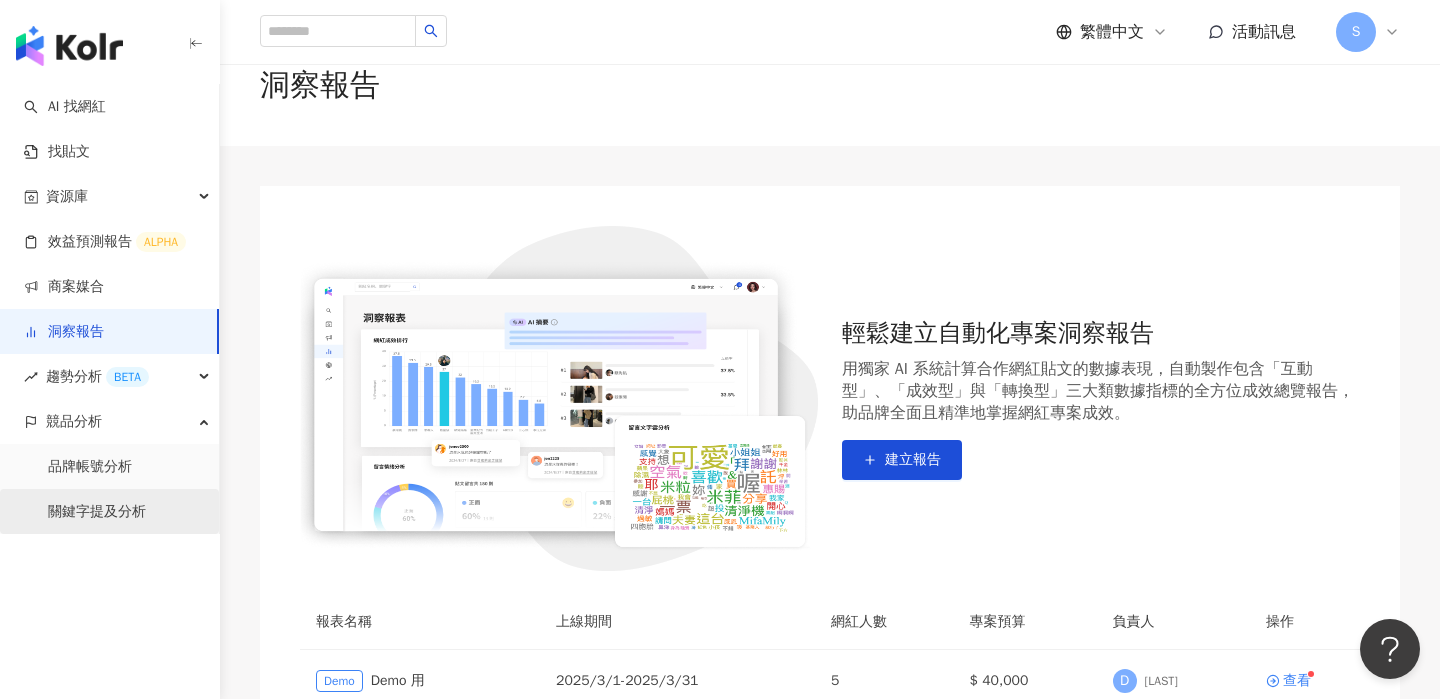 click on "關鍵字提及分析" at bounding box center (97, 512) 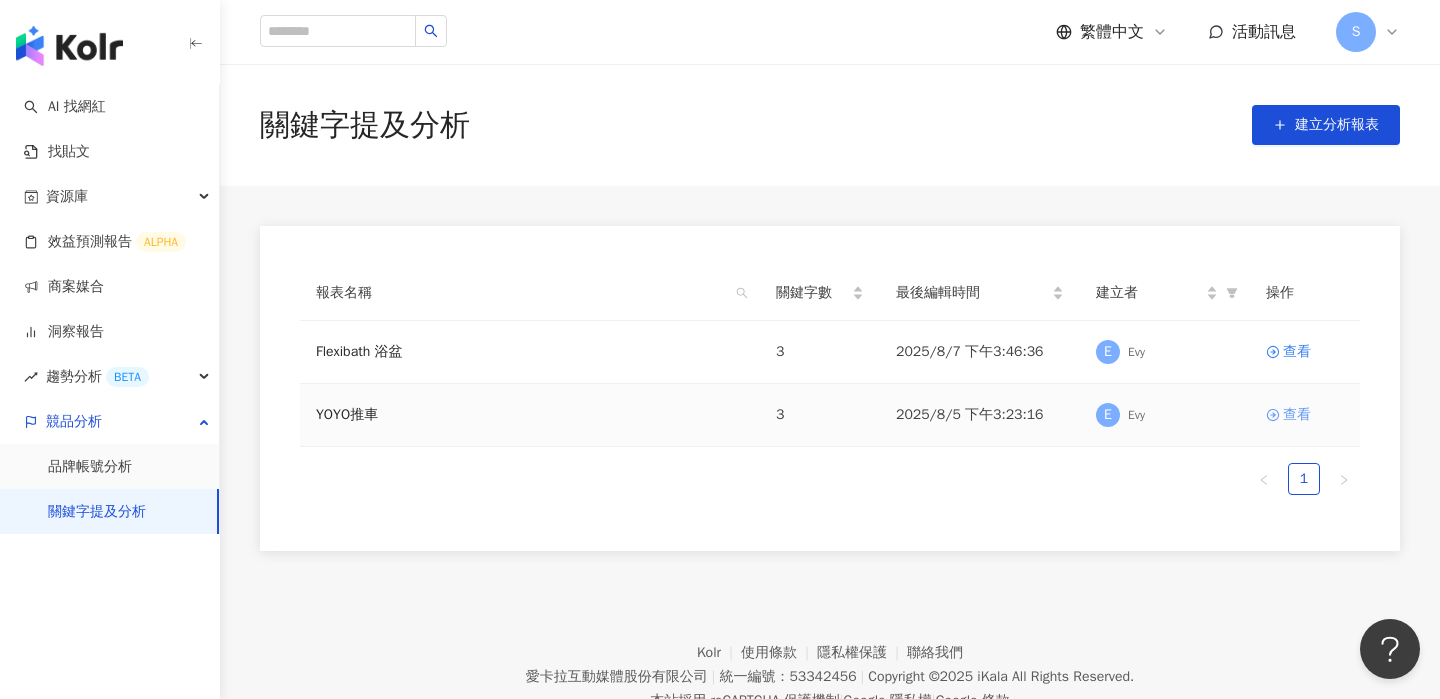 click on "查看" at bounding box center (1297, 415) 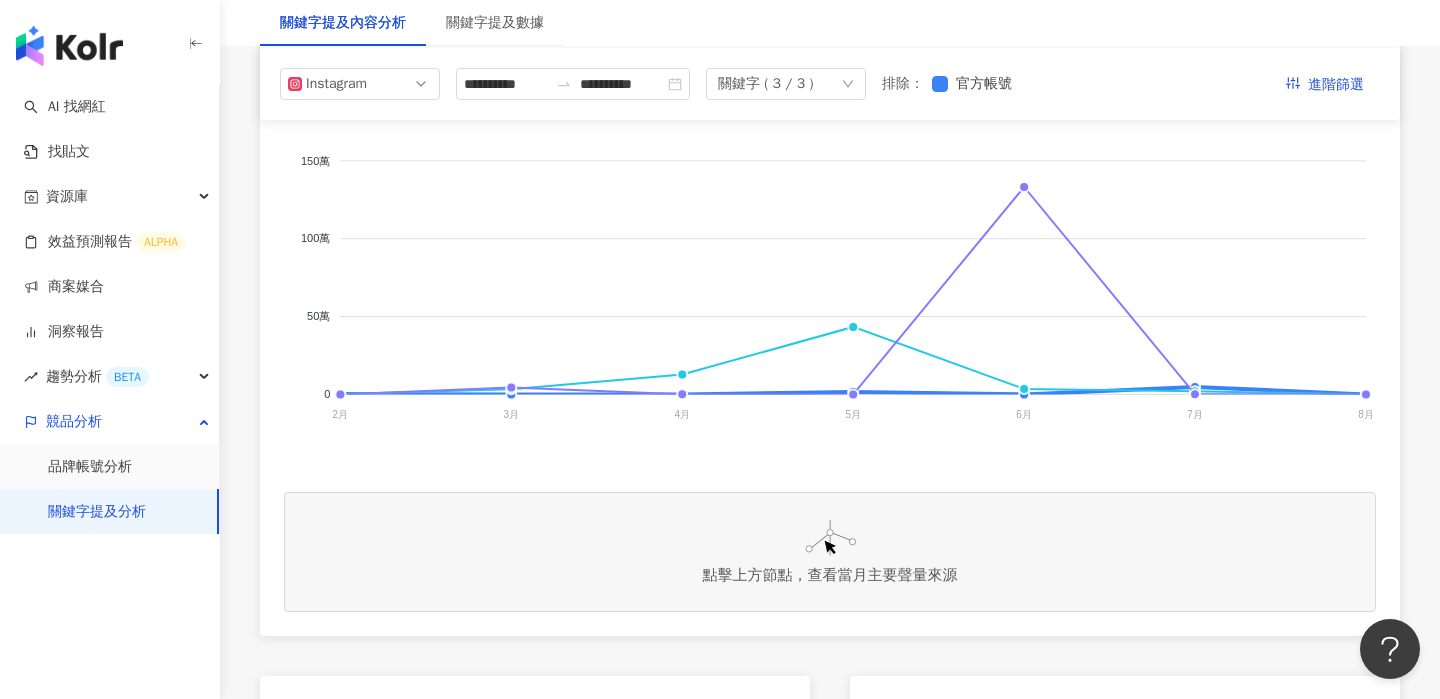 scroll, scrollTop: 23, scrollLeft: 0, axis: vertical 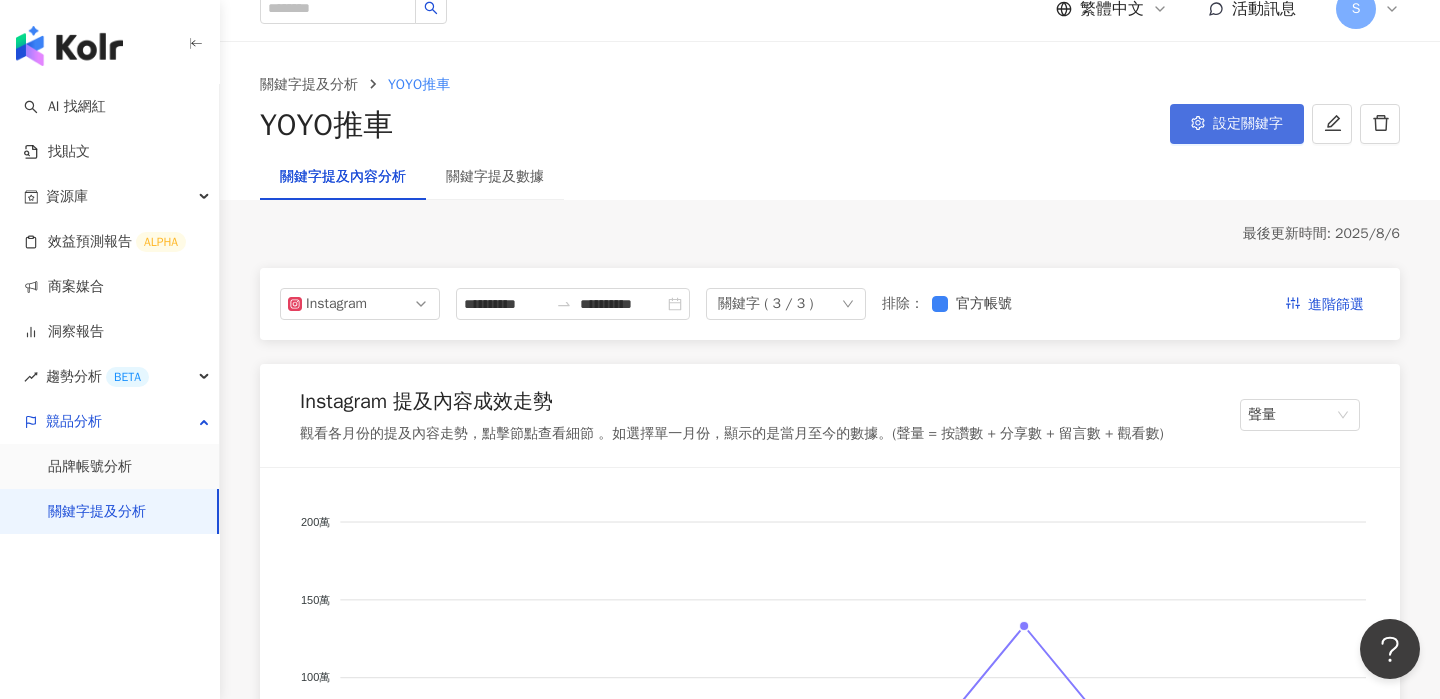 click on "設定關鍵字" at bounding box center [1248, 124] 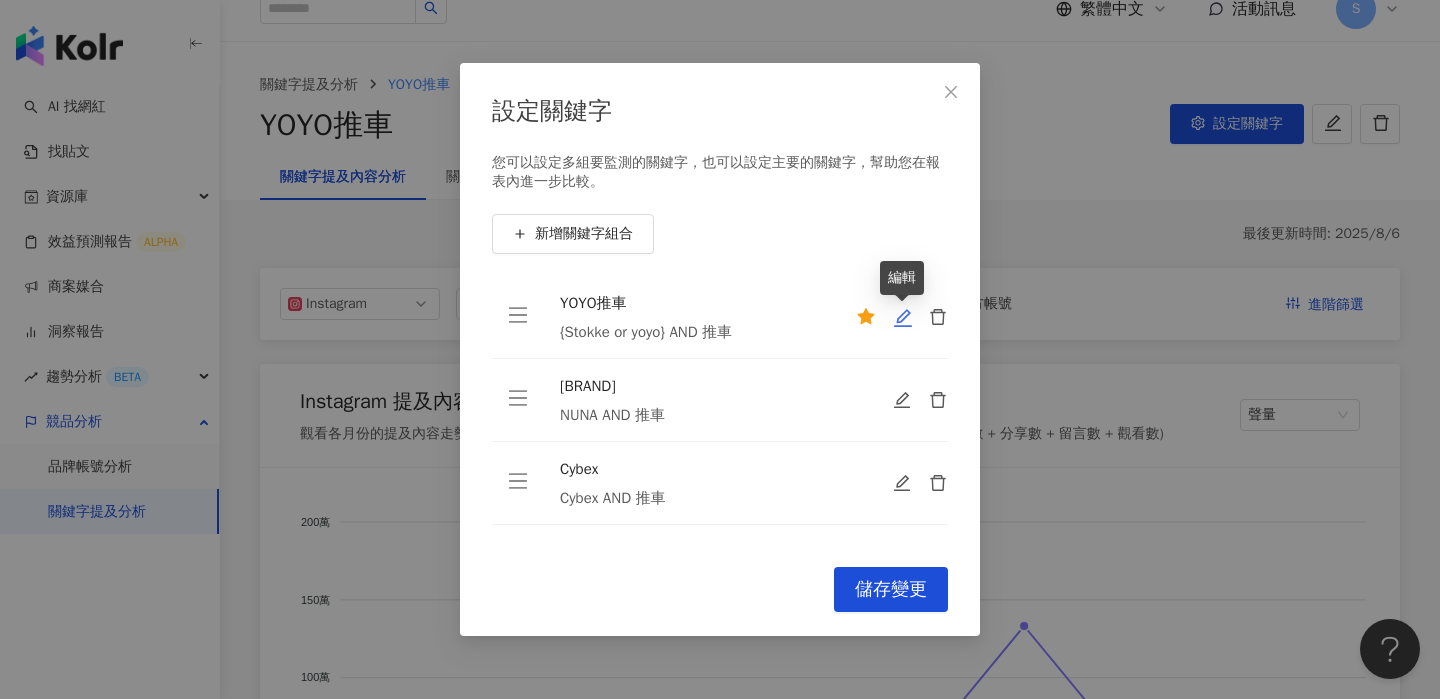 click 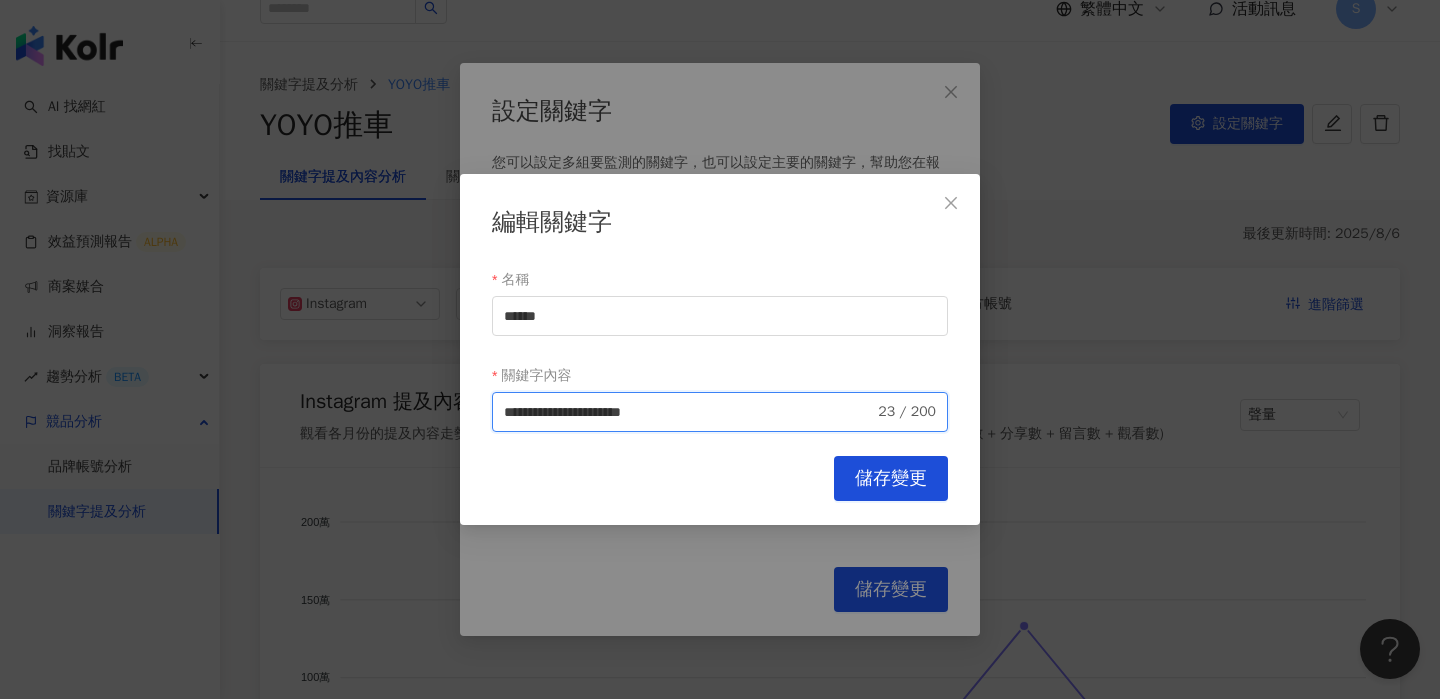drag, startPoint x: 716, startPoint y: 417, endPoint x: 445, endPoint y: 403, distance: 271.3614 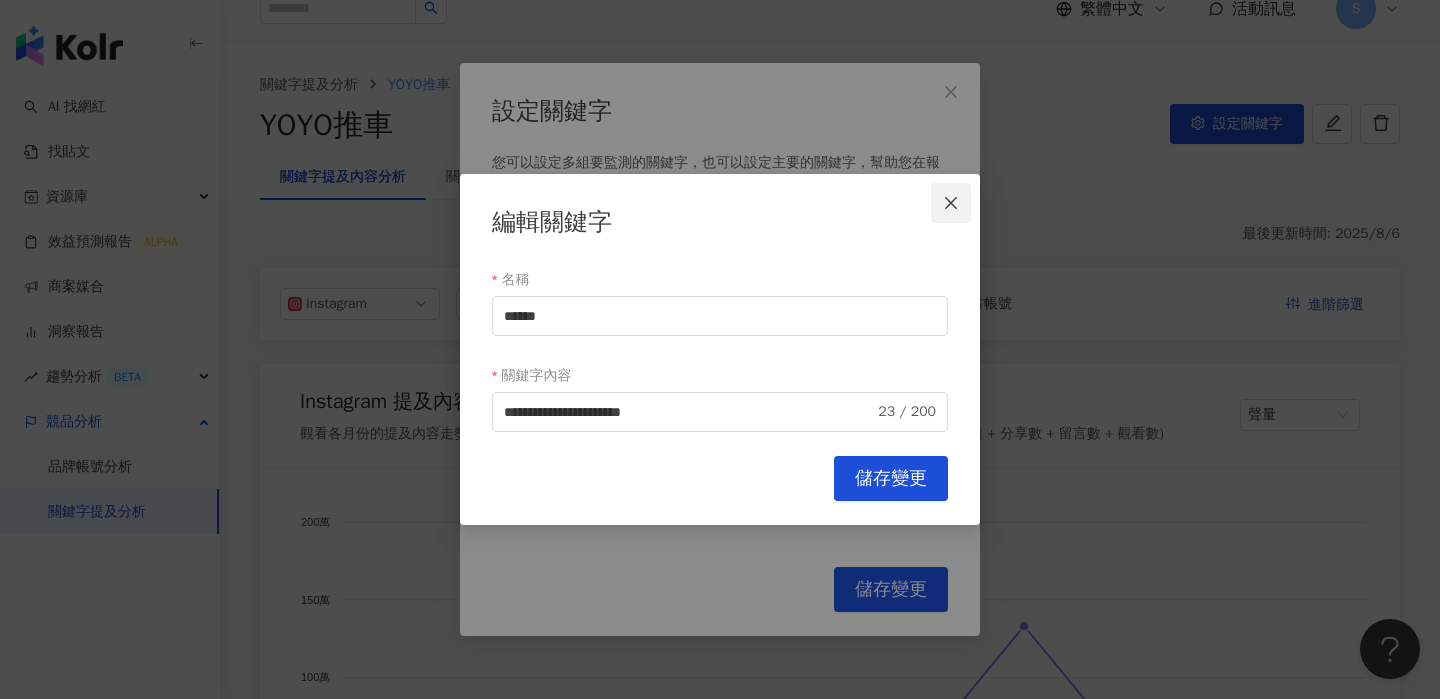 click 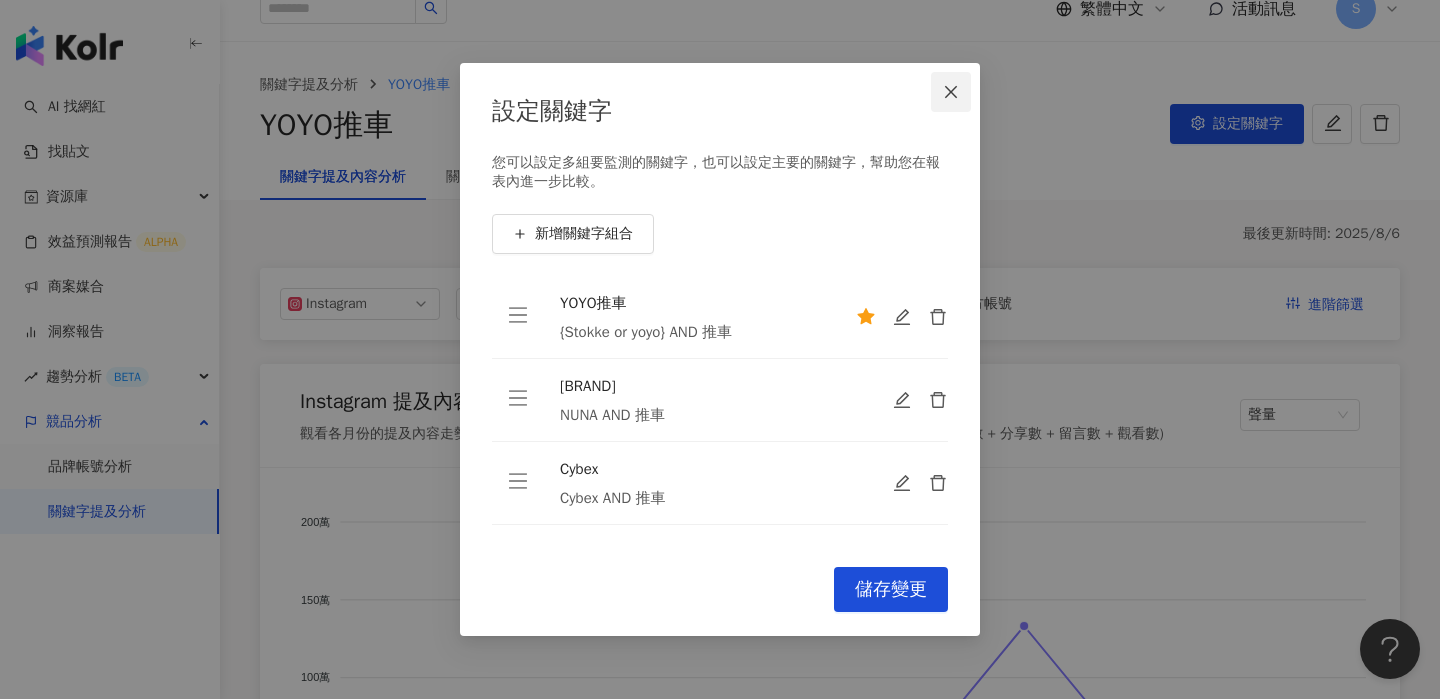 click 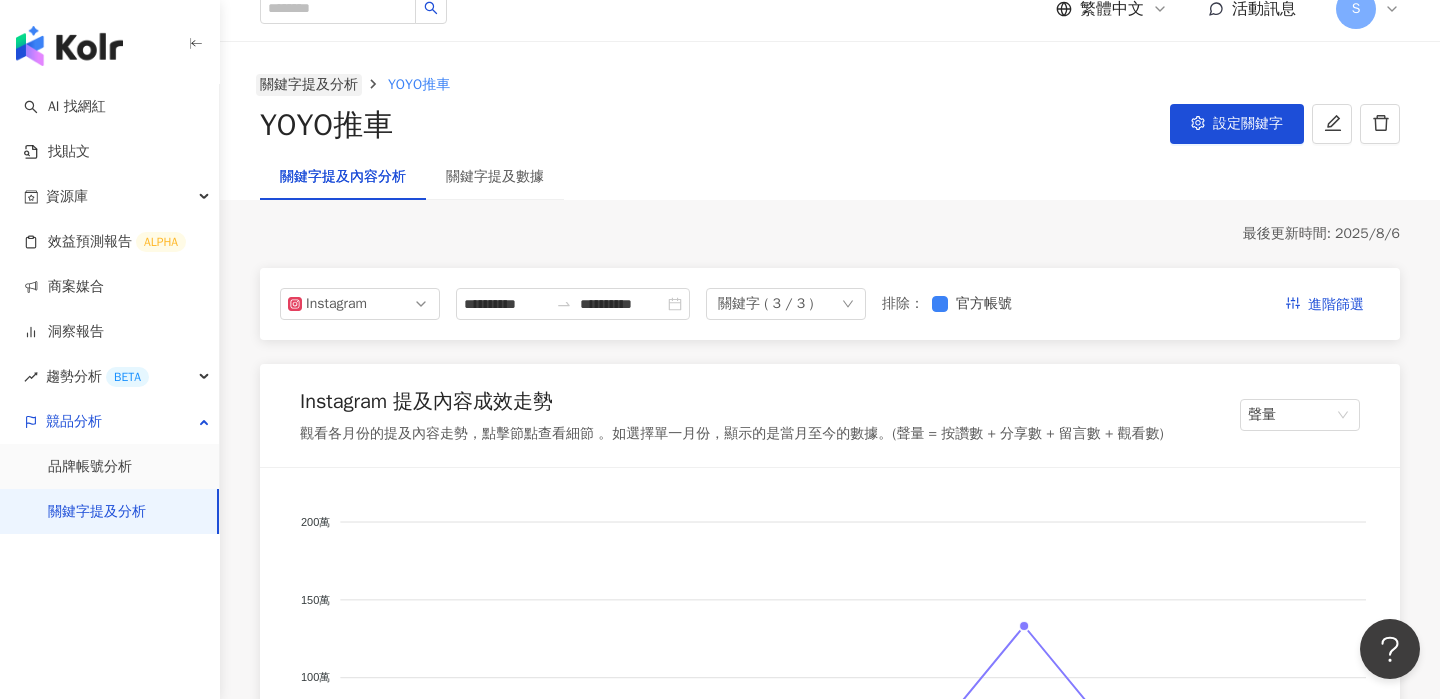 click on "關鍵字提及分析" at bounding box center [309, 85] 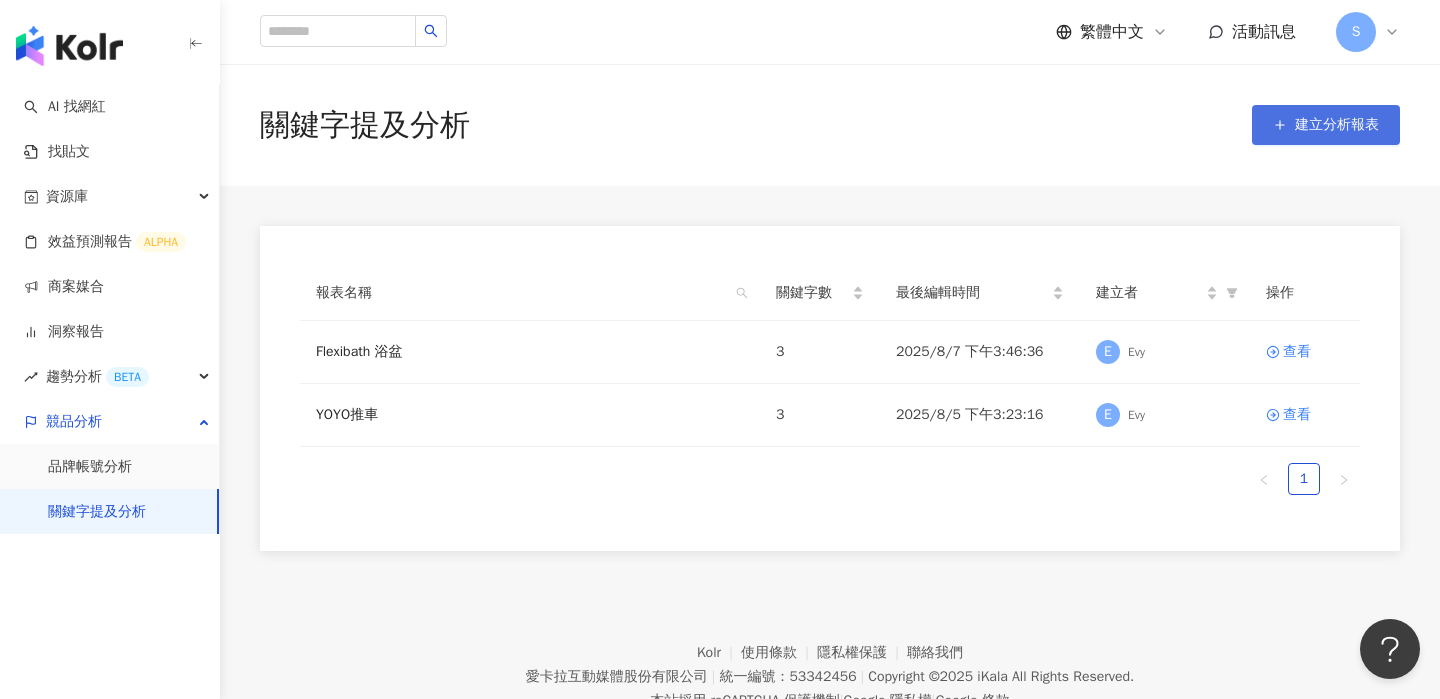 click on "建立分析報表" at bounding box center [1337, 125] 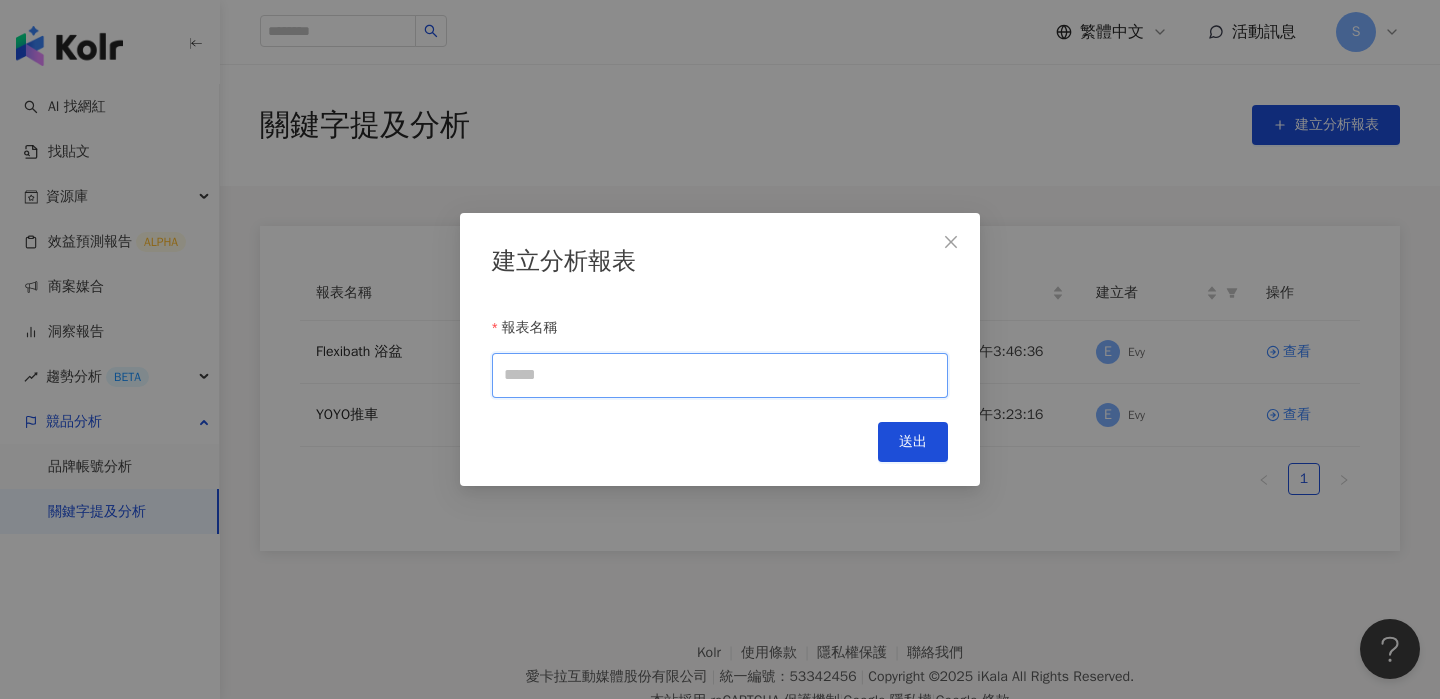 click on "報表名稱" at bounding box center (720, 375) 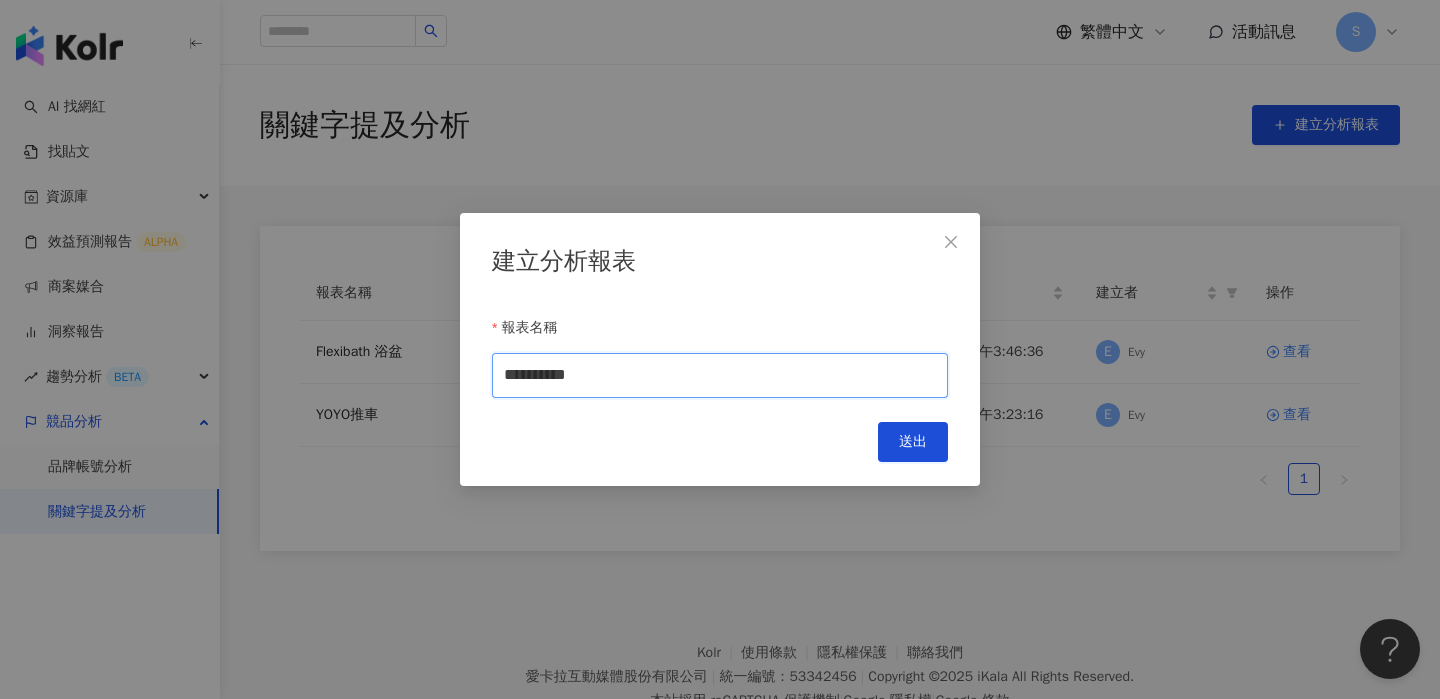 type on "**********" 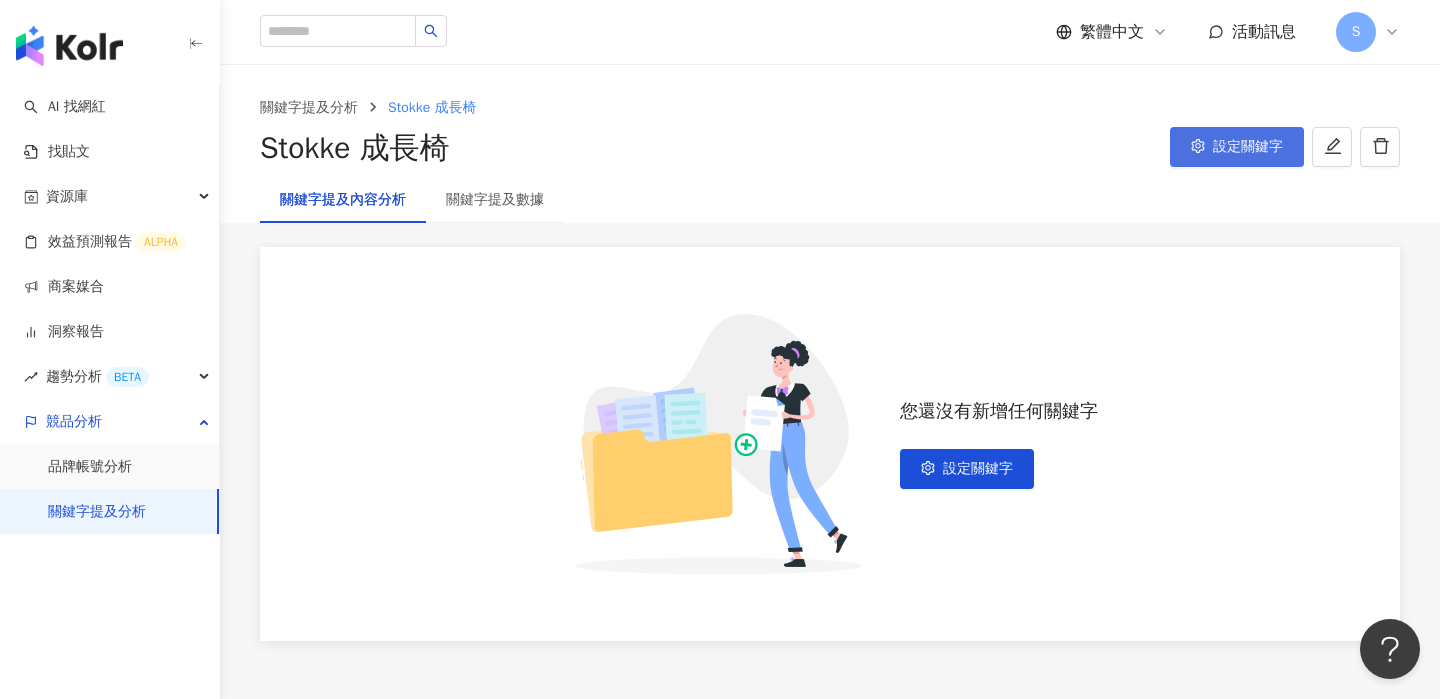 click on "設定關鍵字" at bounding box center (1237, 147) 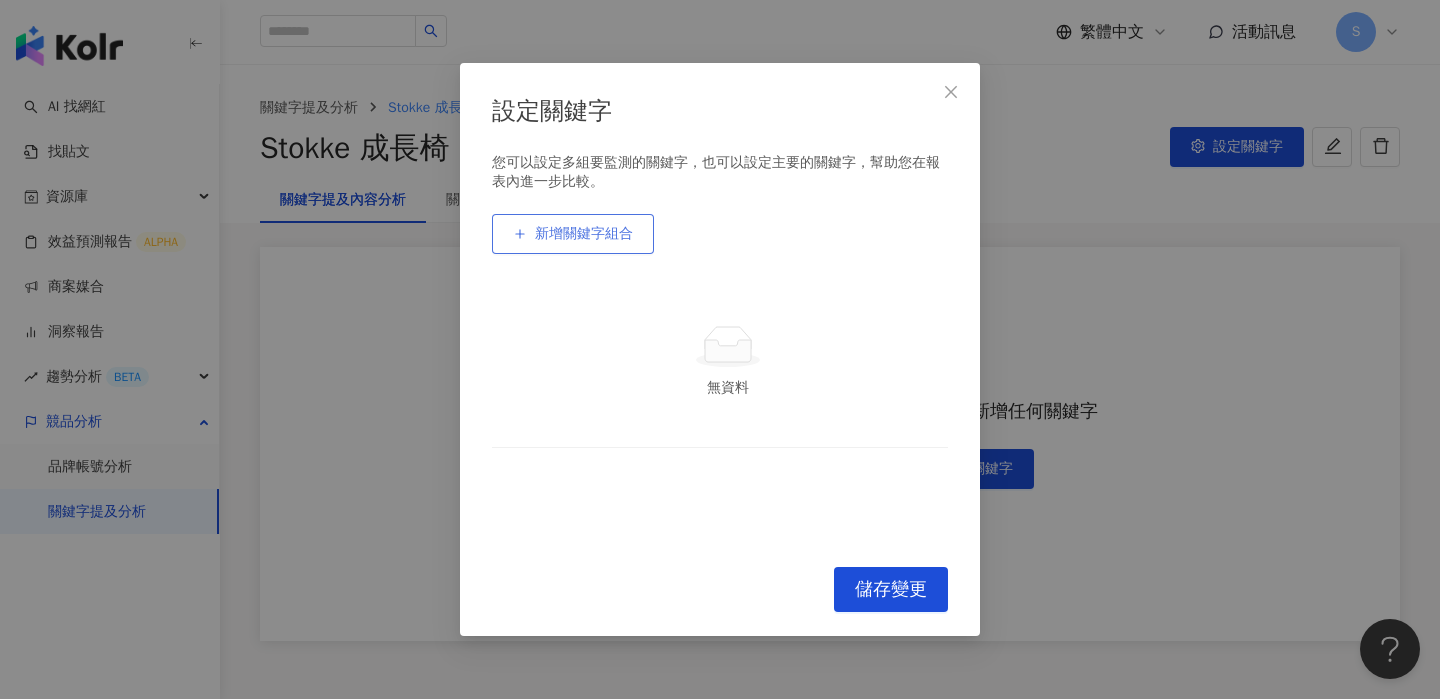 click on "新增關鍵字組合" at bounding box center [584, 234] 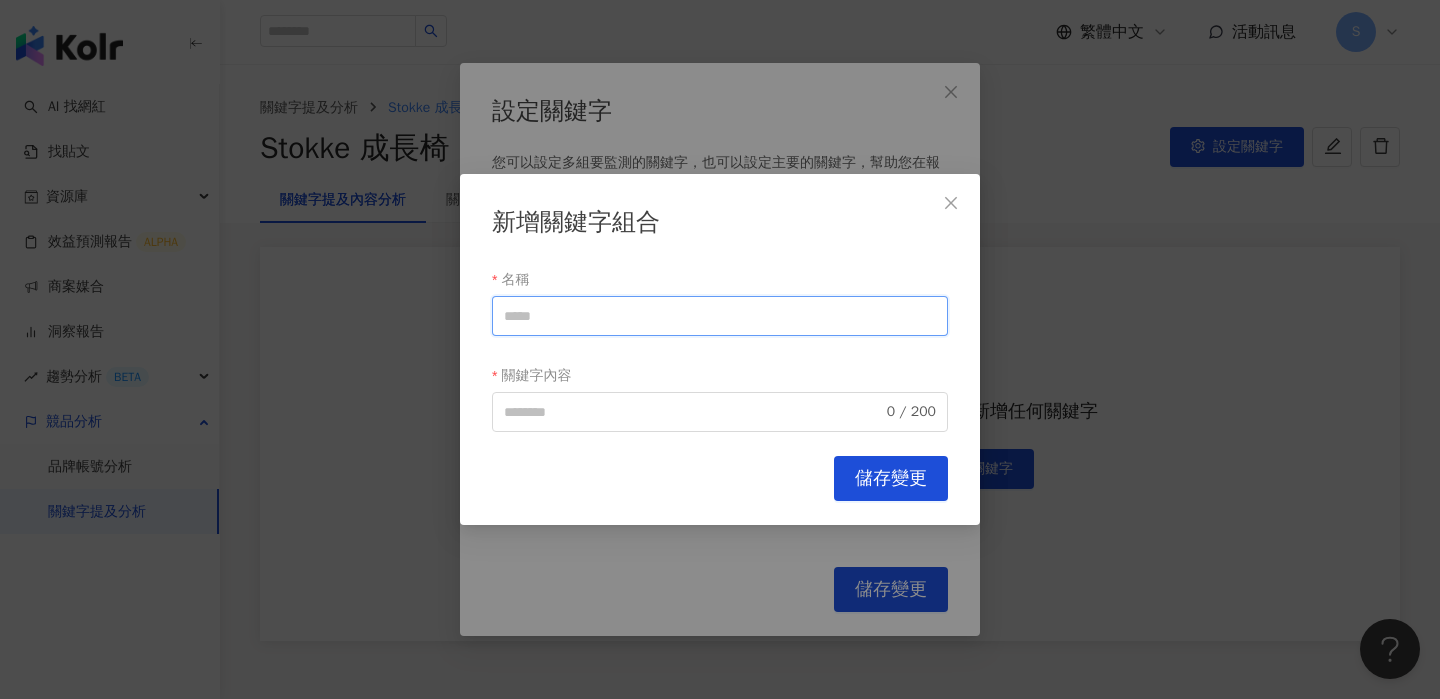 click on "名稱" at bounding box center [720, 316] 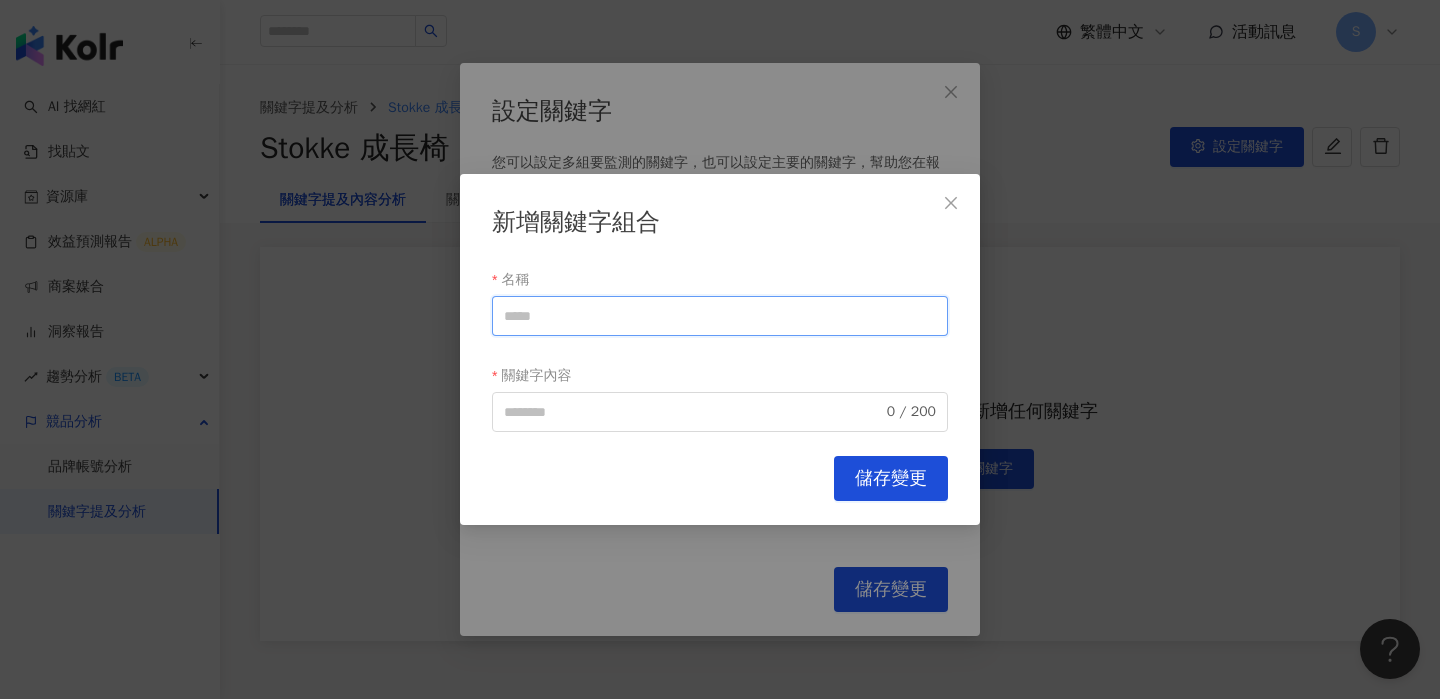 type on "*" 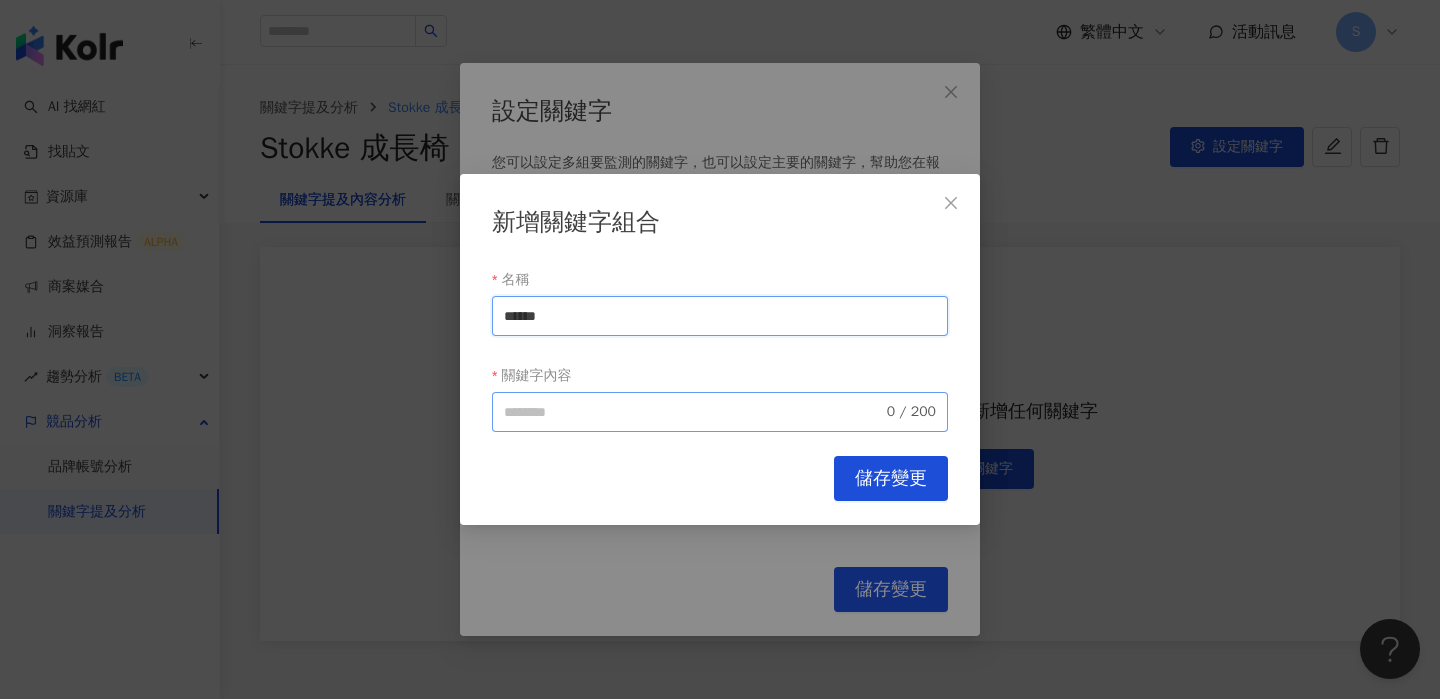 type on "******" 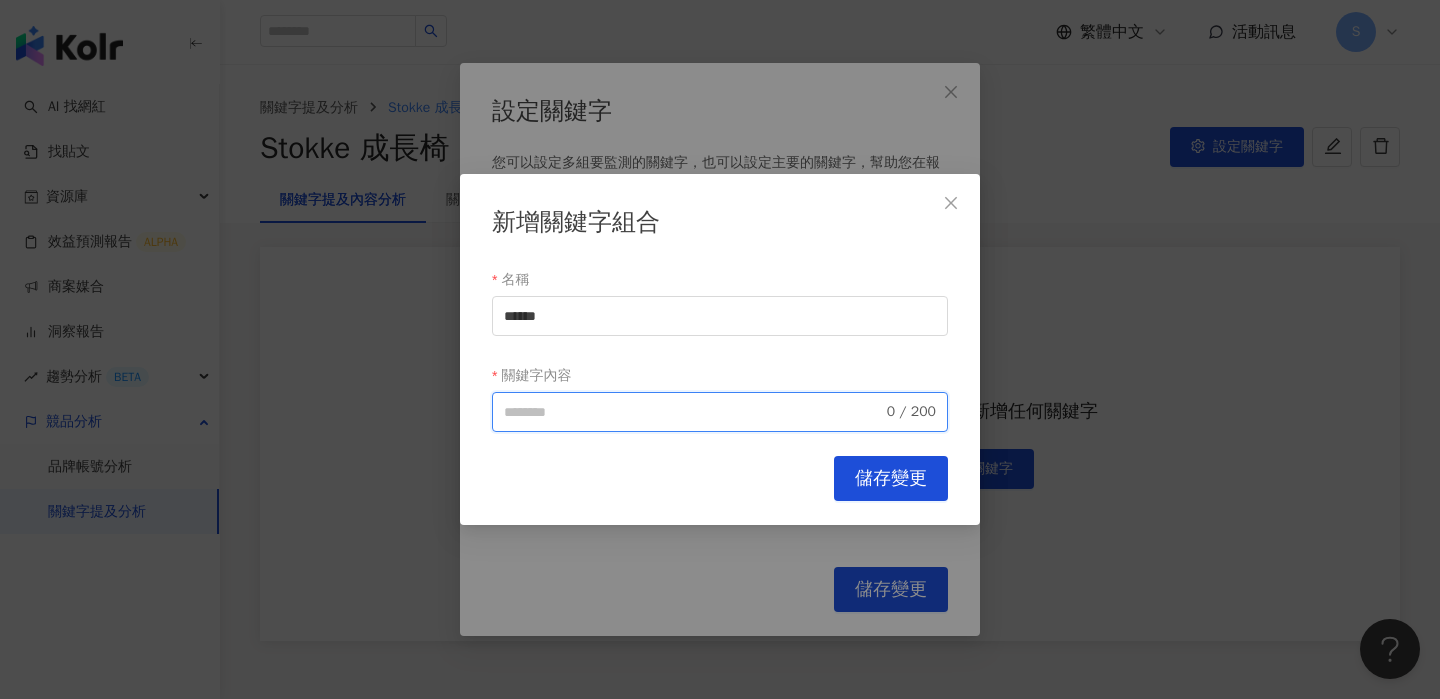 click on "關鍵字內容" at bounding box center [693, 412] 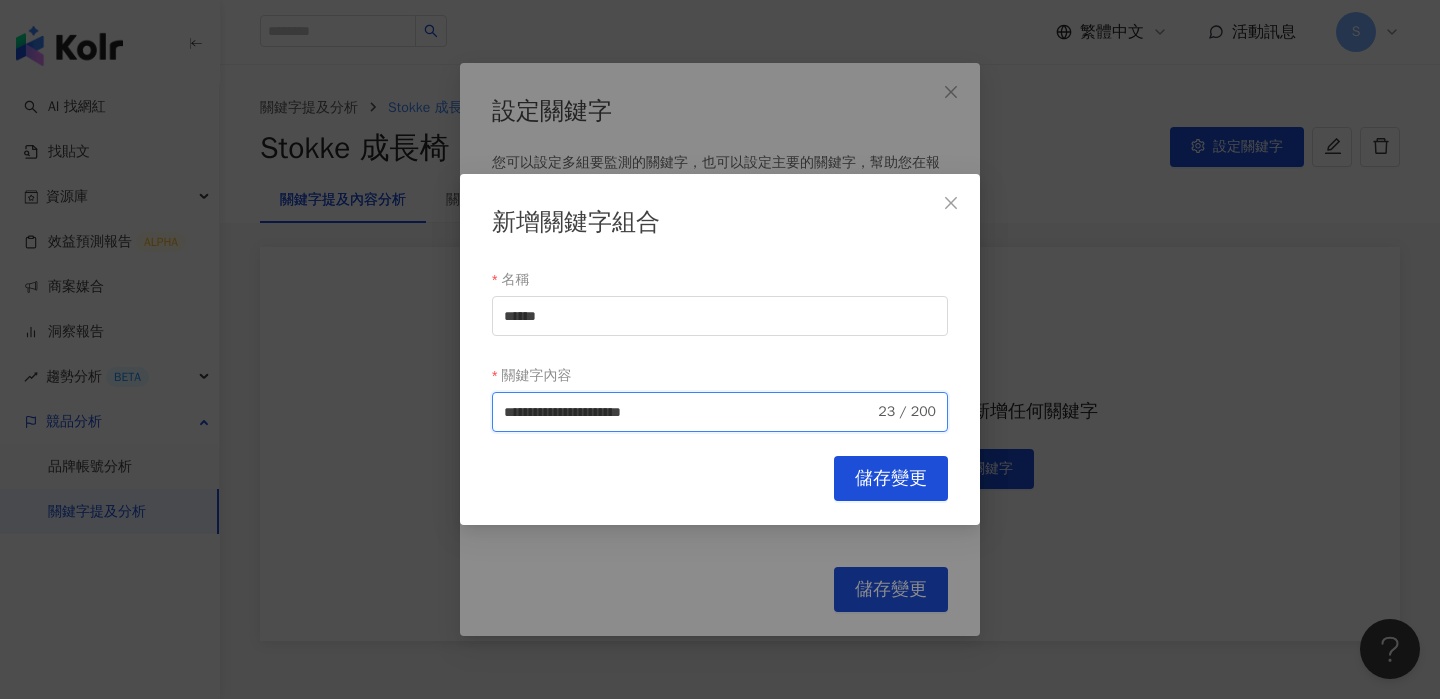 drag, startPoint x: 604, startPoint y: 414, endPoint x: 560, endPoint y: 414, distance: 44 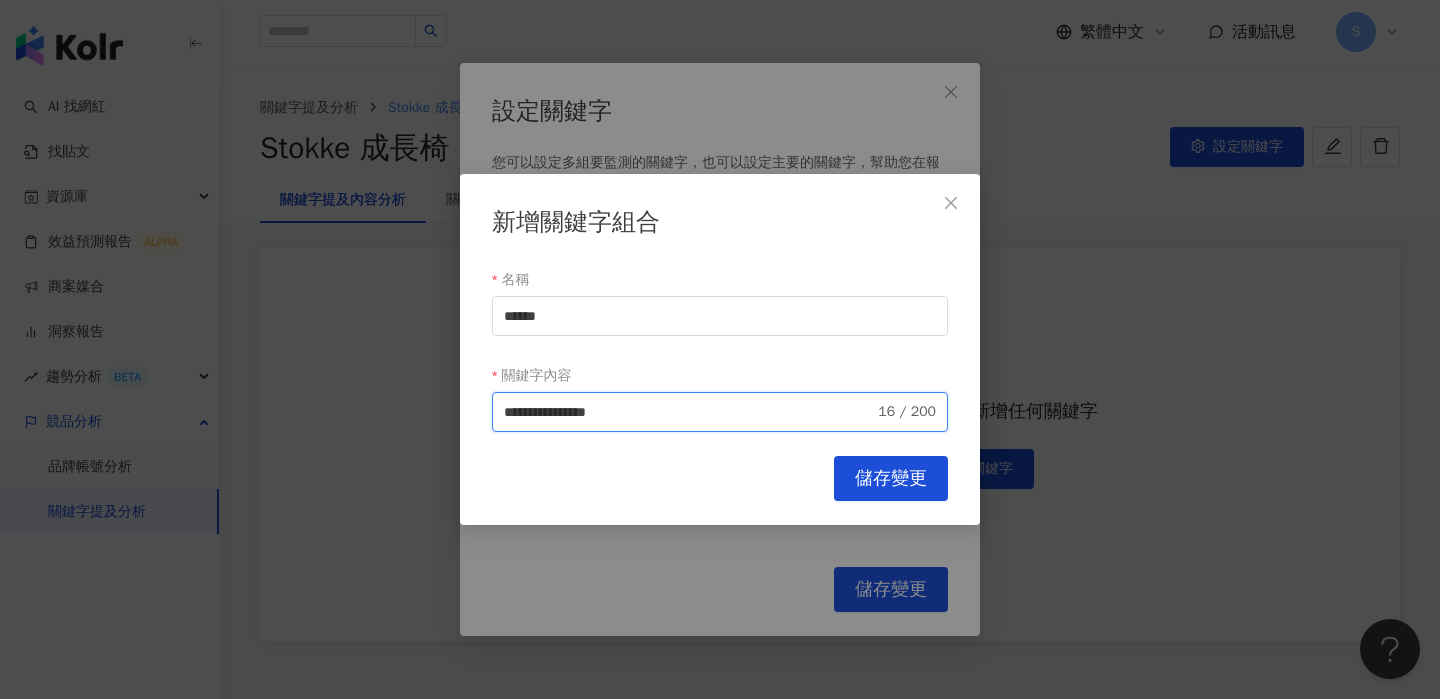 drag, startPoint x: 557, startPoint y: 414, endPoint x: 513, endPoint y: 414, distance: 44 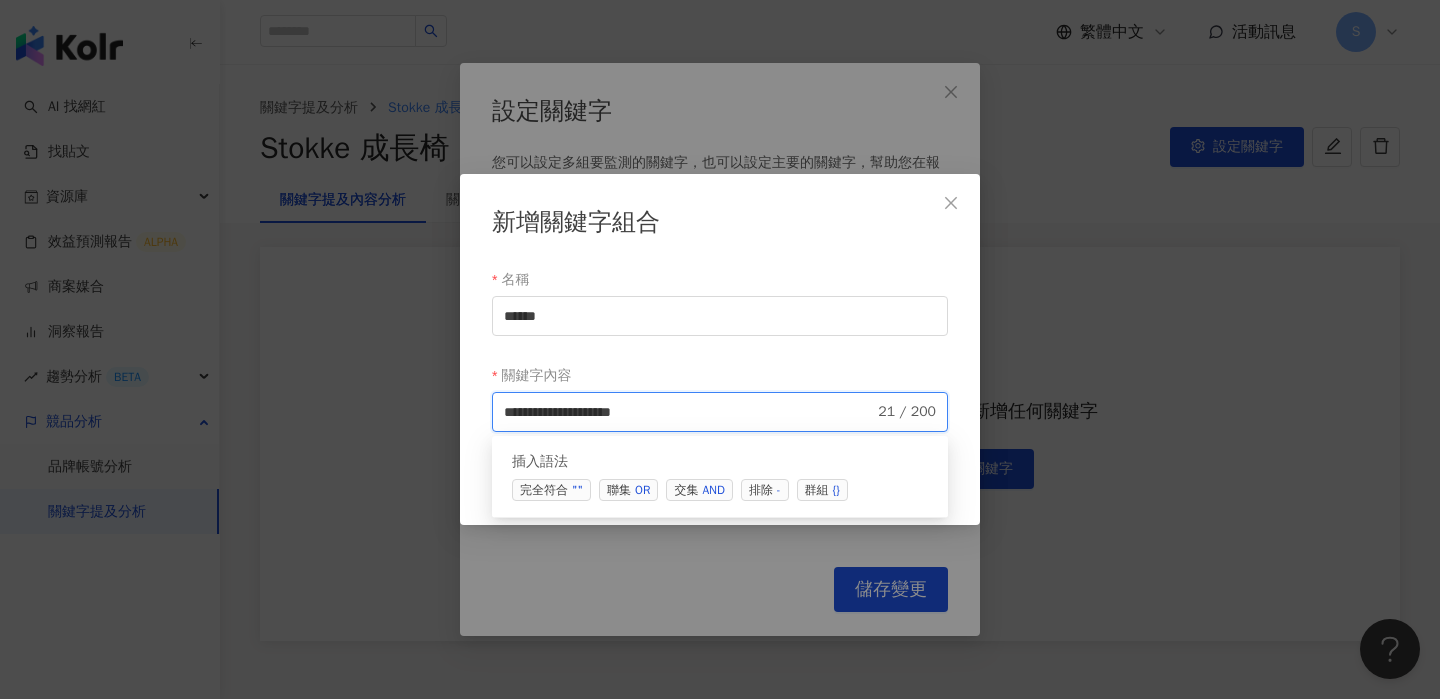 drag, startPoint x: 551, startPoint y: 415, endPoint x: 511, endPoint y: 414, distance: 40.012497 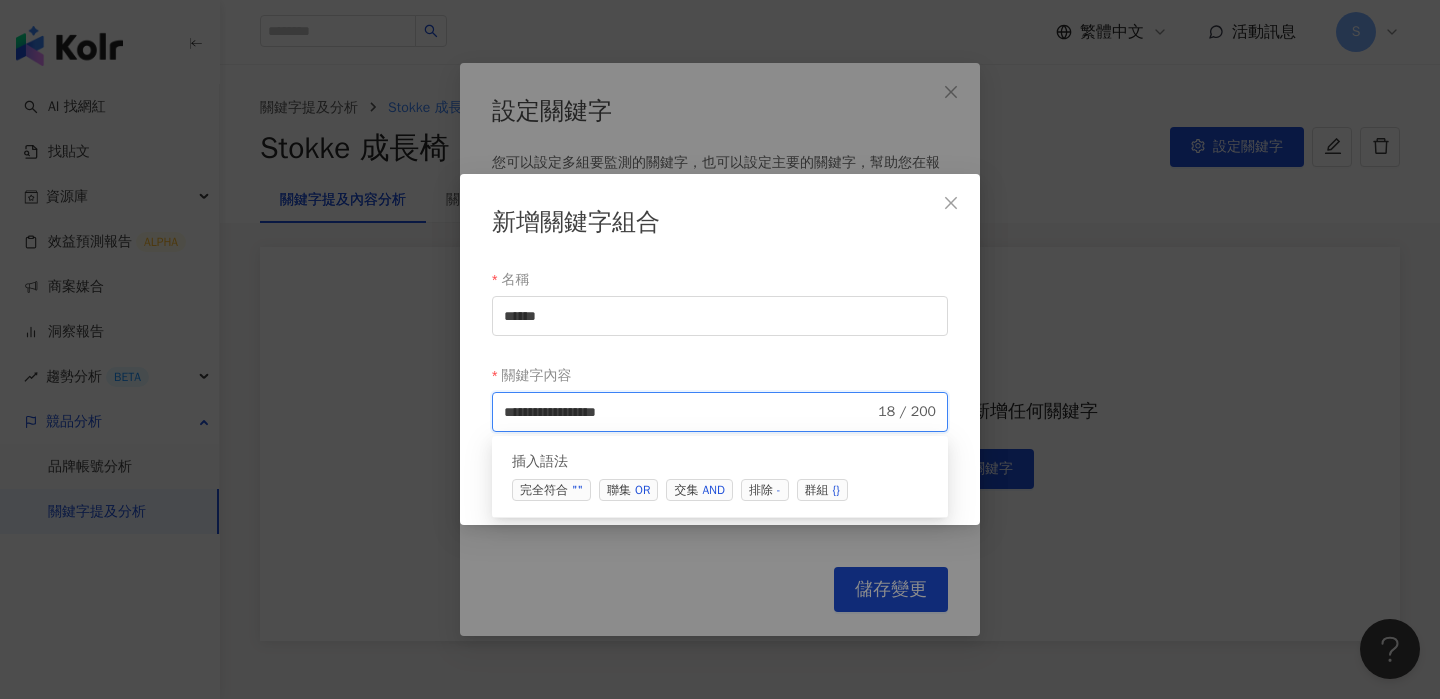 click on "OR" at bounding box center (642, 490) 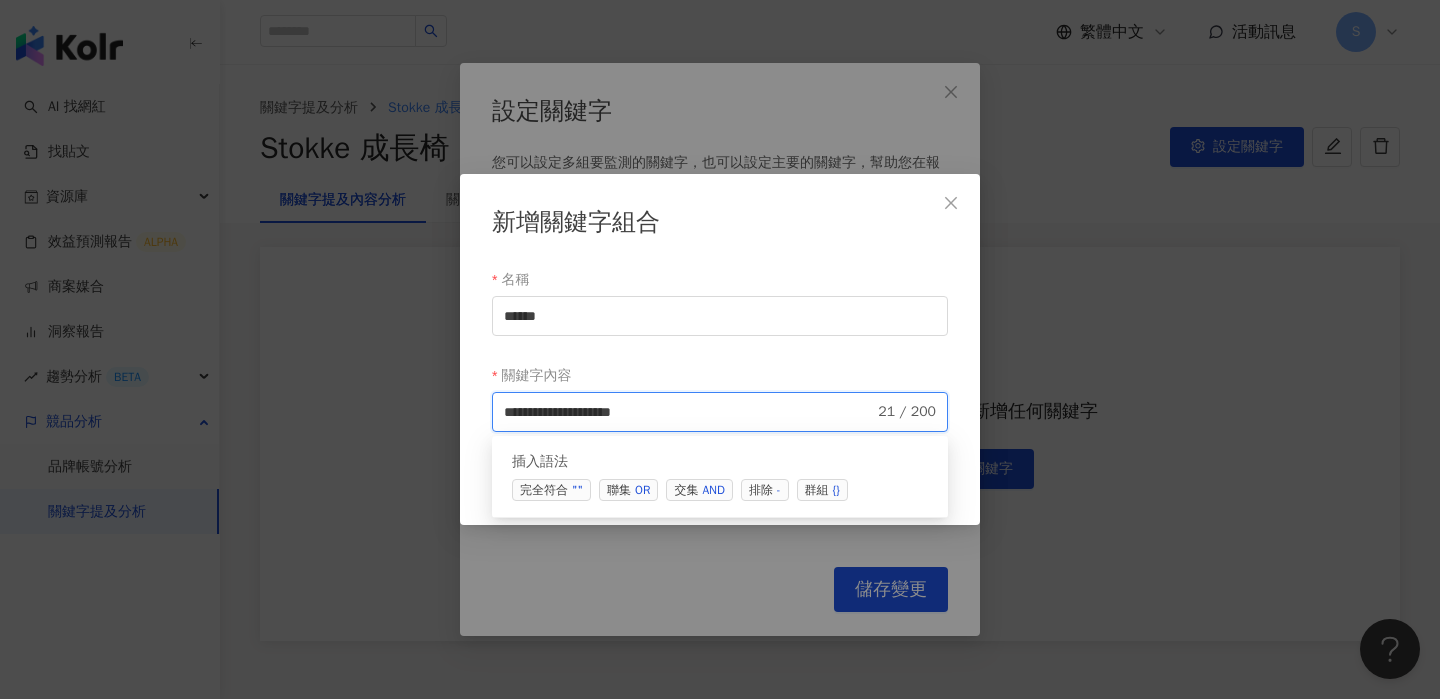 drag, startPoint x: 680, startPoint y: 415, endPoint x: 648, endPoint y: 415, distance: 32 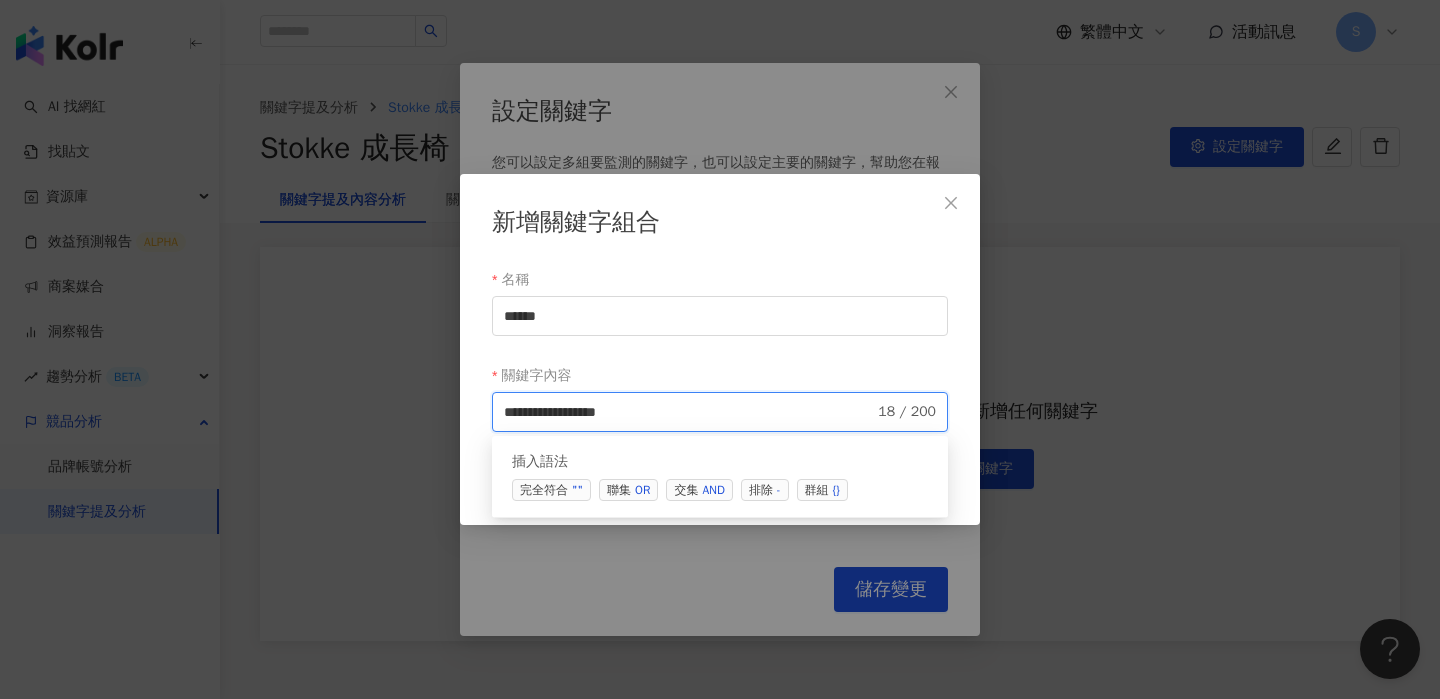 click on "**********" at bounding box center [689, 412] 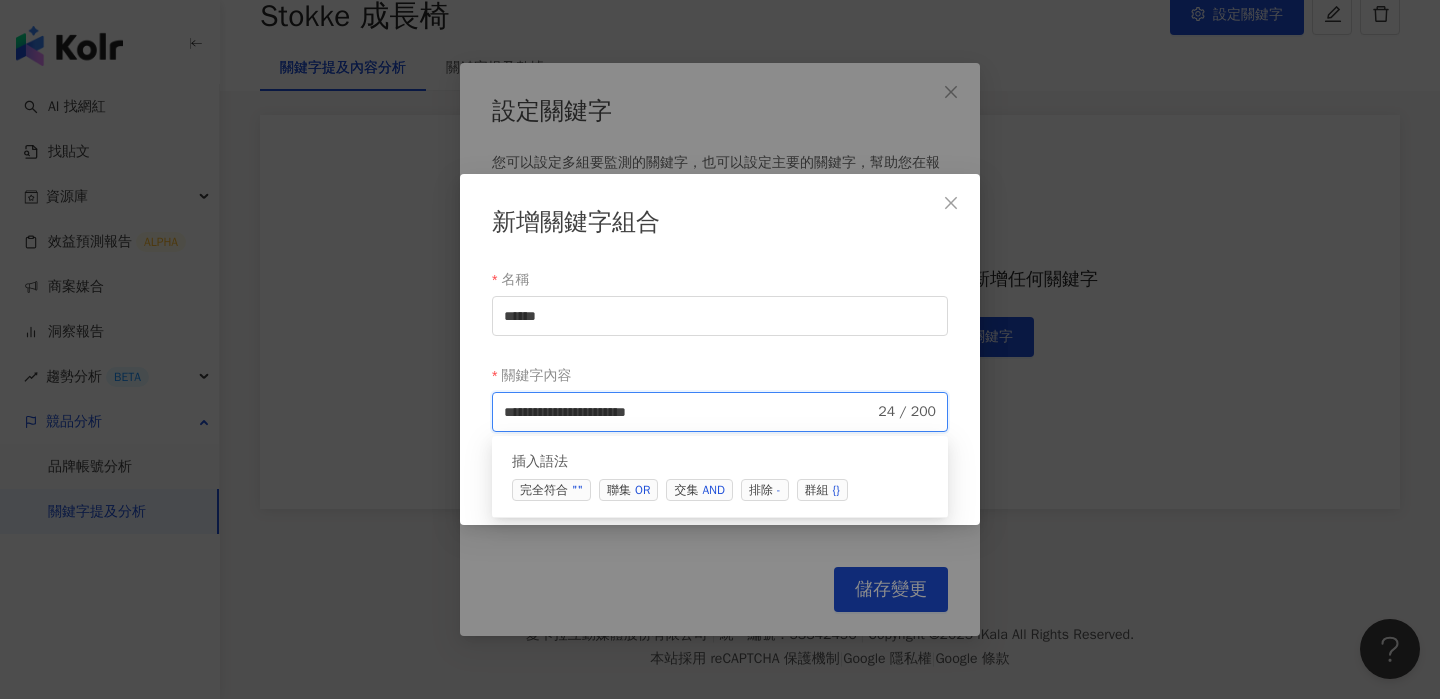 scroll, scrollTop: 162, scrollLeft: 0, axis: vertical 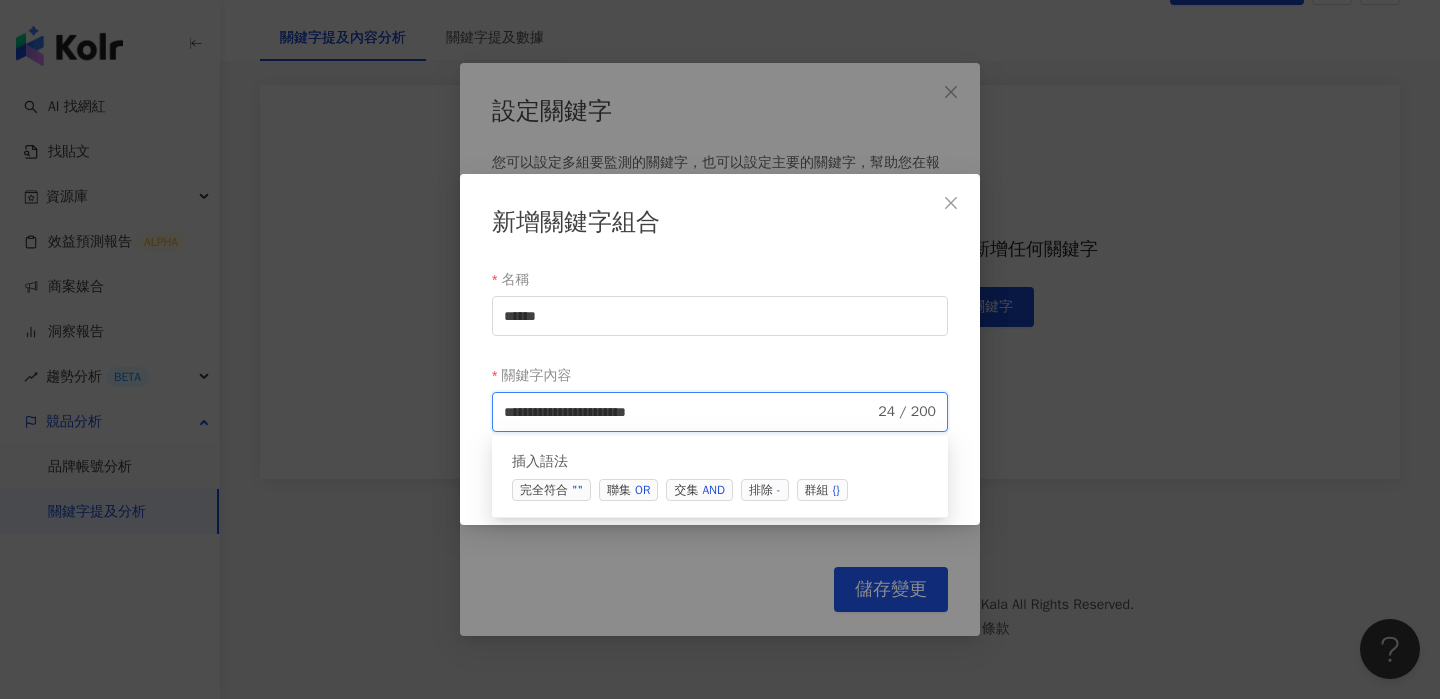 click on "**********" at bounding box center [689, 412] 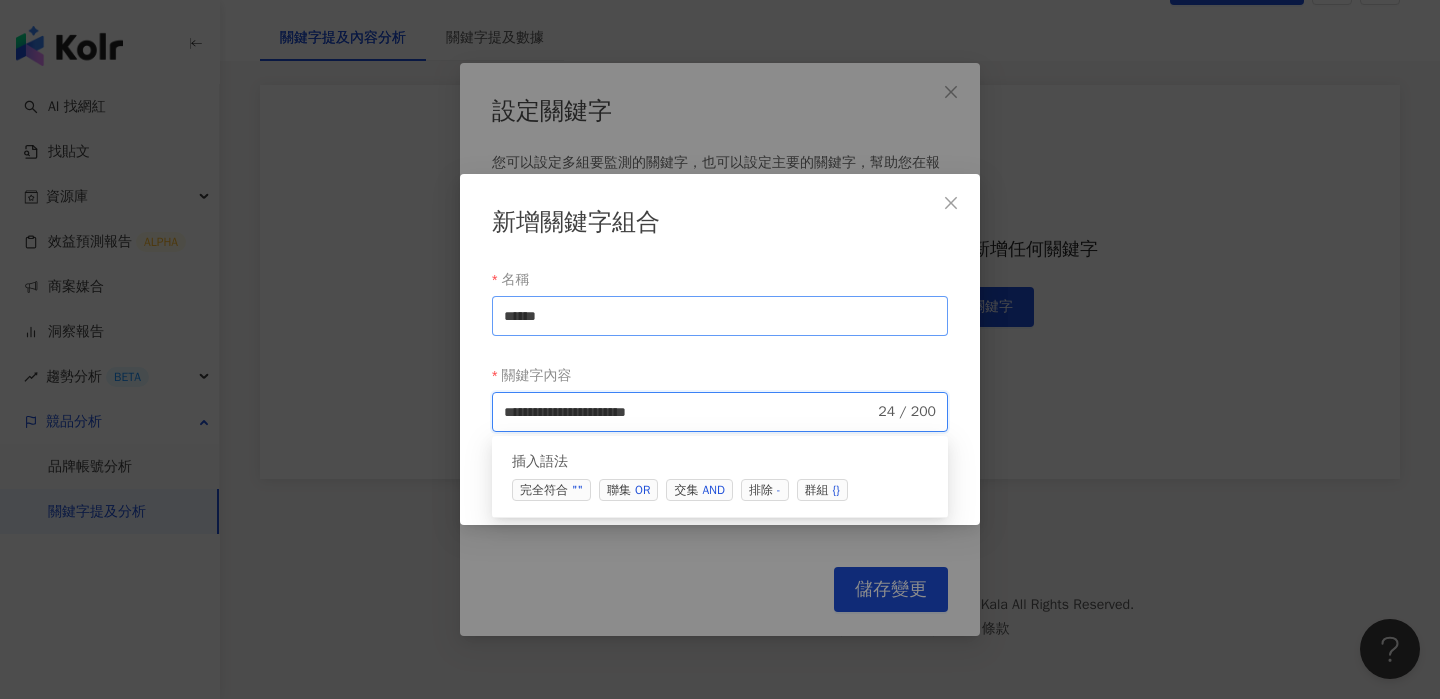 type on "**********" 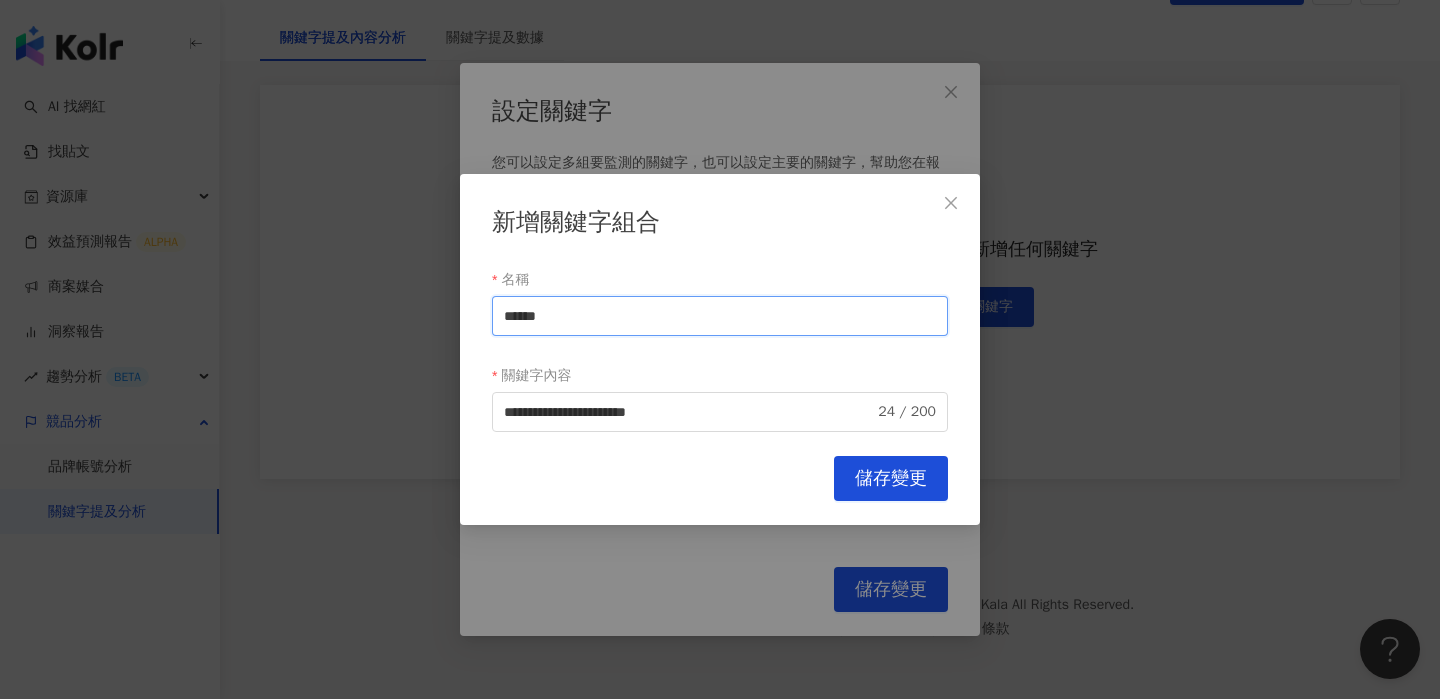 click on "******" at bounding box center [720, 316] 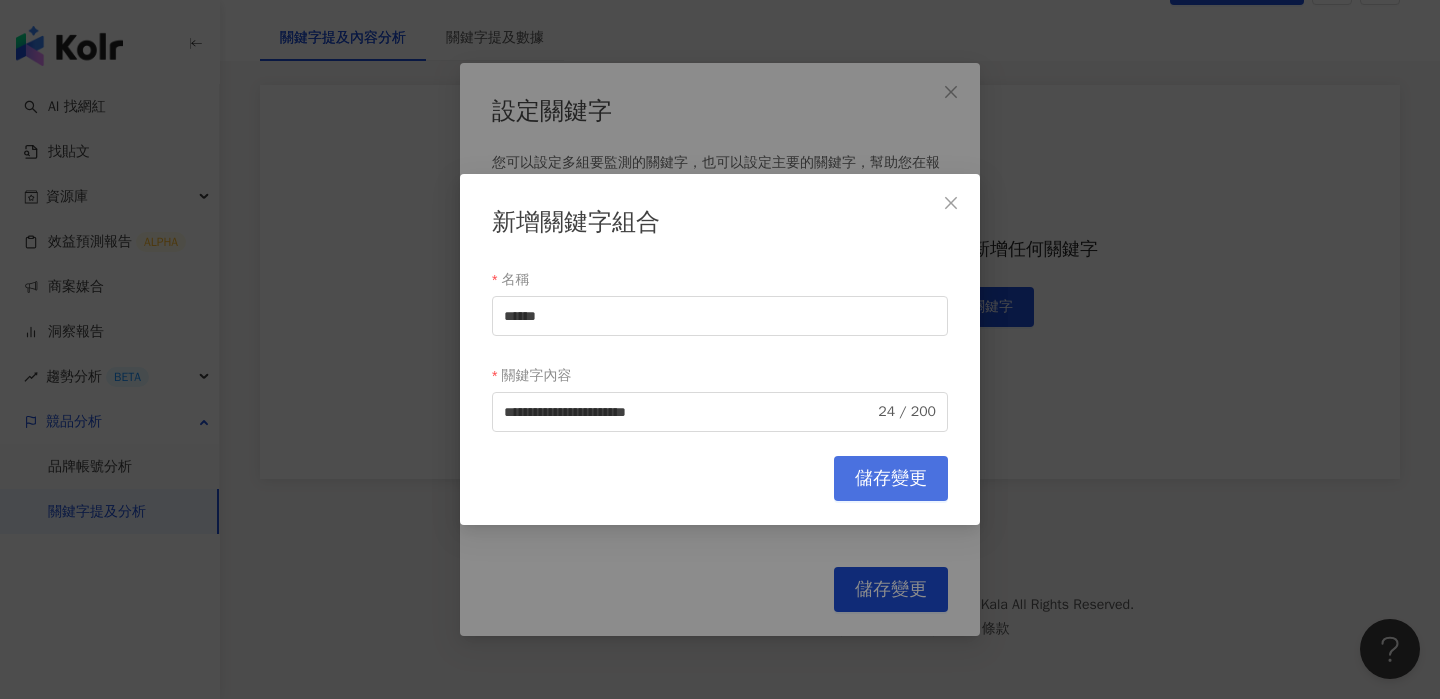click on "儲存變更" at bounding box center (891, 479) 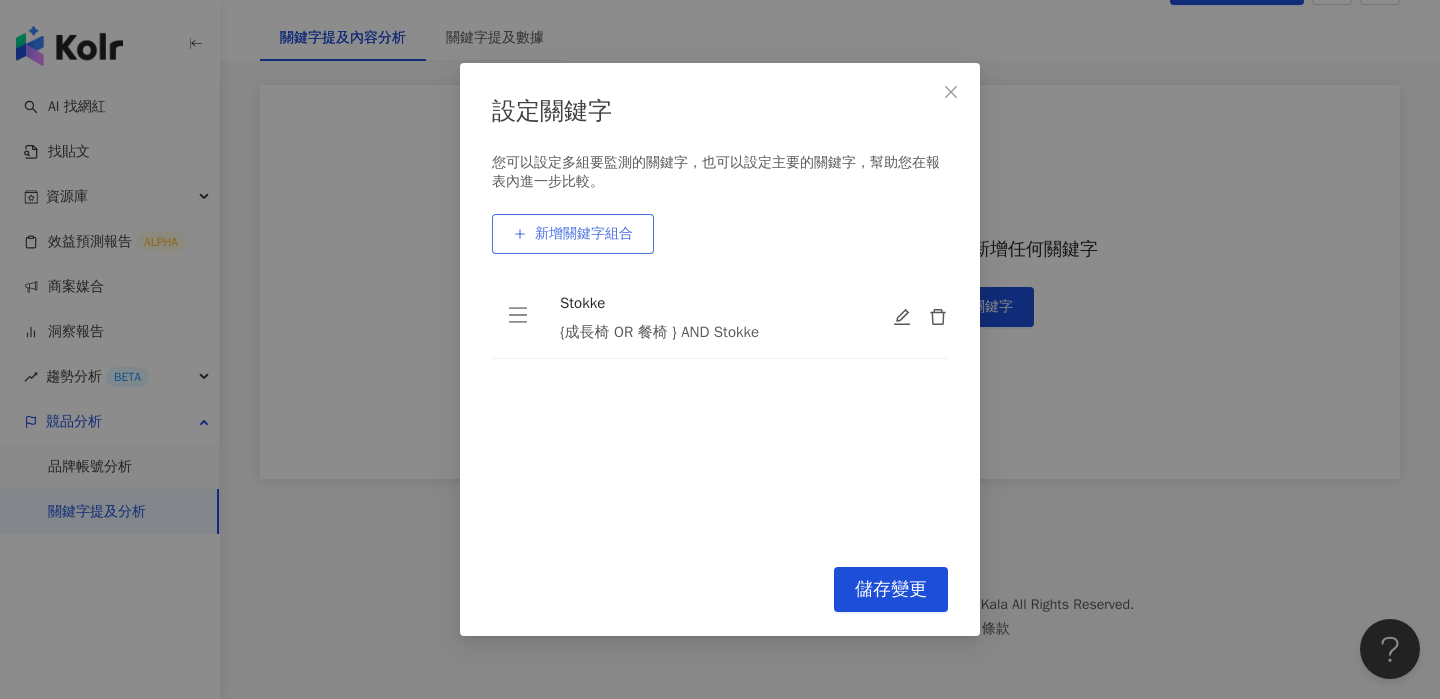 click on "新增關鍵字組合" at bounding box center [584, 234] 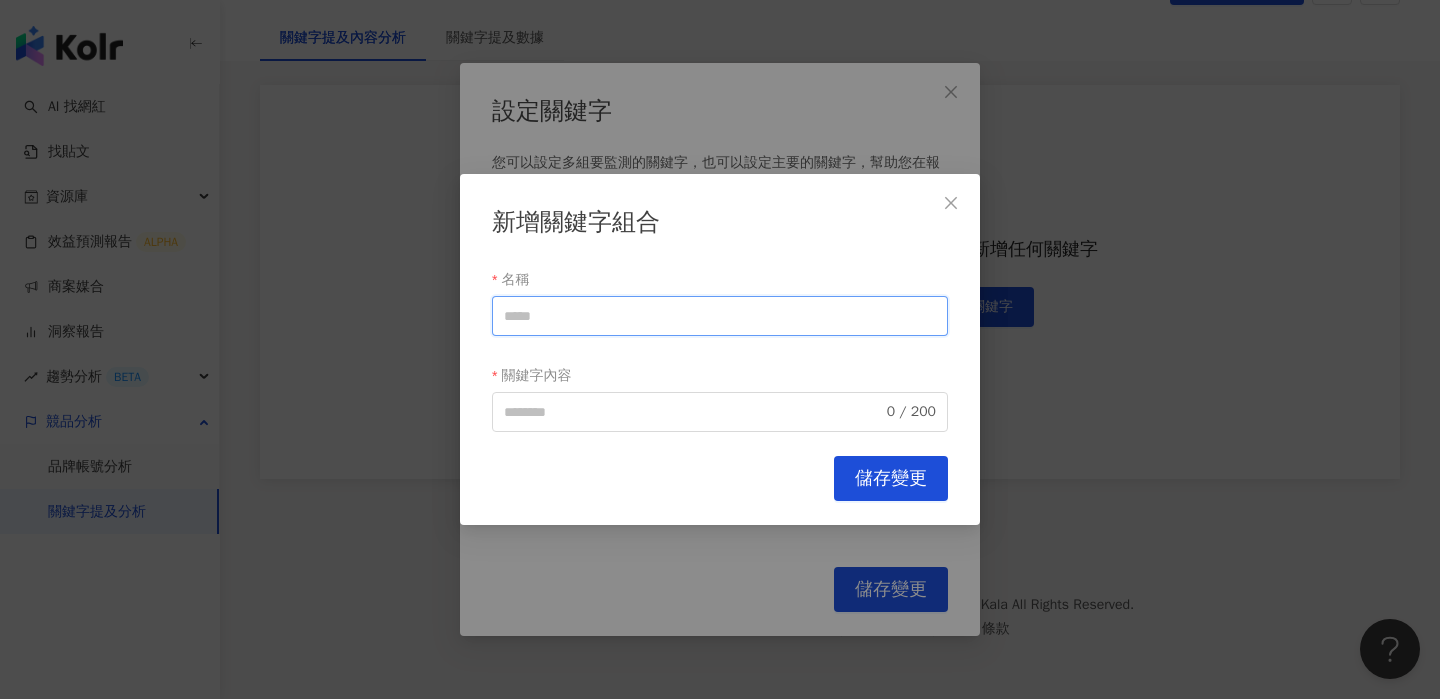 click on "名稱" at bounding box center [720, 316] 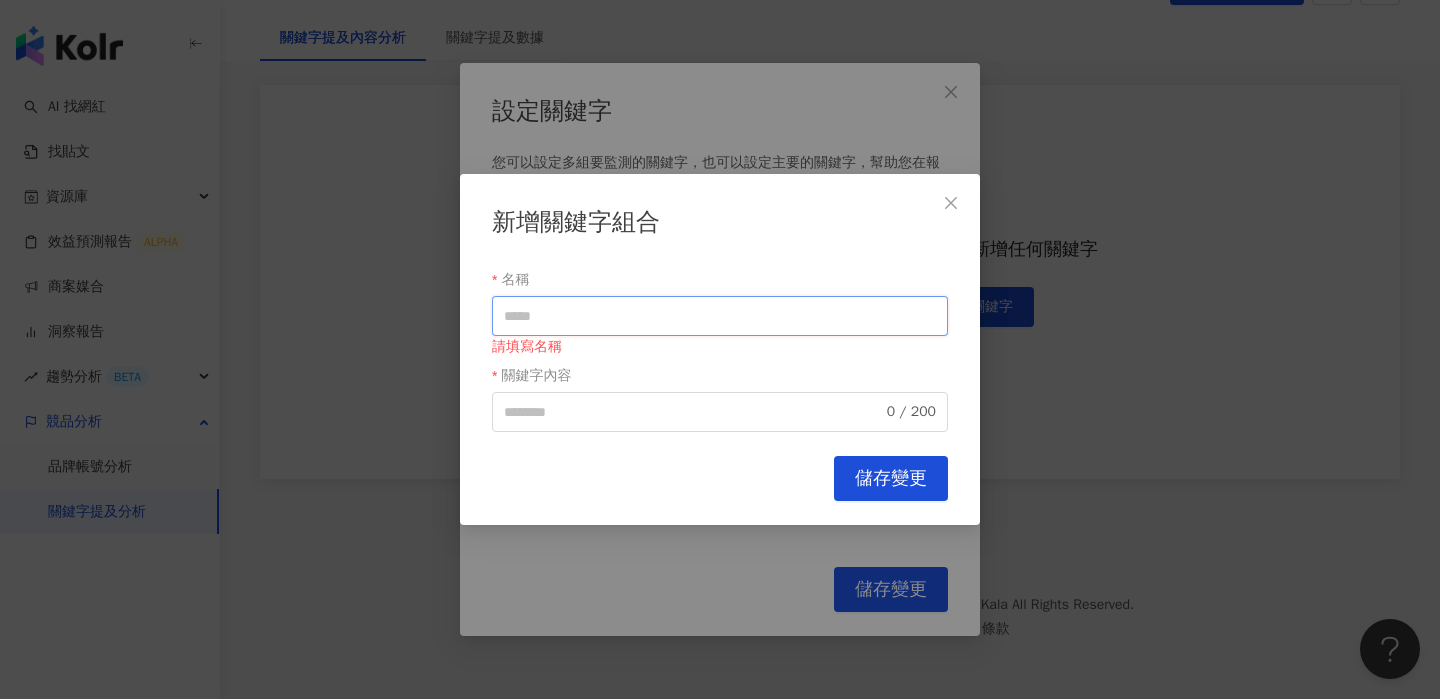 type on "*" 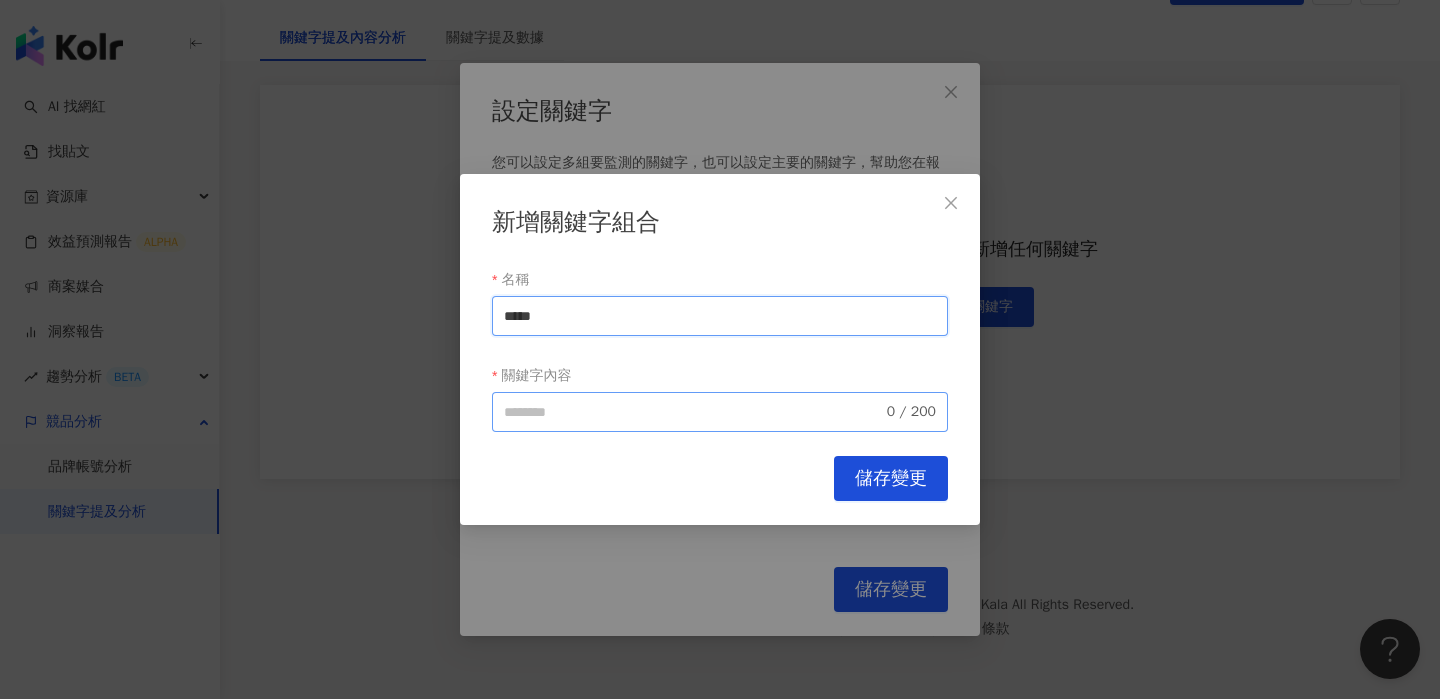 type on "*****" 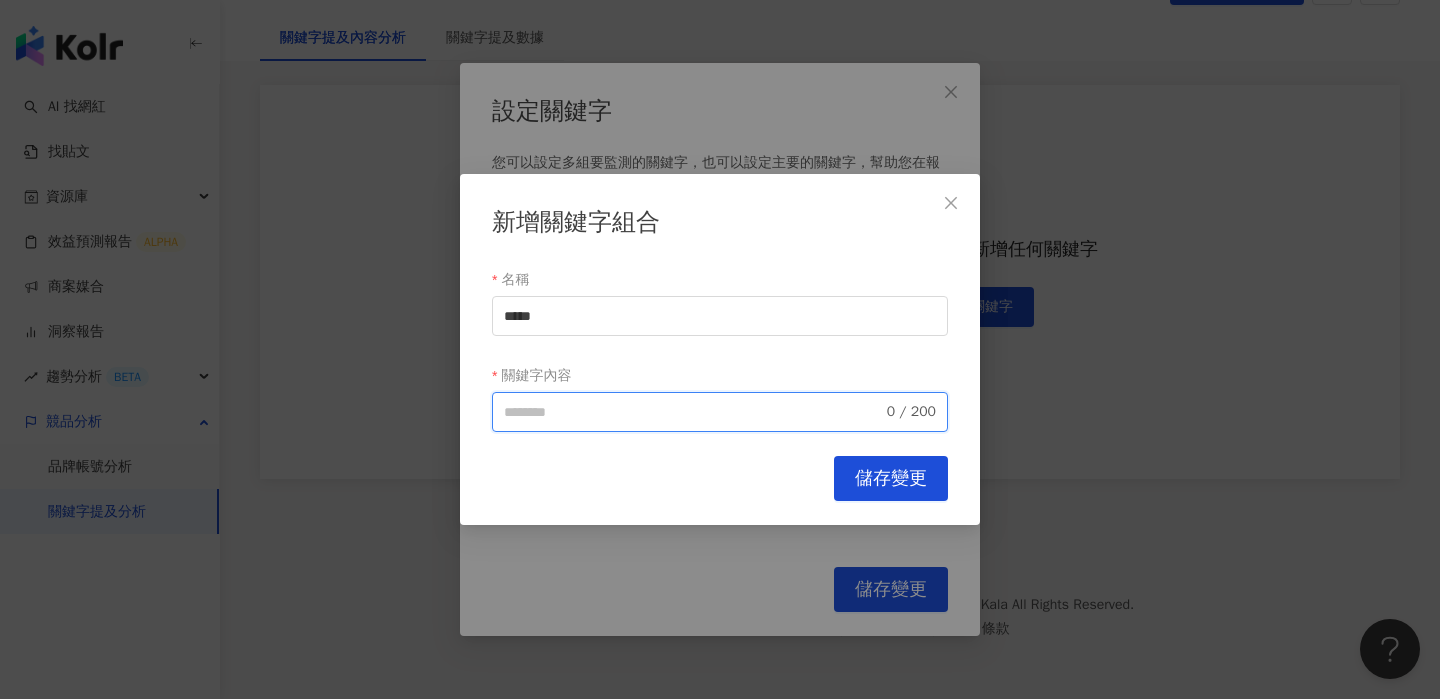 click on "關鍵字內容" at bounding box center (693, 412) 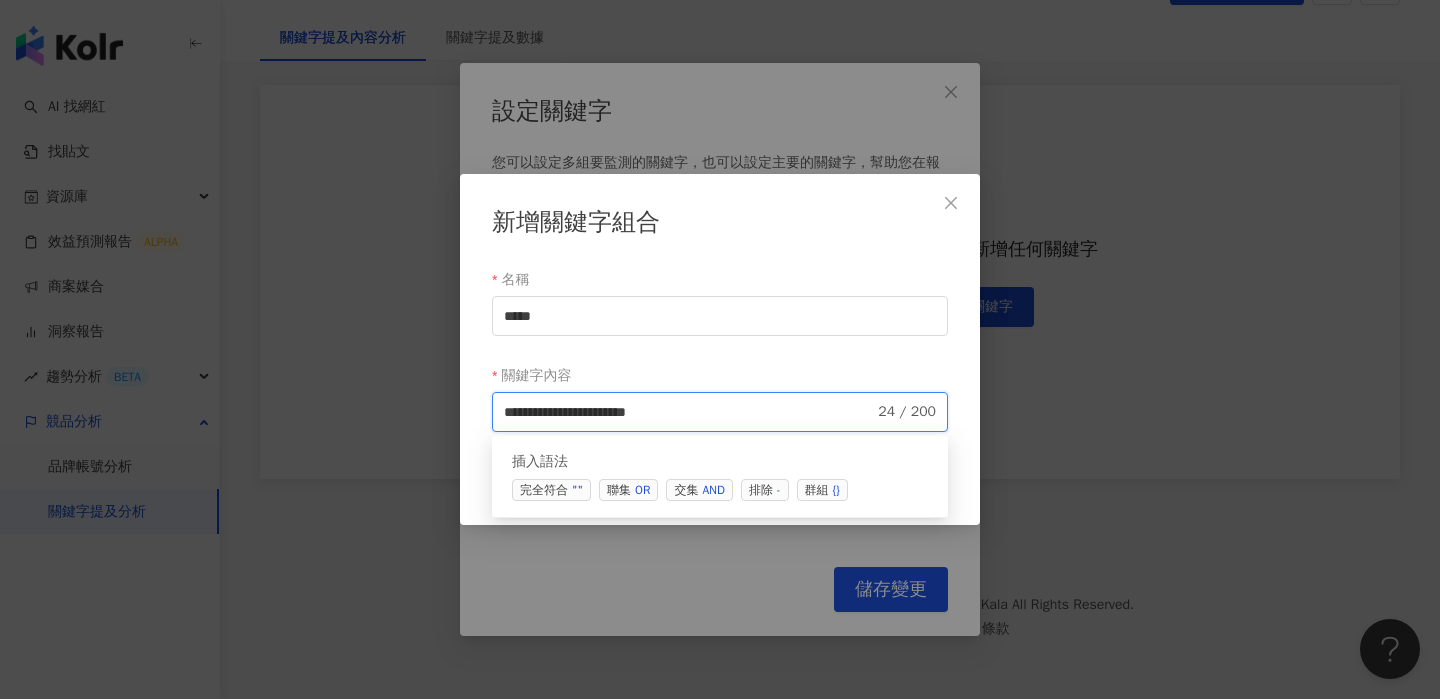 drag, startPoint x: 707, startPoint y: 413, endPoint x: 657, endPoint y: 413, distance: 50 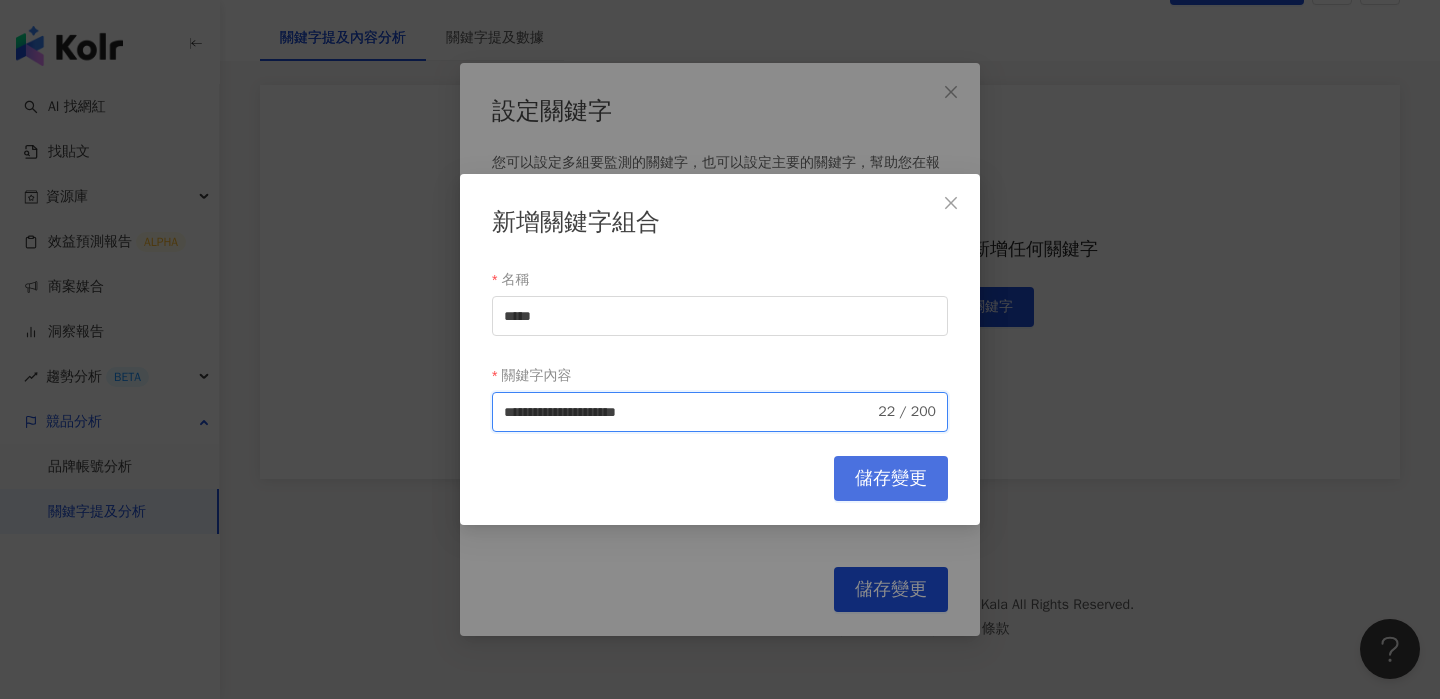 type on "**********" 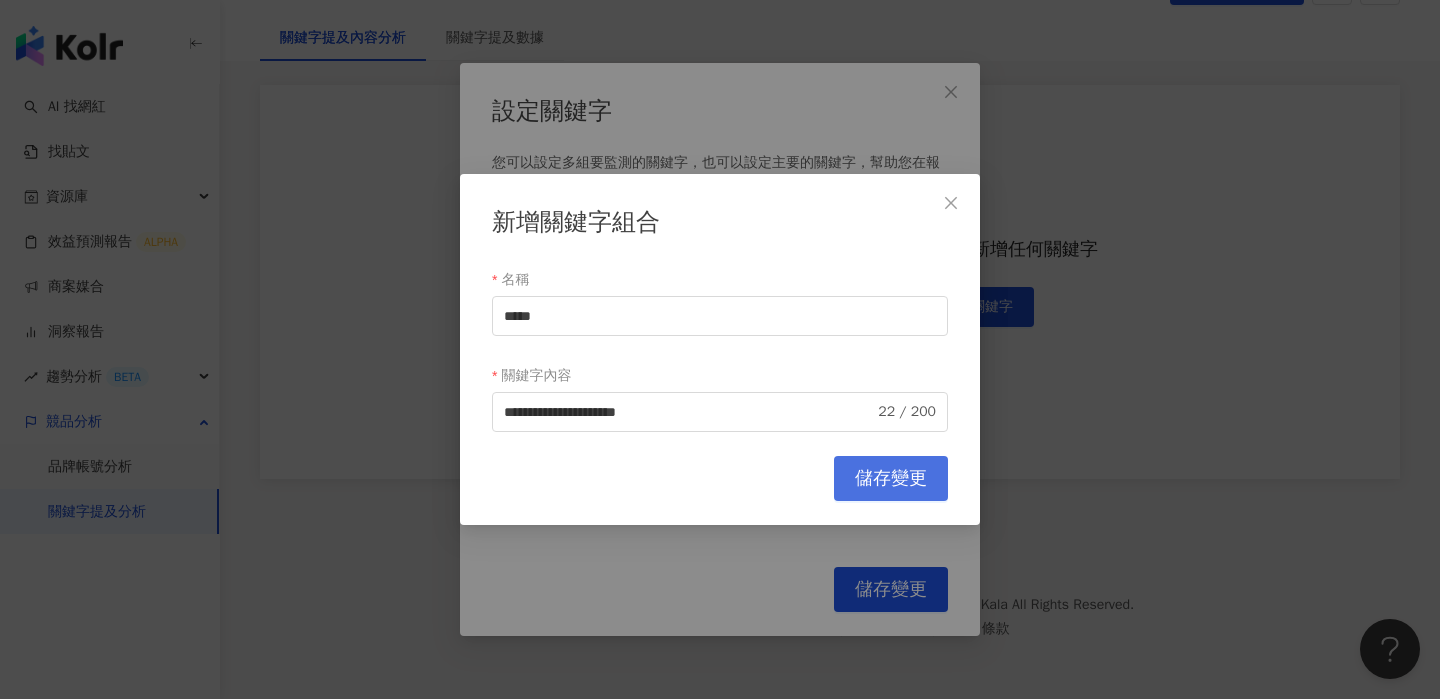 click on "儲存變更" at bounding box center [891, 479] 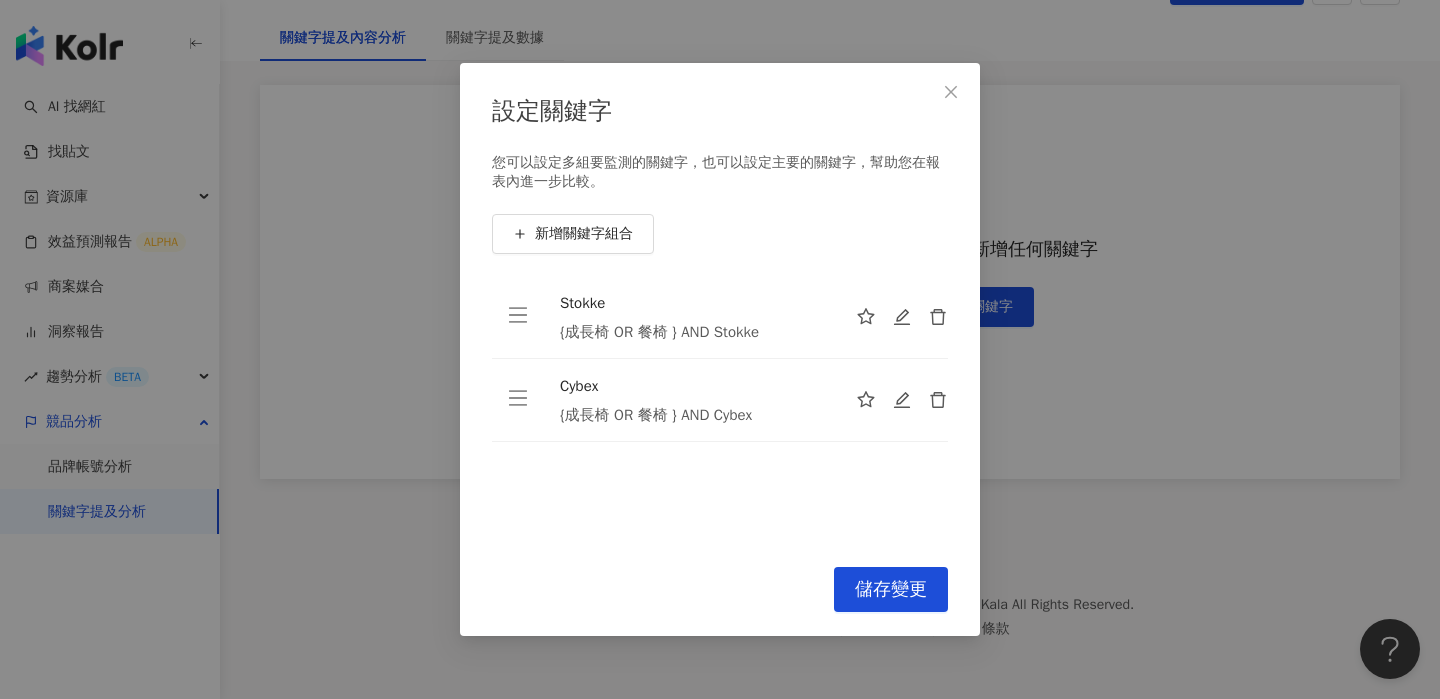 drag, startPoint x: 921, startPoint y: 582, endPoint x: 740, endPoint y: 446, distance: 226.40009 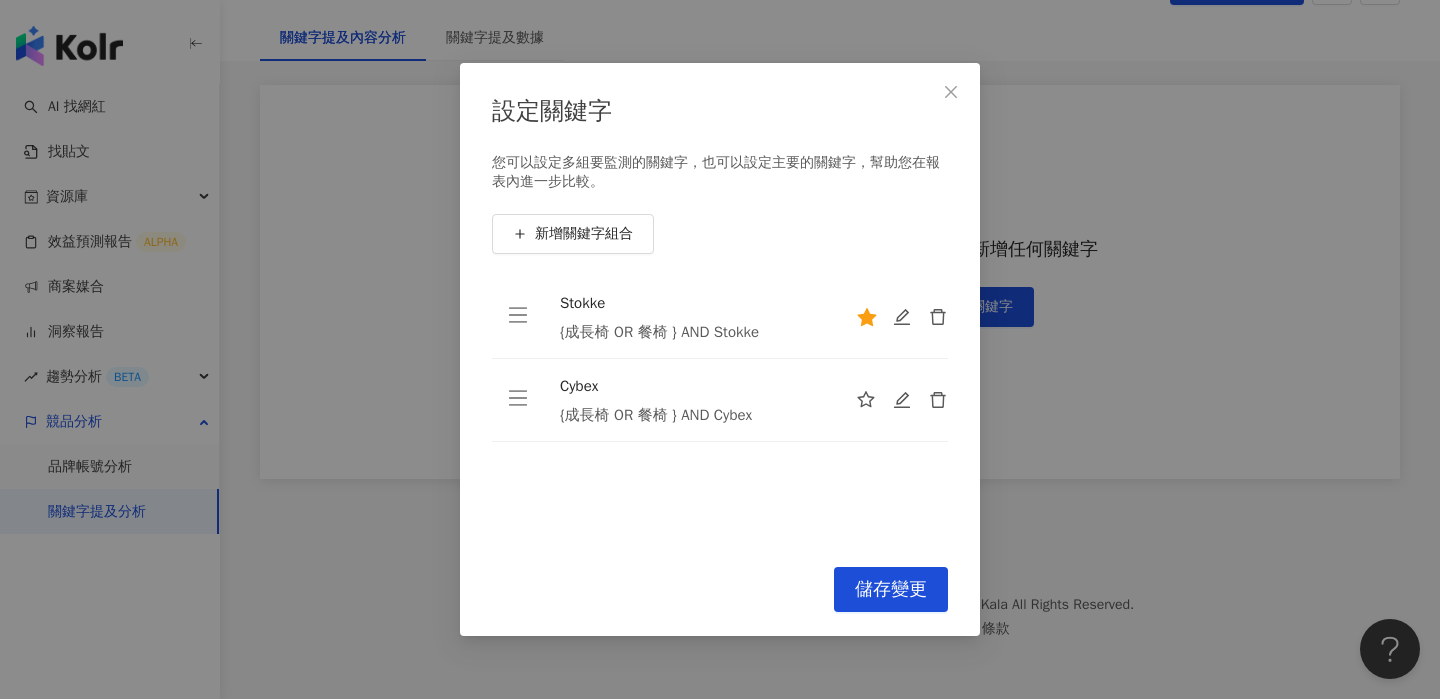 click 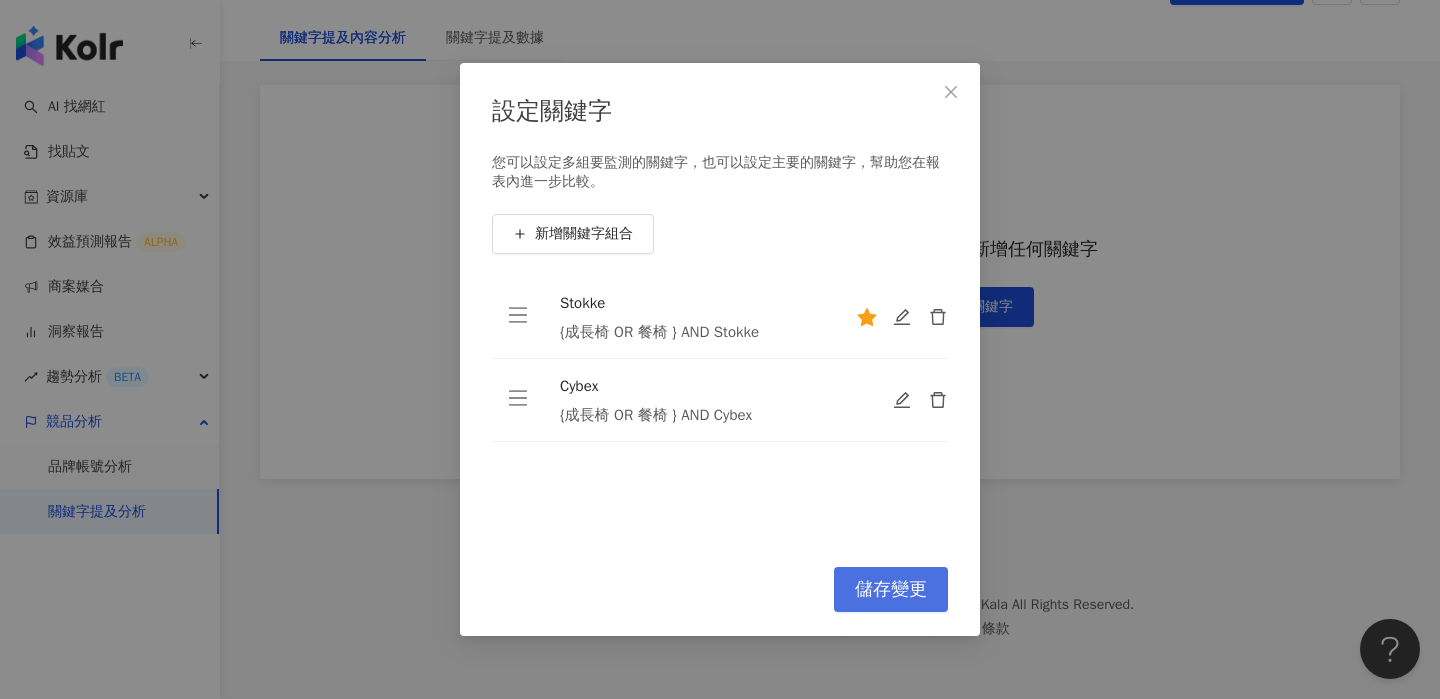 click on "儲存變更" at bounding box center [891, 589] 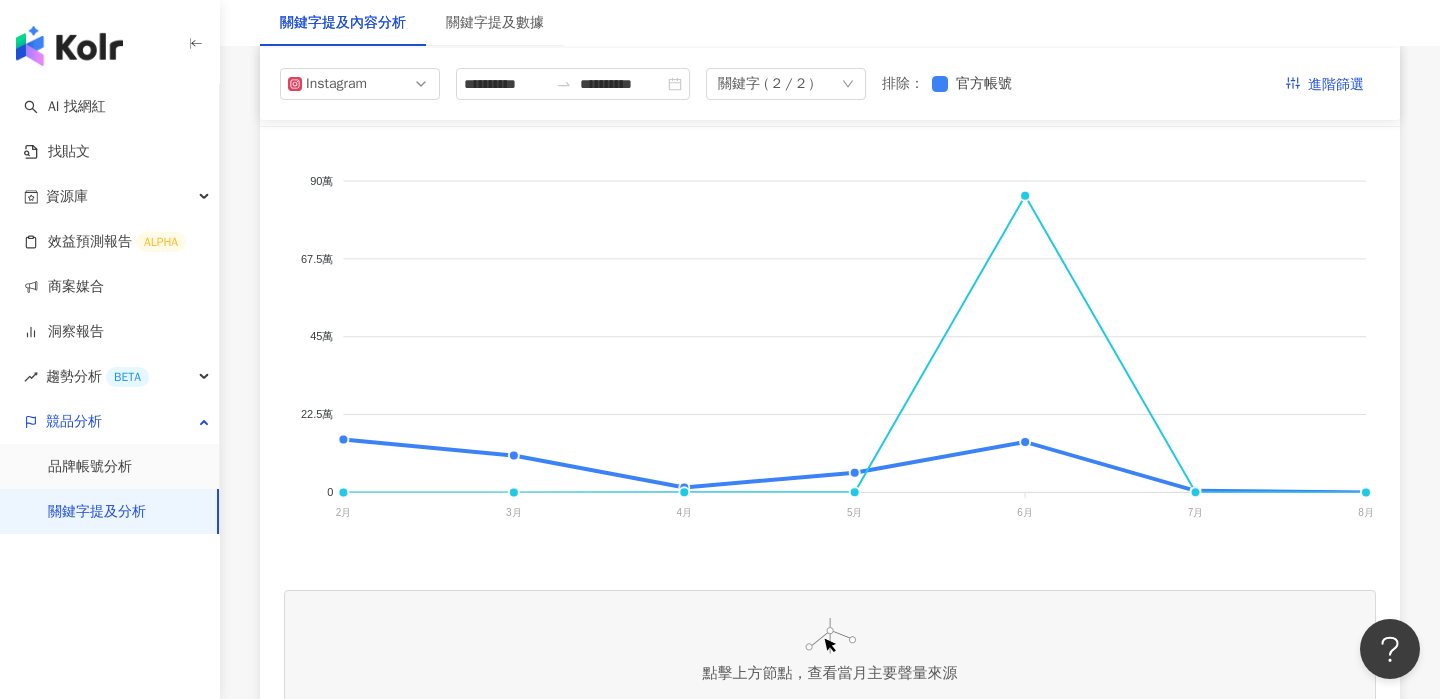 scroll, scrollTop: 362, scrollLeft: 0, axis: vertical 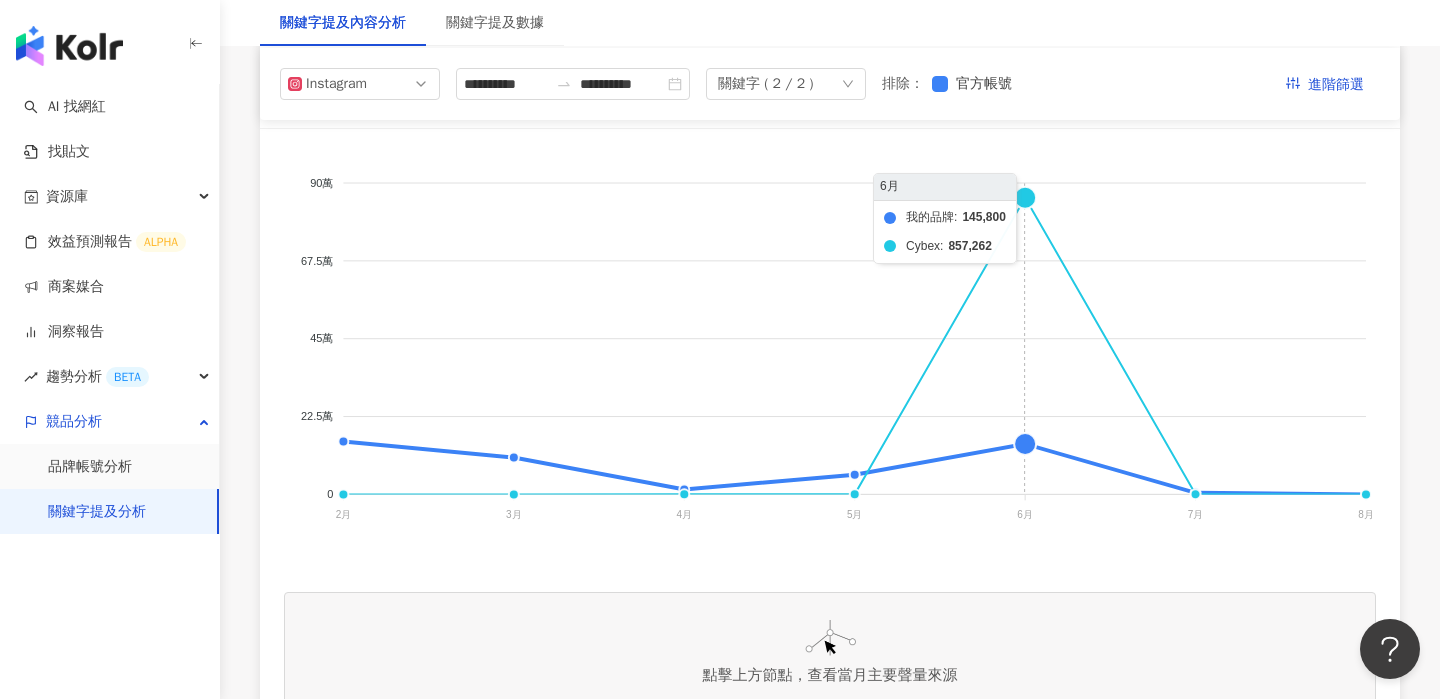 click on "我的品牌 Cybex" 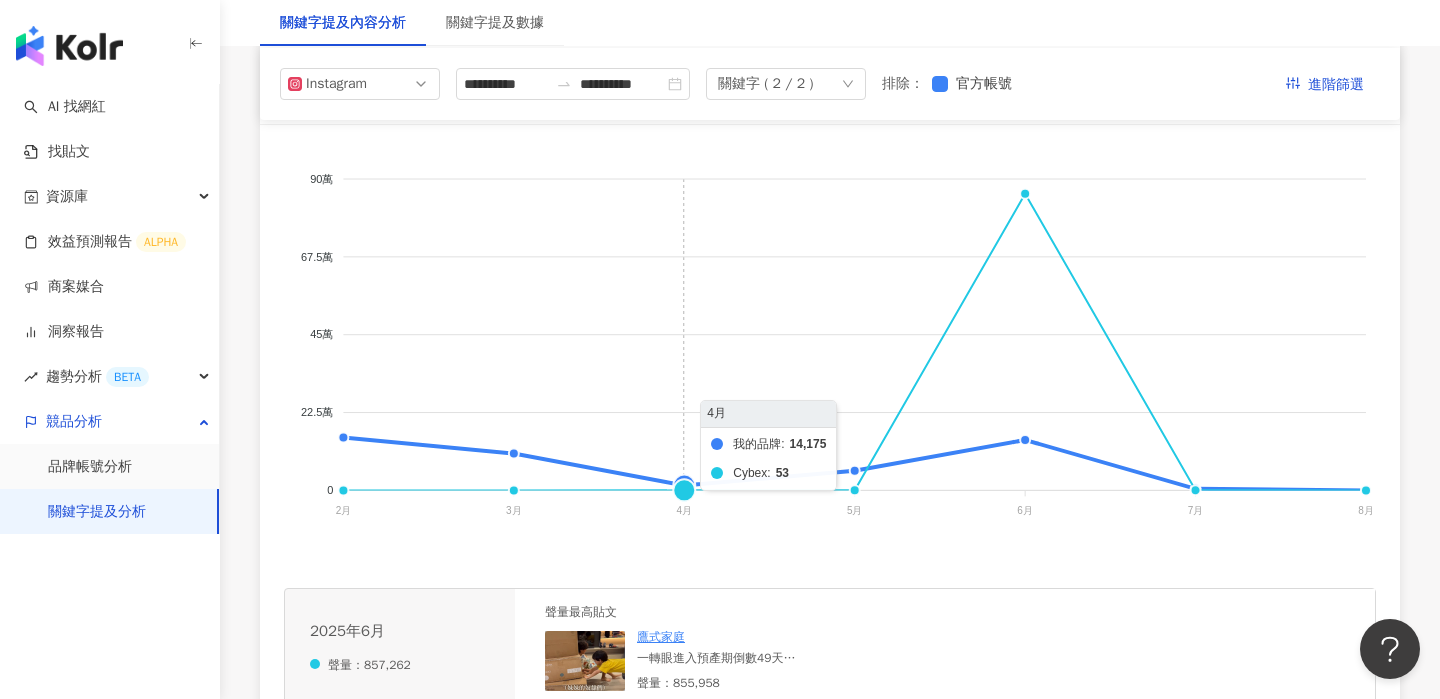 scroll, scrollTop: 360, scrollLeft: 0, axis: vertical 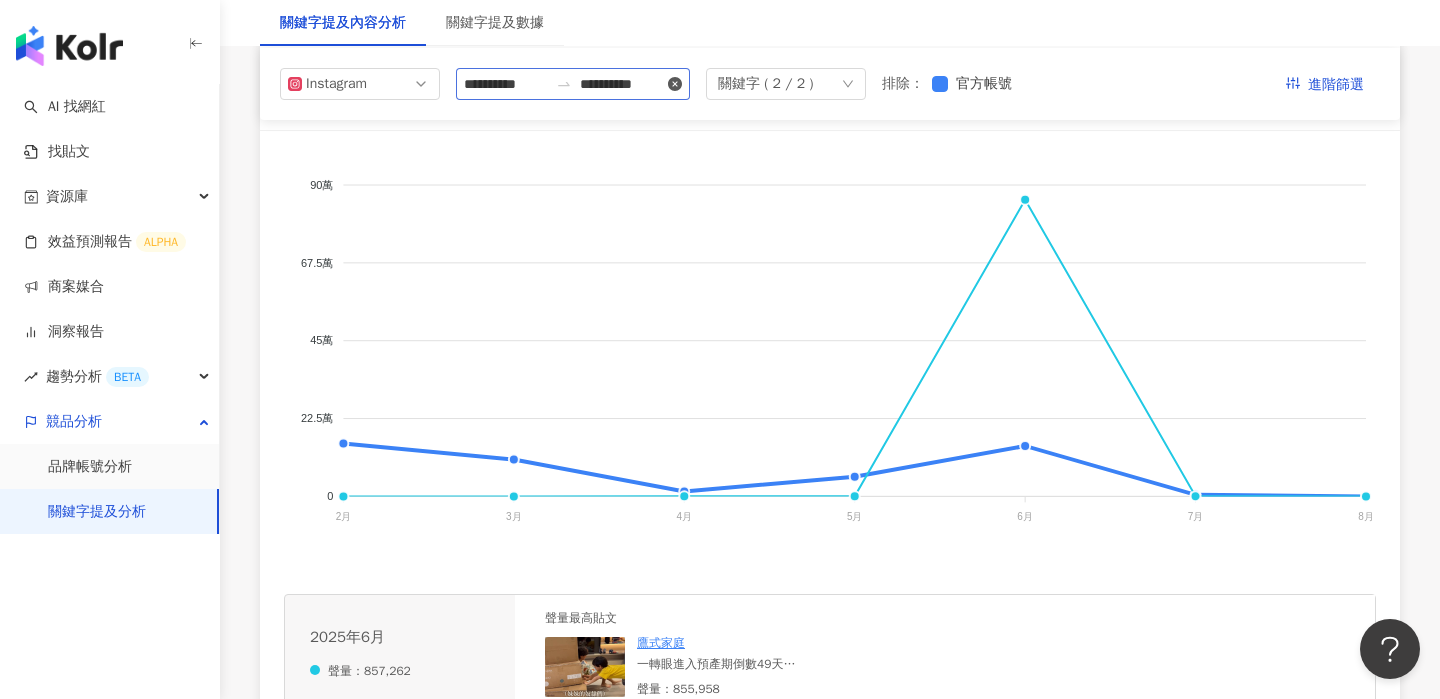 click 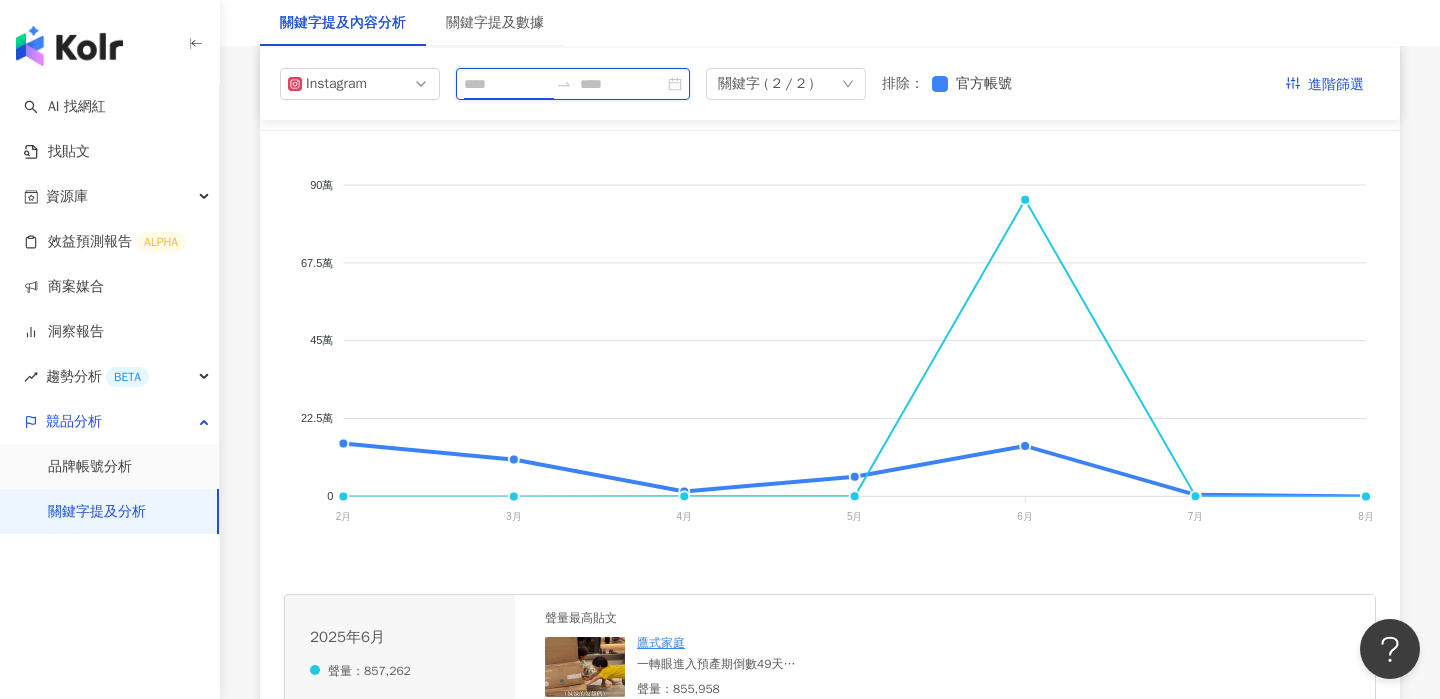 click at bounding box center [506, 84] 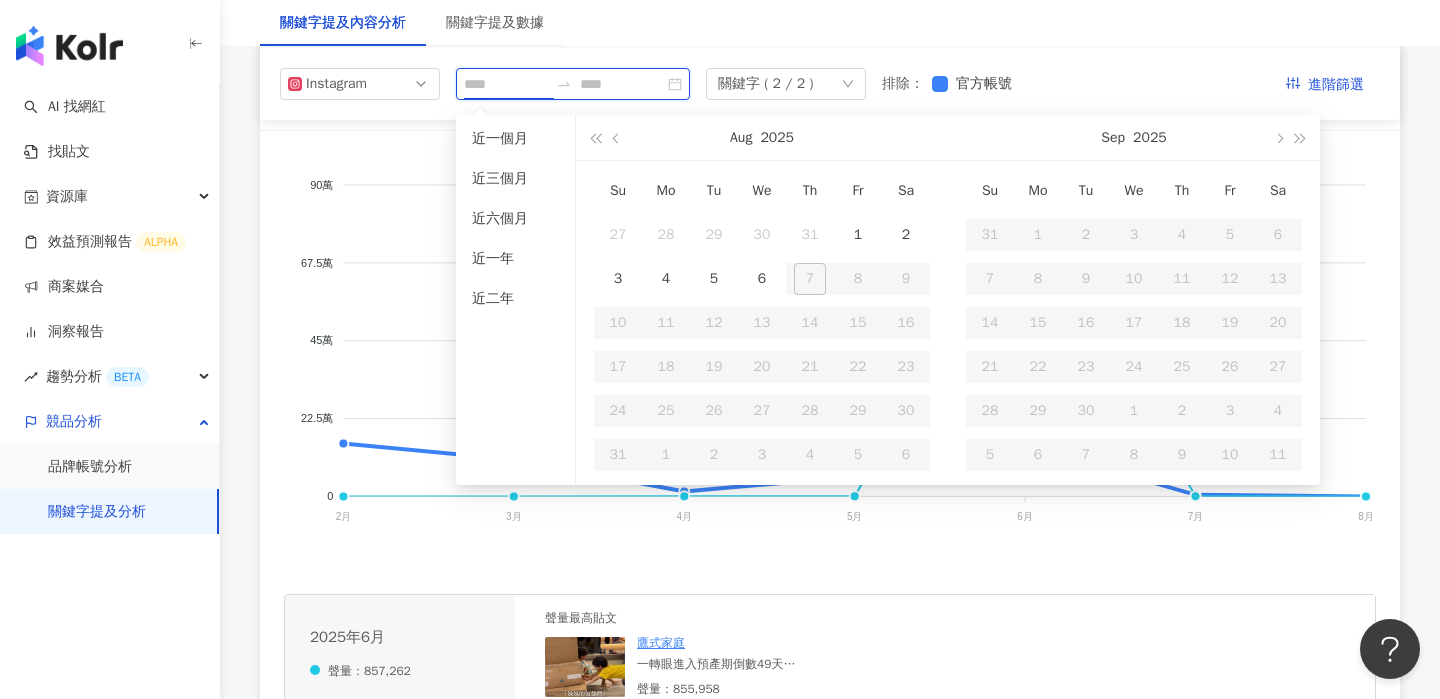 type on "**********" 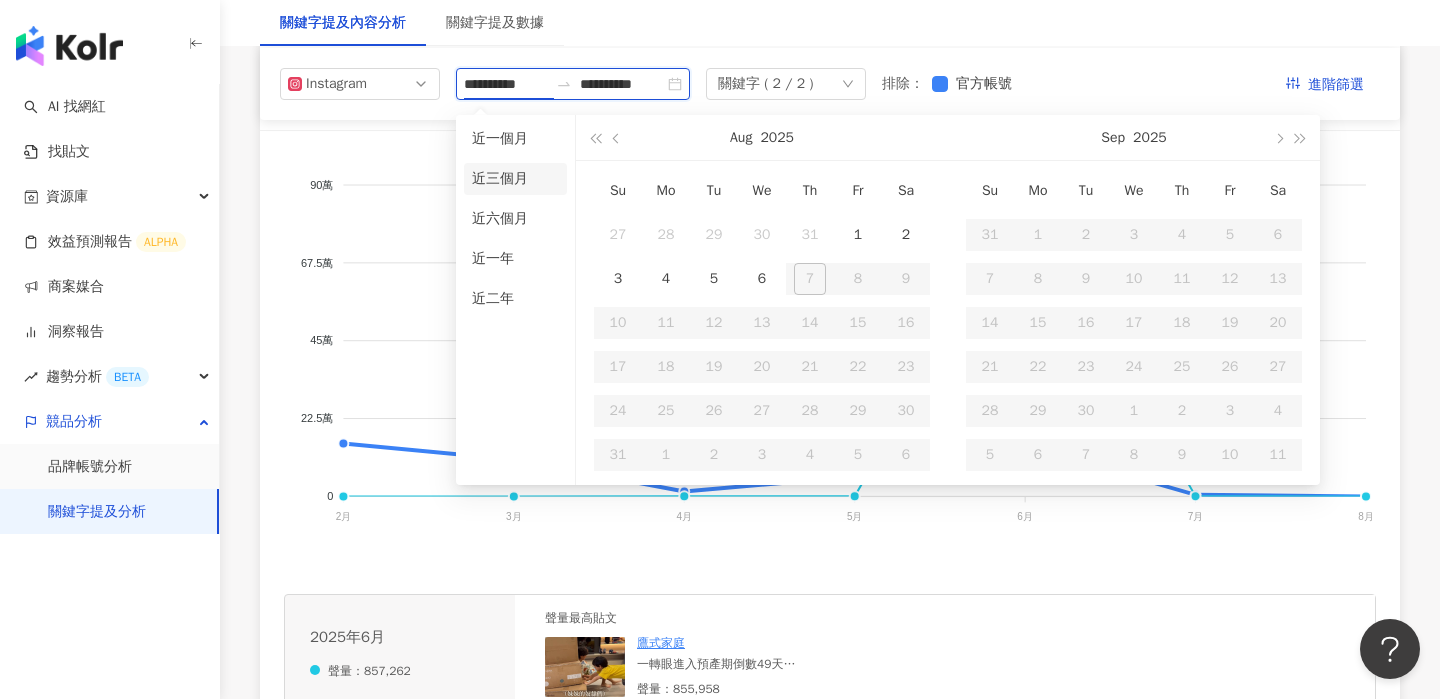type 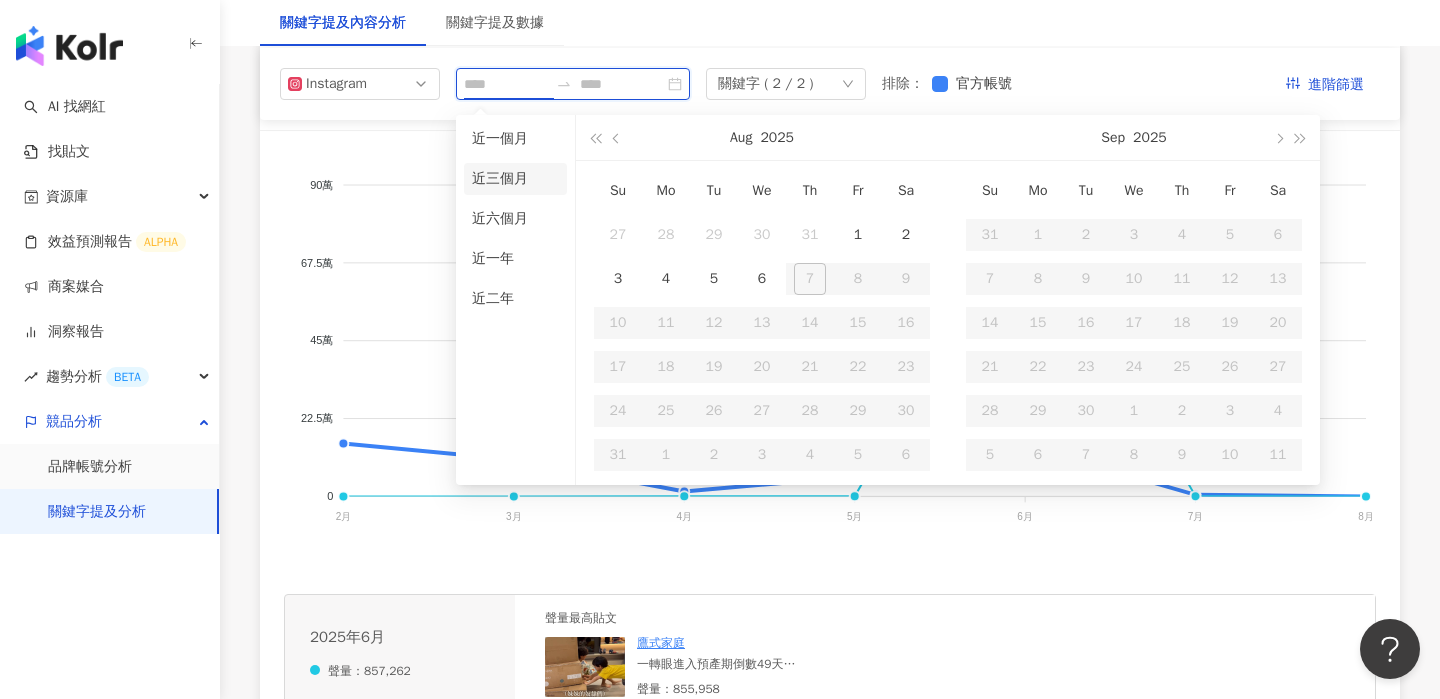 type on "**********" 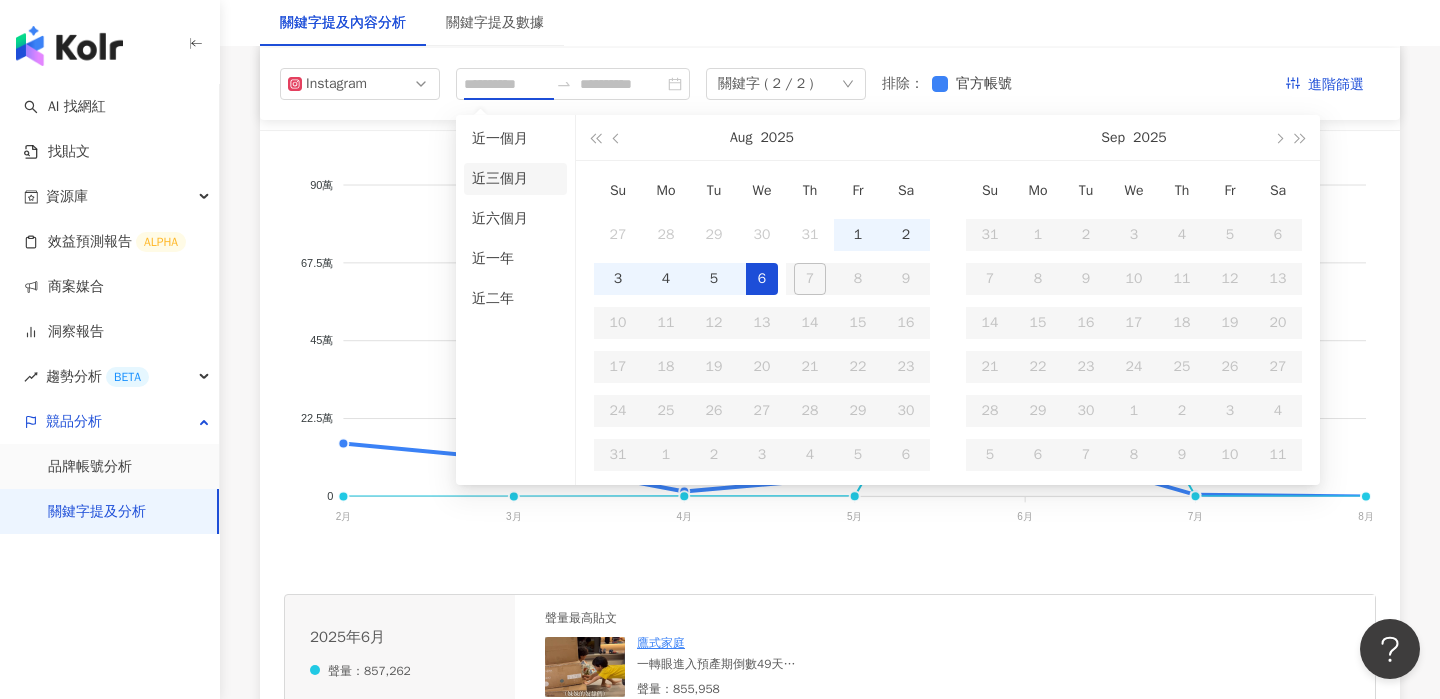 click on "近三個月" at bounding box center [515, 179] 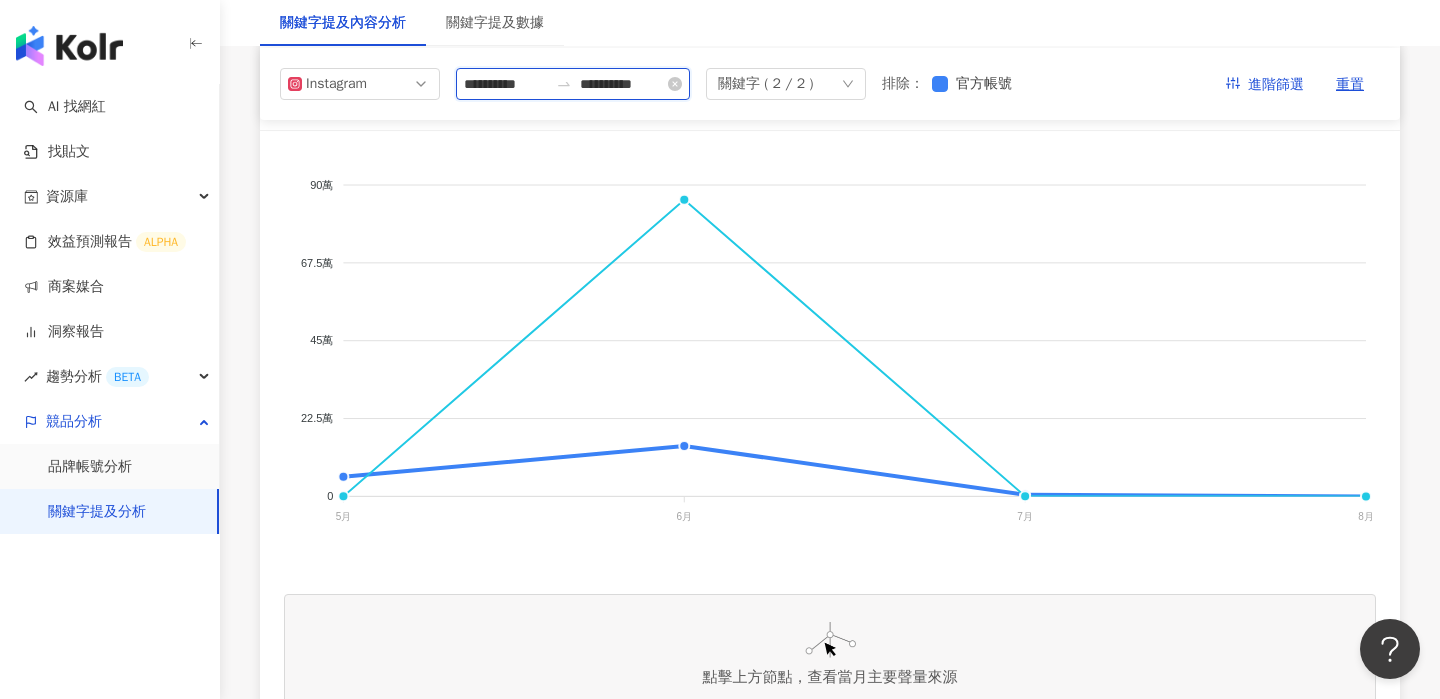 click on "**********" at bounding box center [622, 84] 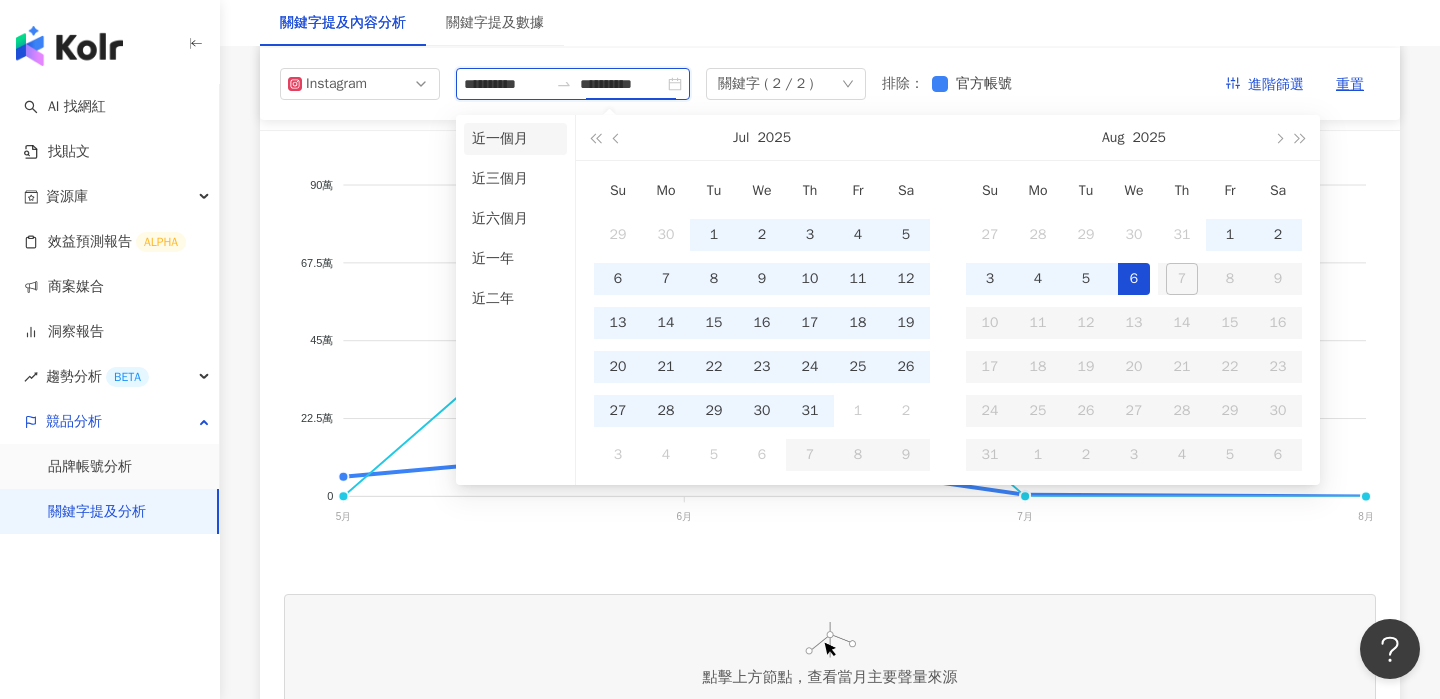 type on "**********" 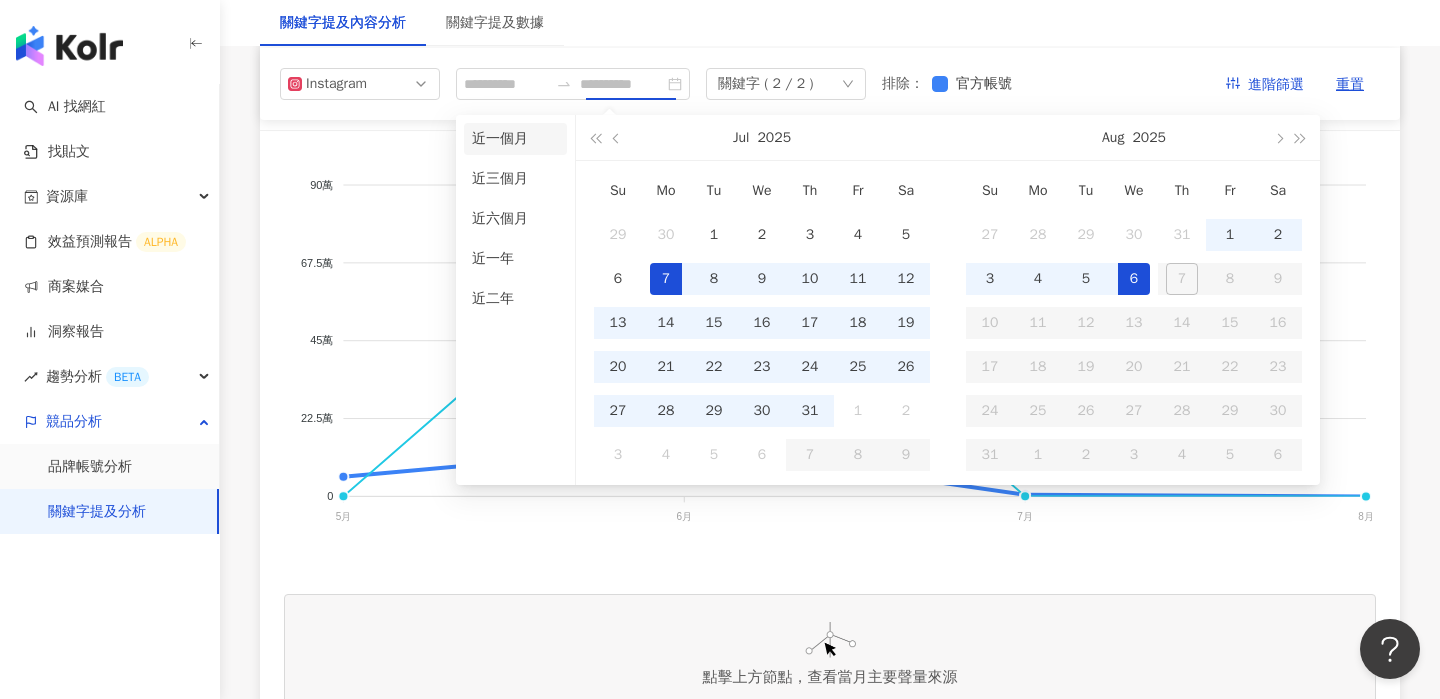 click on "近一個月" at bounding box center [515, 139] 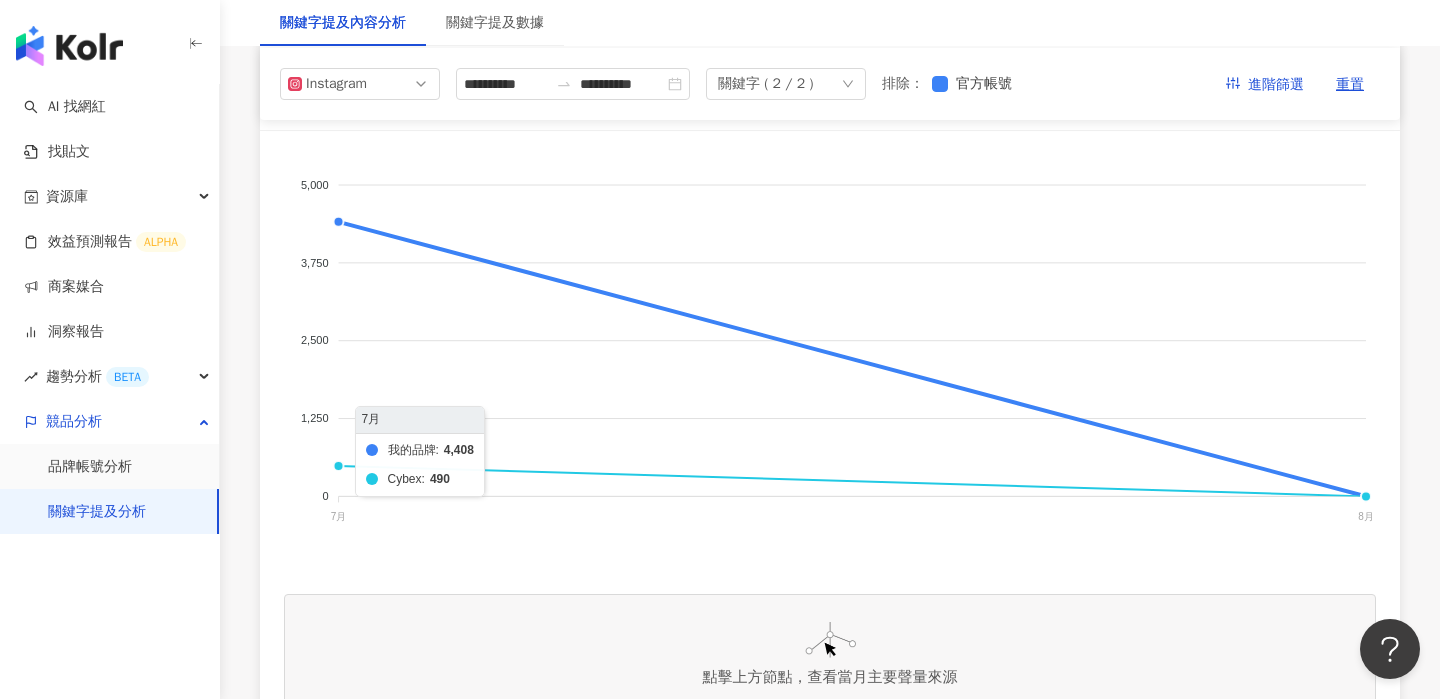 click on "我的品牌 Cybex" 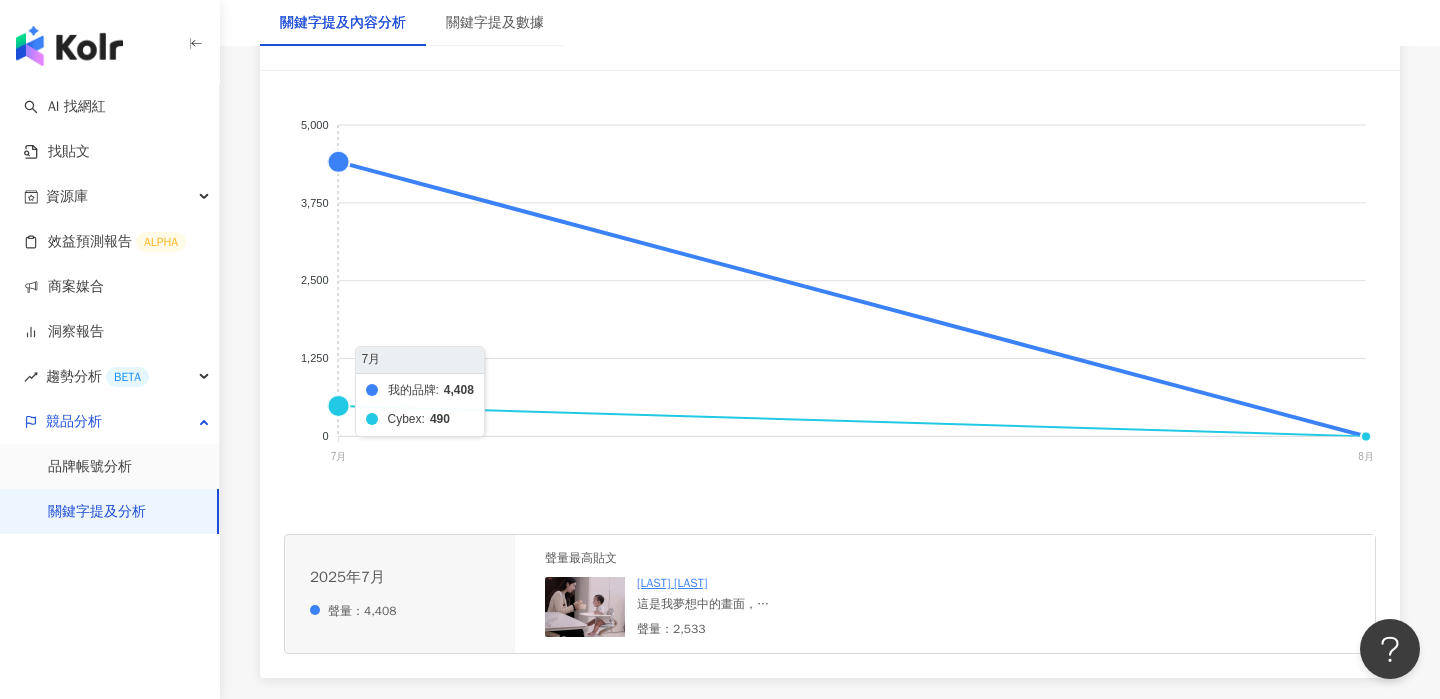 scroll, scrollTop: 421, scrollLeft: 0, axis: vertical 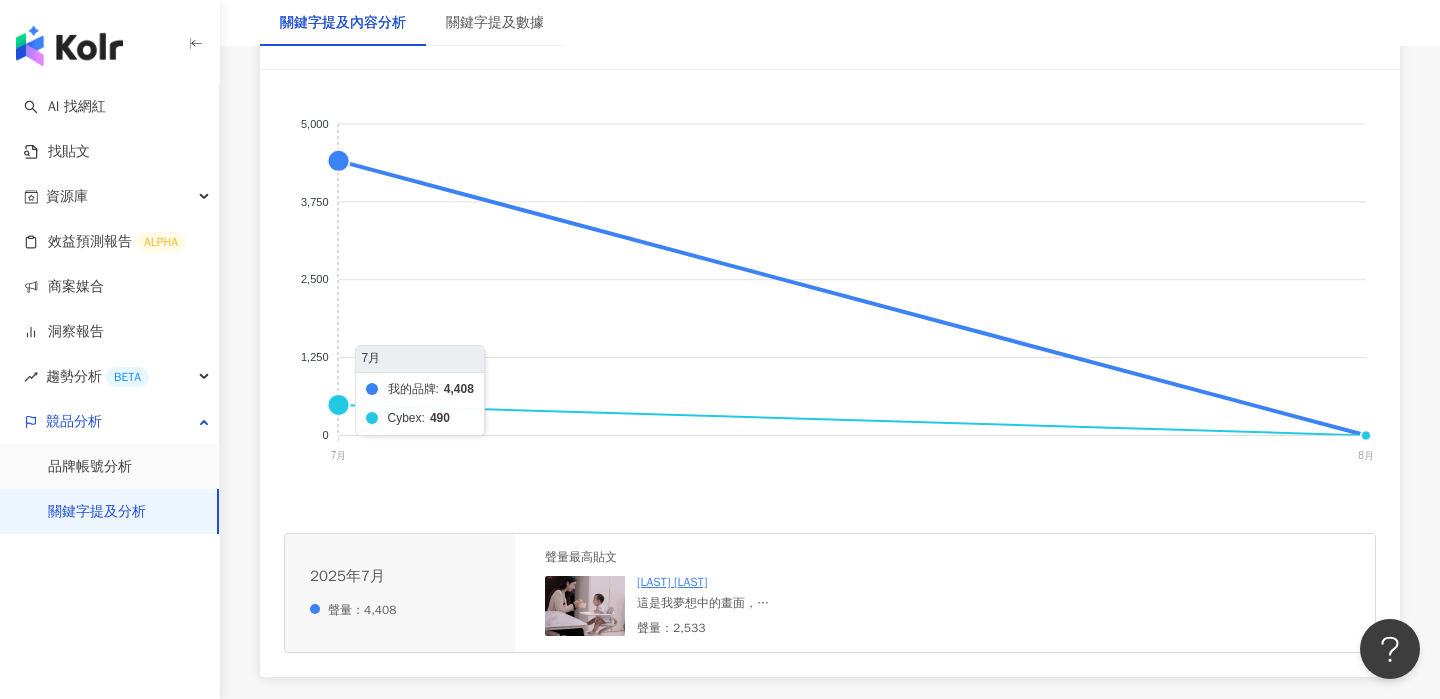 click on "我的品牌 Cybex" 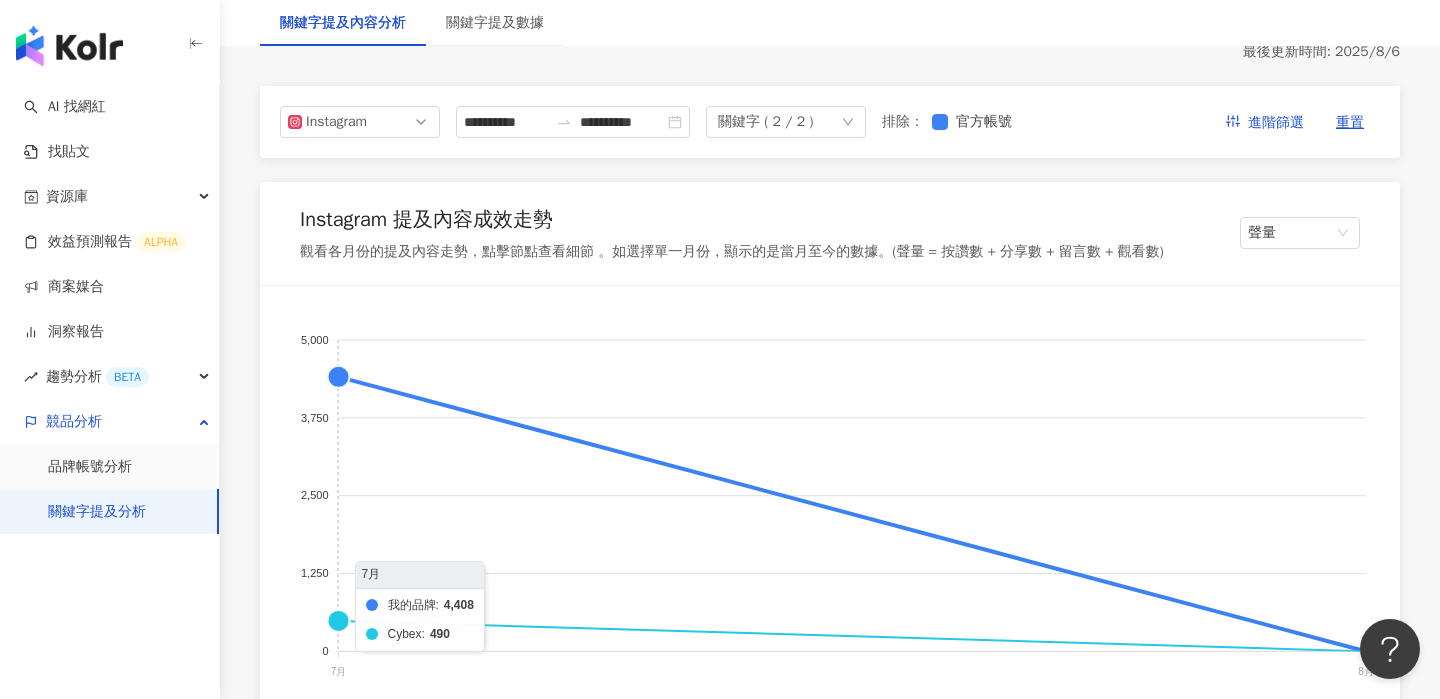 scroll, scrollTop: 156, scrollLeft: 0, axis: vertical 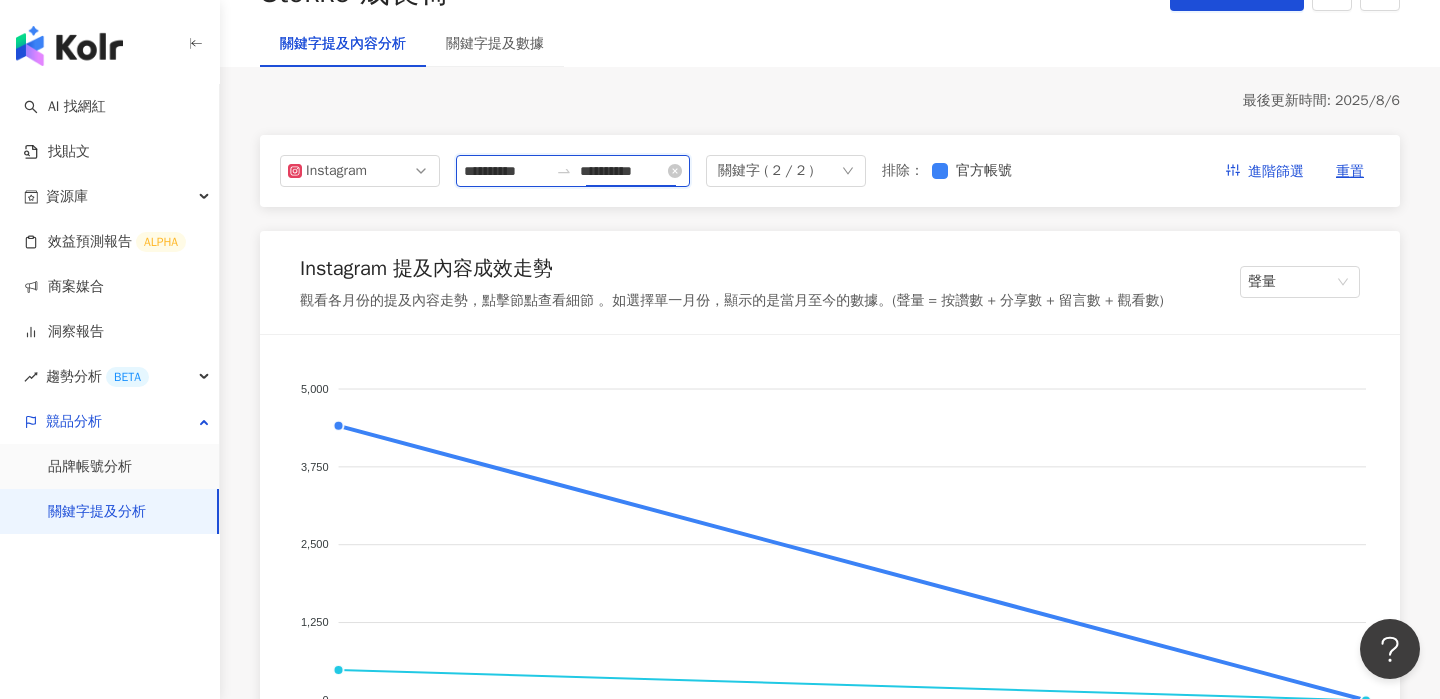 click on "**********" at bounding box center (622, 171) 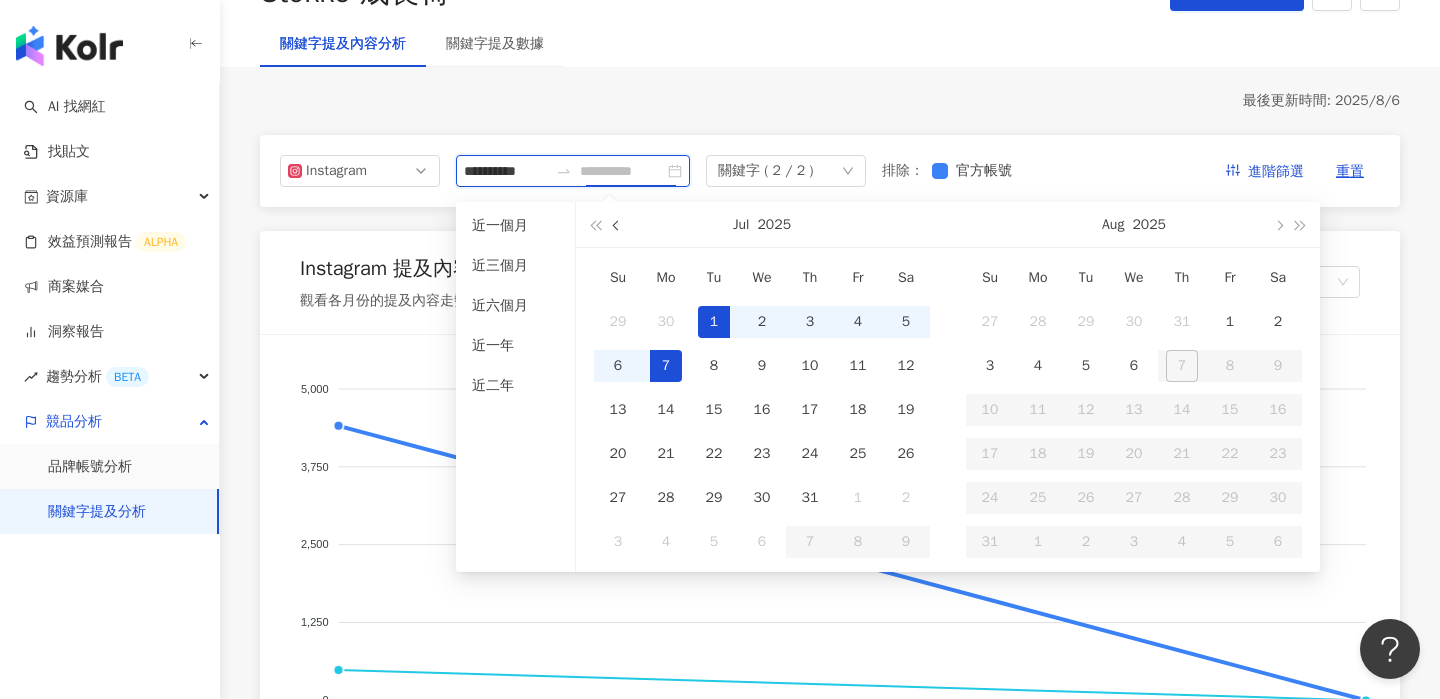 type on "**********" 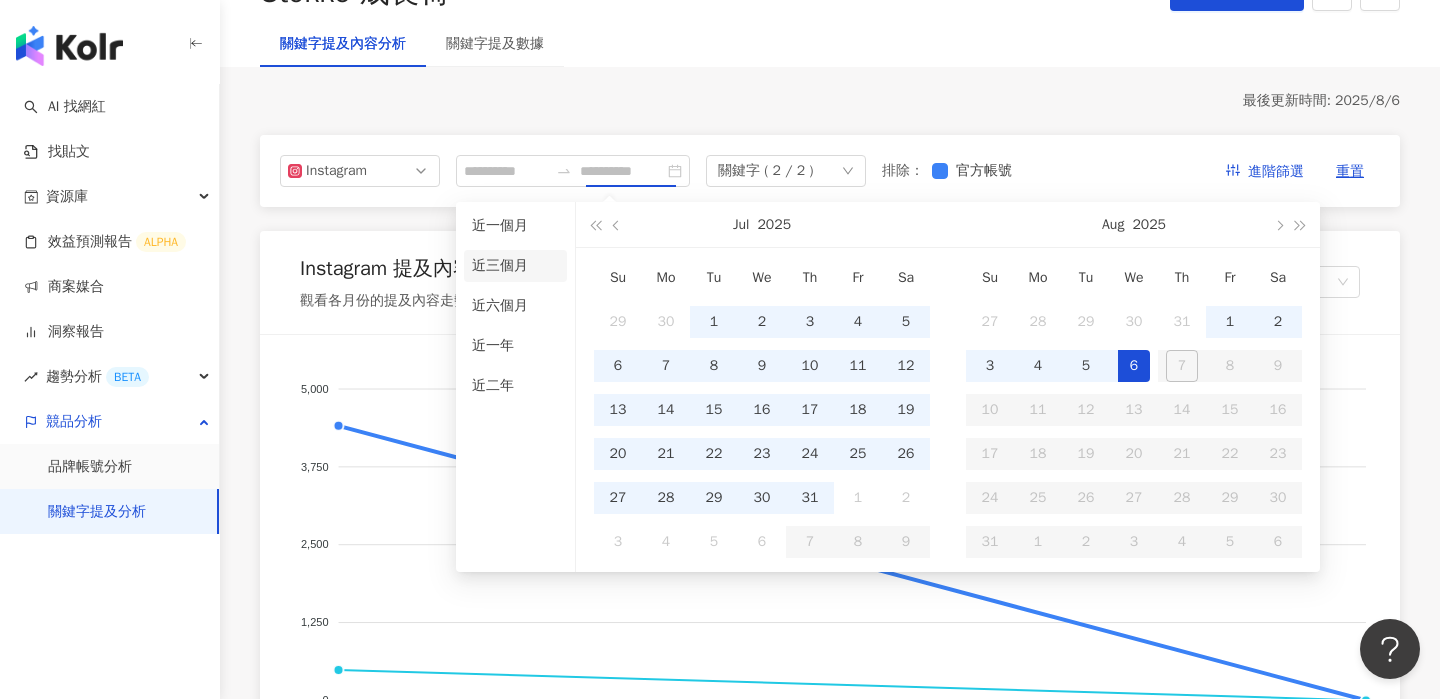 click on "近三個月" at bounding box center [515, 266] 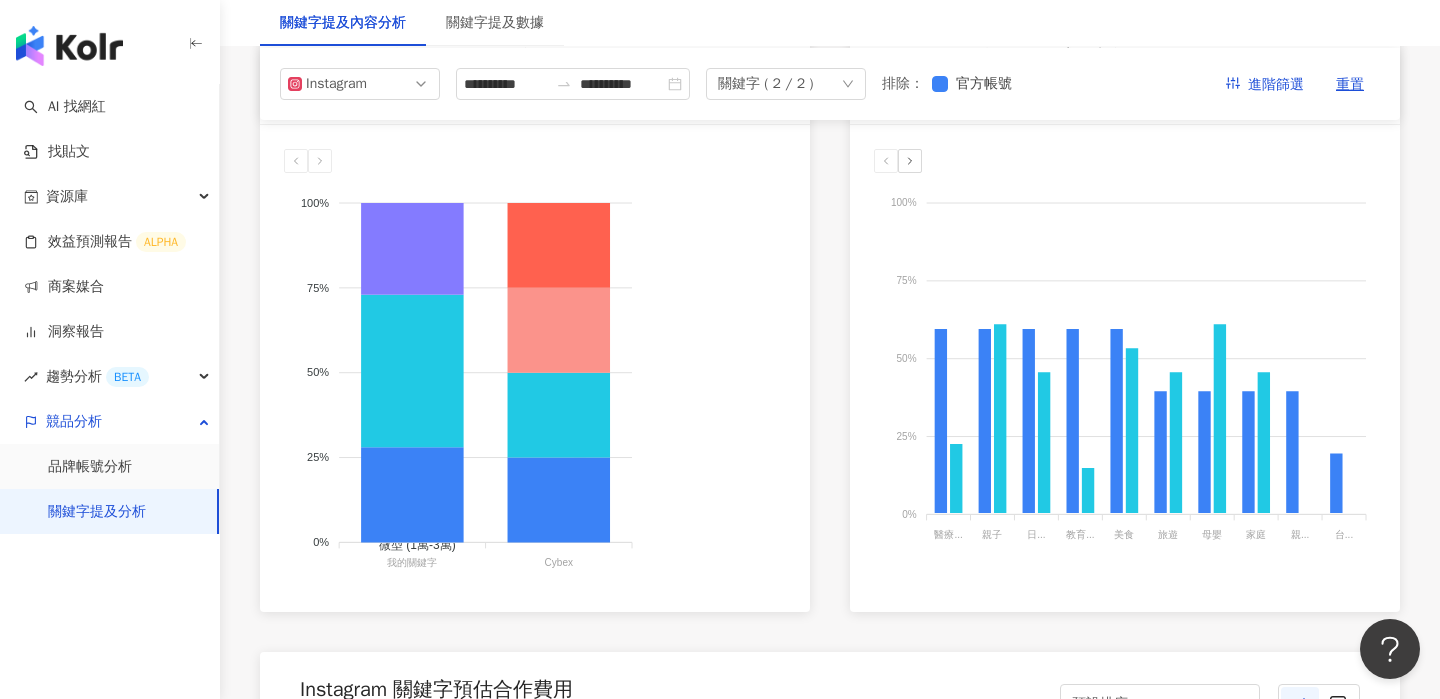scroll, scrollTop: 1114, scrollLeft: 0, axis: vertical 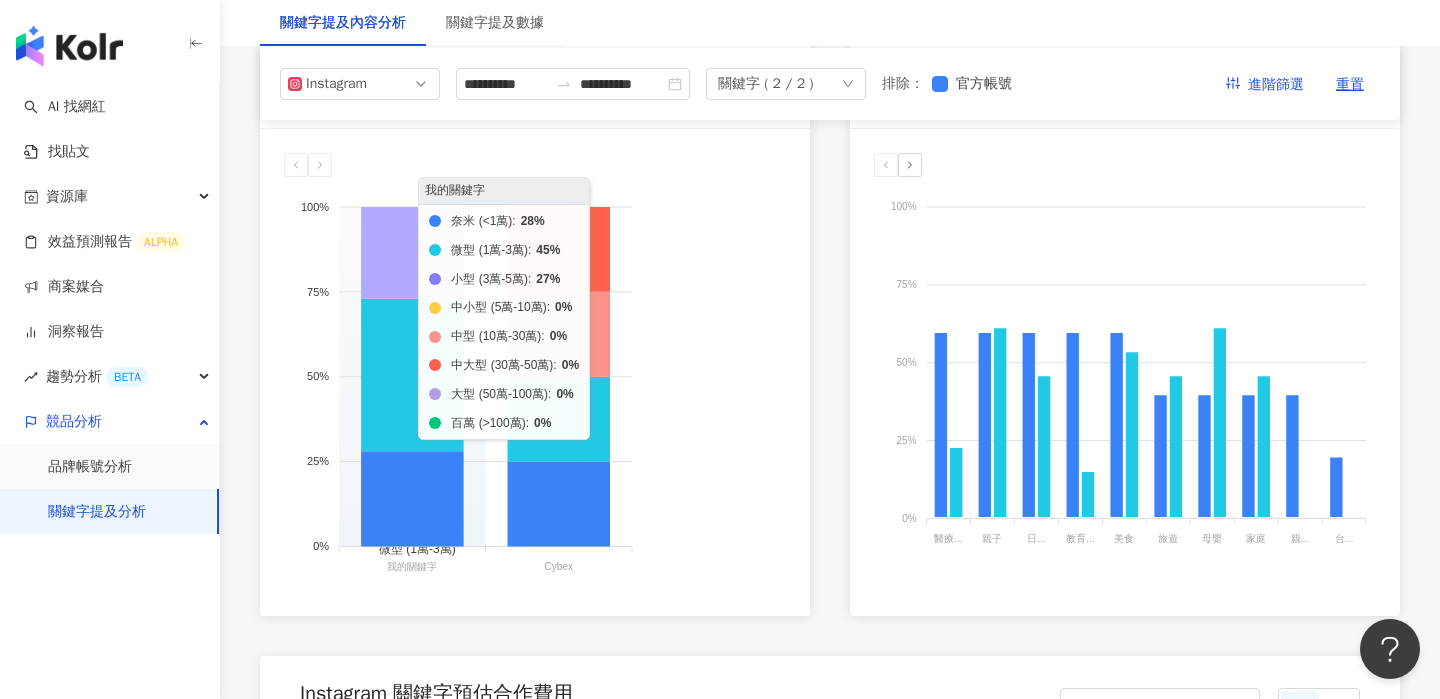 click 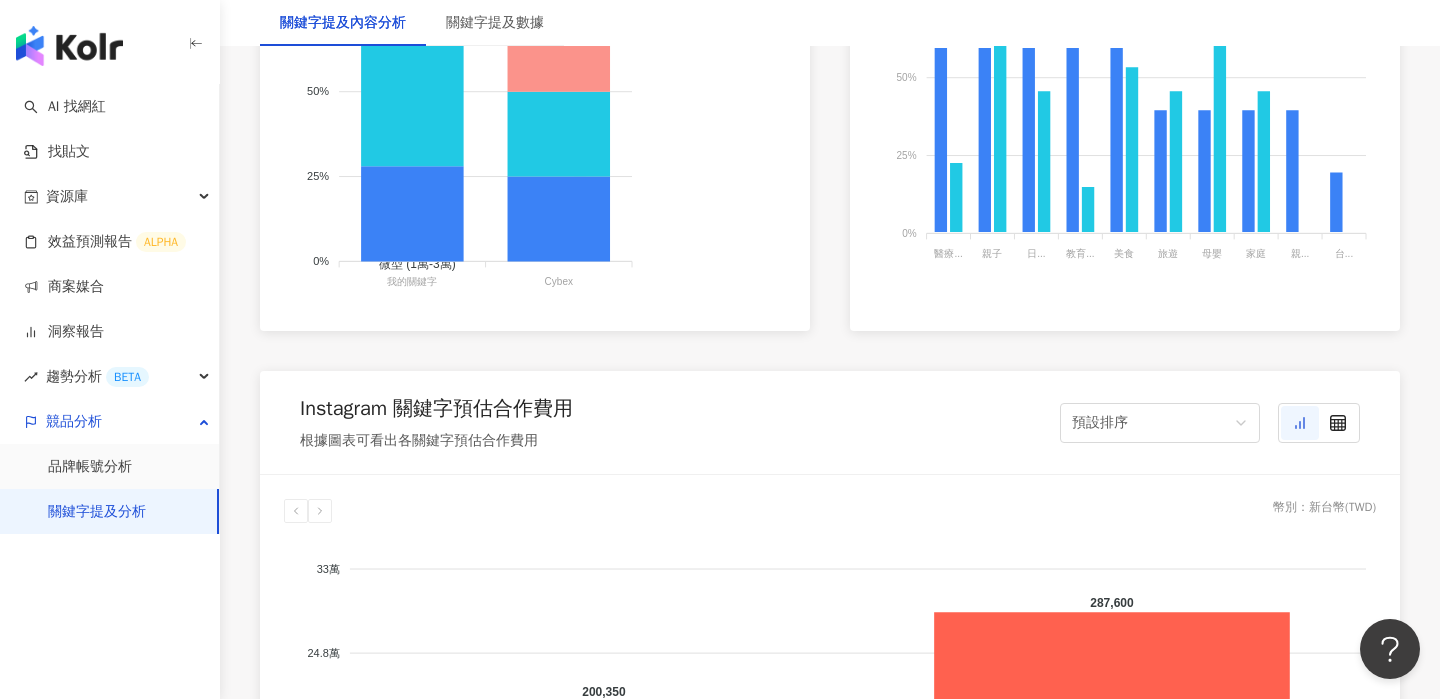 scroll, scrollTop: 1589, scrollLeft: 0, axis: vertical 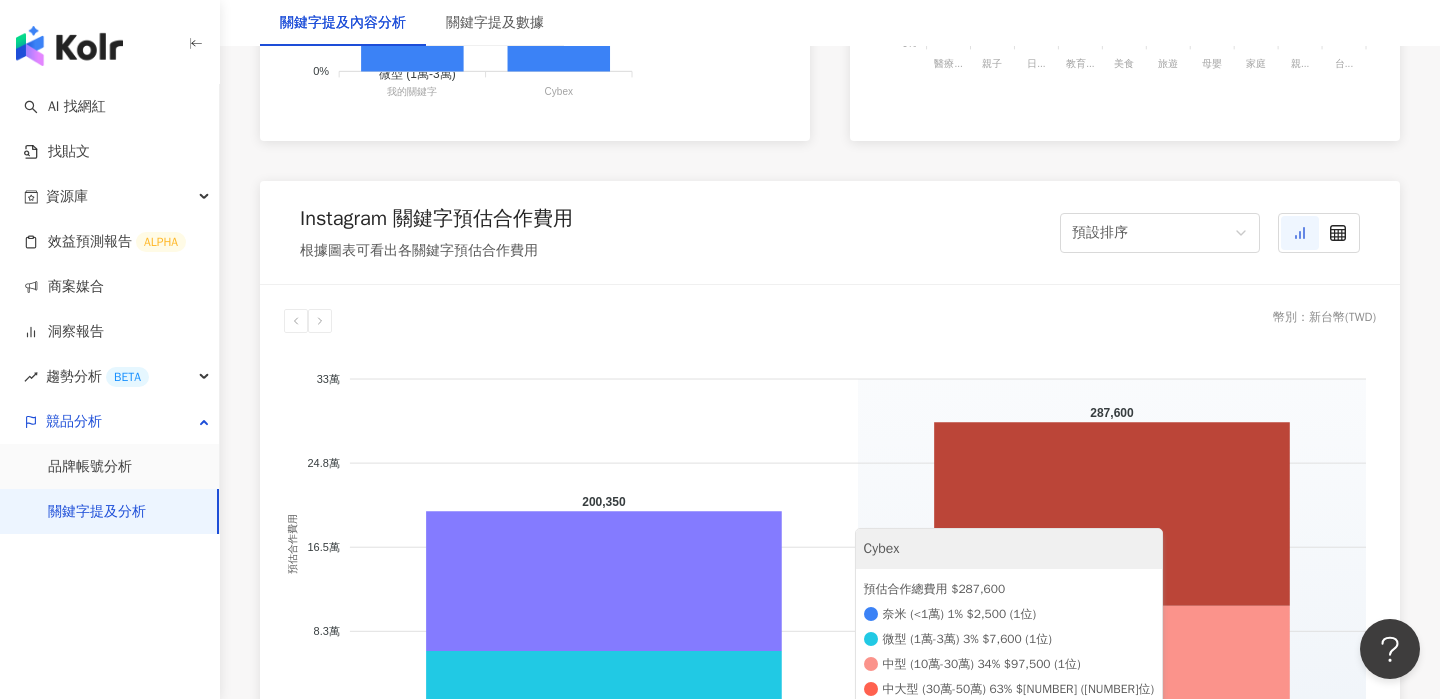 click 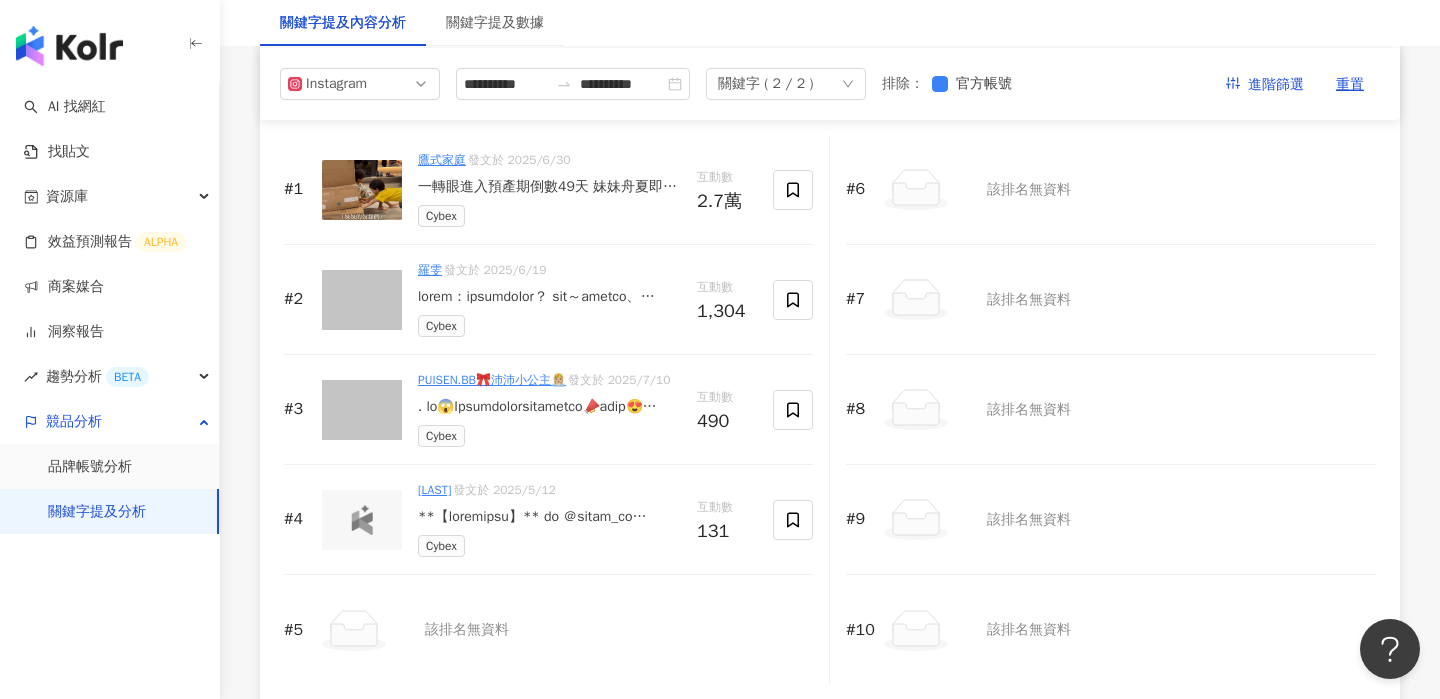 scroll, scrollTop: 3075, scrollLeft: 0, axis: vertical 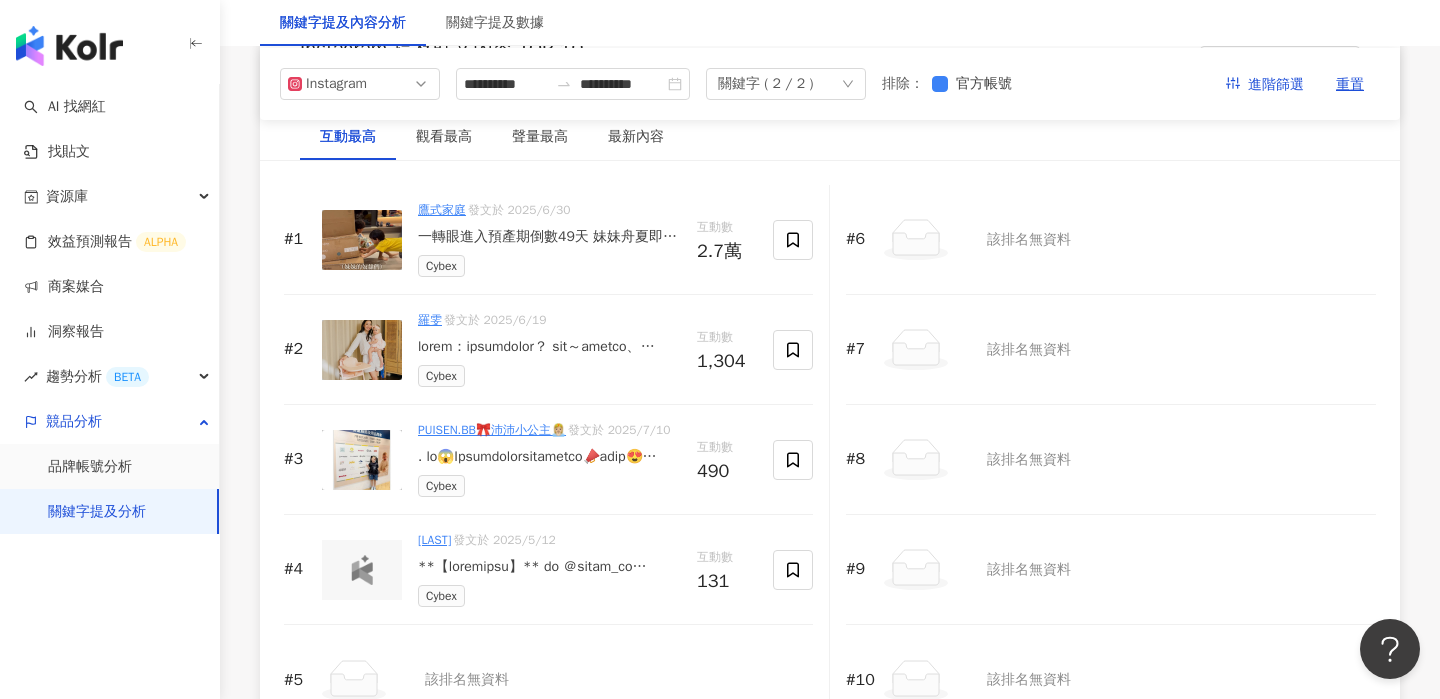 click on "羅雯" at bounding box center [430, 320] 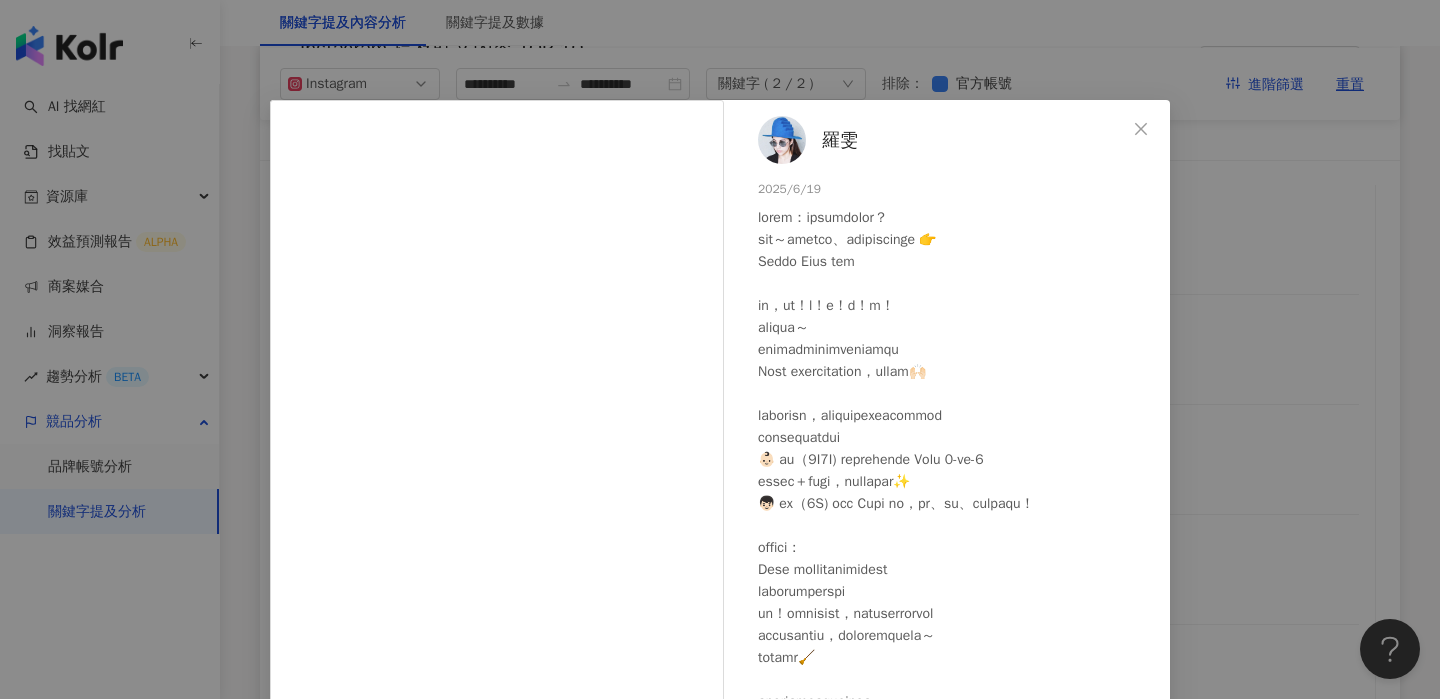 click at bounding box center (956, 504) 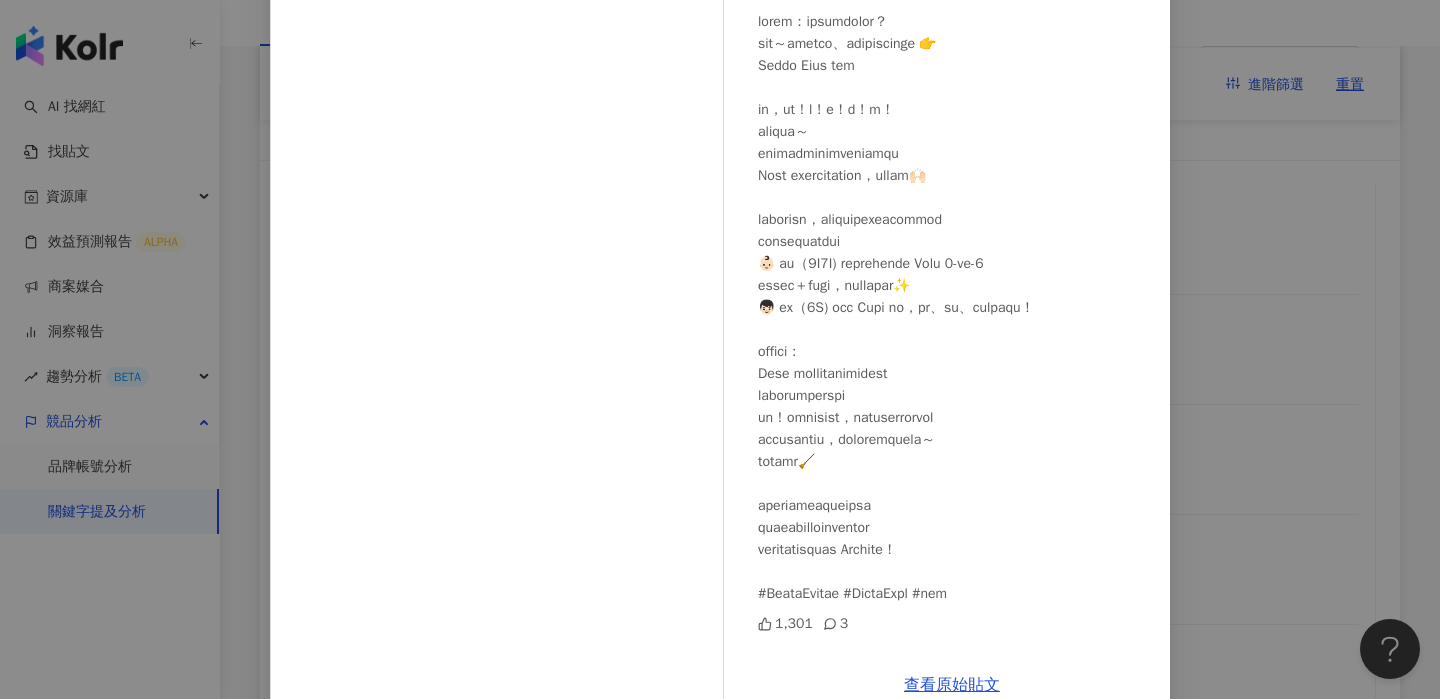 scroll, scrollTop: 235, scrollLeft: 0, axis: vertical 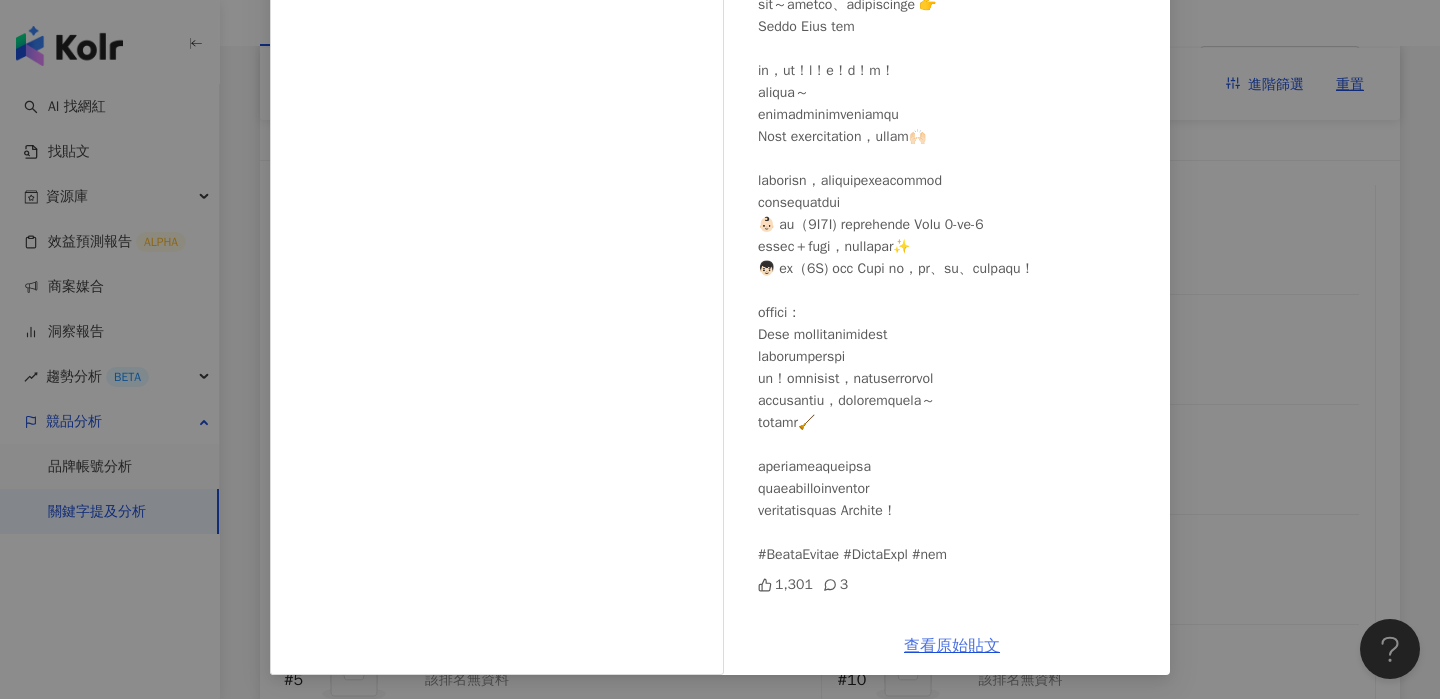 click on "查看原始貼文" at bounding box center [952, 646] 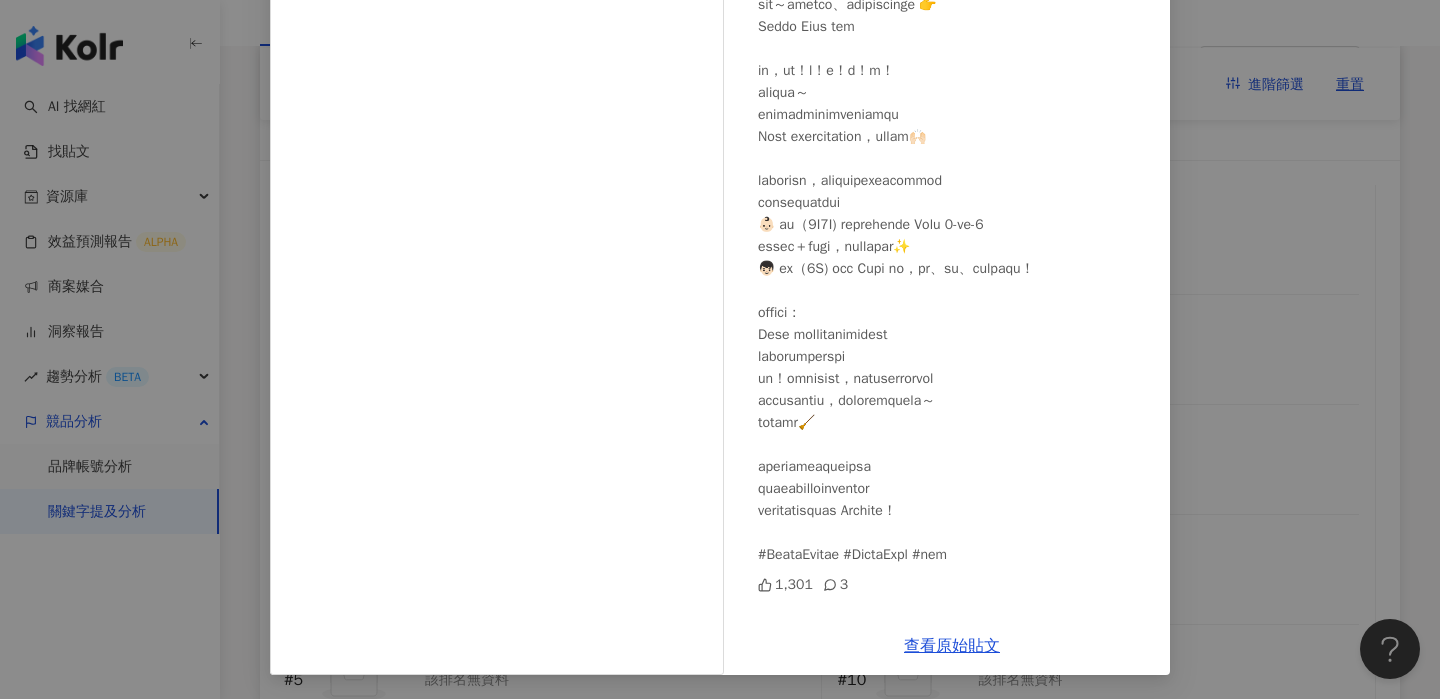 click on "羅雯 2025/6/19 1,301 3 查看原始貼文" at bounding box center (720, 349) 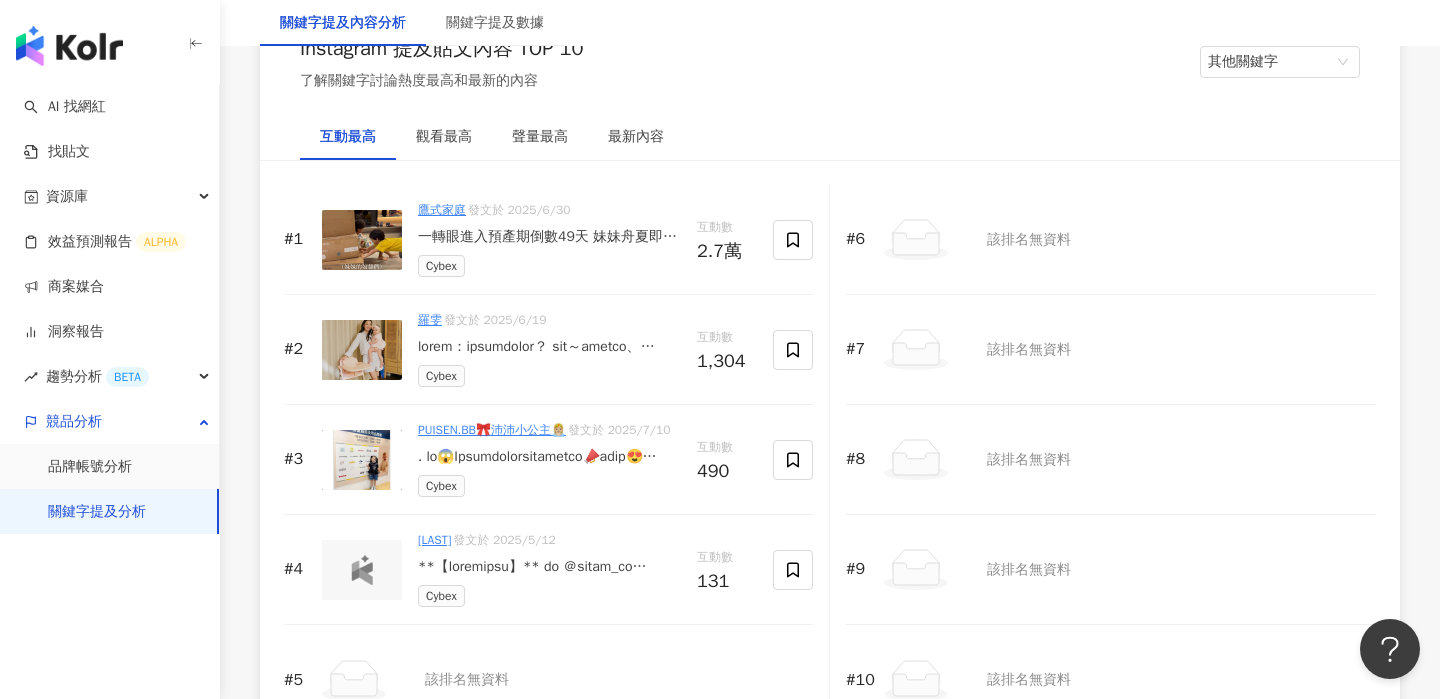 scroll, scrollTop: 3114, scrollLeft: 0, axis: vertical 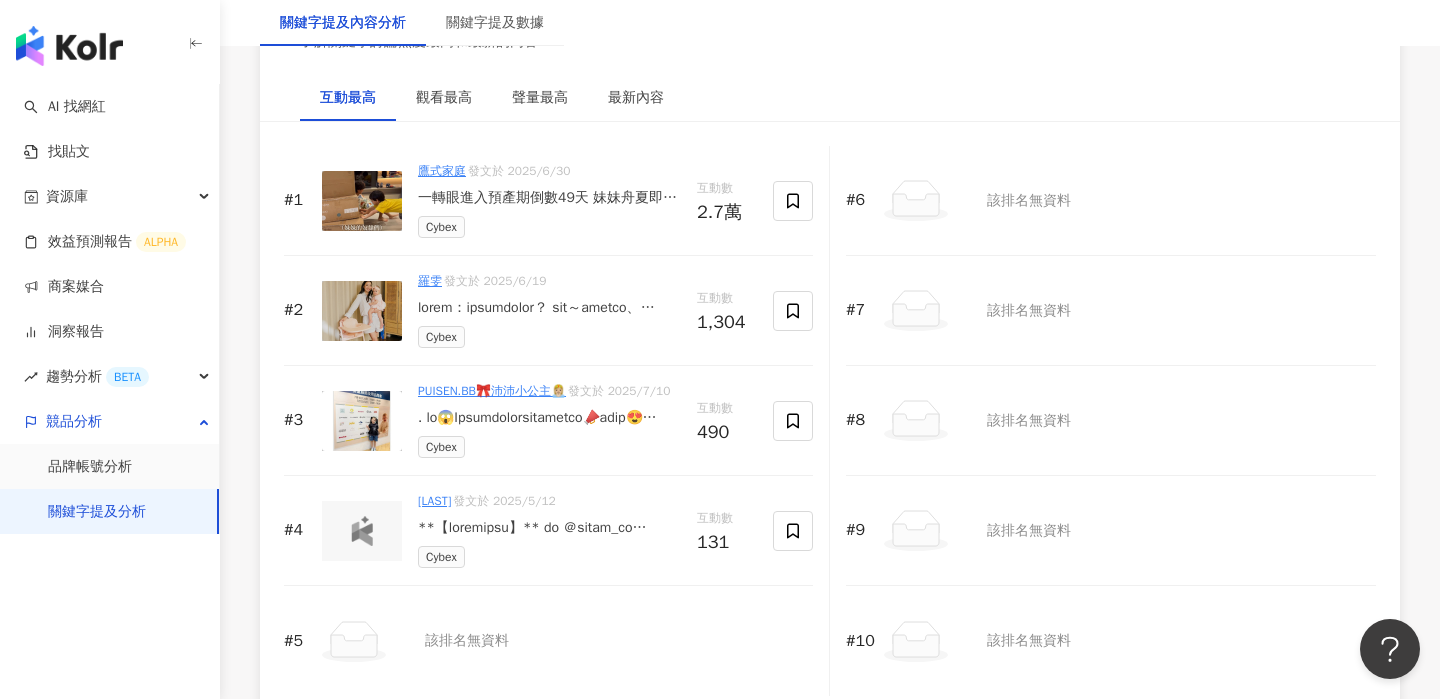 click at bounding box center (549, 418) 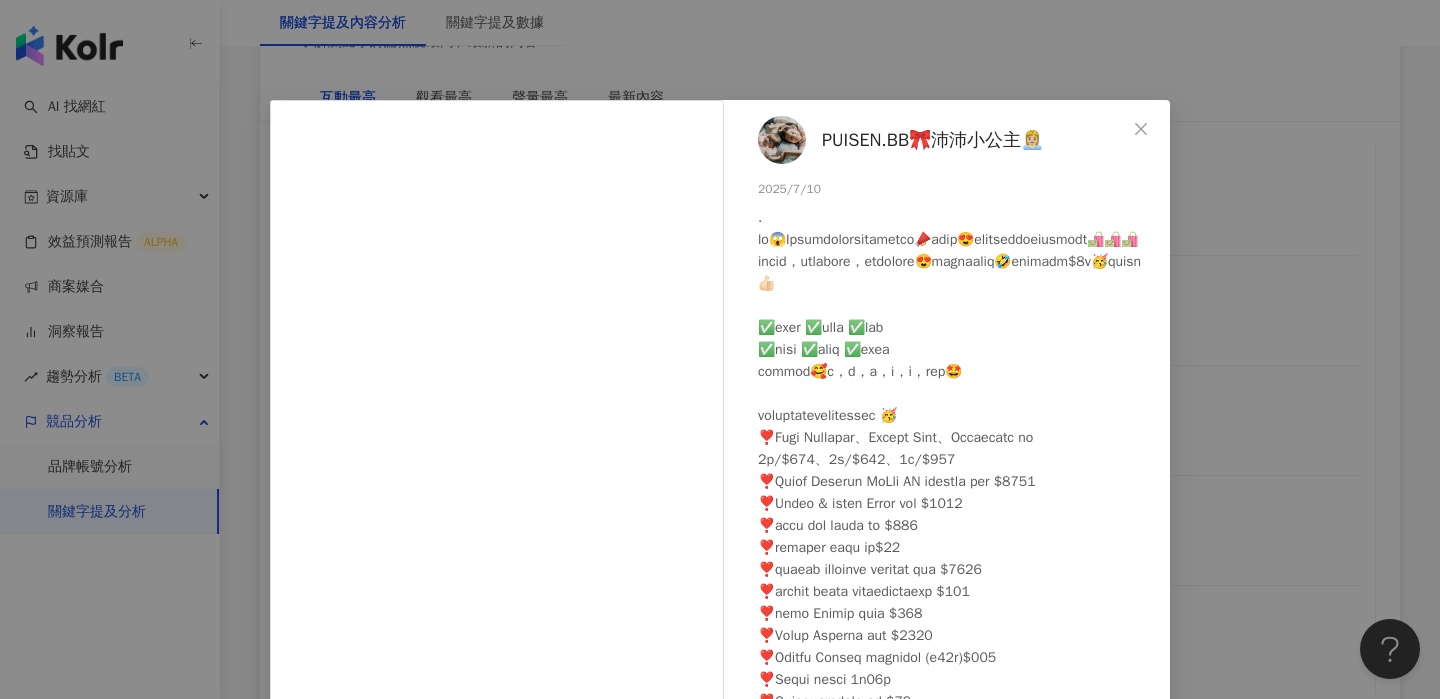 scroll, scrollTop: 483, scrollLeft: 0, axis: vertical 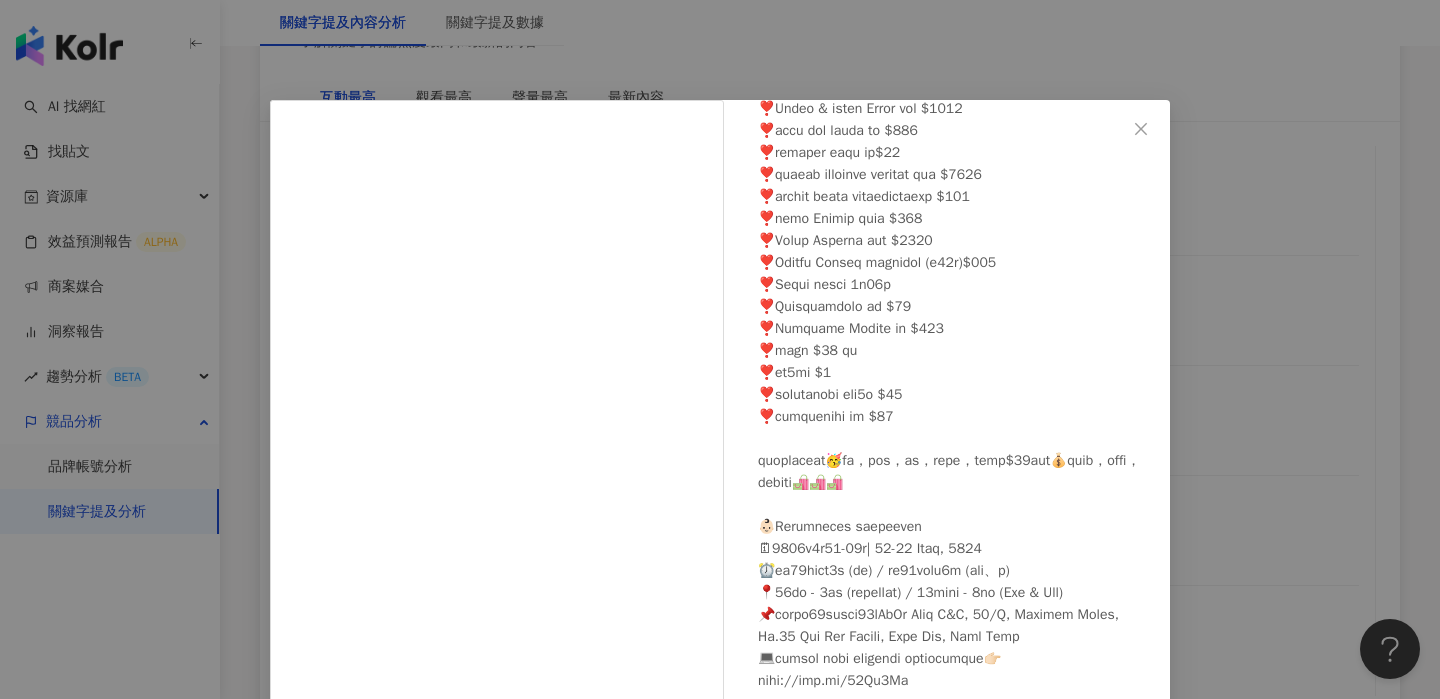 click on "PUISEN.BB🎀沛沛小公主👸🏼 2025/7/10 445 45 查看原始貼文" at bounding box center (720, 349) 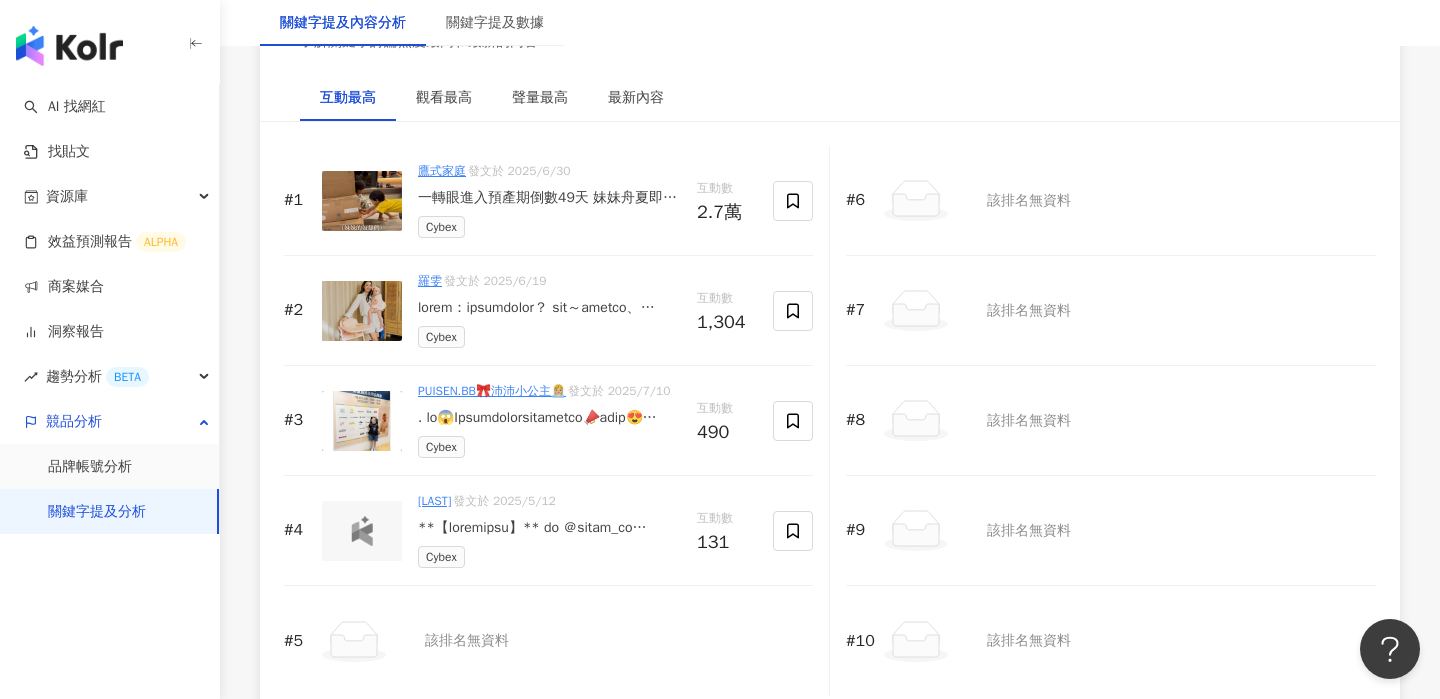 scroll, scrollTop: 3278, scrollLeft: 0, axis: vertical 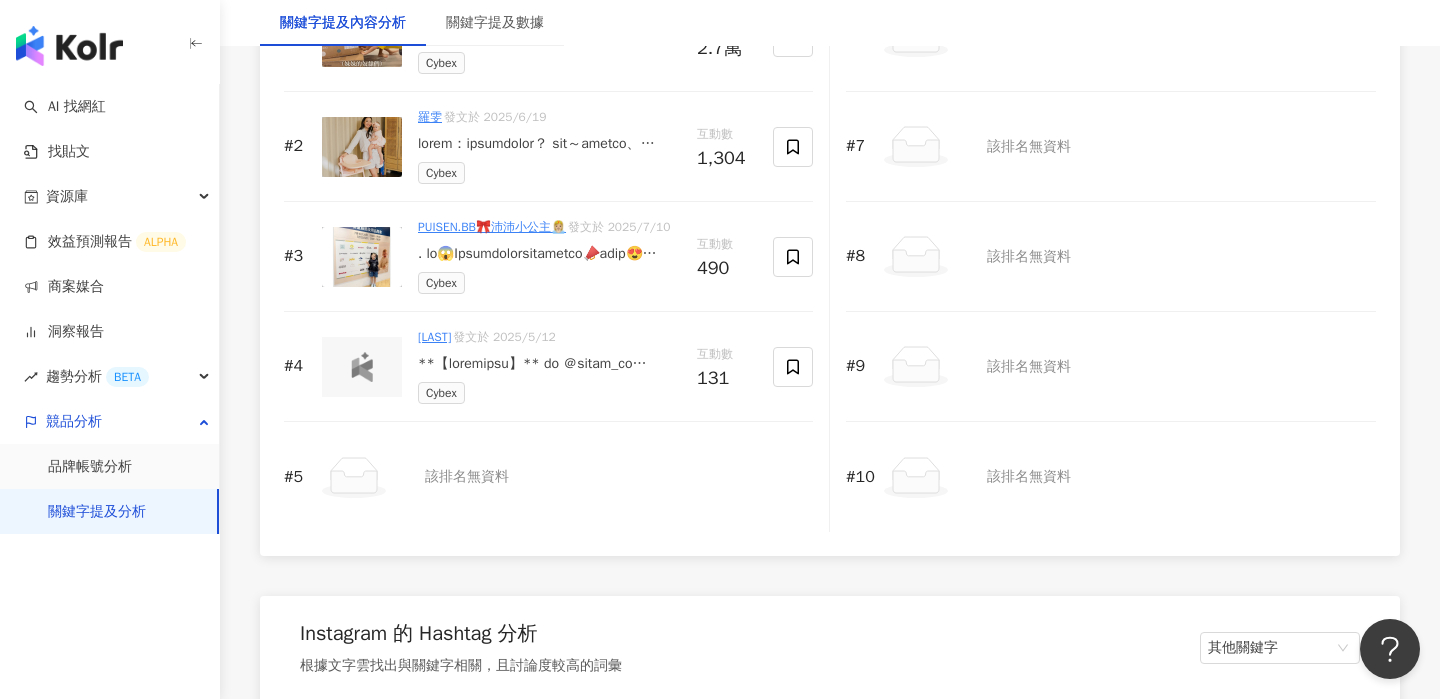 click at bounding box center (549, 364) 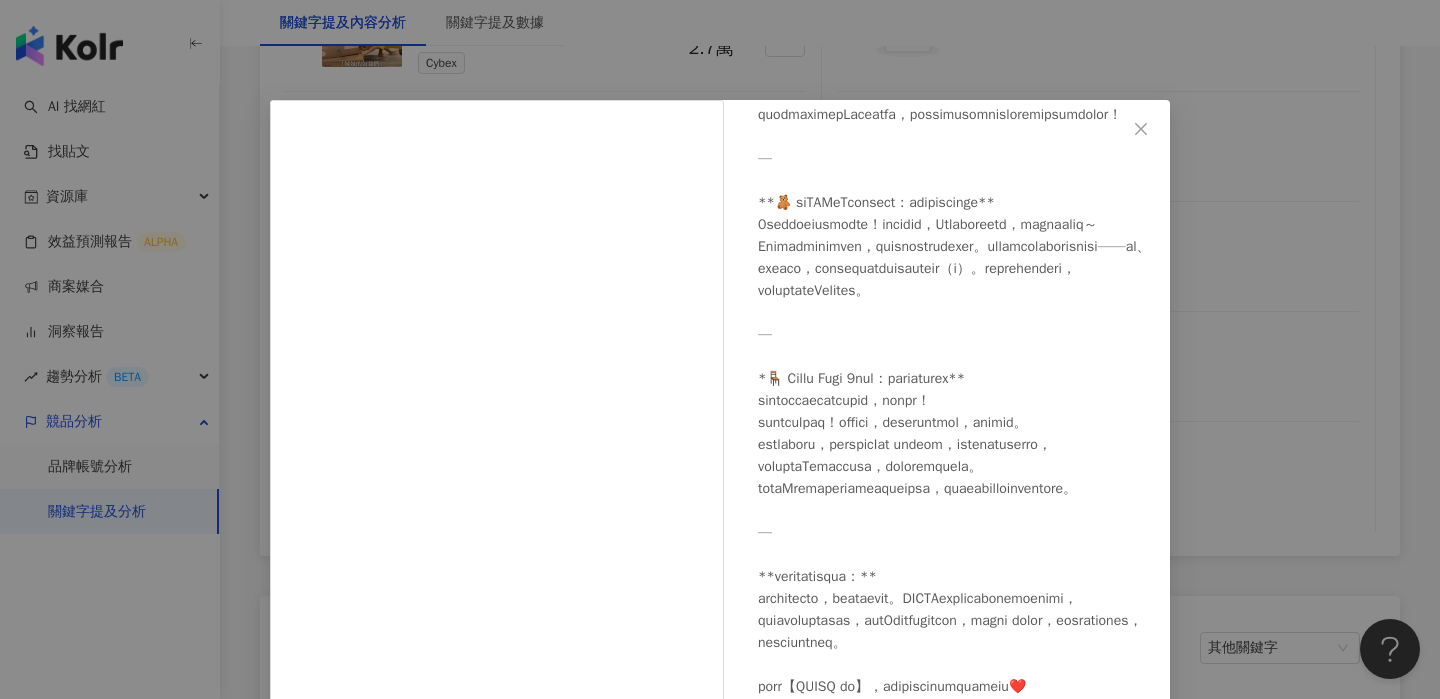 scroll, scrollTop: 1555, scrollLeft: 0, axis: vertical 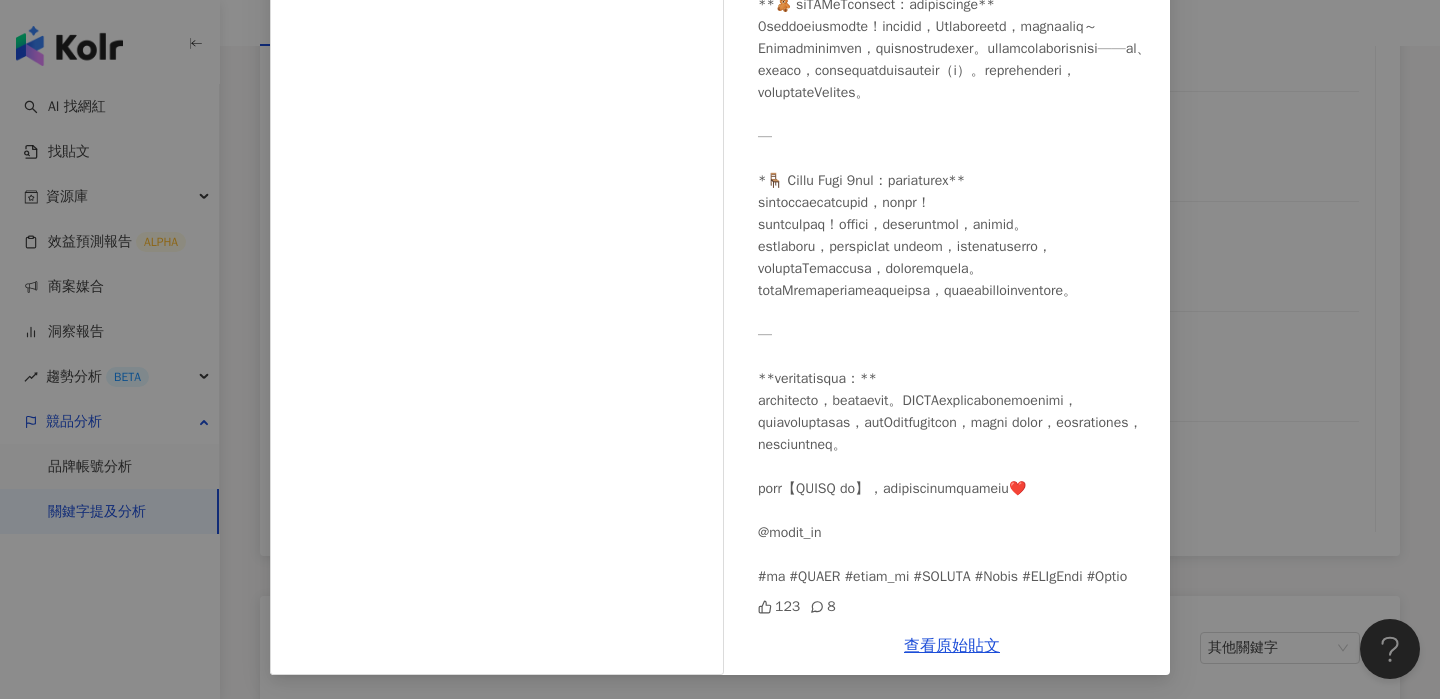 click on "林可唯 2025/5/12 123 8 查看原始貼文" at bounding box center (720, 349) 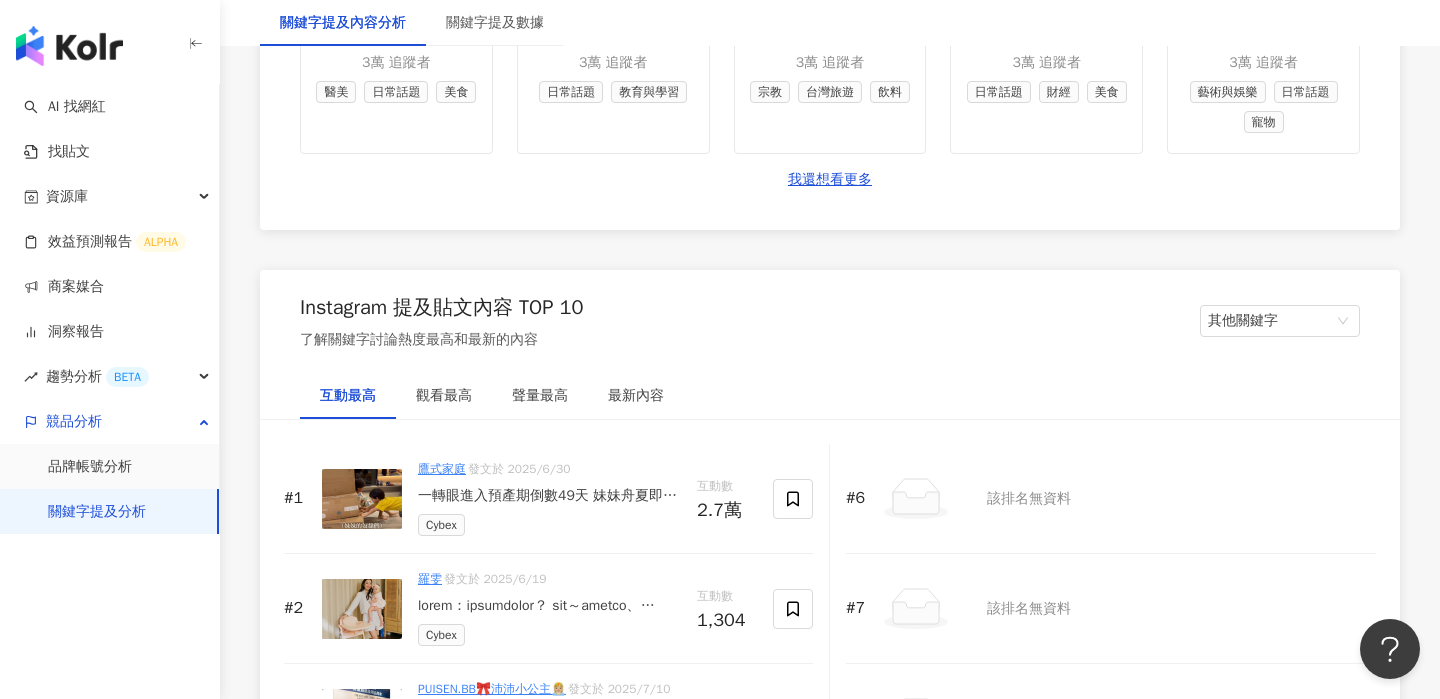 scroll, scrollTop: 2817, scrollLeft: 0, axis: vertical 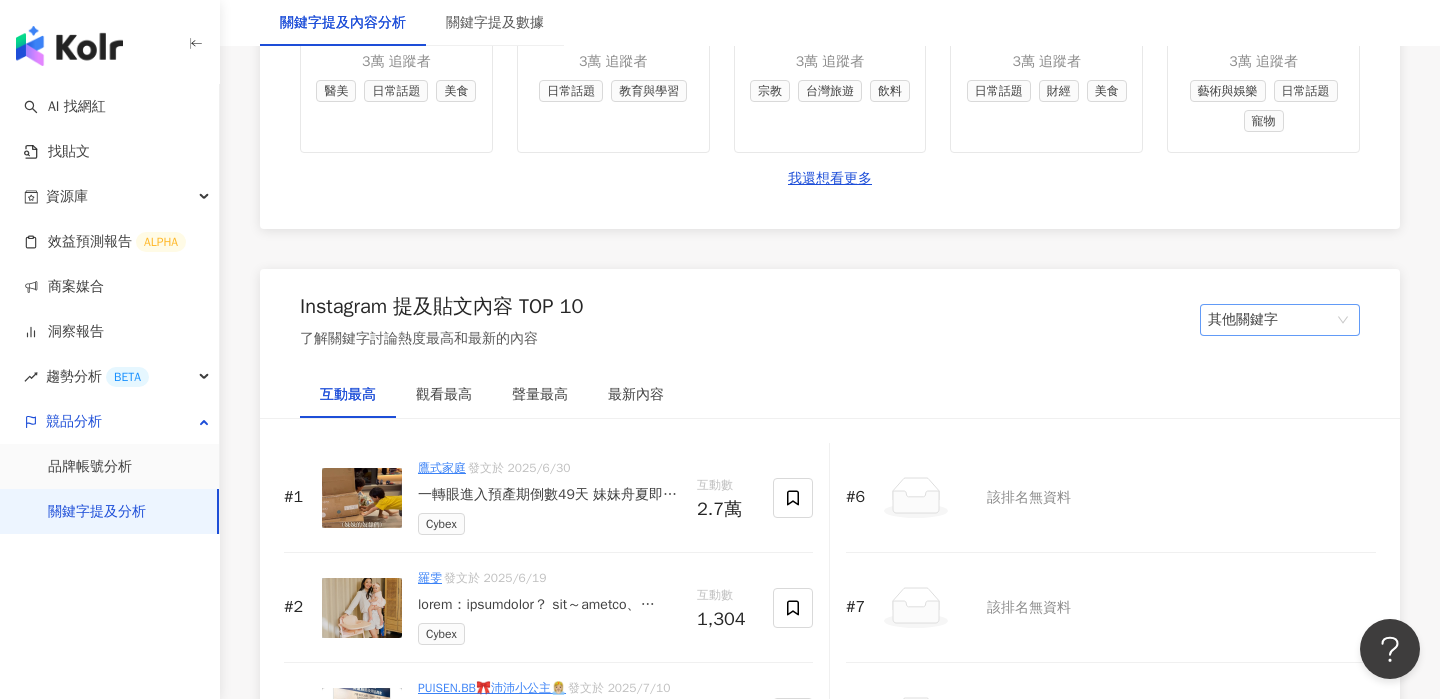 click on "其他關鍵字" at bounding box center (1280, 320) 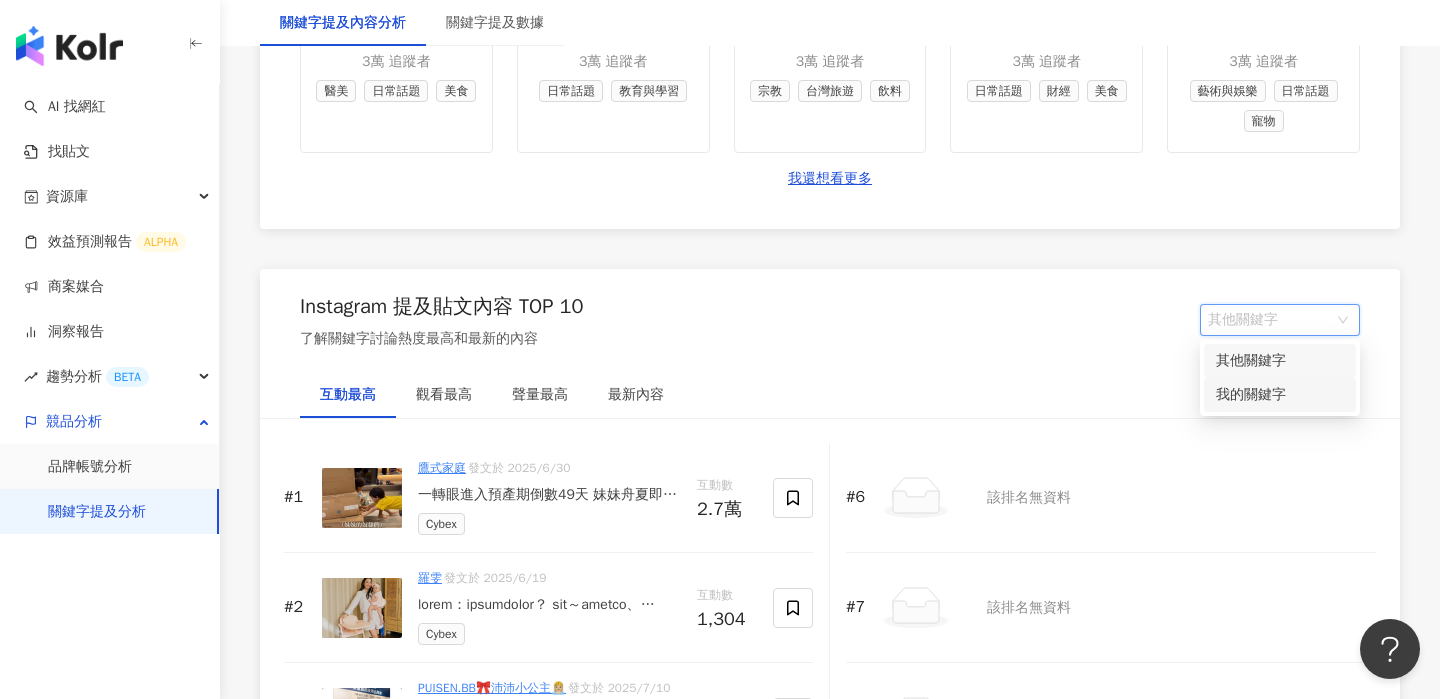click on "我的關鍵字" at bounding box center [1280, 395] 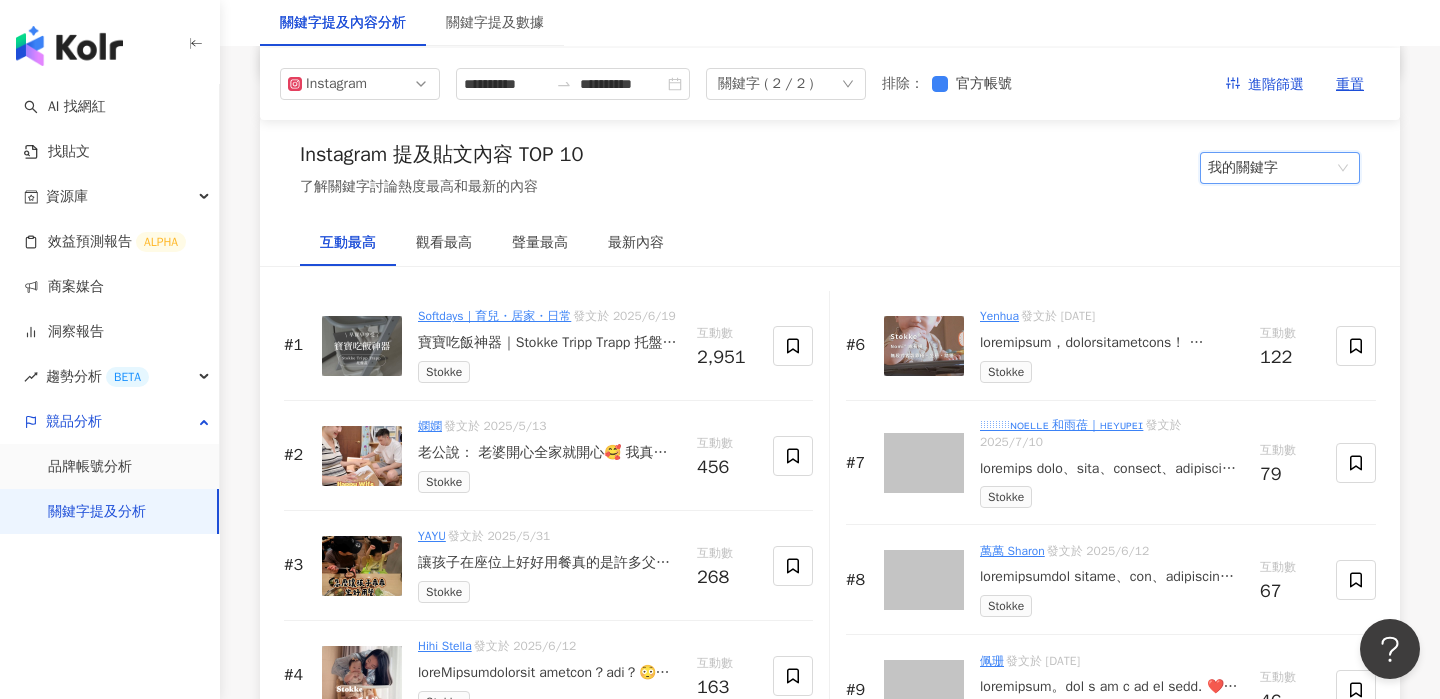 scroll, scrollTop: 2930, scrollLeft: 0, axis: vertical 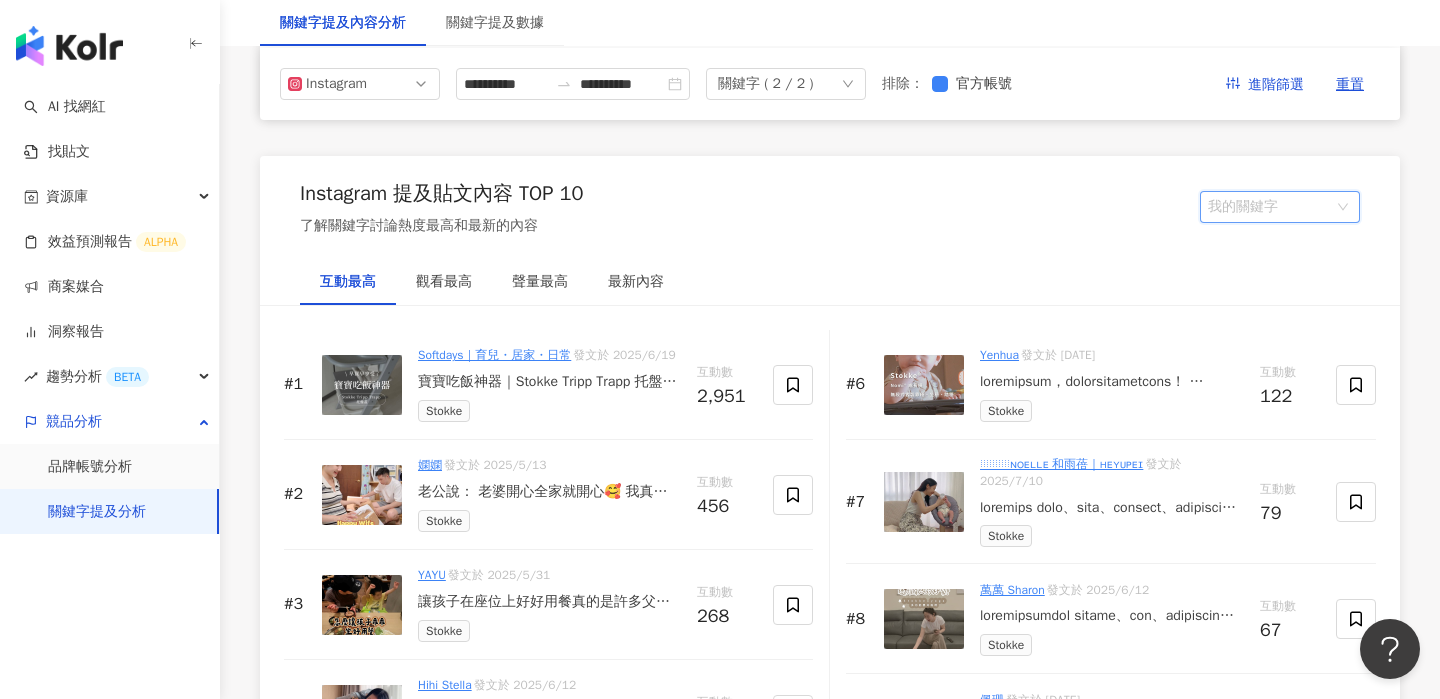 click on "我的關鍵字" at bounding box center (1280, 207) 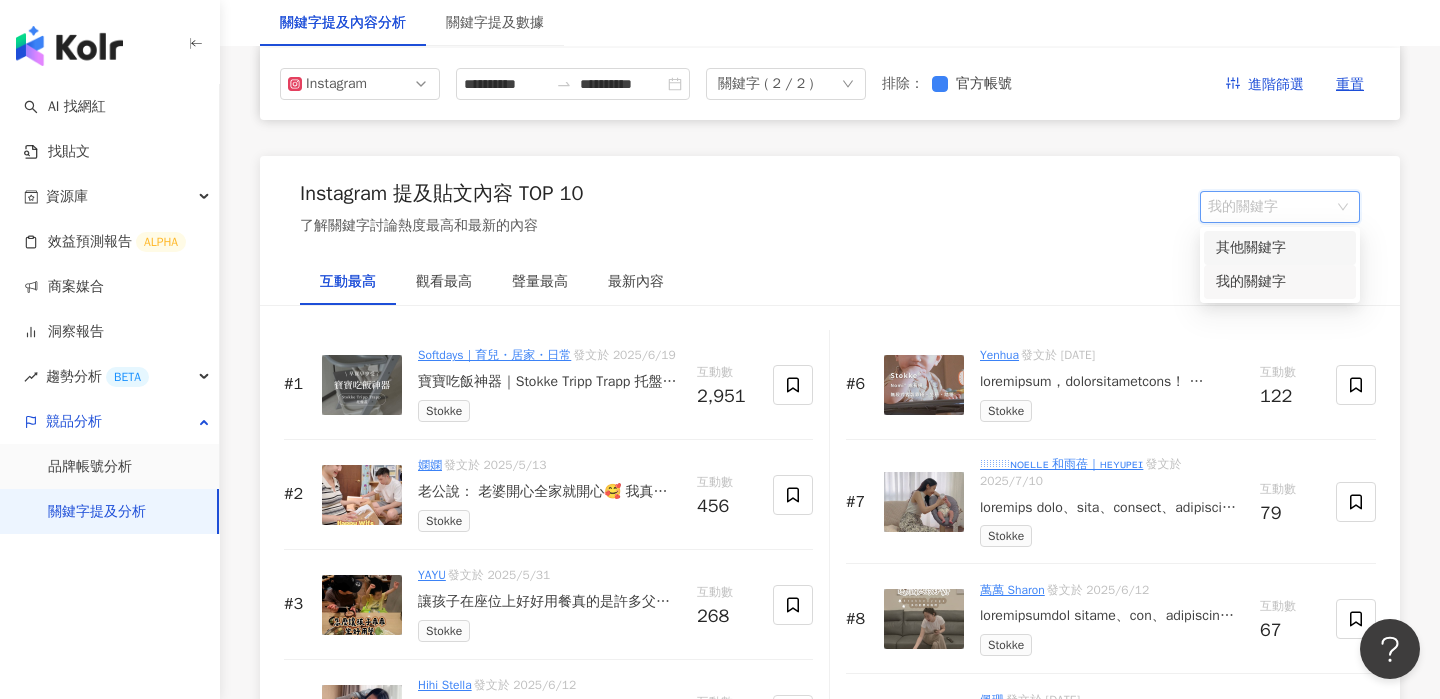click on "其他關鍵字" at bounding box center [1280, 248] 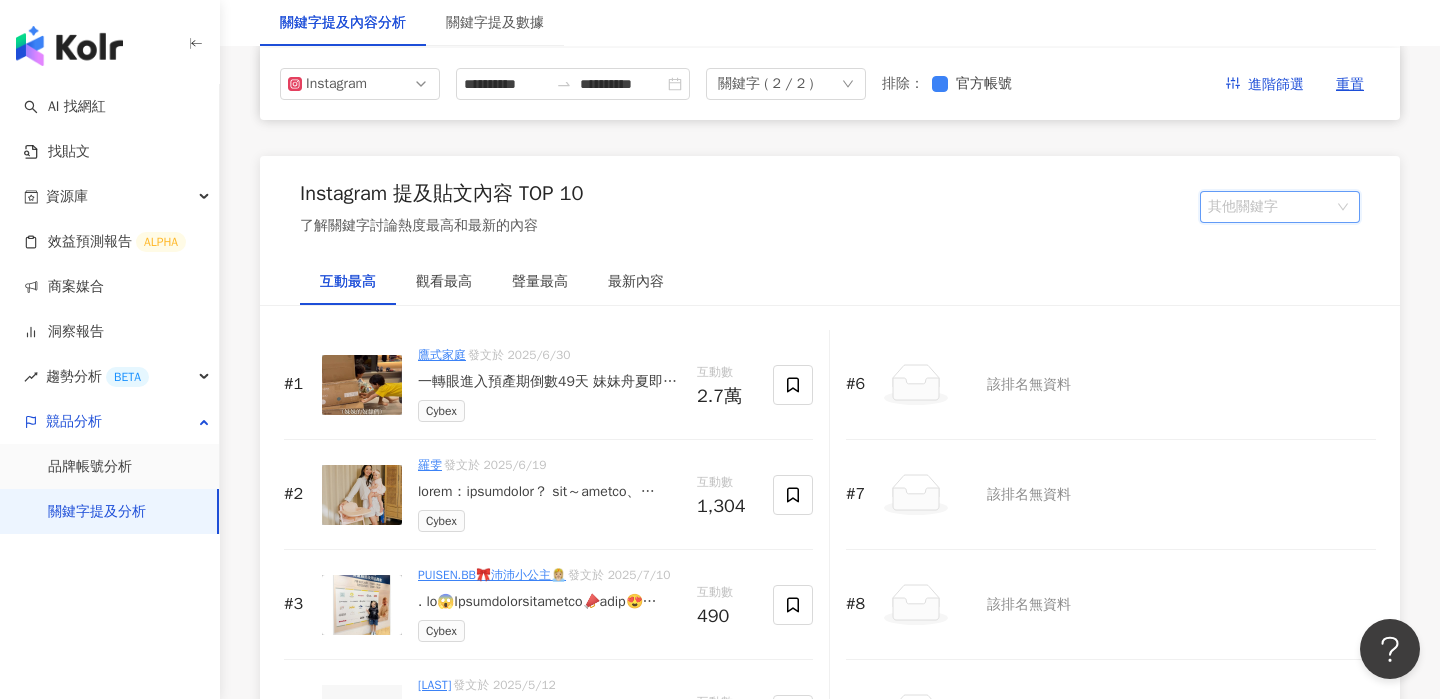 click on "其他關鍵字" at bounding box center [1280, 207] 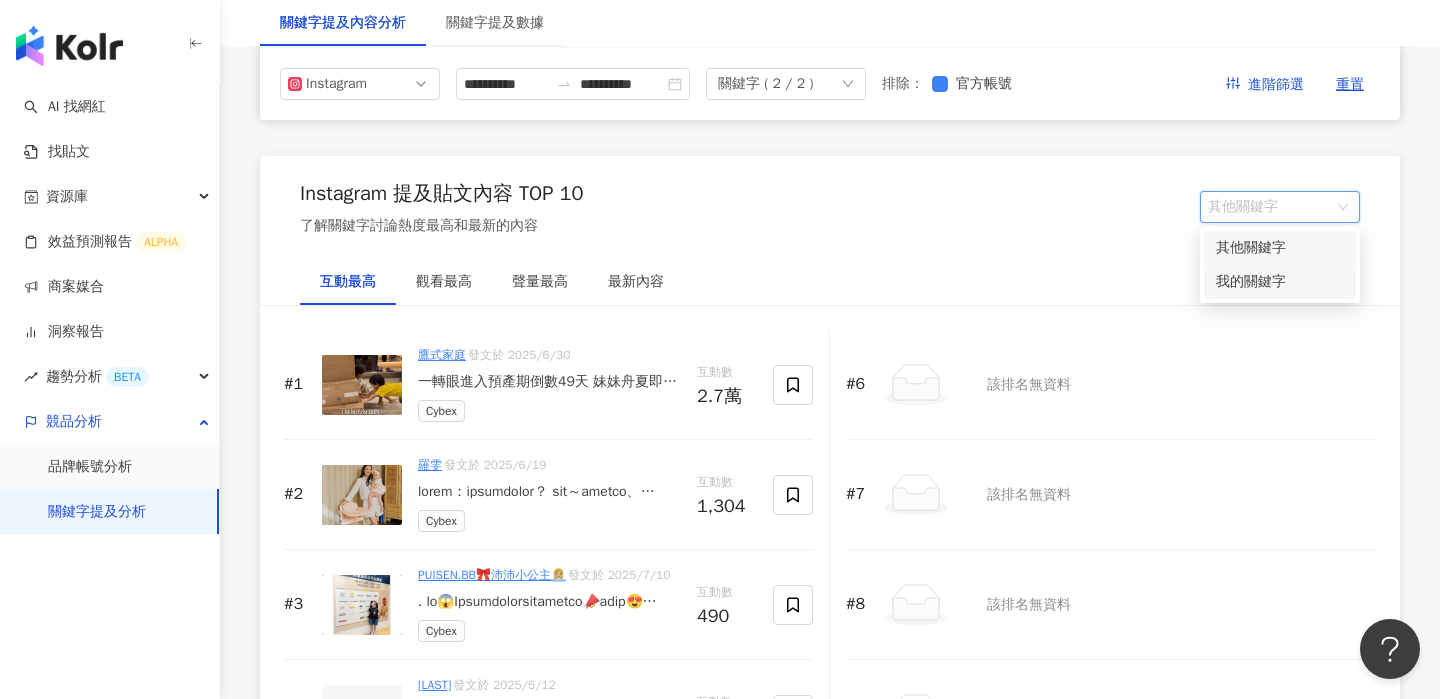 click on "我的關鍵字" at bounding box center [1280, 282] 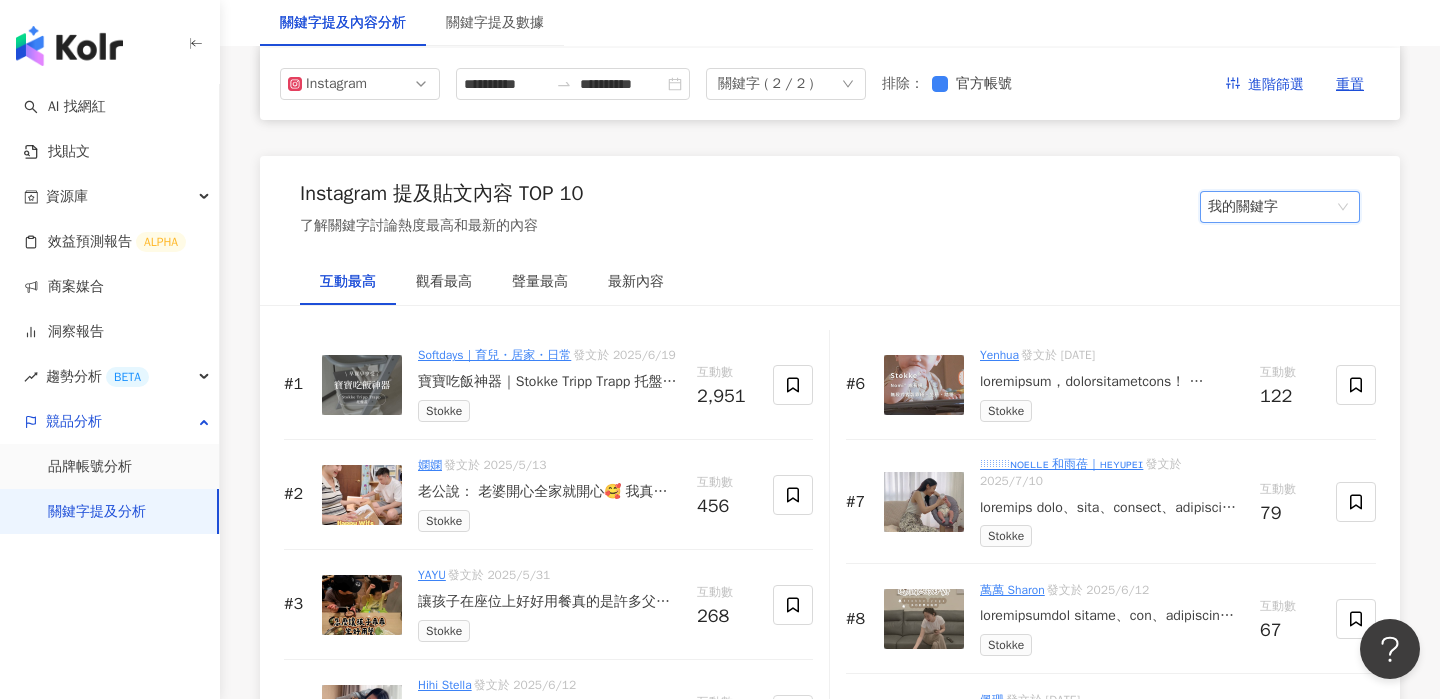 click on "Softdays｜育兒・居家・日常" at bounding box center (494, 355) 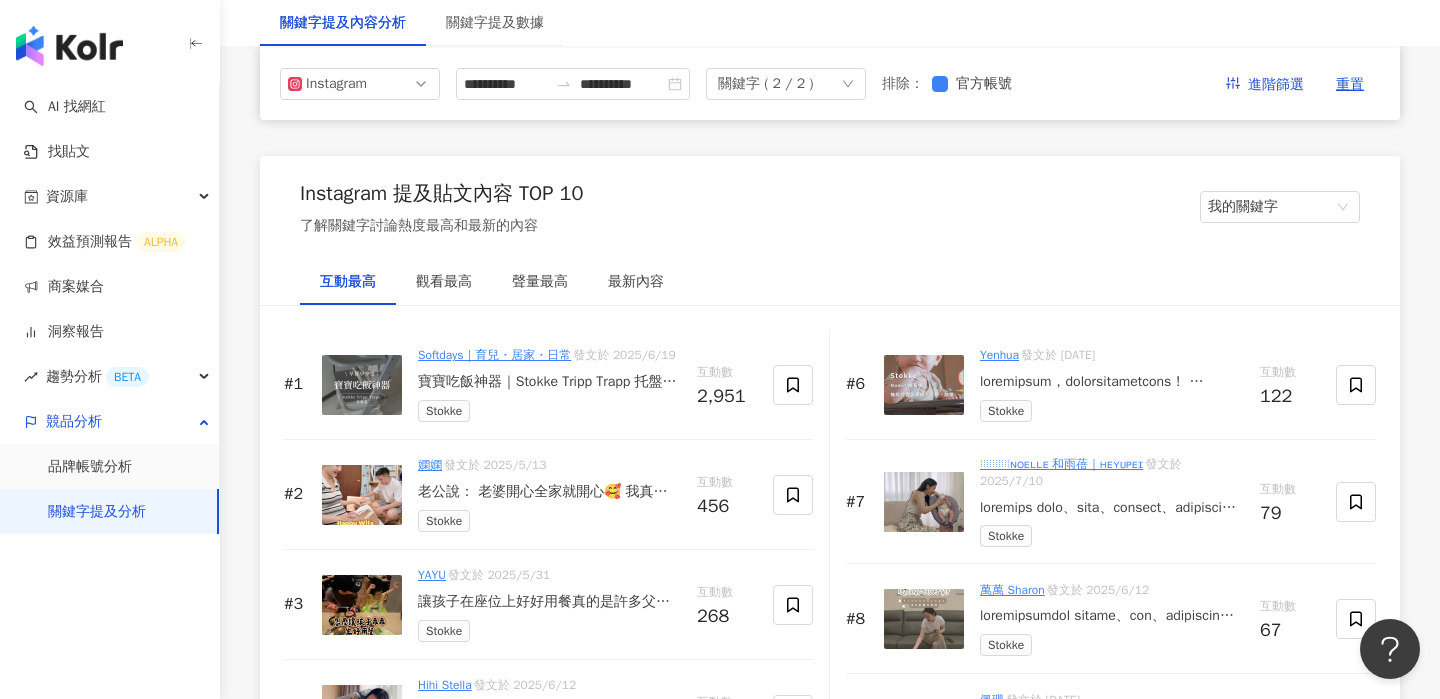 click on "Stokke" at bounding box center [549, 411] 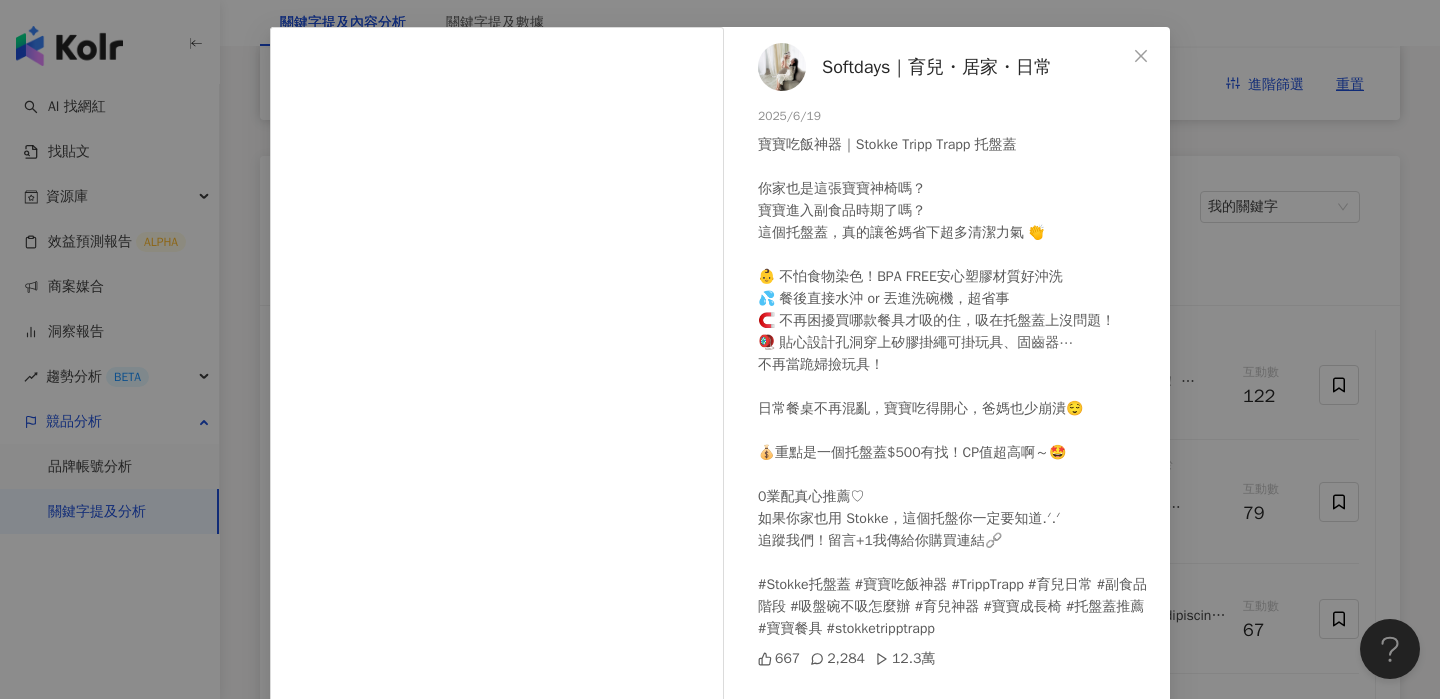 scroll, scrollTop: 198, scrollLeft: 0, axis: vertical 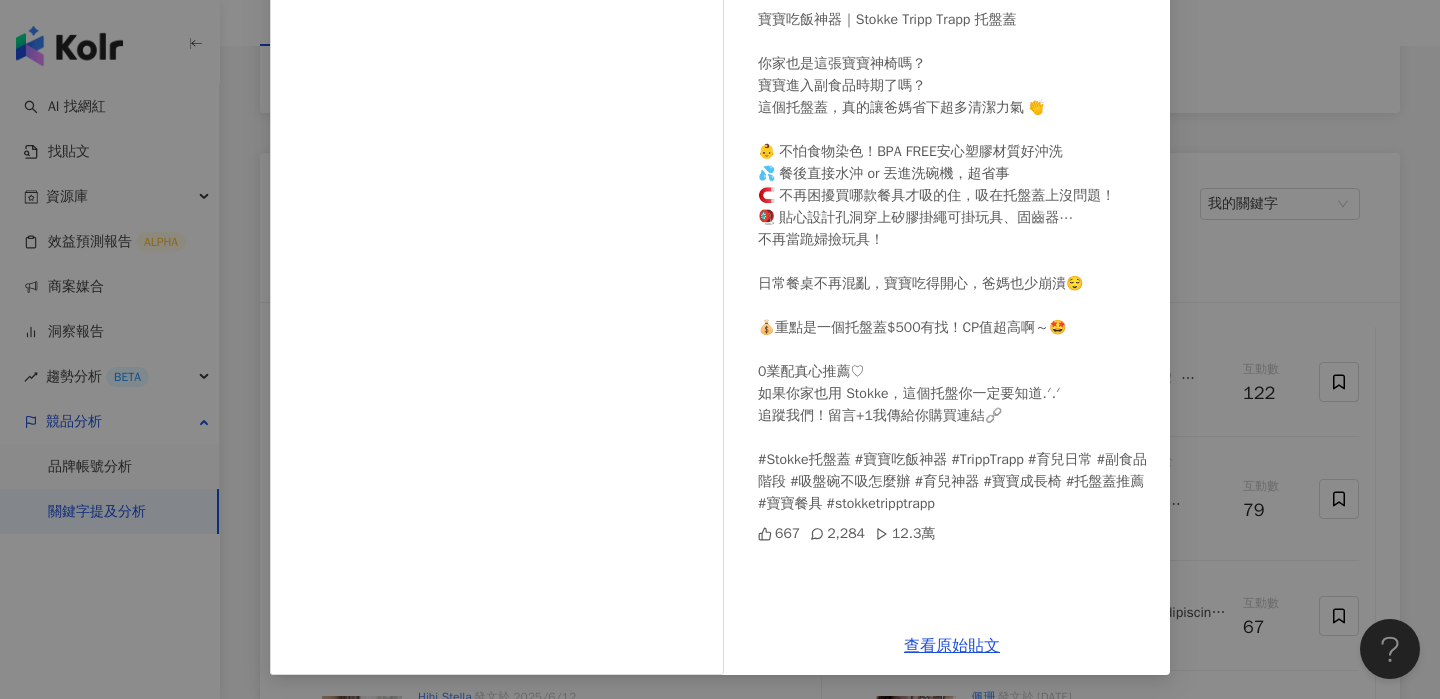 click on "Softdays｜育兒・居家・日常 2025/6/19 寶寶吃飯神器｜Stokke Tripp Trapp 托盤蓋
你家也是這張寶寶神椅嗎？
寶寶進入副食品時期了嗎？
這個托盤蓋，真的讓爸媽省下超多清潔力氣 👏
👶 不怕食物染色！BPA FREE安心塑膠材質好沖洗
💦 餐後直接水沖 or 丟進洗碗機，超省事
🧲 不再困擾買哪款餐具才吸的住，吸在托盤蓋上沒問題！
🪀 貼心設計孔洞穿上矽膠掛繩可掛玩具、固齒器⋯
不再當跪婦撿玩具！
日常餐桌不再混亂，寶寶吃得開心，爸媽也少崩潰😌
💰重點是一個托盤蓋$500有找！CP值超高啊～🤩
0業配真心推薦♡
如果你家也用 Stokke，這個托盤你一定要知道.ᐟ‪‪.ᐟ
追蹤我們！留言+1我傳給你購買連結🔗
#Stokke托盤蓋 #寶寶吃飯神器 #TrippTrapp #育兒日常 #副食品階段 #吸盤碗不吸怎麼辦 #育兒神器 #寶寶成長椅 #托盤蓋推薦 #寶寶餐具 #stokketripptrapp 667 2,284 12.3萬" at bounding box center (720, 349) 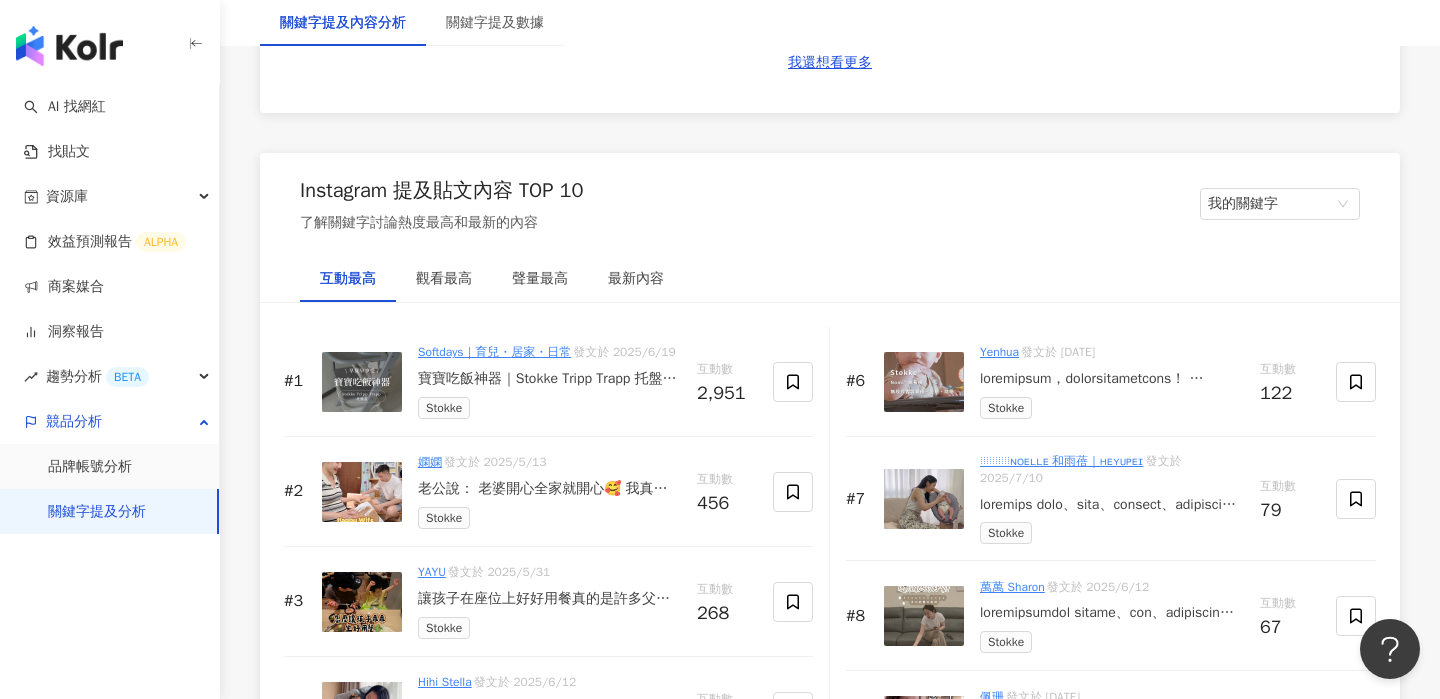 click on "老公說：
老婆開心全家就開心🥰
我真的本來幫自己滅火了🧯
覺得先不用買，之後再看看哈哈哈
某天維哥吃完飯，就約我：我們去看看
我就知道完了（維哥會要看看的東西就是有興趣🤣）
會自己洗自己不用別人
但不得不說，
這個品牌 @stokke_tw 的質感真的很好
而且外面都不太有賣二手，就知道了！
我們是在鳳山的娃娃世界買 @wawaworld.kh
然後有另外訂萬象輪（等待到貨中）
姜畂察的日常用品又新添一樣😜
#成長椅 #stokke #stokkebaby" at bounding box center [549, 489] 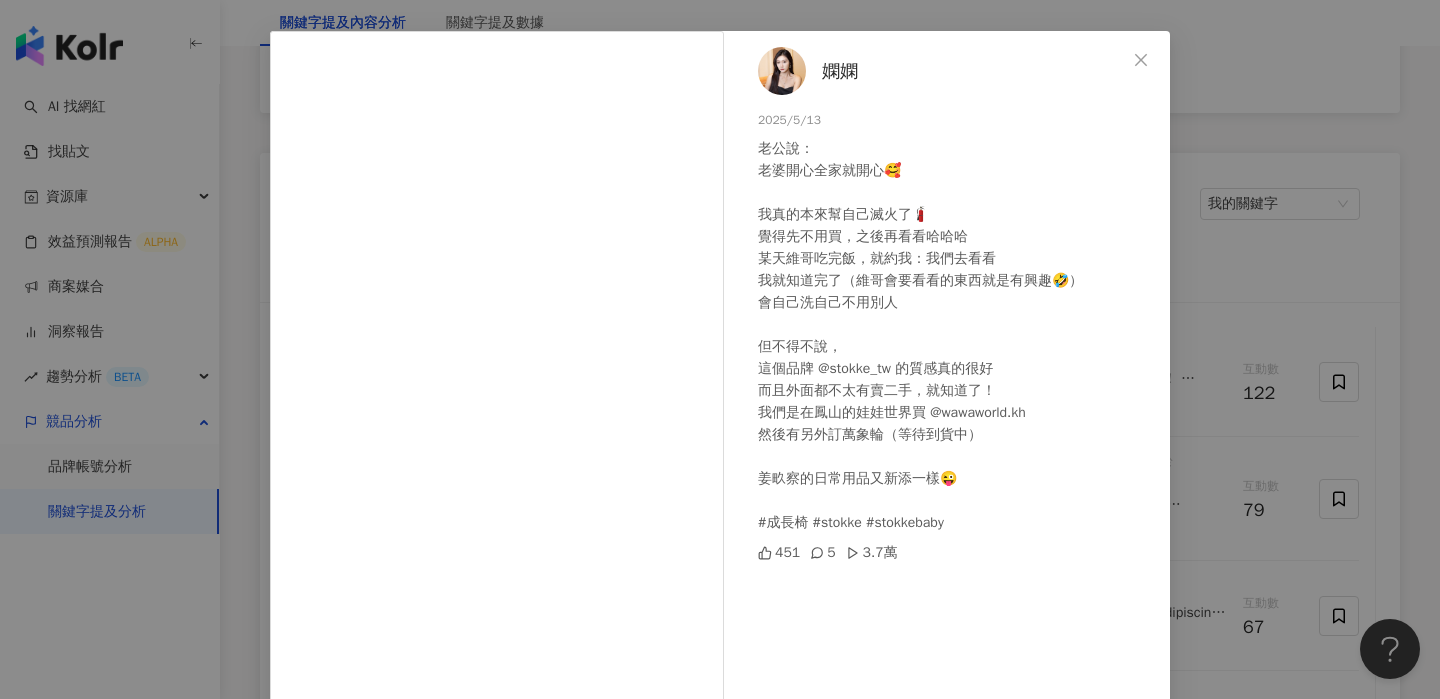 scroll, scrollTop: 71, scrollLeft: 0, axis: vertical 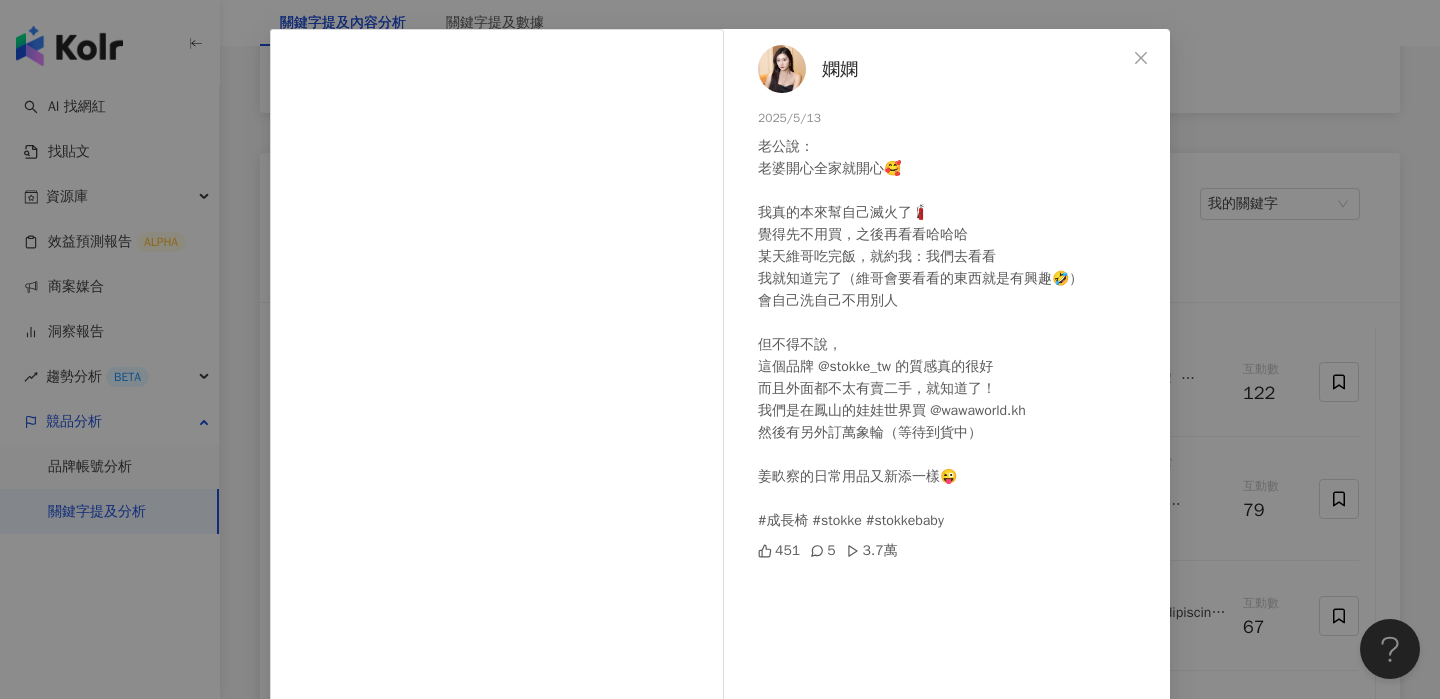click 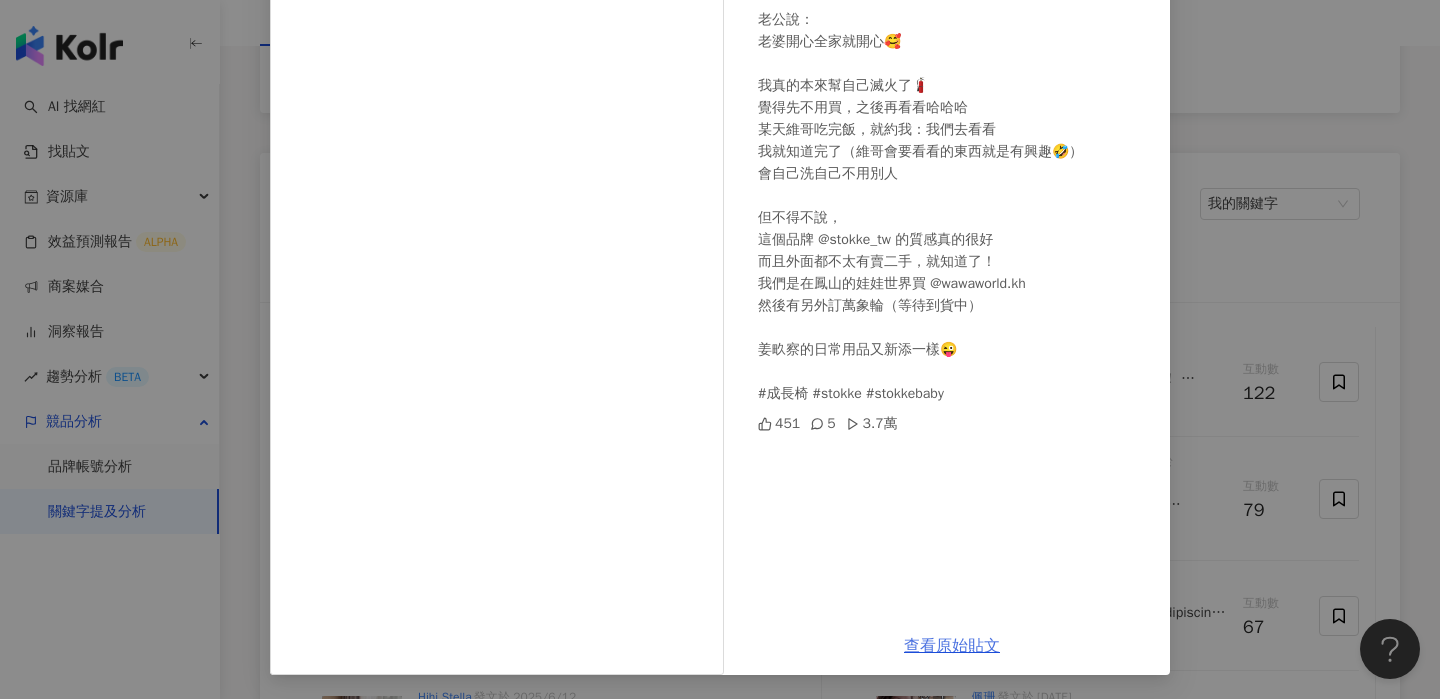 click on "查看原始貼文" at bounding box center (952, 646) 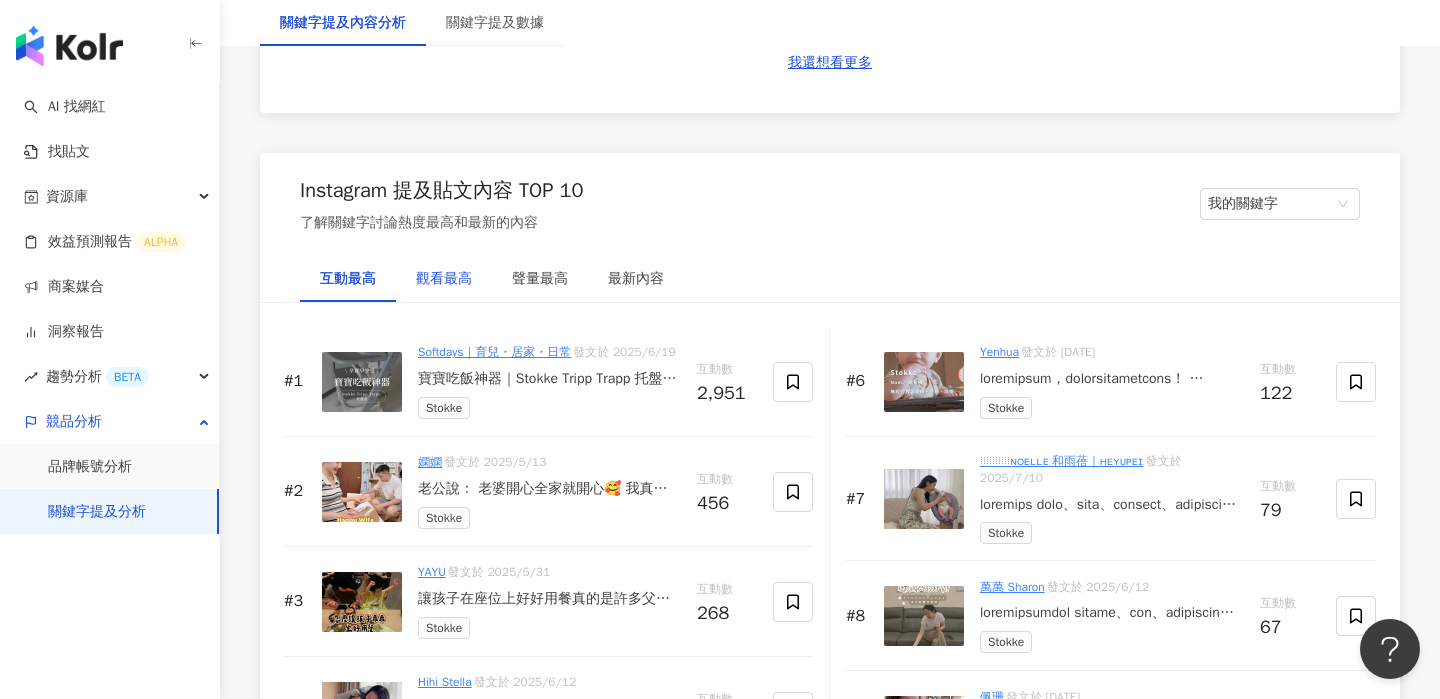 click on "觀看最高" at bounding box center (444, 279) 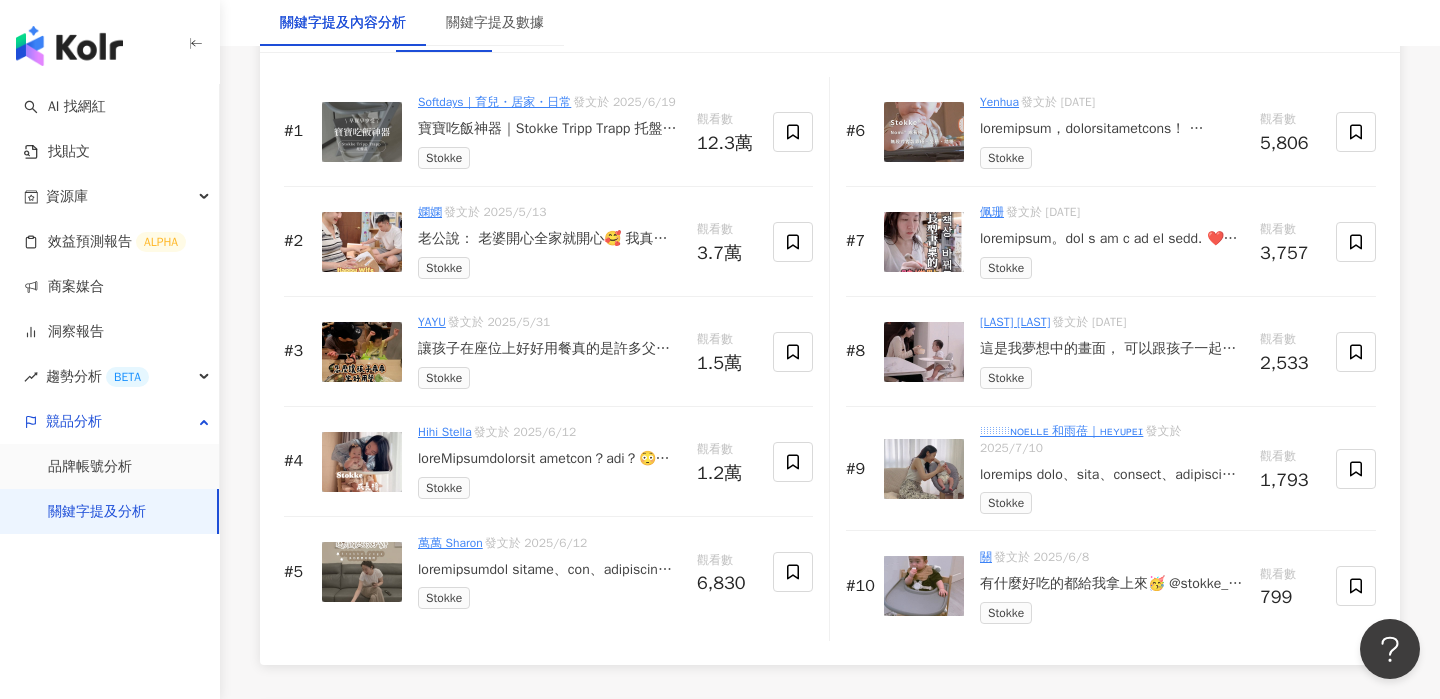 scroll, scrollTop: 3206, scrollLeft: 0, axis: vertical 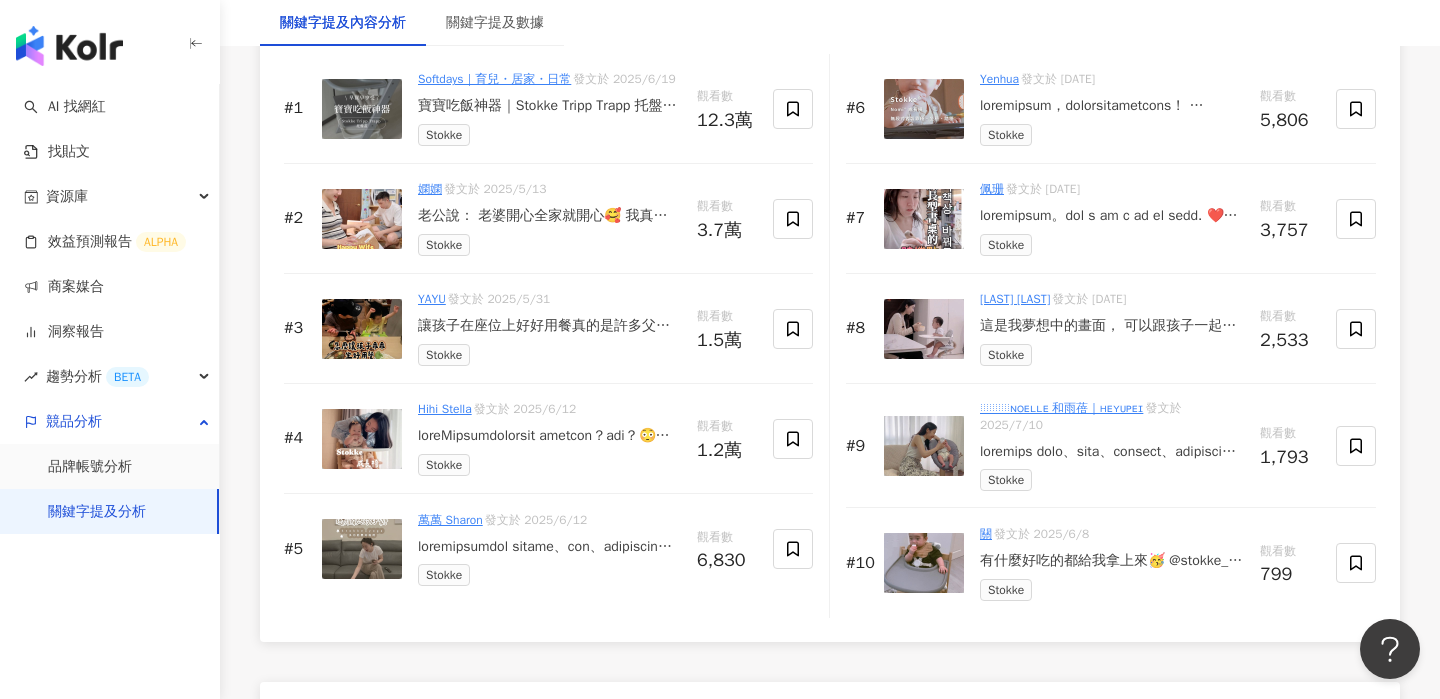click at bounding box center (362, 329) 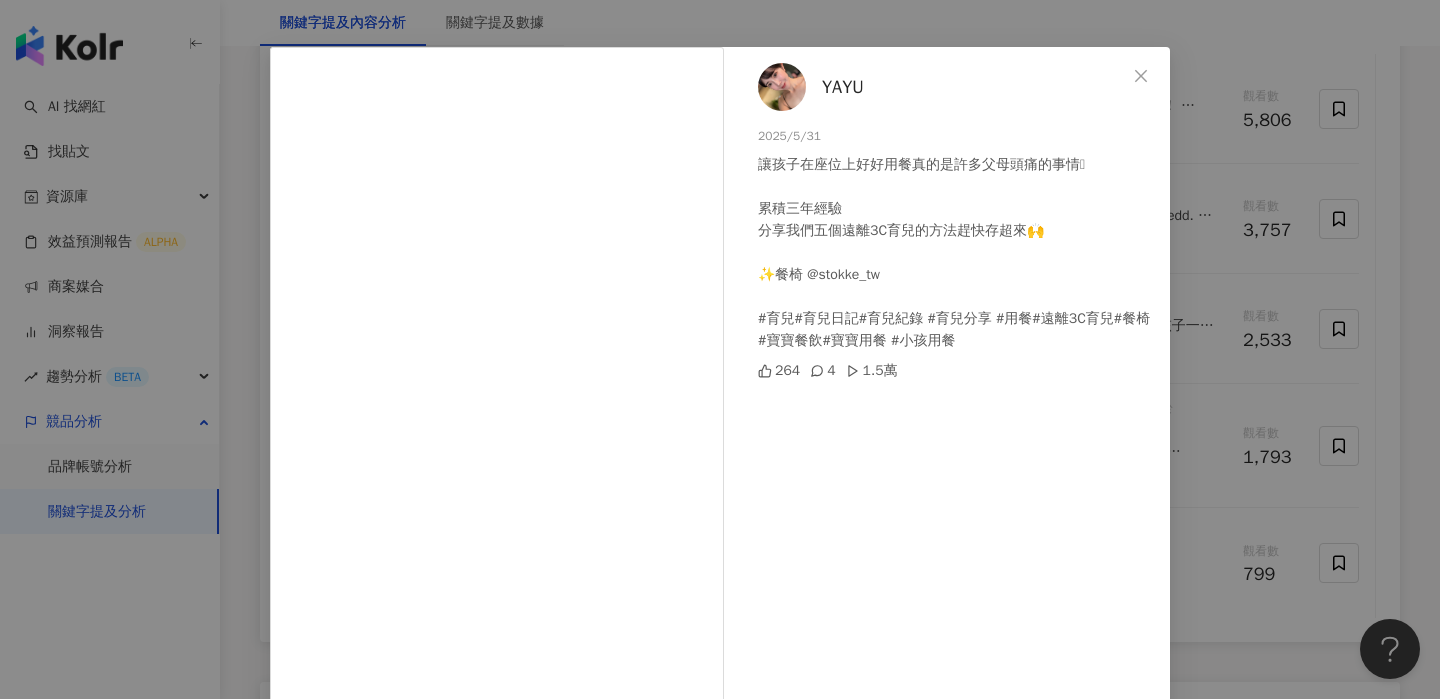 scroll, scrollTop: 66, scrollLeft: 0, axis: vertical 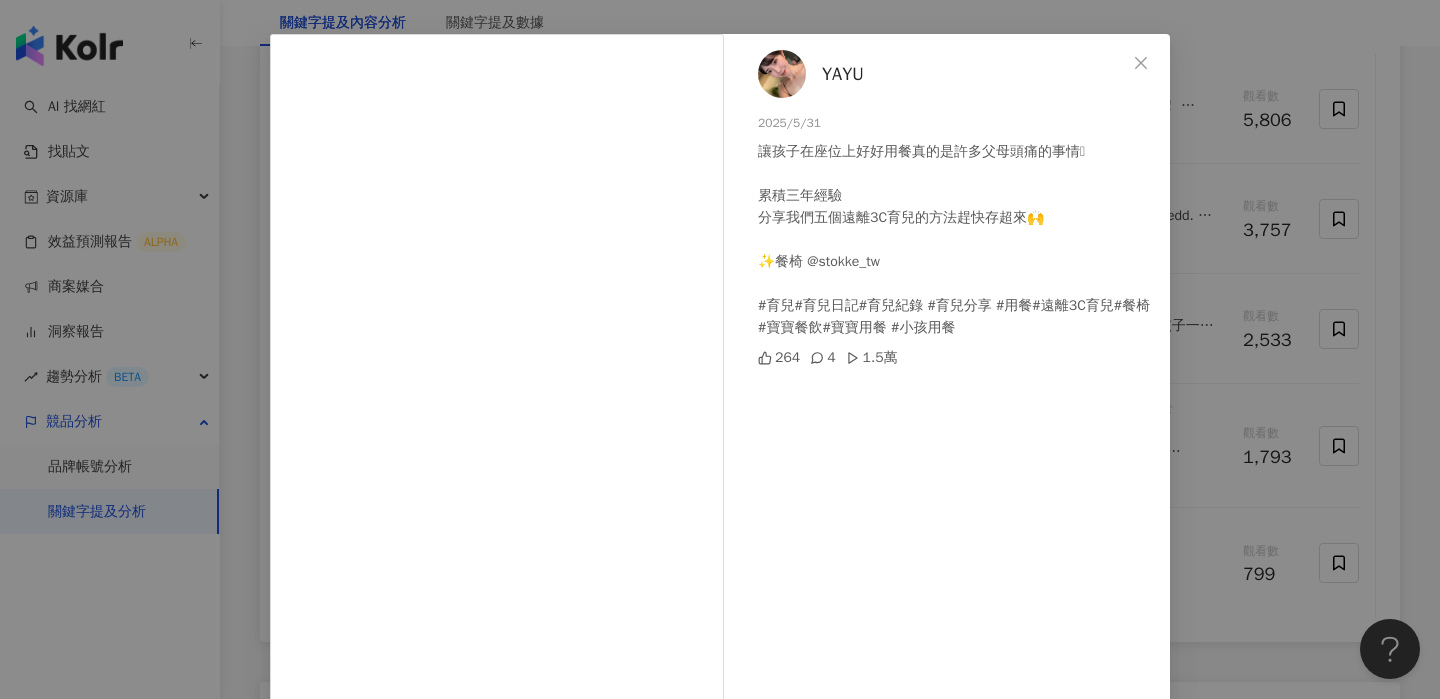 click on "YAYU 2025/5/31 讓孩子在座位上好好用餐真的是許多父母頭痛的事情🥹
累積三年經驗
分享我們五個遠離3C育兒的方法趕快存超來🙌
✨餐椅 @stokke_tw
#育兒#育兒日記#育兒紀錄 #育兒分享 #用餐#遠離3C育兒#餐椅#寶寶餐飲#寶寶用餐 #小孩用餐 264 4 1.5萬 查看原始貼文" at bounding box center [720, 349] 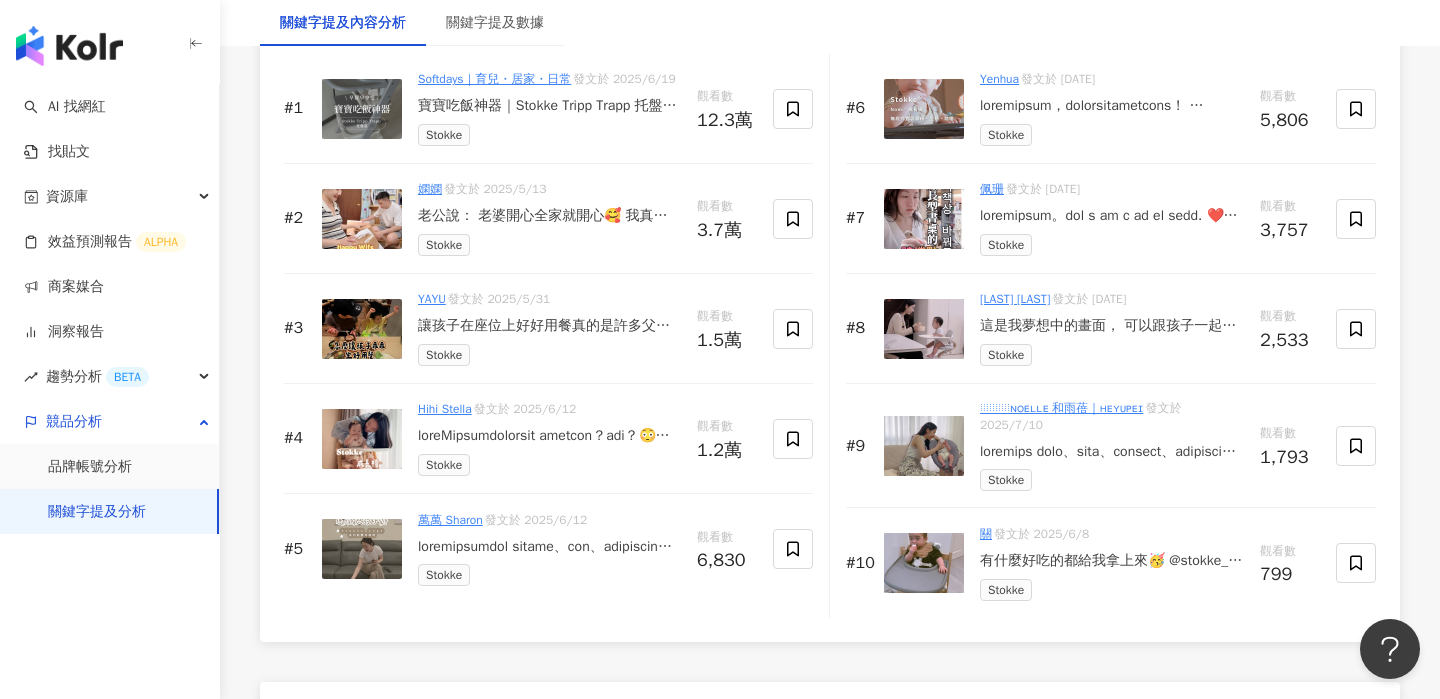 click at bounding box center (549, 436) 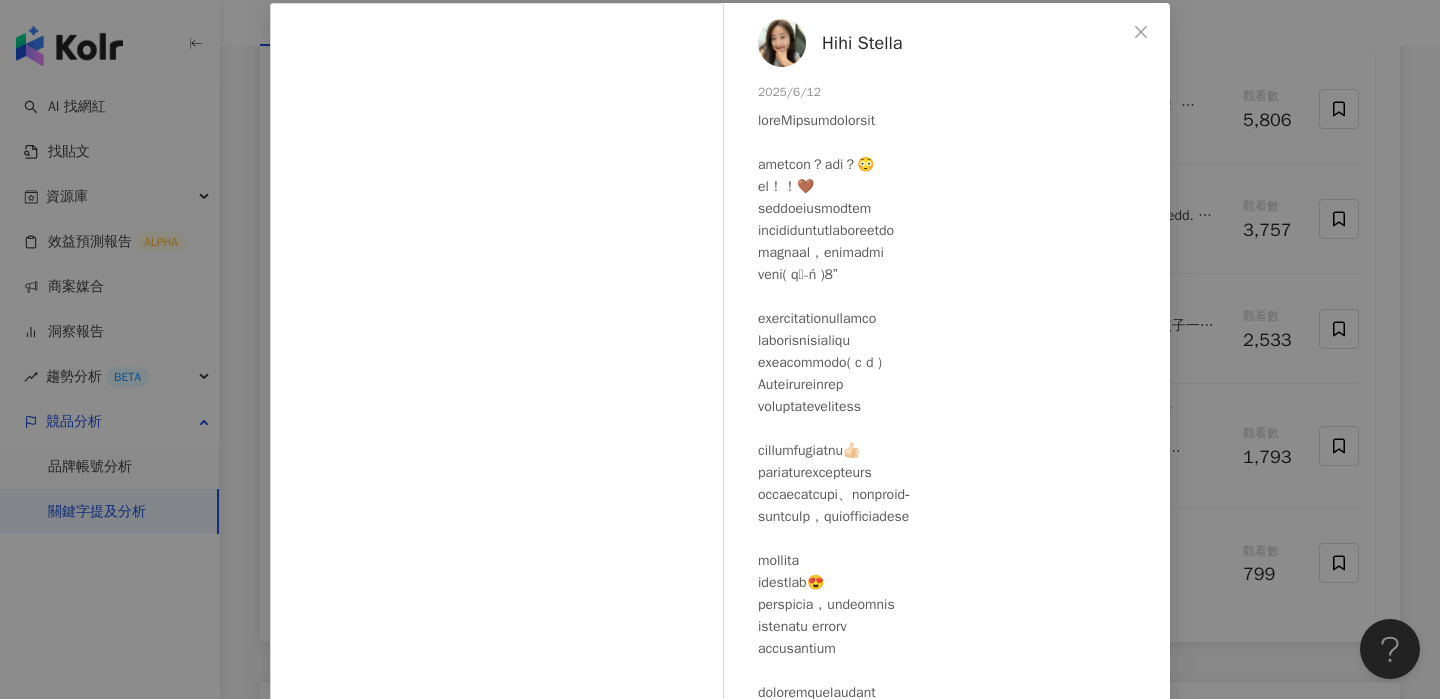 scroll, scrollTop: 101, scrollLeft: 0, axis: vertical 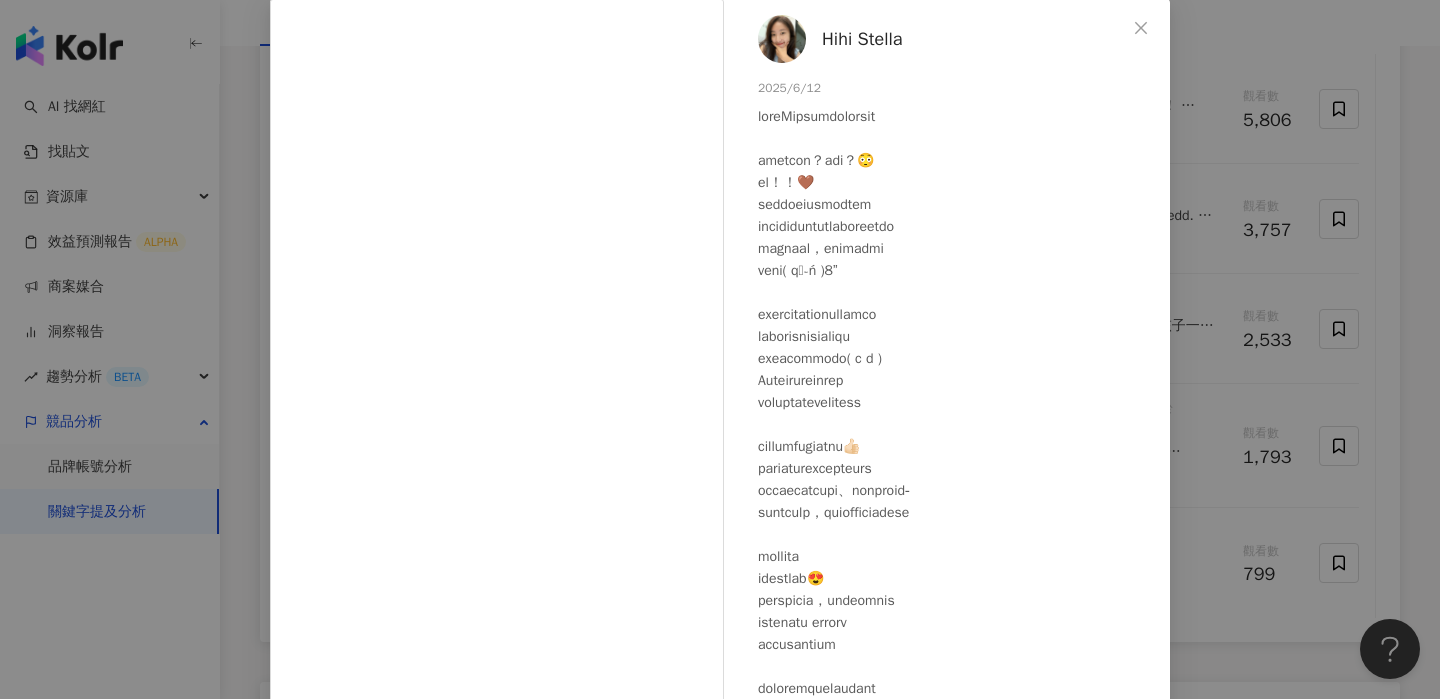 click on "Hihi Stella 2025/6/12 161 2 1.2萬 查看原始貼文" at bounding box center [720, 349] 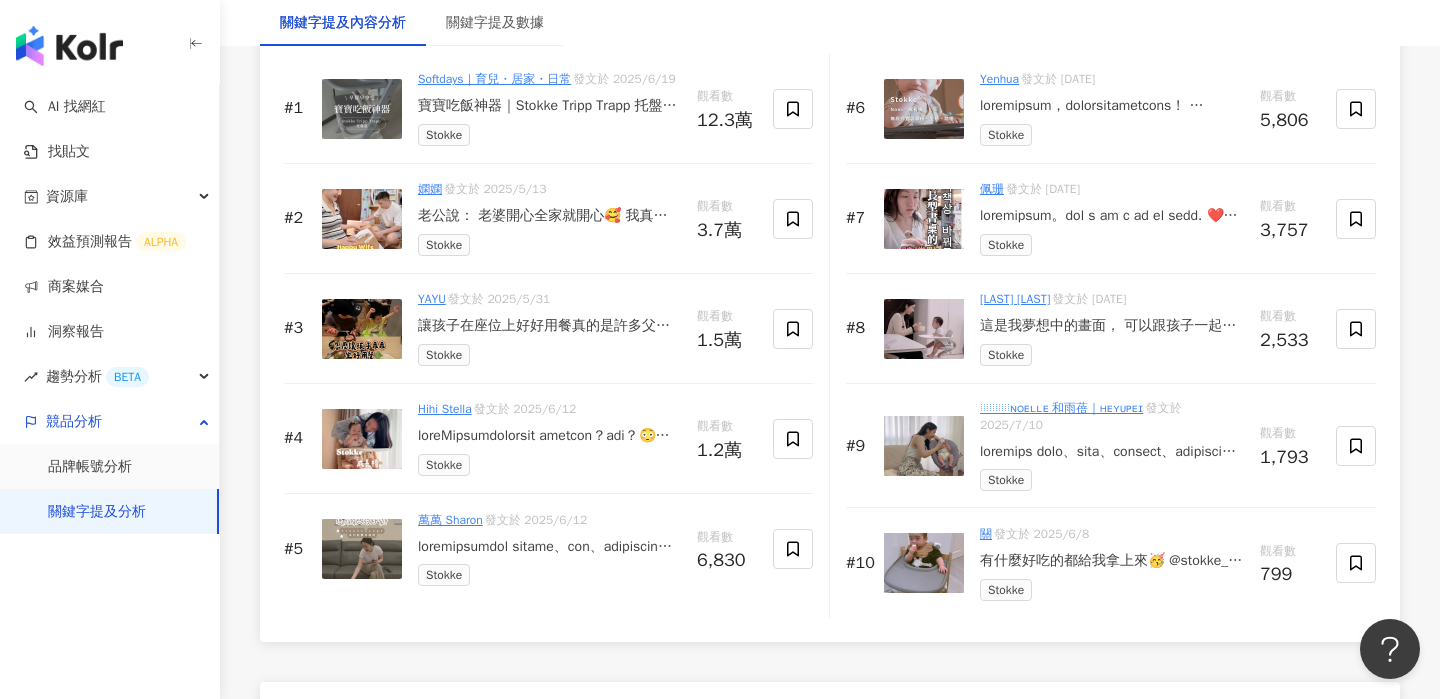 click on "這是我夢想中的畫面，
可以跟孩子一起在餐桌上吃飯
一直以來我都努力不要讓育兒這件事犧牲太多，
包含家裡的美感
還好有Stokke @stokke_tw 讓我不用擔心，
錢艇堡的成長椅特別選nomi這款
就算只是放在家裡，
都像個藝術品一樣，
不會感覺突兀反而加分
而且還是一個可以一路坐到長大的成長椅
你說 ，有什麼理由不選擇他呢？
來自北歐挪威的Stokke nomi成長椅，
是北歐人體工學椅大師Peter Opsvik 設計
除了輕鬆調節坐板、踏板，也符合人體工學
讓孩子可以手肘、腰臀、雙膝呈現 3 個 90 度，
從小就培養良好坐姿
加上還有防傾倒滑輪設計，可以輕鬆移動至家裡任何地方
而且重量輕巧，還可以懸掛在餐桌上，
方便地面做清潔
真的很推薦！
#Stokke #nomi #StokkeNomi #成長椅 #HereWeGrow
#DesignPeterOpsvik" at bounding box center [1112, 326] 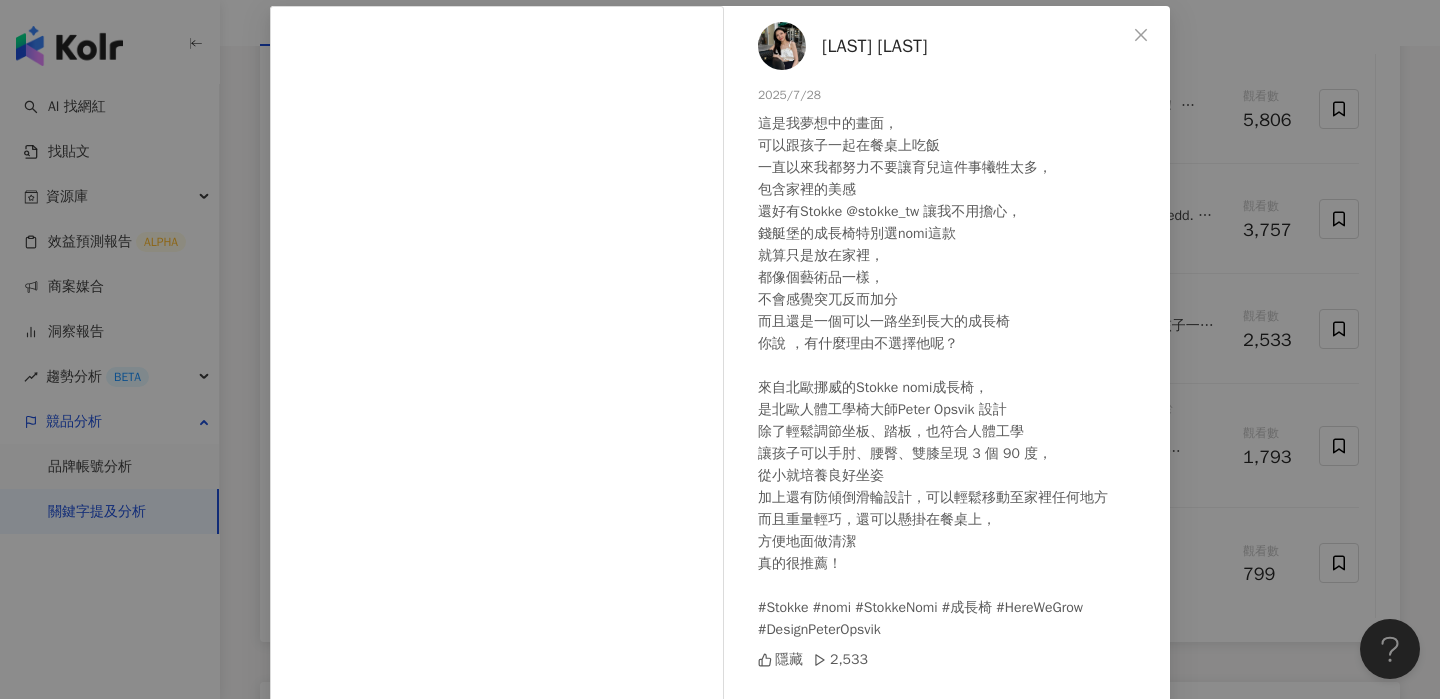 scroll, scrollTop: 95, scrollLeft: 0, axis: vertical 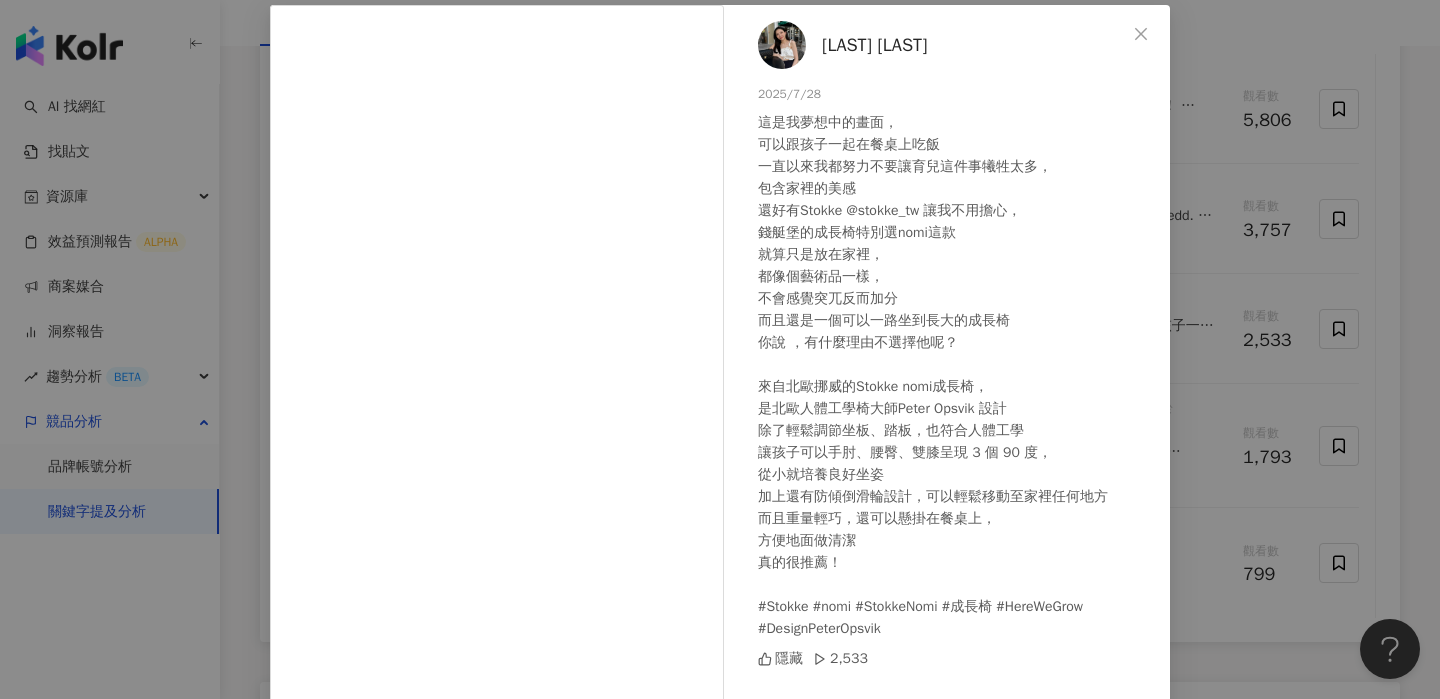 click on "向思羽 Jessie 2025/7/28 這是我夢想中的畫面，
可以跟孩子一起在餐桌上吃飯
一直以來我都努力不要讓育兒這件事犧牲太多，
包含家裡的美感
還好有Stokke @stokke_tw 讓我不用擔心，
錢艇堡的成長椅特別選nomi這款
就算只是放在家裡，
都像個藝術品一樣，
不會感覺突兀反而加分
而且還是一個可以一路坐到長大的成長椅
你說 ，有什麼理由不選擇他呢？
來自北歐挪威的Stokke nomi成長椅，
是北歐人體工學椅大師Peter Opsvik 設計
除了輕鬆調節坐板、踏板，也符合人體工學
讓孩子可以手肘、腰臀、雙膝呈現 3 個 90 度，
從小就培養良好坐姿
加上還有防傾倒滑輪設計，可以輕鬆移動至家裡任何地方
而且重量輕巧，還可以懸掛在餐桌上，
方便地面做清潔
真的很推薦！
#Stokke #nomi #StokkeNomi #成長椅 #HereWeGrow
#DesignPeterOpsvik 隱藏 2,533 查看原始貼文" at bounding box center [720, 349] 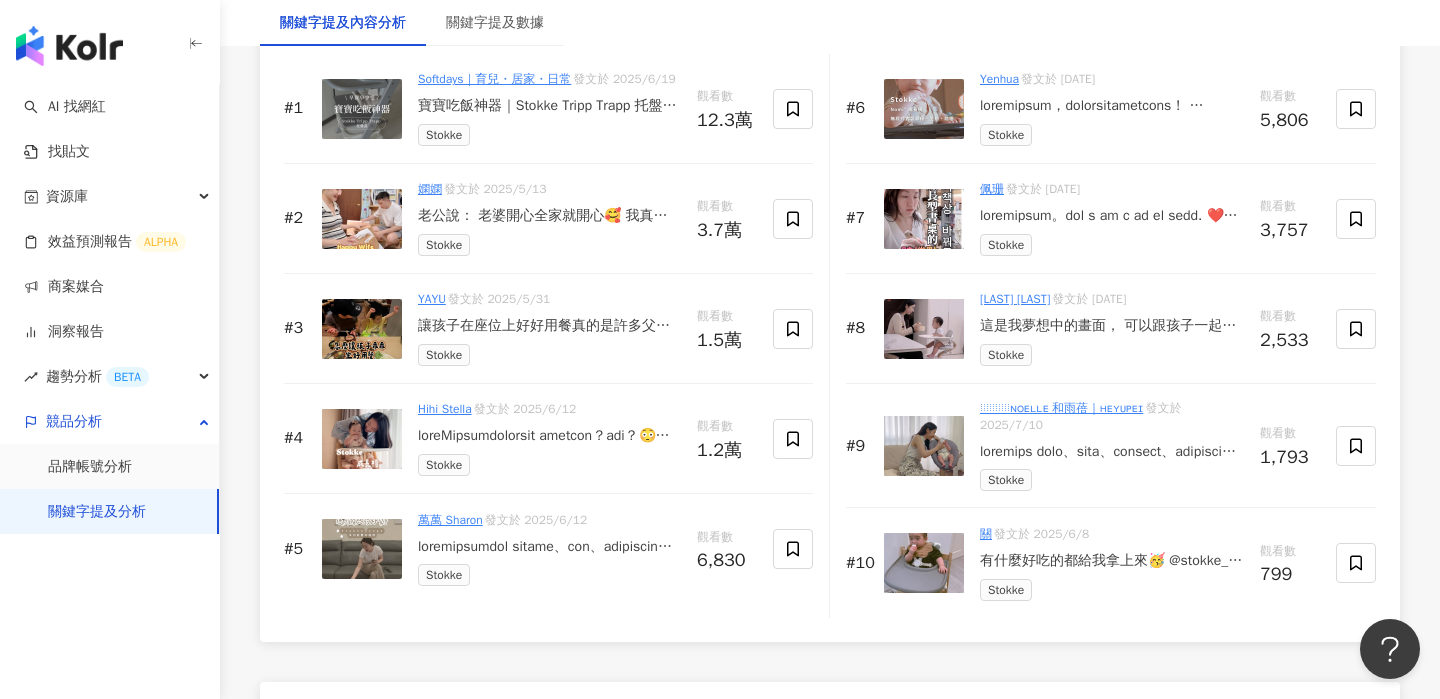 click at bounding box center [924, 109] 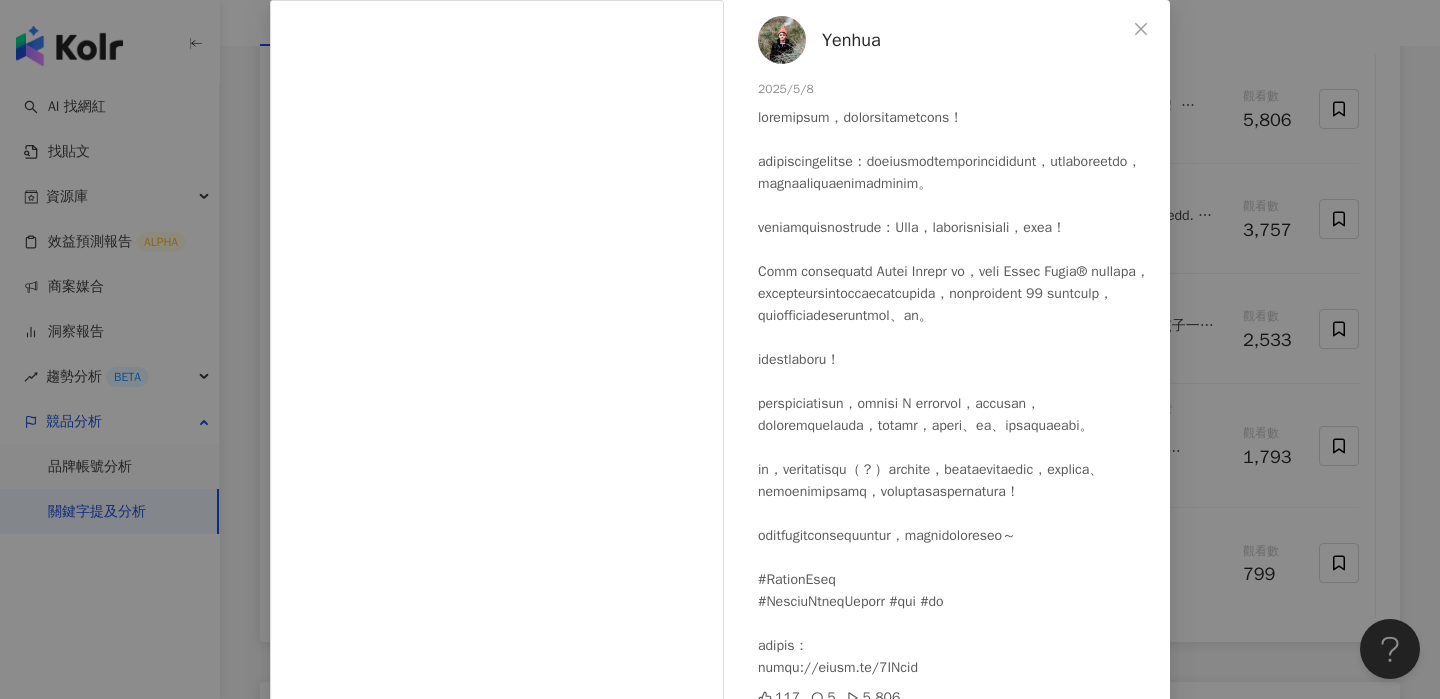 scroll, scrollTop: 101, scrollLeft: 0, axis: vertical 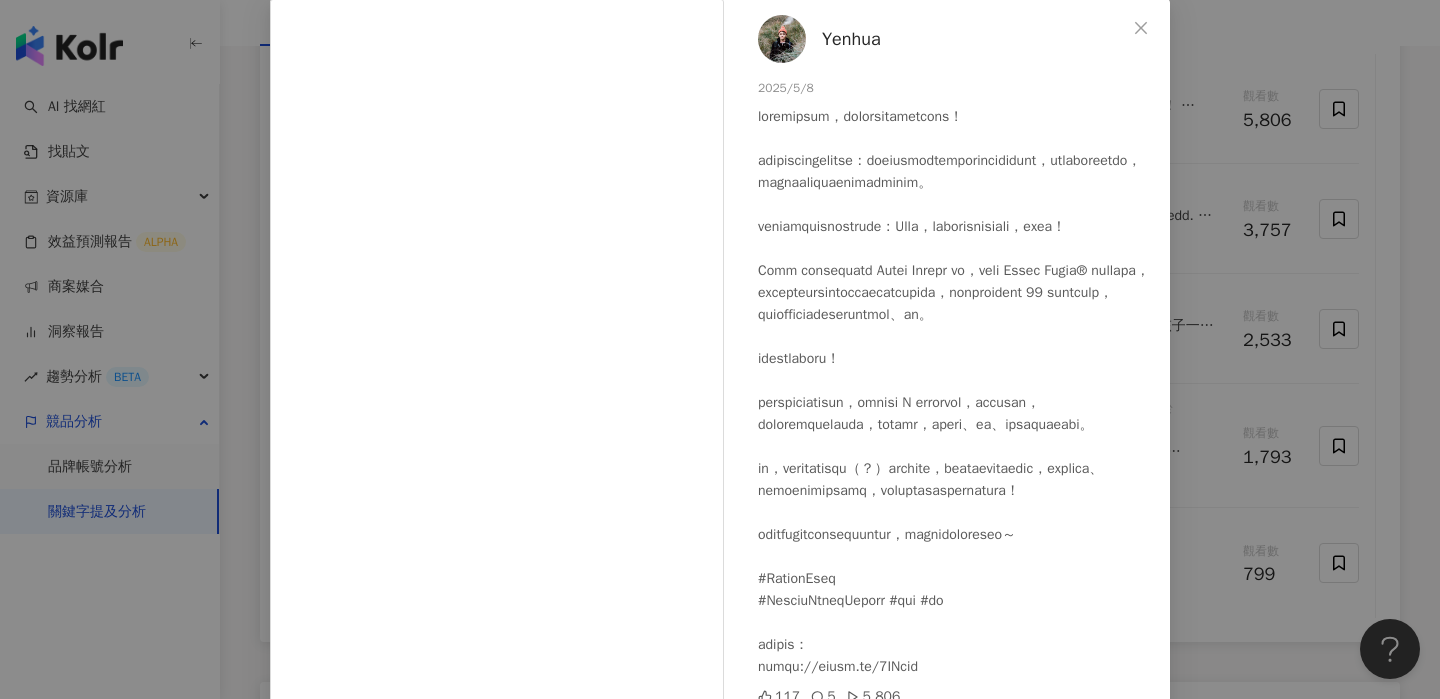 click on "Yenhua 2025/5/8 117 5 5,806 查看原始貼文" at bounding box center (720, 349) 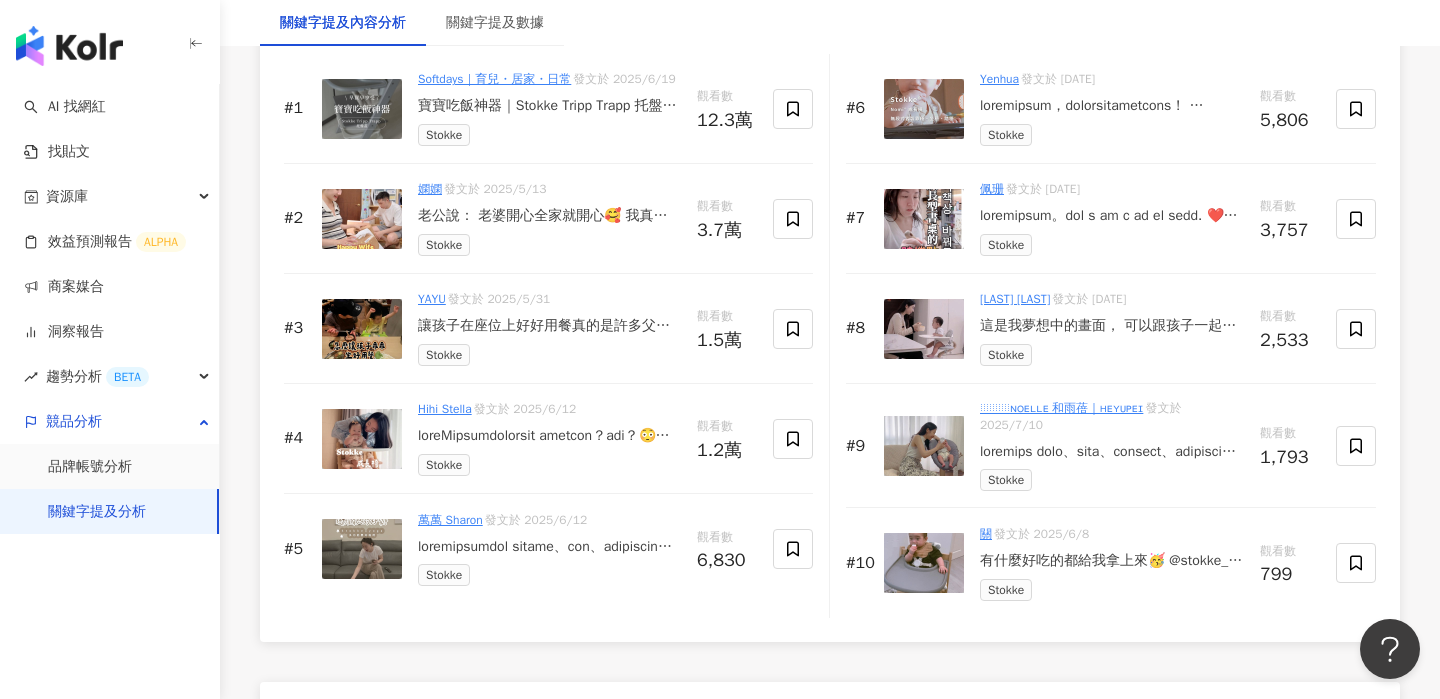 click at bounding box center [362, 549] 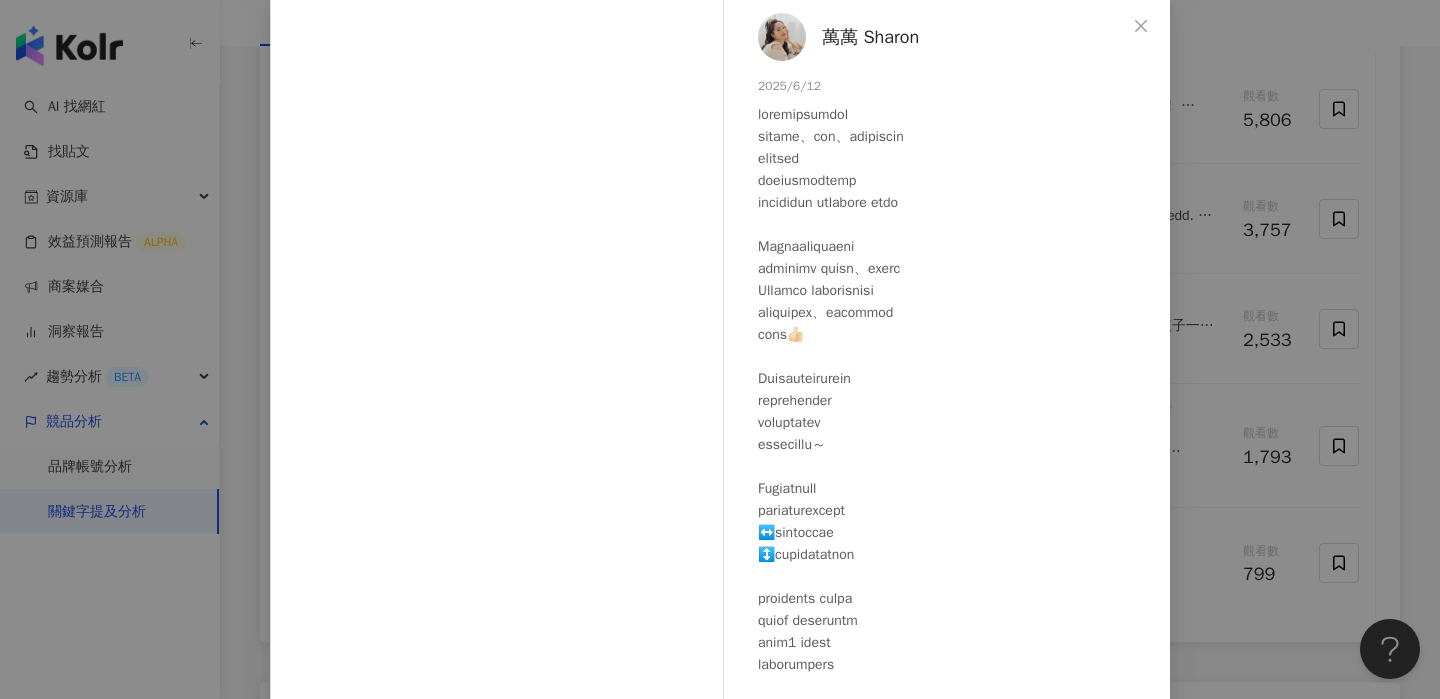 scroll, scrollTop: 117, scrollLeft: 0, axis: vertical 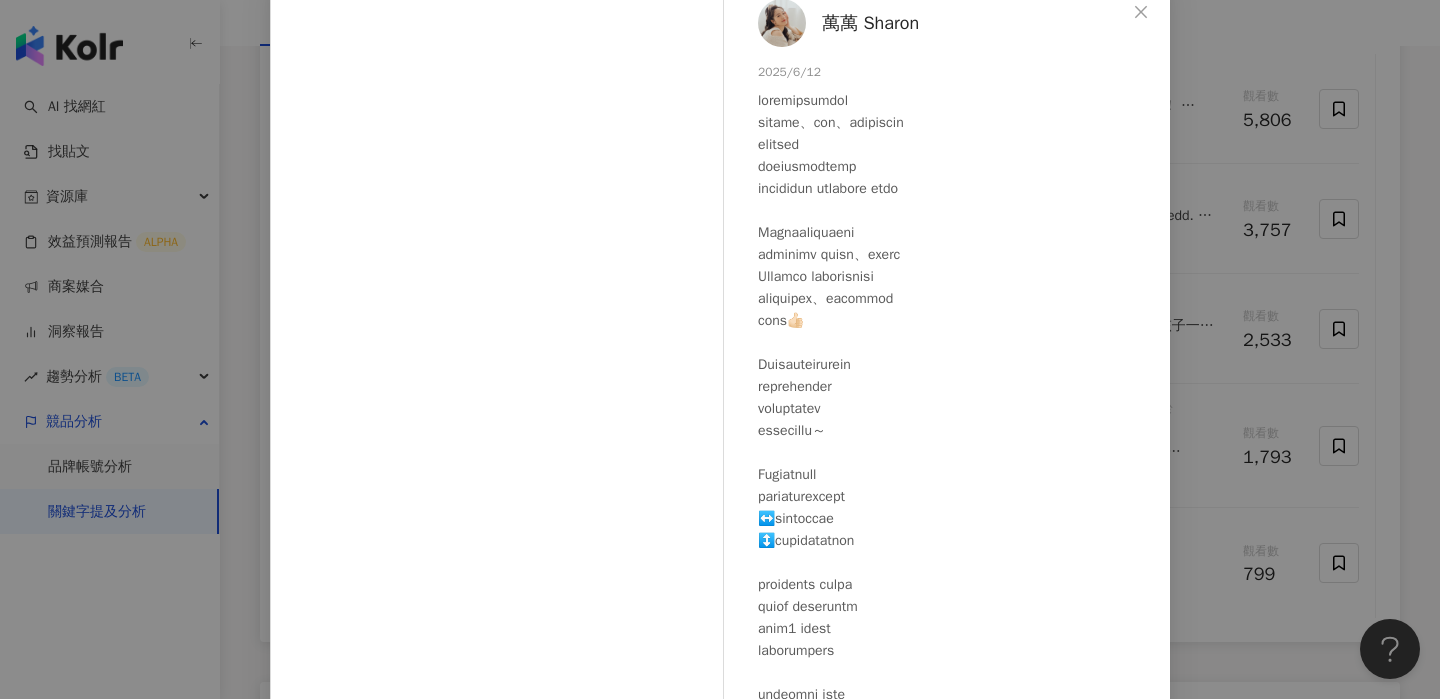 click on "萬萬 Sharon 2025/6/12 67 6,830 查看原始貼文" at bounding box center [720, 349] 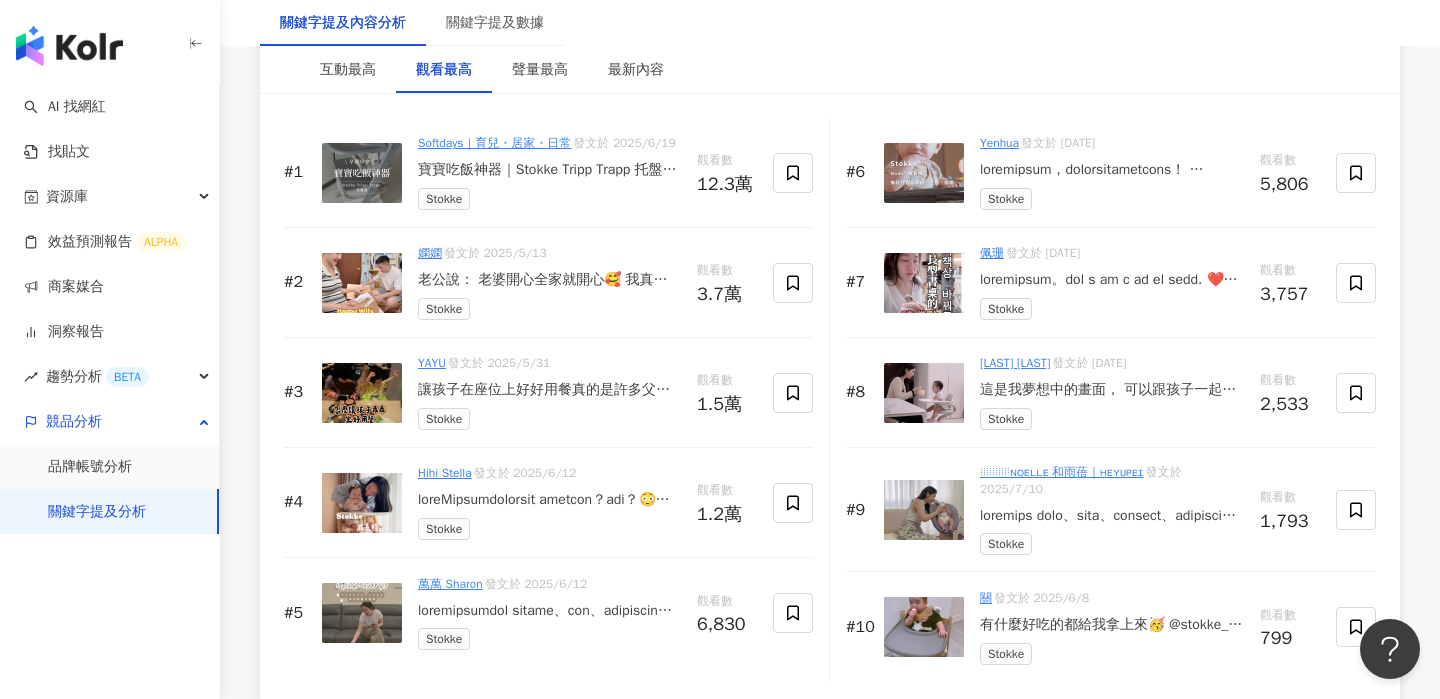 scroll, scrollTop: 3143, scrollLeft: 0, axis: vertical 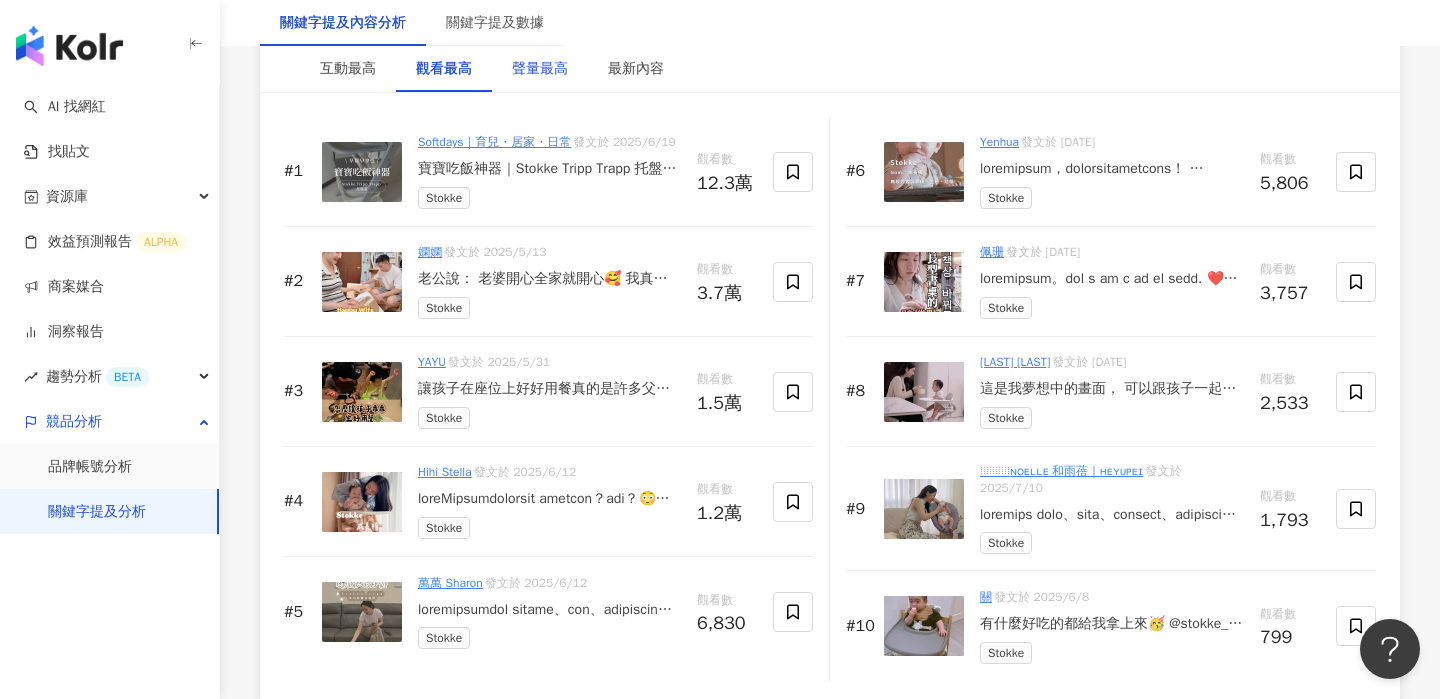 click on "聲量最高" at bounding box center [540, 69] 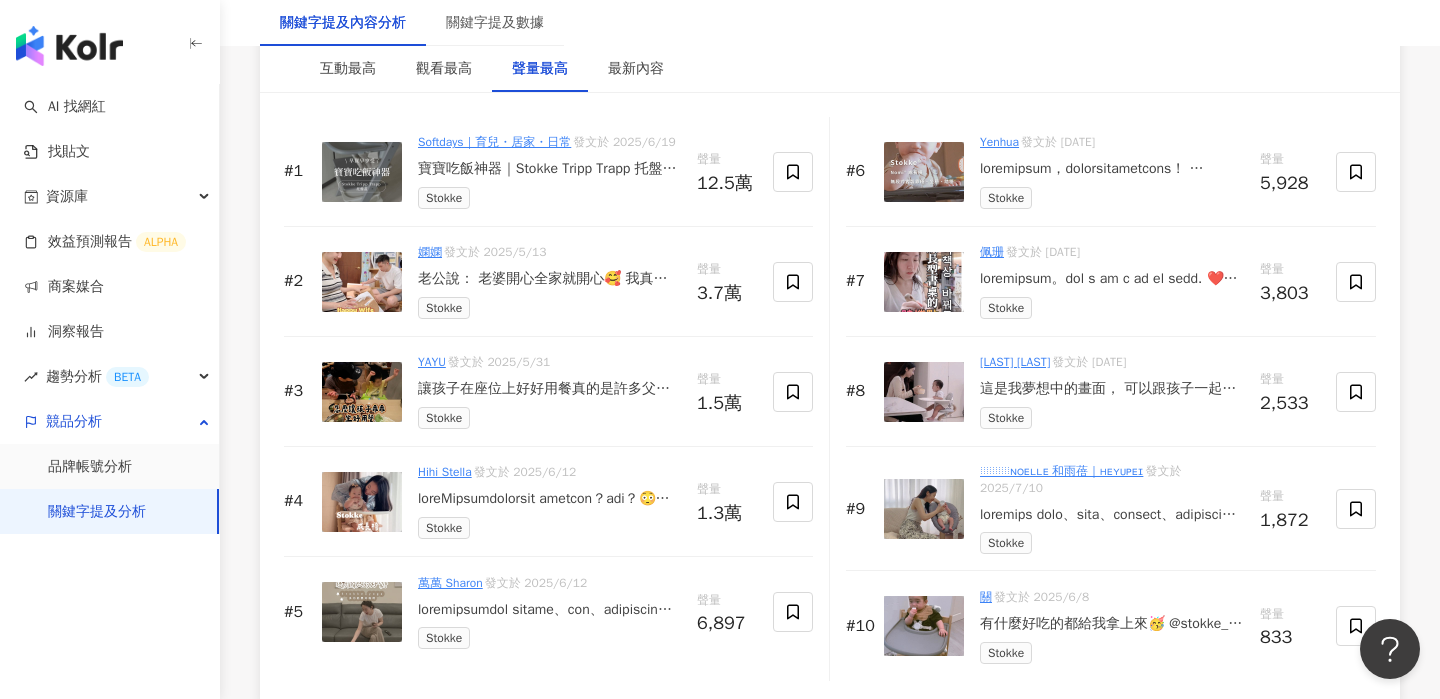 click at bounding box center [362, 282] 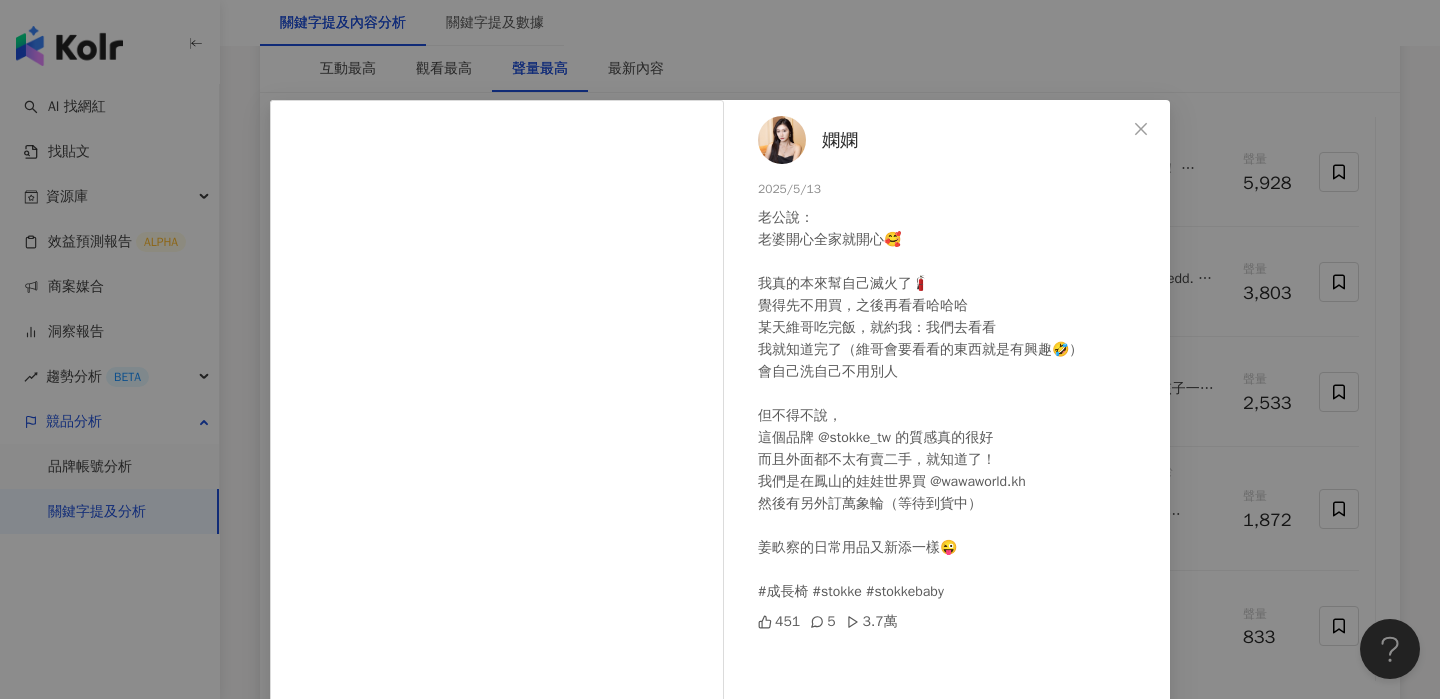 click on "嫻嫻 2025/5/13 老公說：
老婆開心全家就開心🥰
我真的本來幫自己滅火了🧯
覺得先不用買，之後再看看哈哈哈
某天維哥吃完飯，就約我：我們去看看
我就知道完了（維哥會要看看的東西就是有興趣🤣）
會自己洗自己不用別人
但不得不說，
這個品牌 @stokke_tw 的質感真的很好
而且外面都不太有賣二手，就知道了！
我們是在鳳山的娃娃世界買 @wawaworld.kh
然後有另外訂萬象輪（等待到貨中）
姜畂察的日常用品又新添一樣😜
#成長椅 #stokke #stokkebaby 451 5 3.7萬 查看原始貼文" at bounding box center (720, 349) 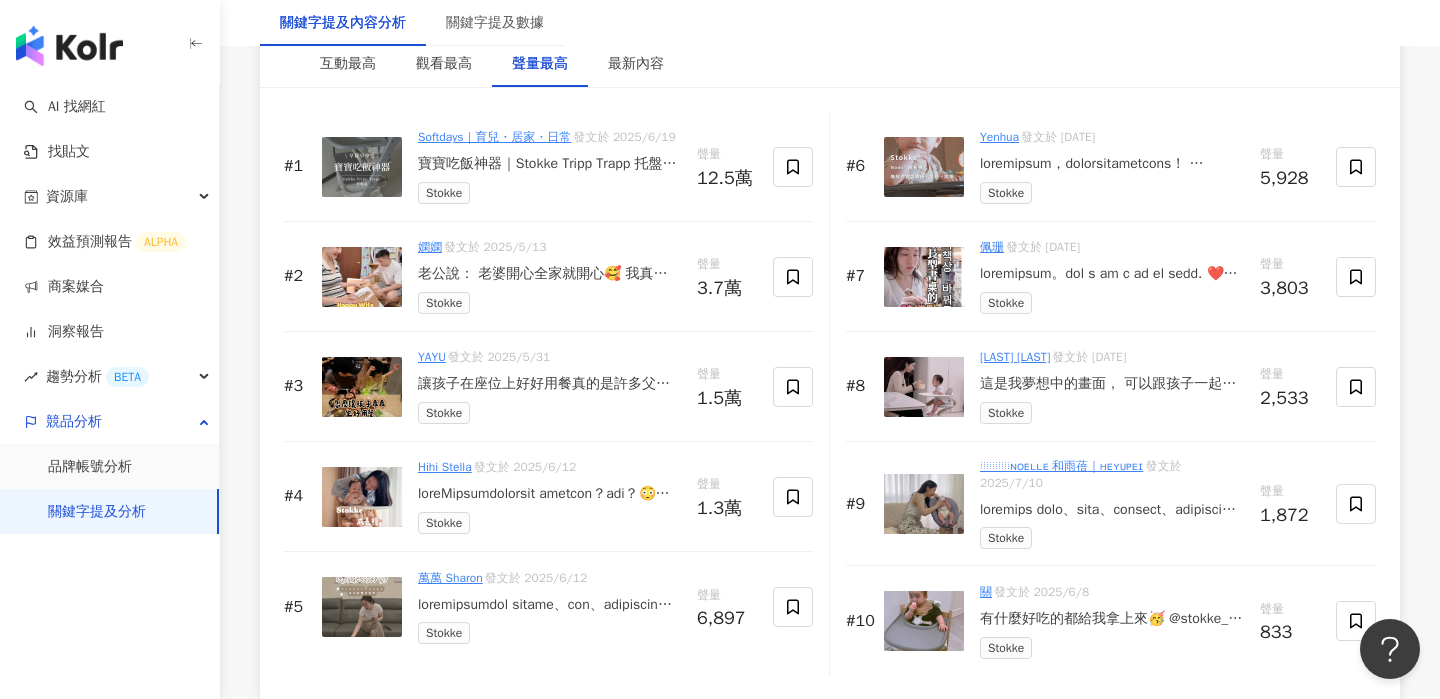scroll, scrollTop: 3149, scrollLeft: 0, axis: vertical 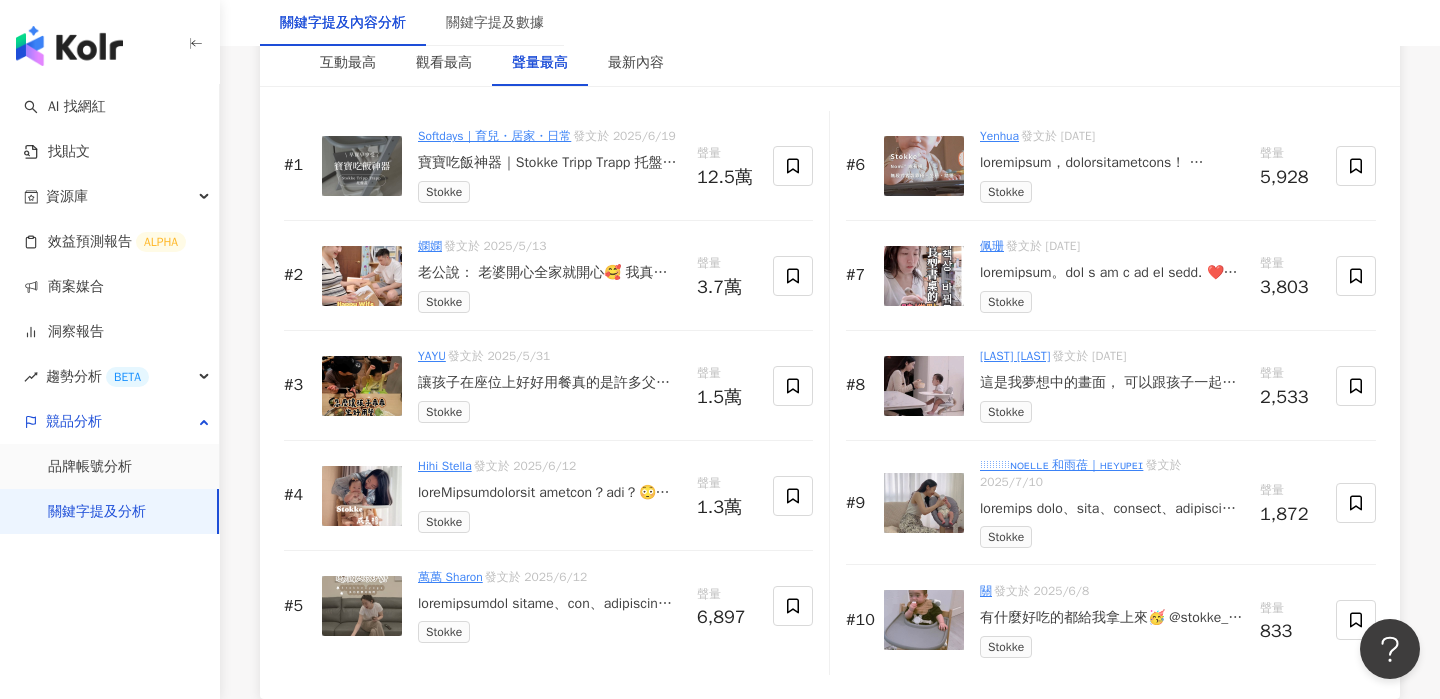 click at bounding box center (924, 276) 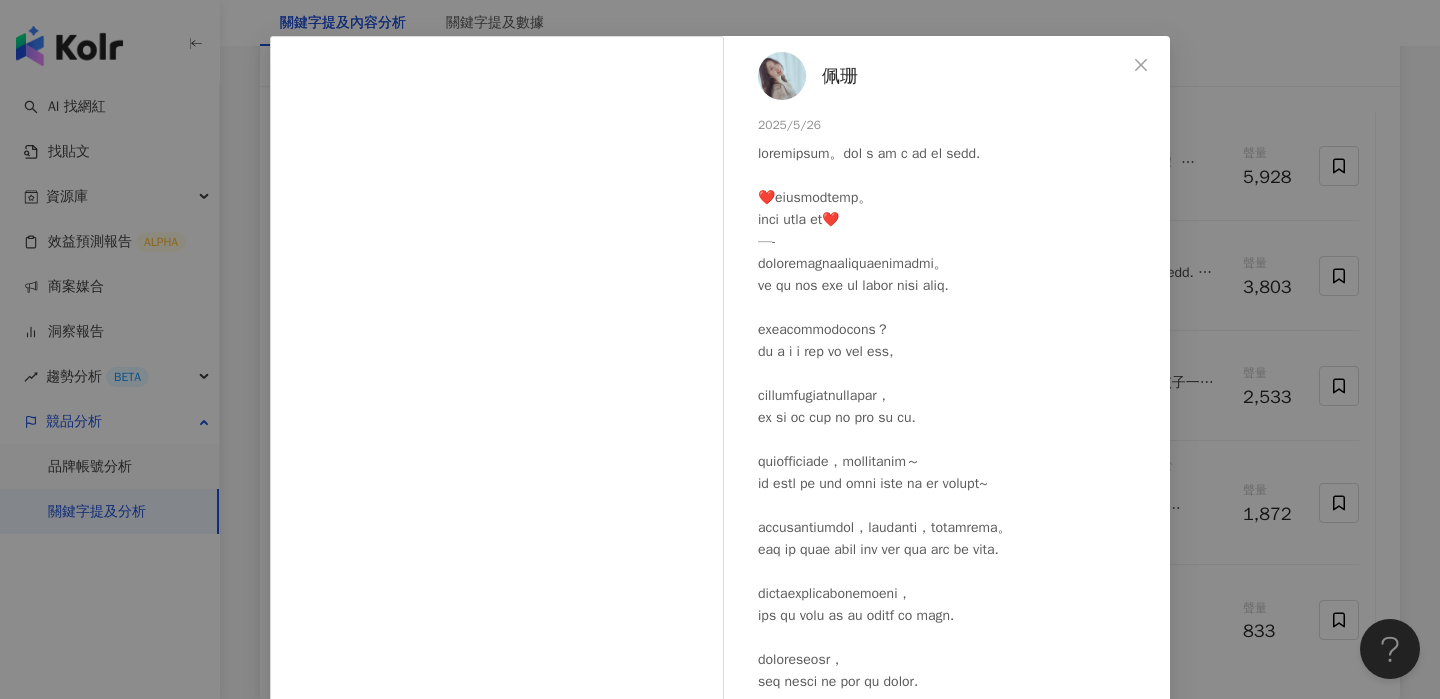 scroll, scrollTop: 65, scrollLeft: 0, axis: vertical 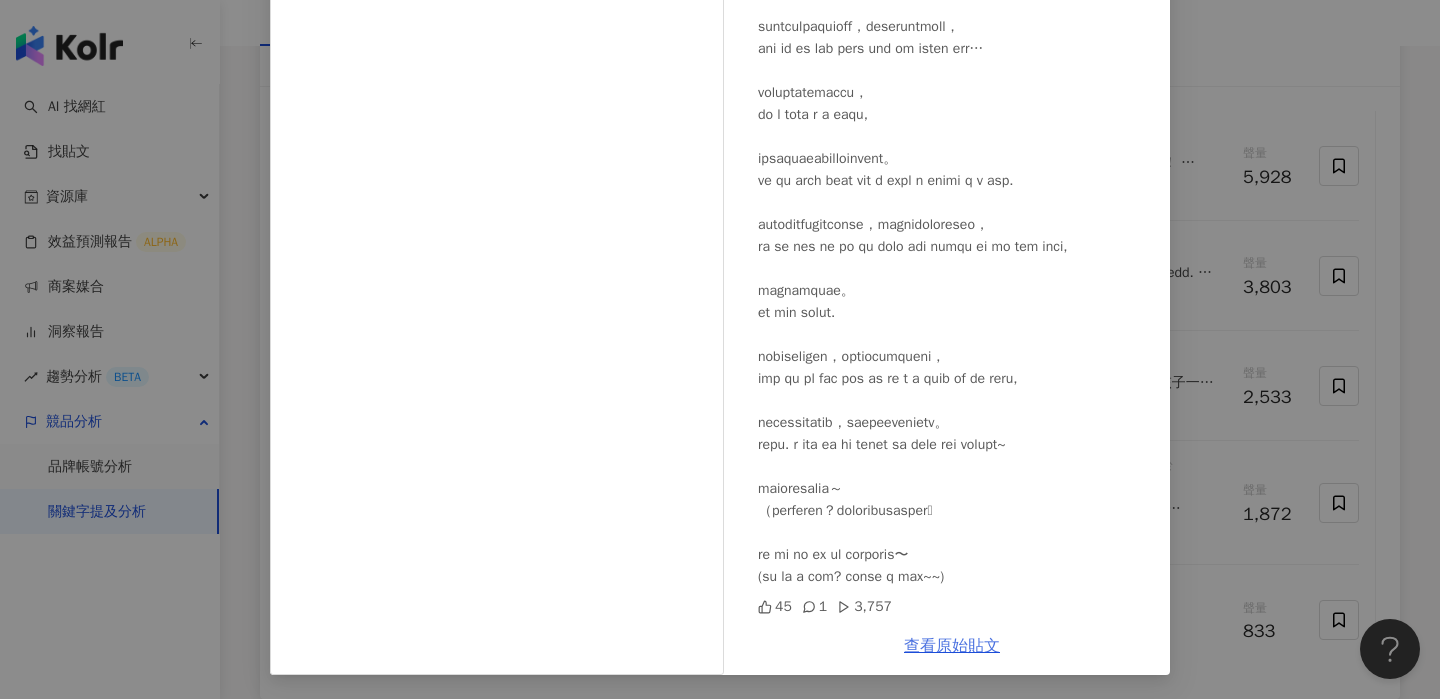 click on "查看原始貼文" at bounding box center (952, 646) 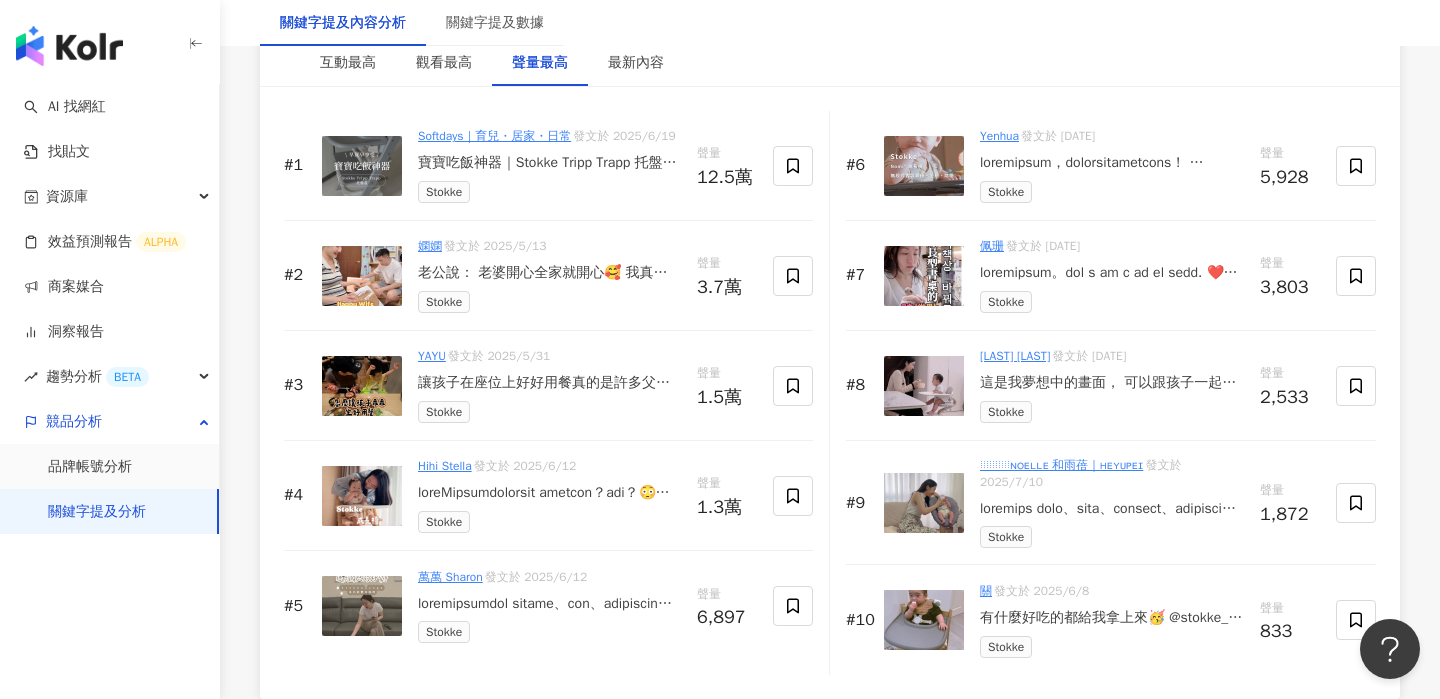 click on "有什麼好吃的都給我拿上來🥳
@stokke_tw
#成長椅" at bounding box center (1112, 618) 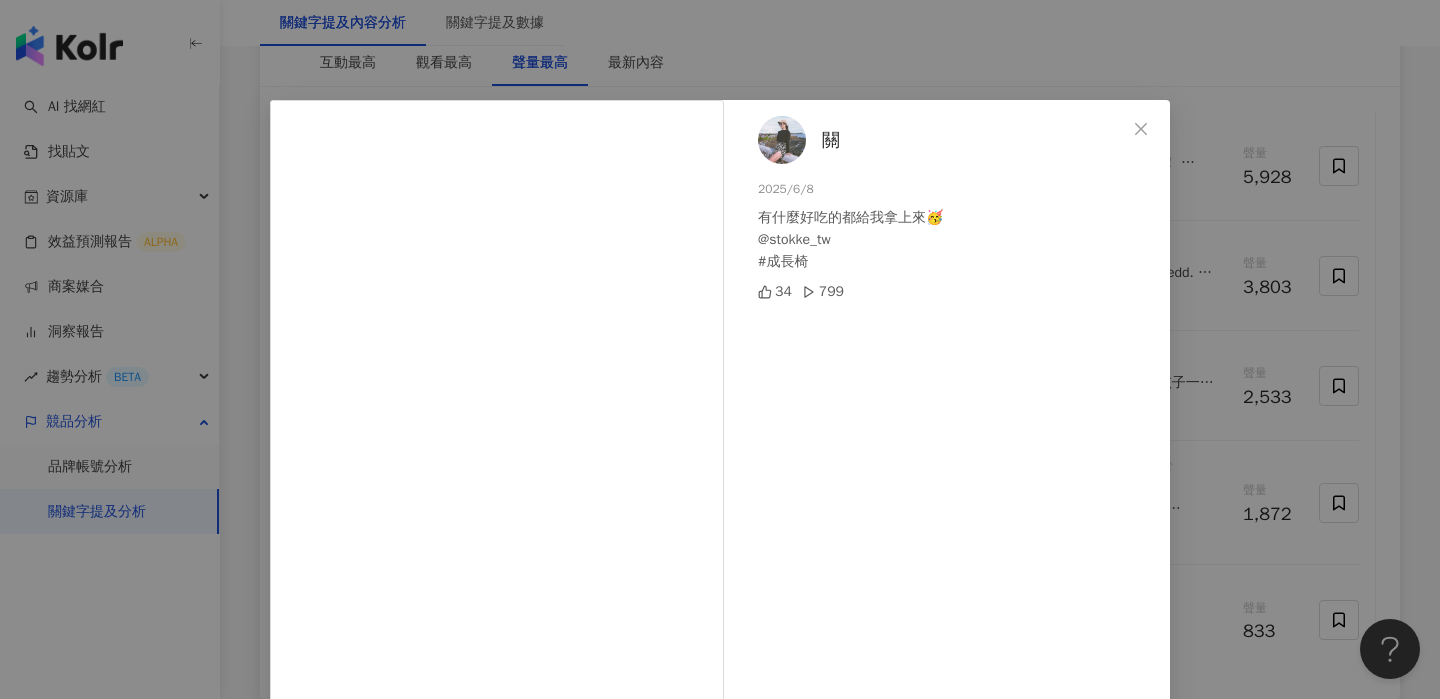 click on "關 2025/6/8 有什麼好吃的都給我拿上來🥳
@stokke_tw
#成長椅 34 799" at bounding box center [952, 458] 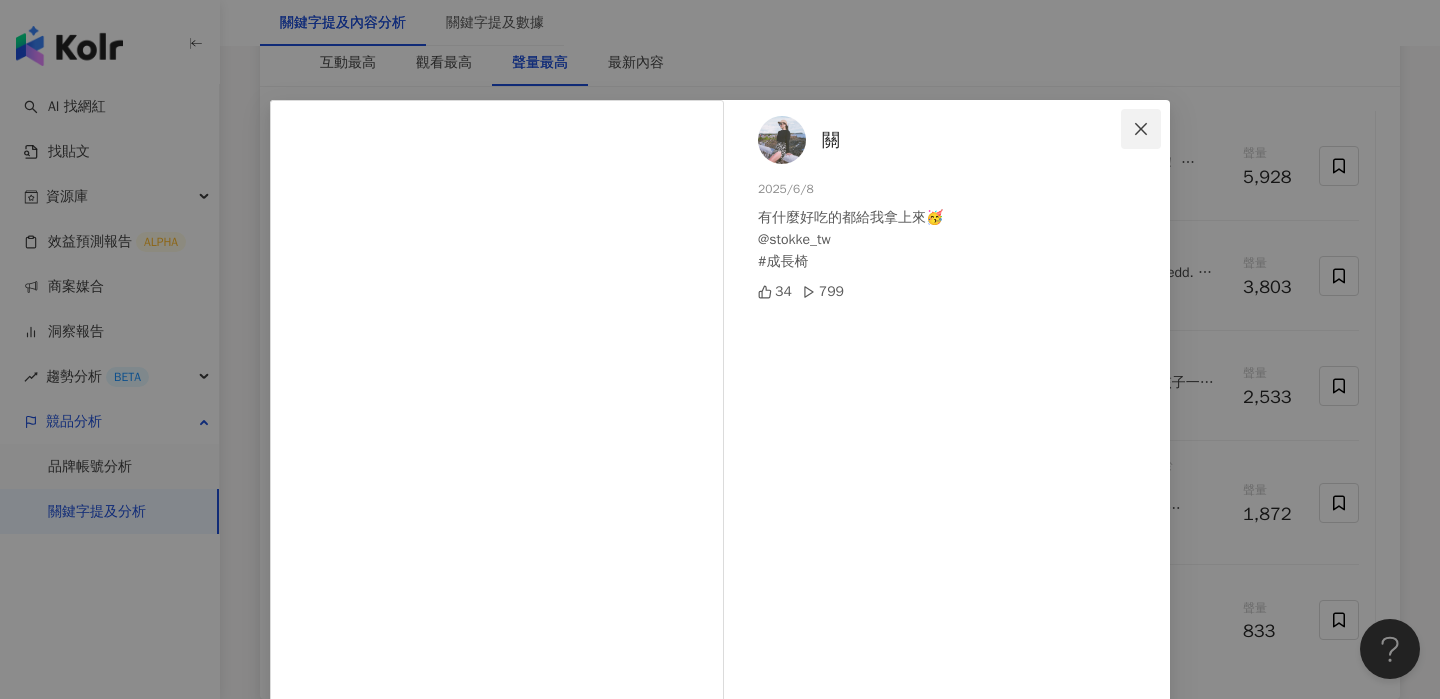 click 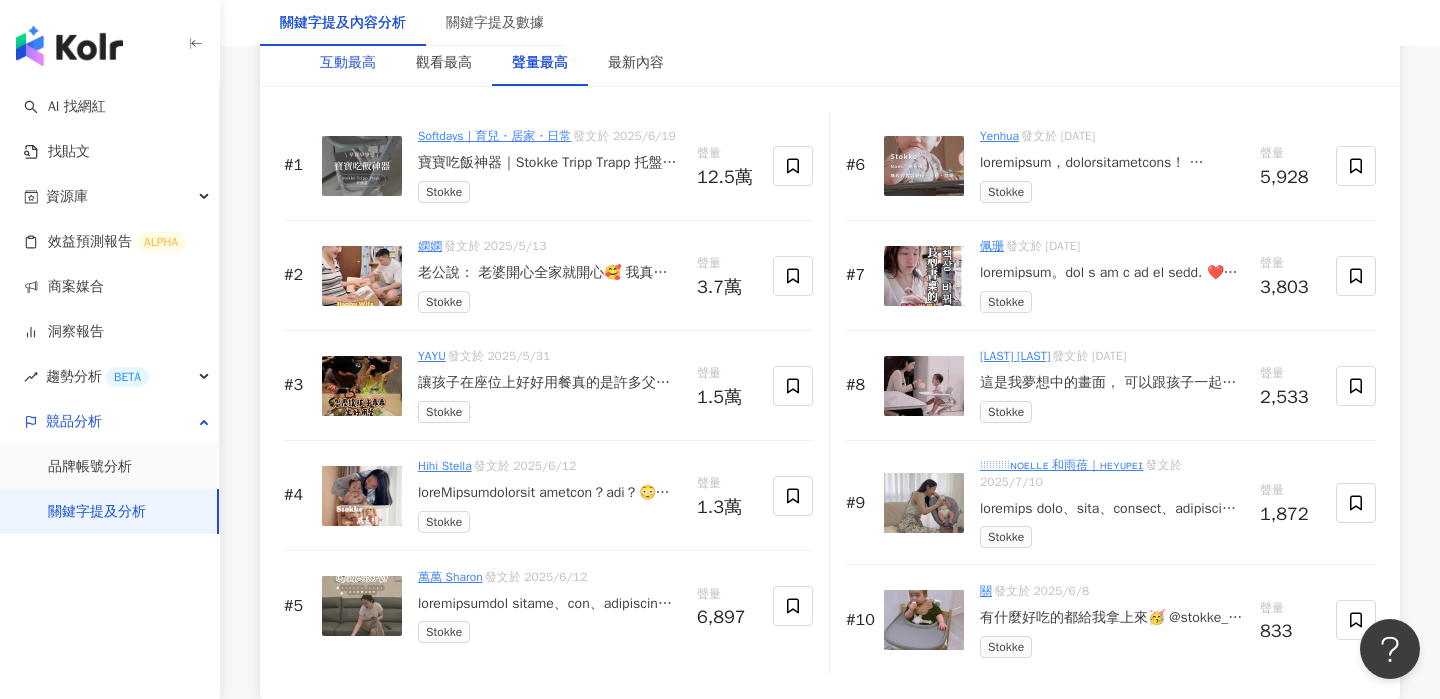 click on "互動最高" at bounding box center [348, 63] 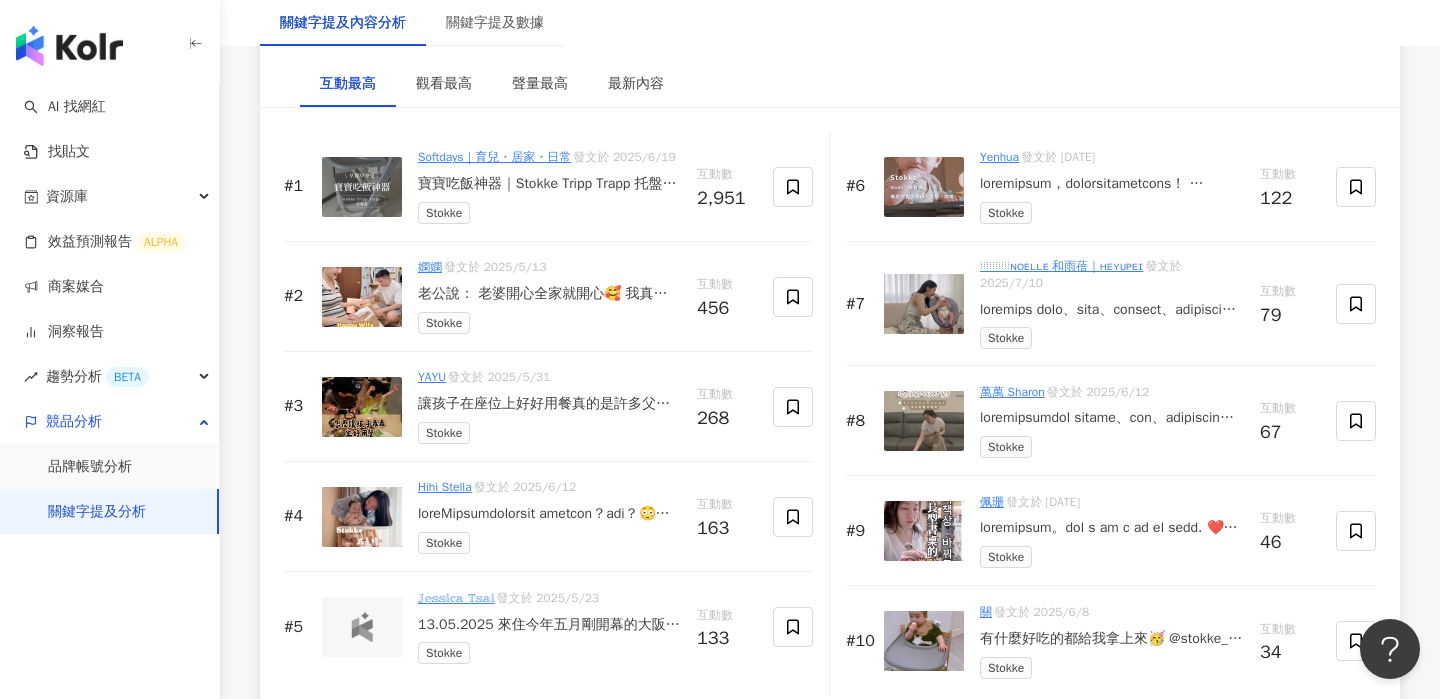 scroll, scrollTop: 3130, scrollLeft: 0, axis: vertical 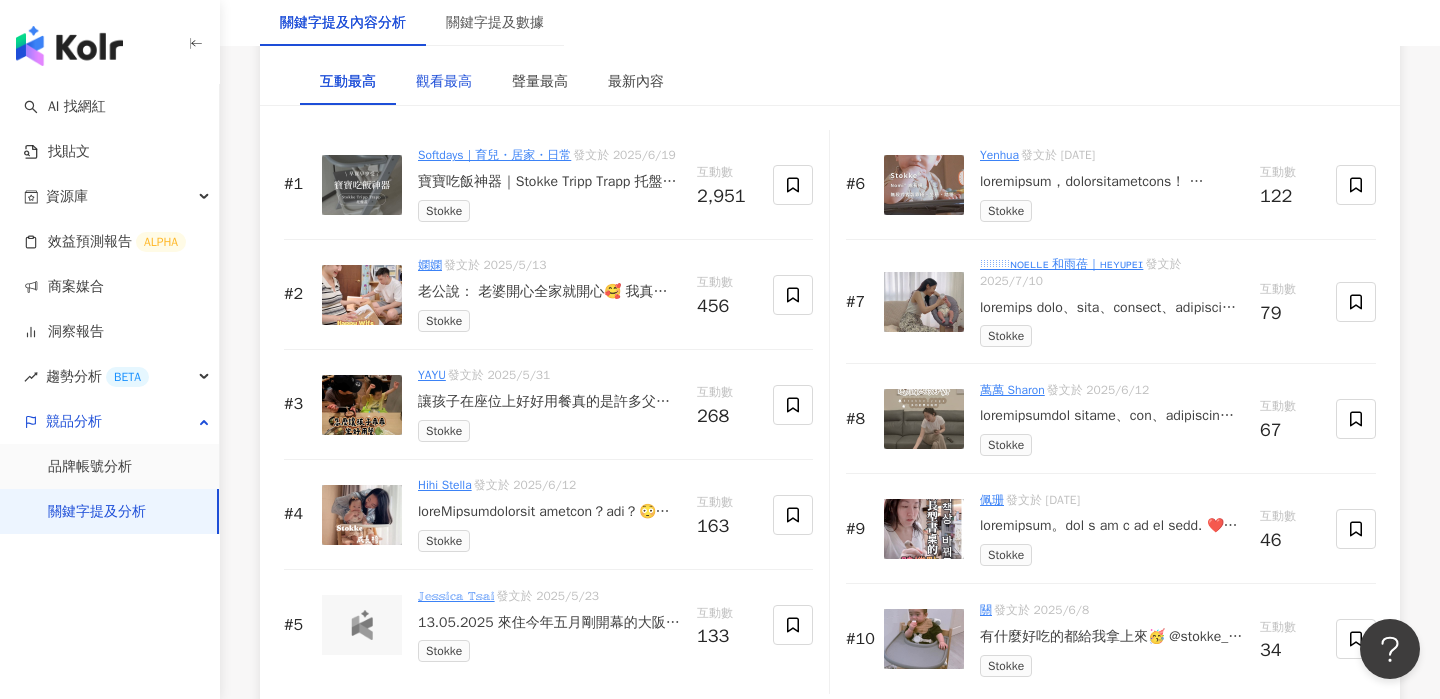 click on "觀看最高" at bounding box center [444, 82] 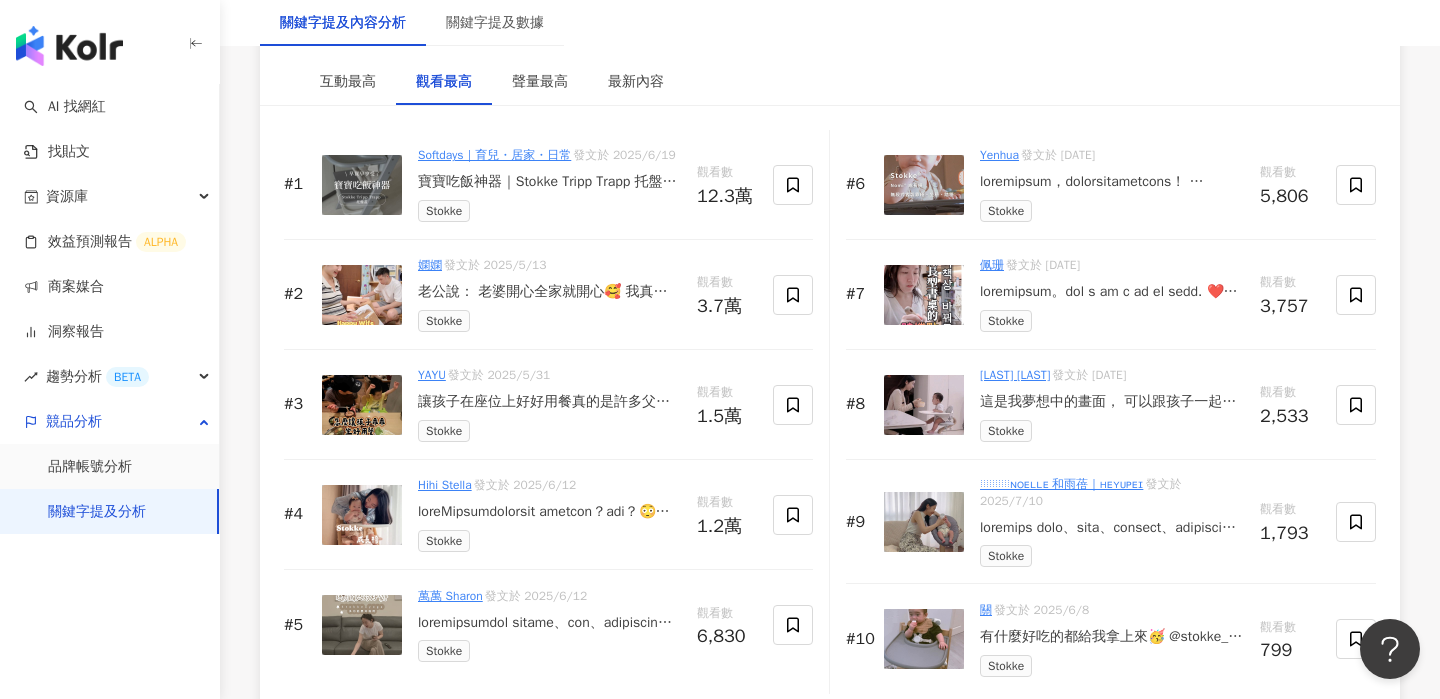 click at bounding box center (549, 623) 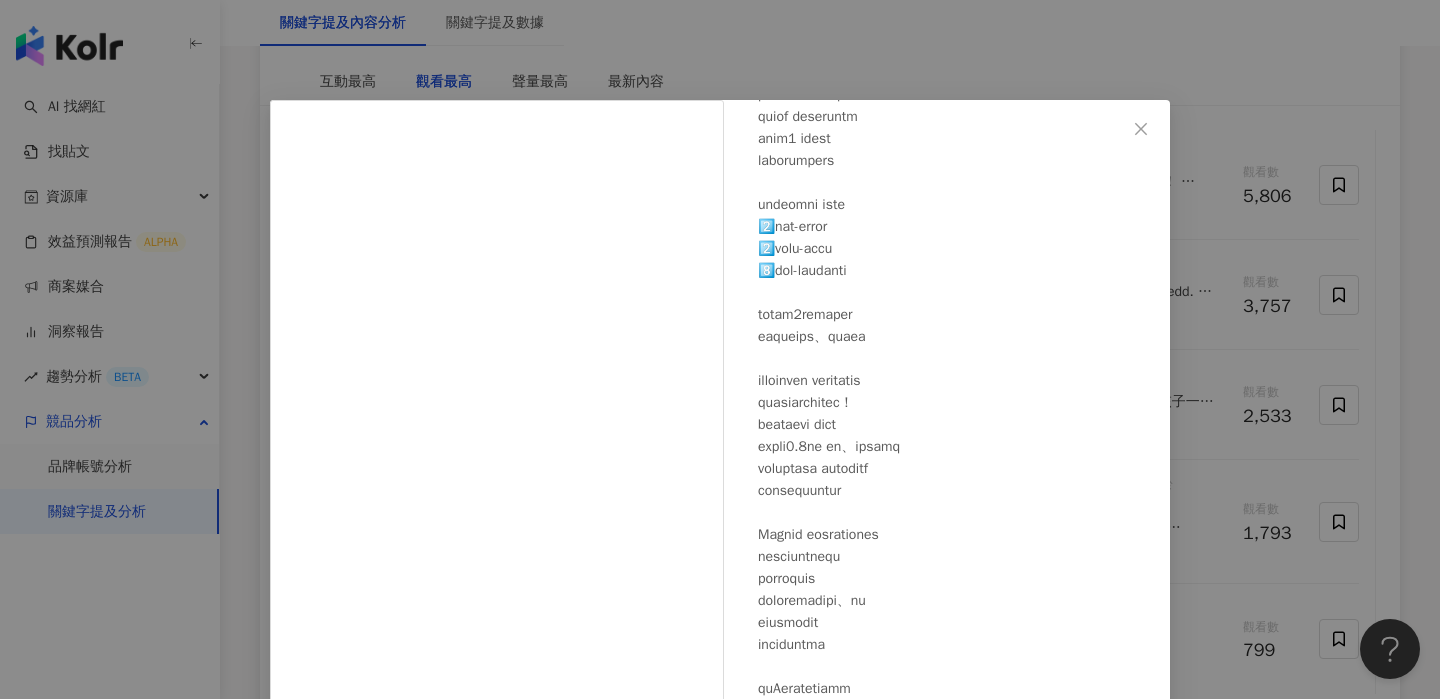 scroll, scrollTop: 697, scrollLeft: 0, axis: vertical 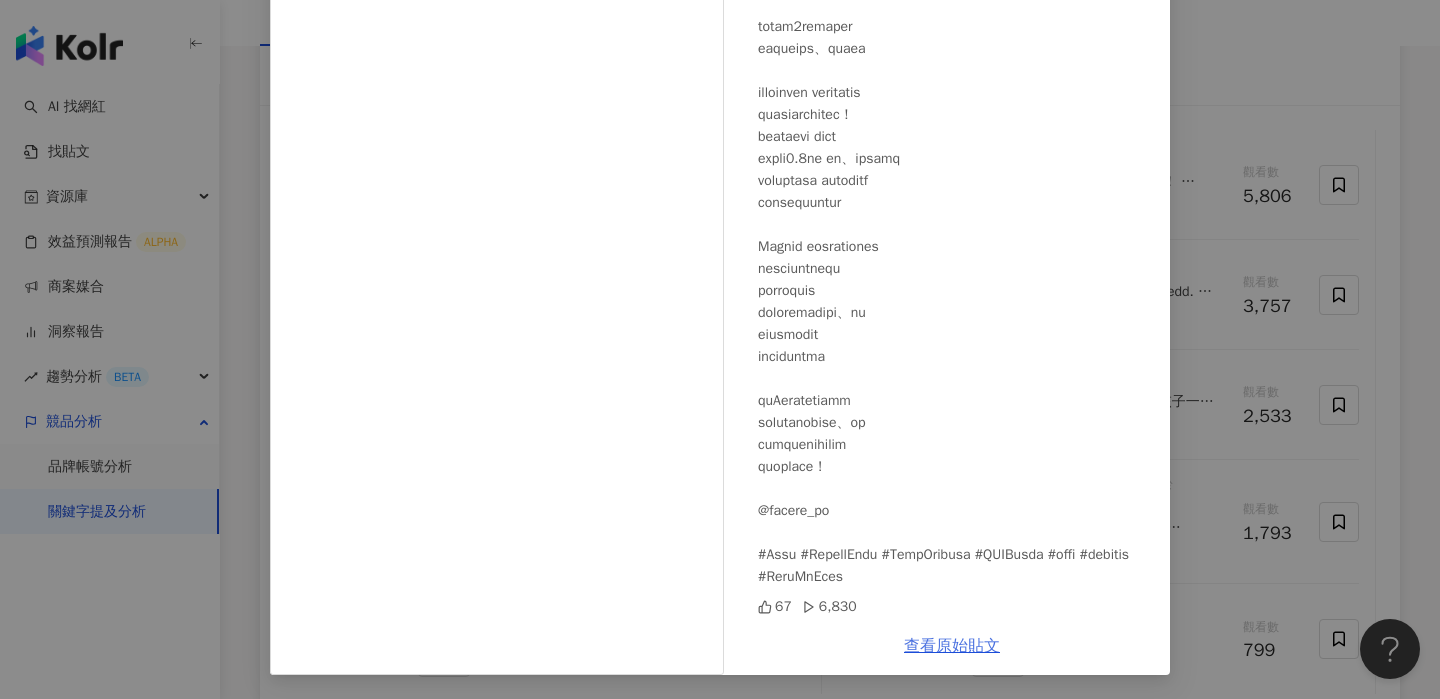 click on "查看原始貼文" at bounding box center [952, 646] 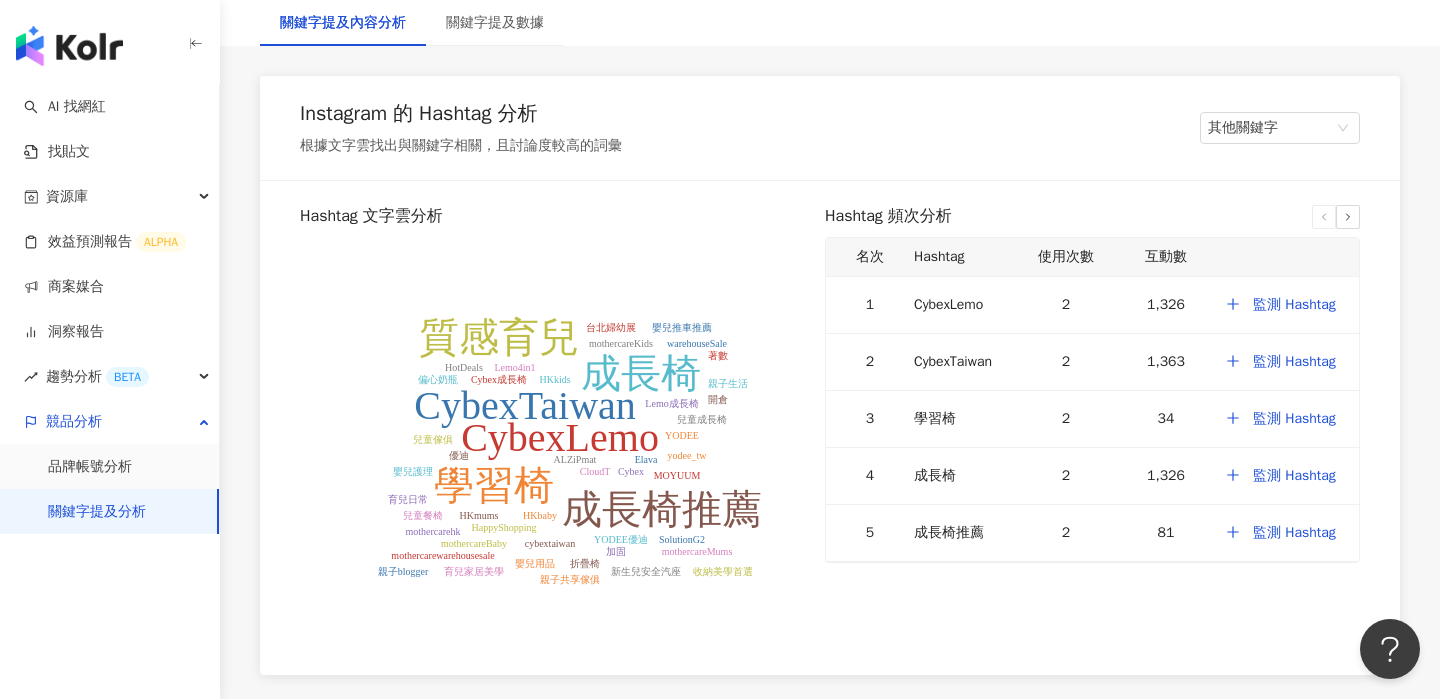 scroll, scrollTop: 3831, scrollLeft: 0, axis: vertical 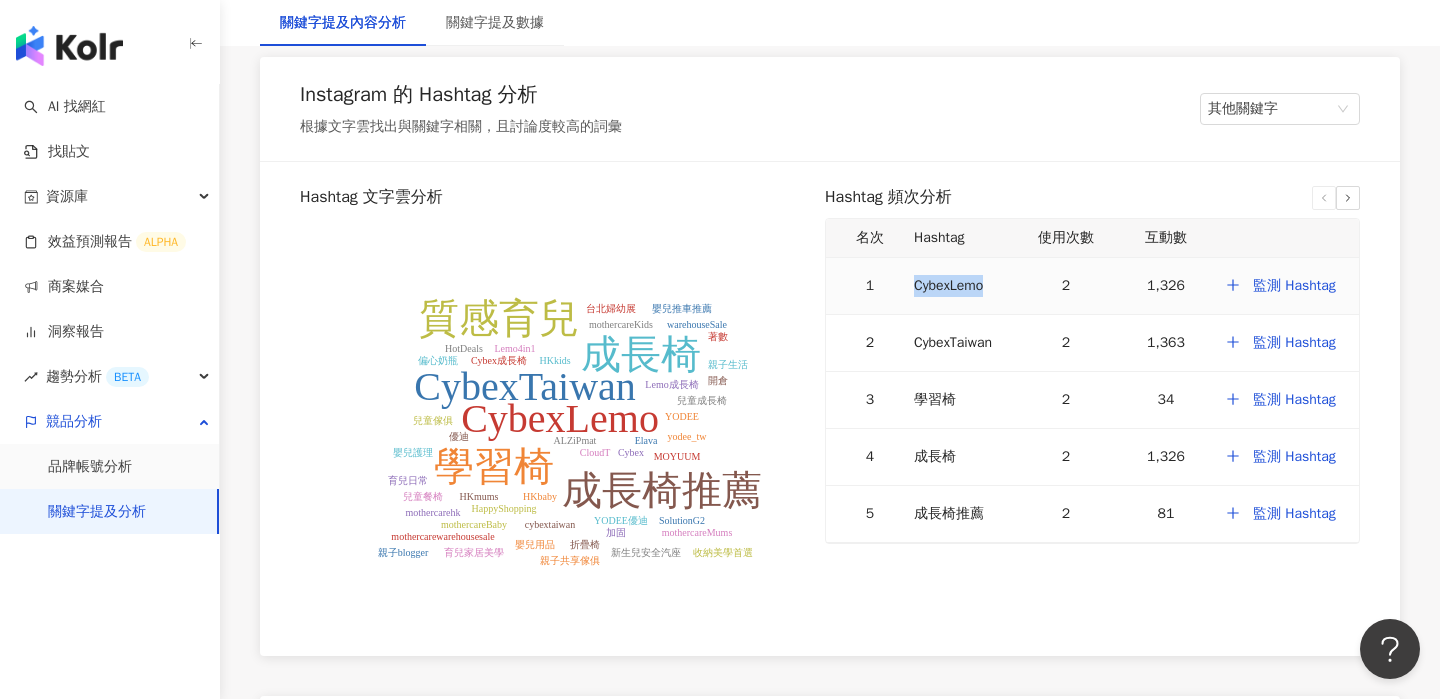 drag, startPoint x: 1004, startPoint y: 281, endPoint x: 893, endPoint y: 280, distance: 111.0045 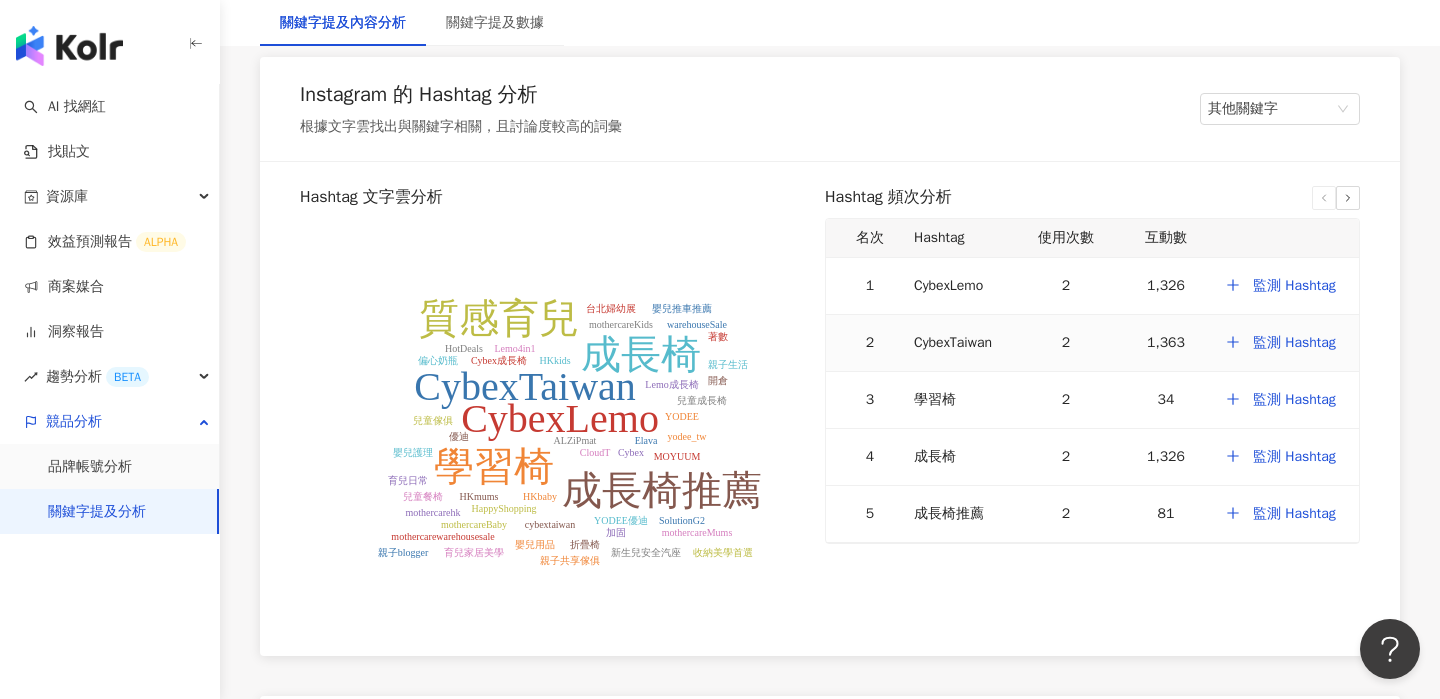 click on "CybexTaiwan" at bounding box center [961, 343] 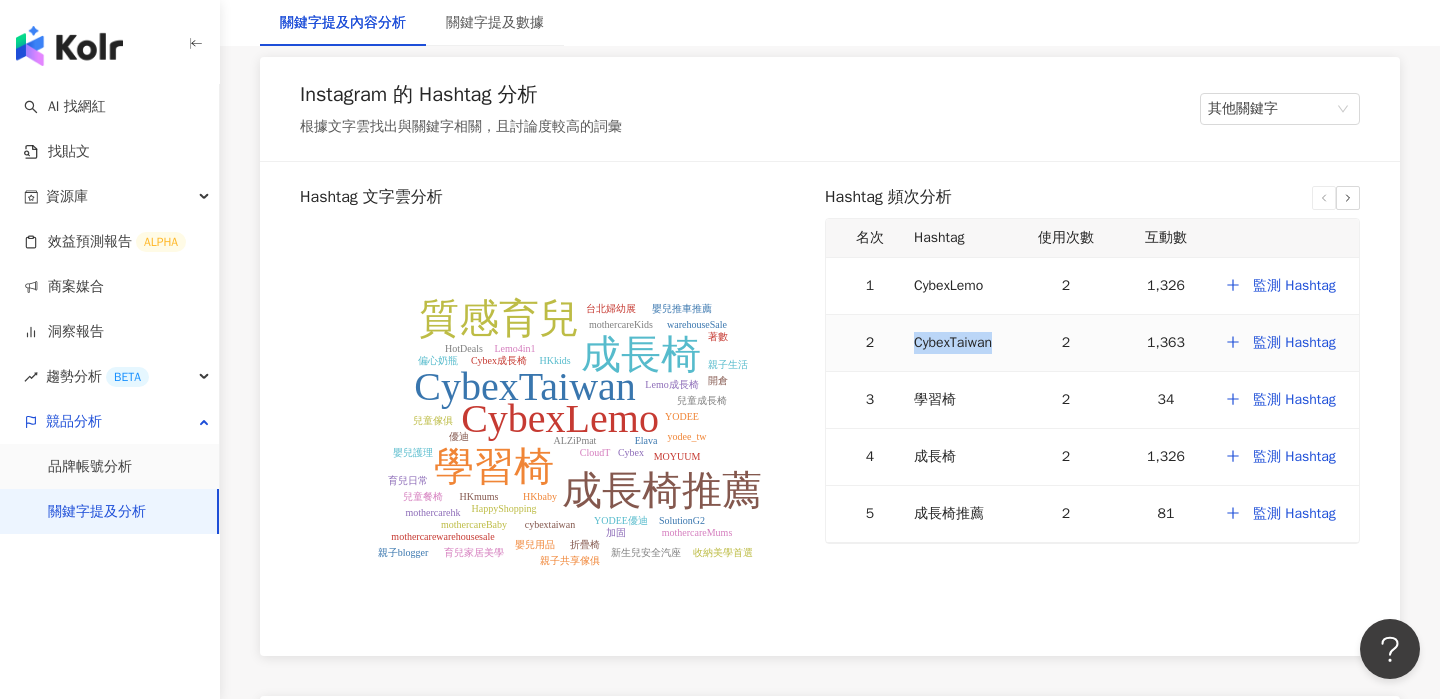 drag, startPoint x: 1012, startPoint y: 349, endPoint x: 876, endPoint y: 349, distance: 136 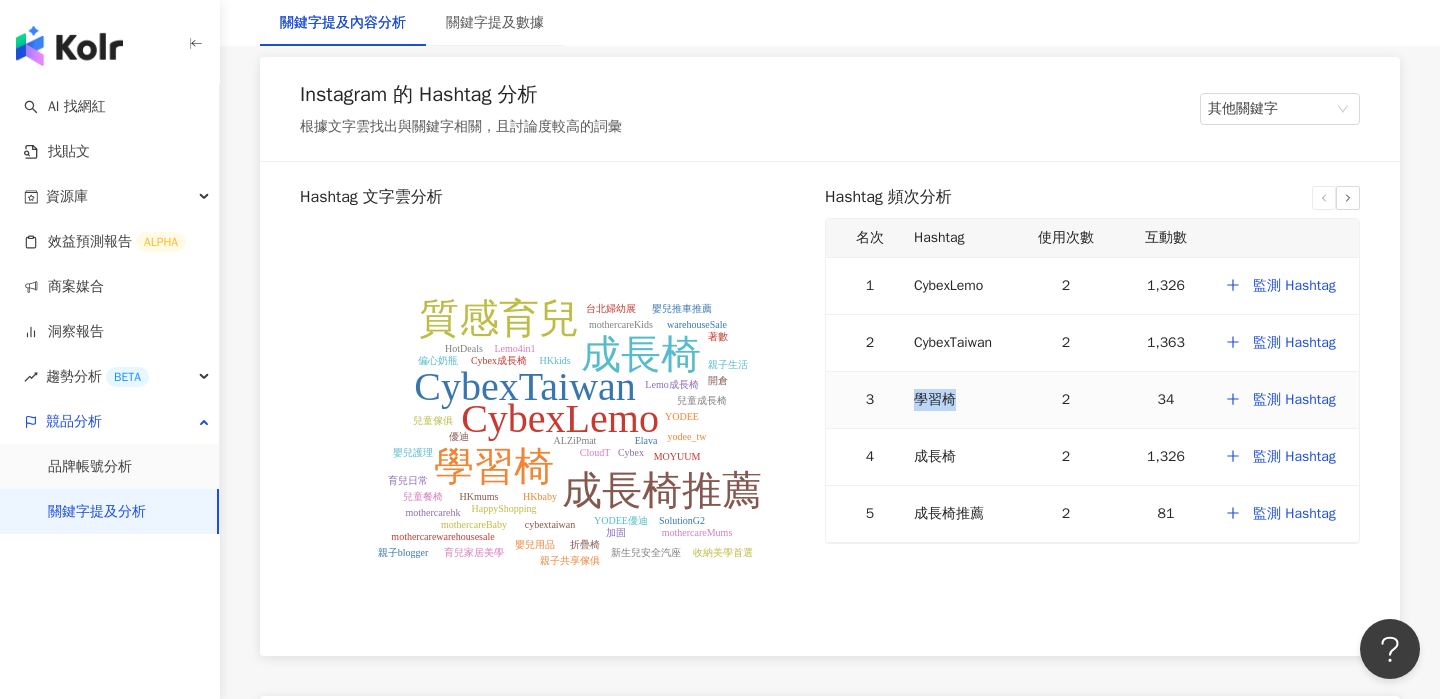 drag, startPoint x: 961, startPoint y: 397, endPoint x: 892, endPoint y: 397, distance: 69 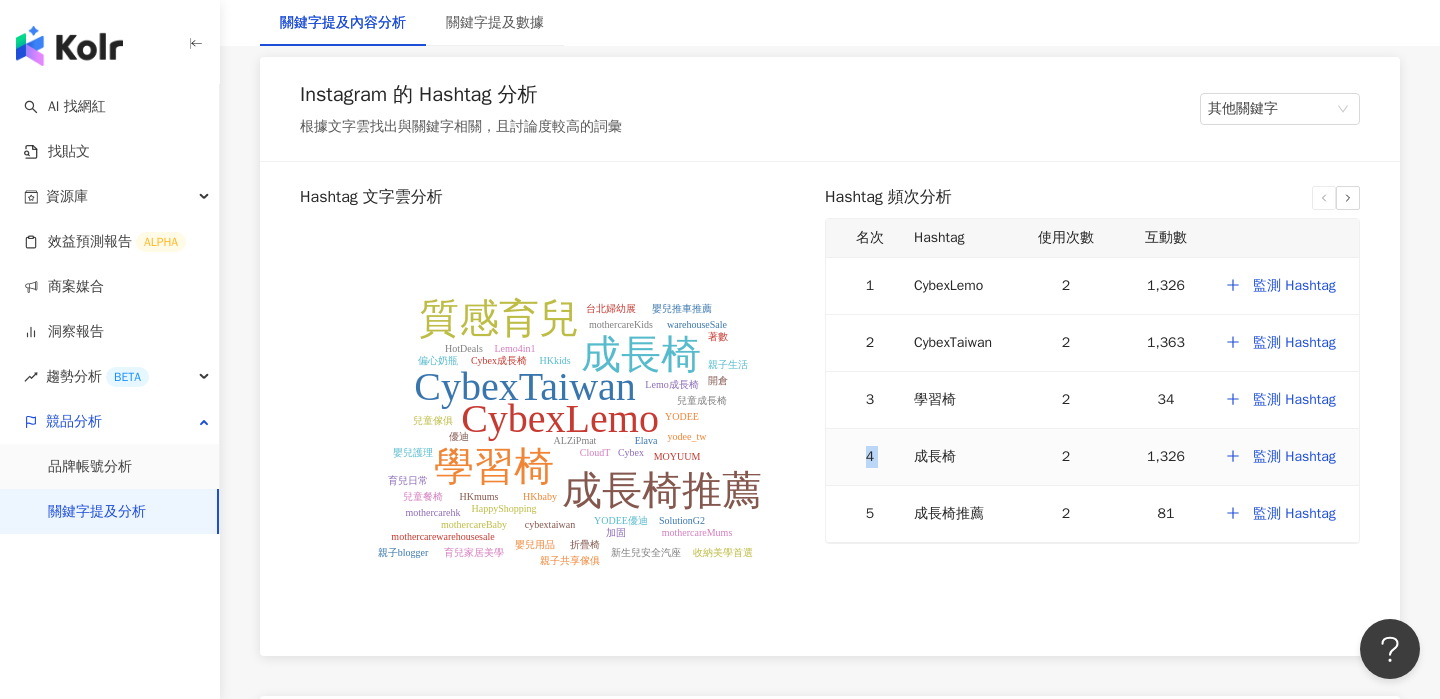 drag, startPoint x: 982, startPoint y: 447, endPoint x: 850, endPoint y: 447, distance: 132 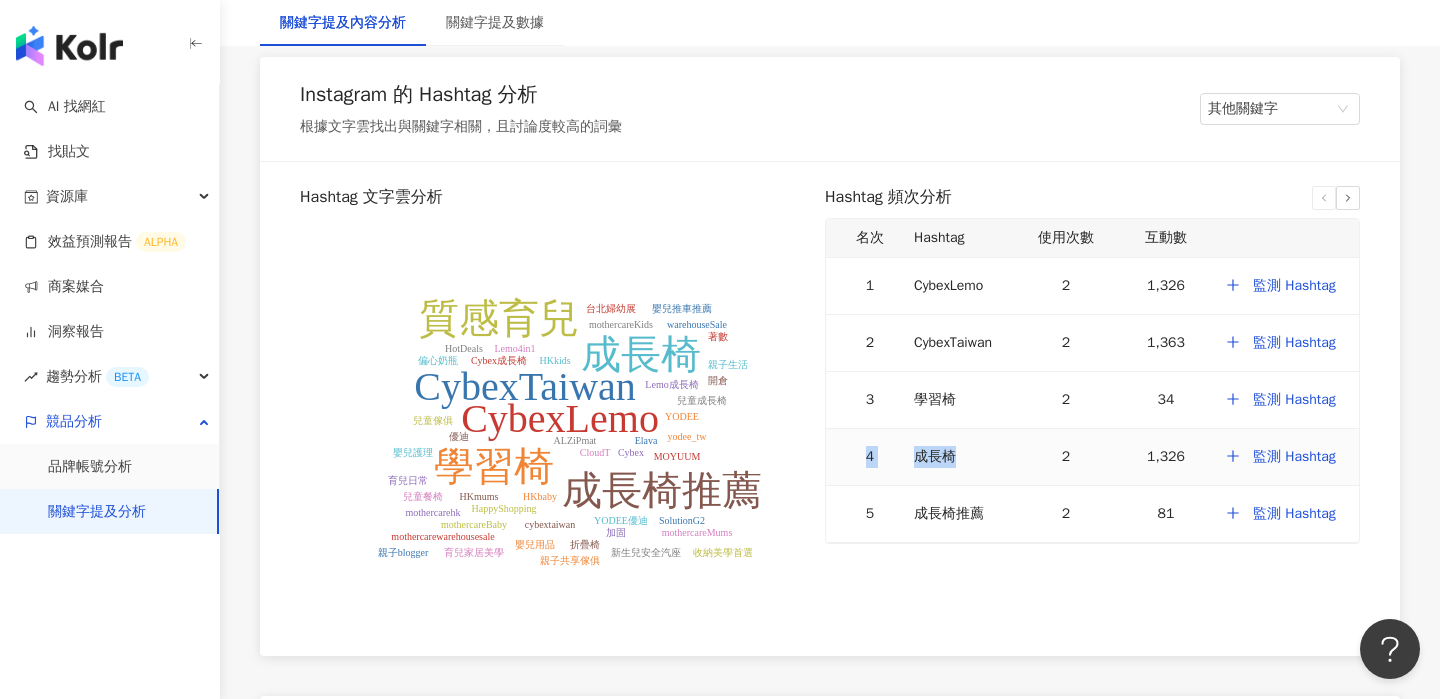 drag, startPoint x: 958, startPoint y: 468, endPoint x: 863, endPoint y: 468, distance: 95 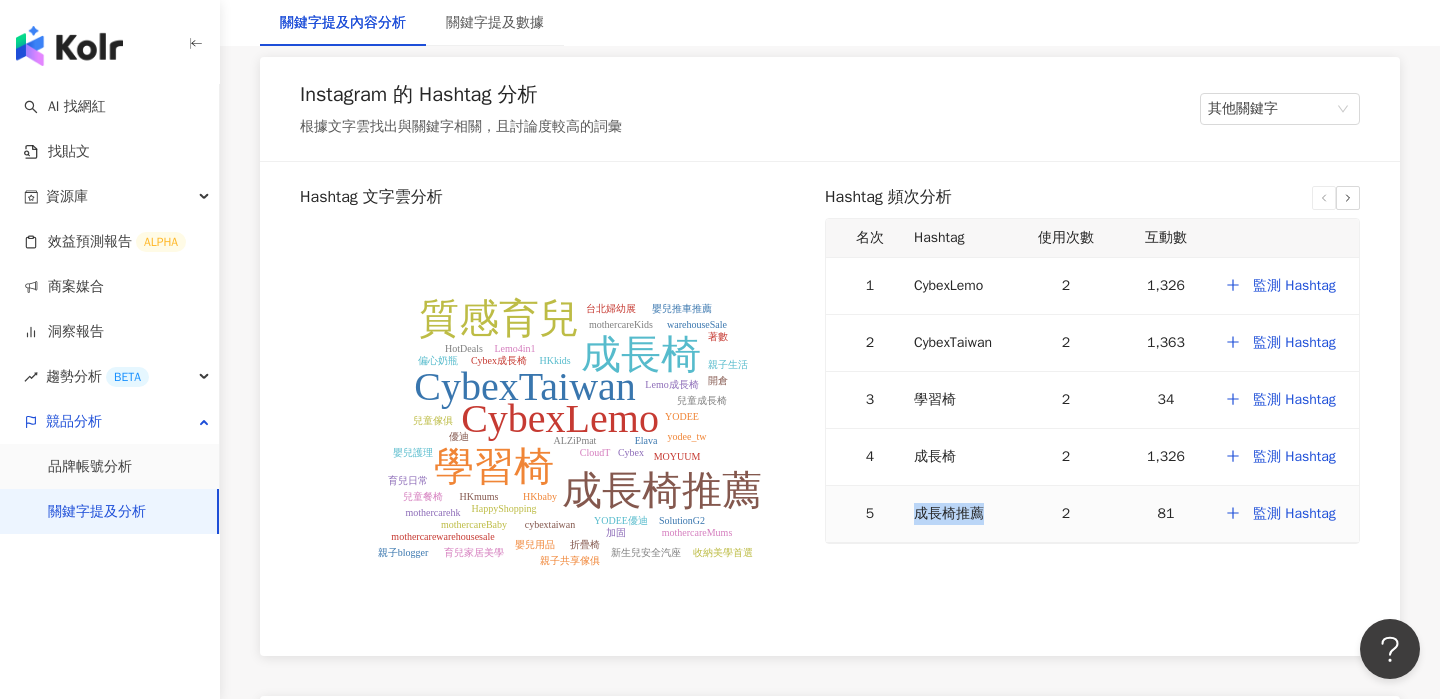 drag, startPoint x: 990, startPoint y: 512, endPoint x: 902, endPoint y: 512, distance: 88 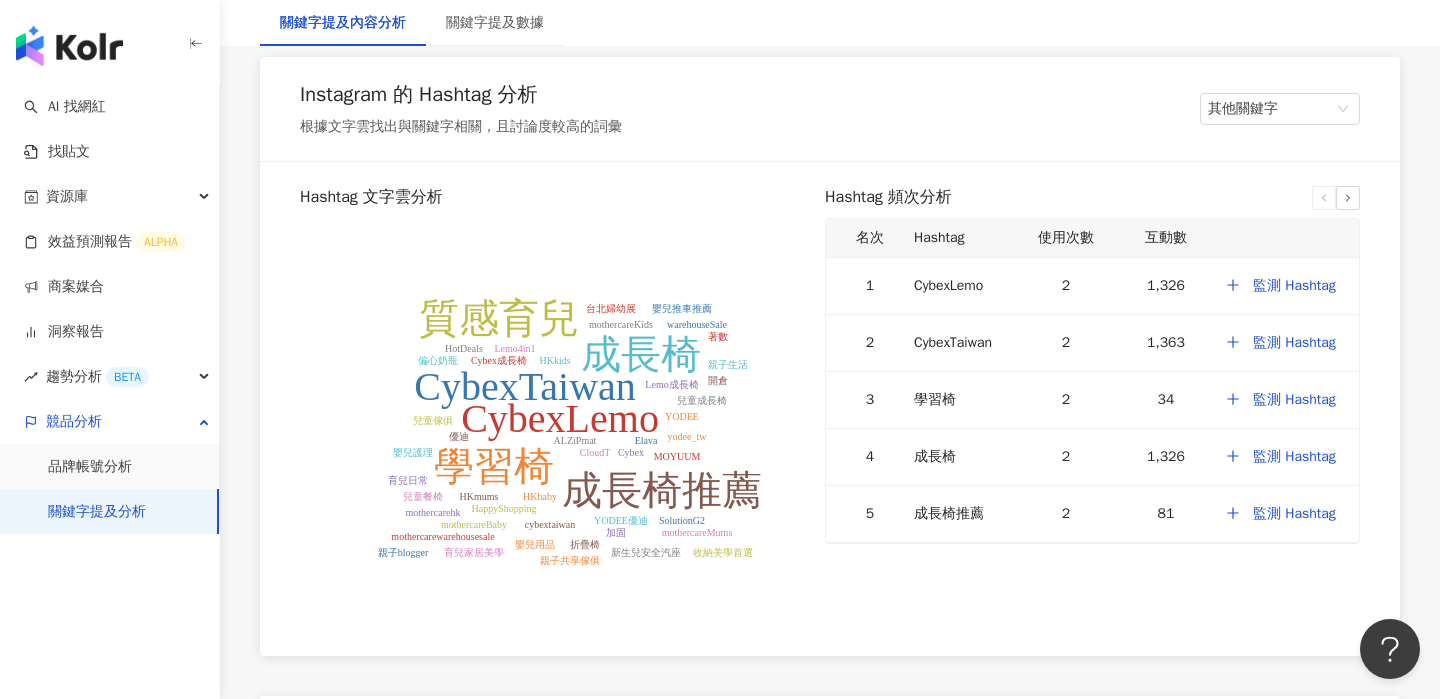 click on "Hashtag 文字雲分析 CybexLemo CybexTaiwan 學習椅 成長椅 成長椅推薦 質感育兒 ALZiPmat CloudT Cybex Cybex成長椅 Elava HKbaby HKkids HKmums HappyShopping HotDeals Lemo4in1 Lemo成長椅 MOYUUM SolutionG2 YODEE YODEE優迪 cybextaiwan mothercareBaby mothercareKids mothercareMums mothercarehk mothercarewarehousesale warehouseSale yodee_tw 偏心奶瓶 優迪 兒童傢俱 兒童成長椅 兒童餐椅 加固 台北婦幼展 嬰兒推車推薦 嬰兒用品 嬰兒護理 折疊椅 收納美學首選 新生兒安全汽座 育兒家居美學 育兒日常 著數 親子blogger 親子共享傢俱 親子生活 開倉 Hashtag 頻次分析 名次 Hashtag 使用次數 互動數           1 CybexLemo 2 1,326 監測 Hashtag 2 CybexTaiwan 2 1,363 監測 Hashtag 3 學習椅 2 34 監測 Hashtag 4 成長椅 2 1,326 監測 Hashtag 5 成長椅推薦 2 81 監測 Hashtag" at bounding box center (830, 409) 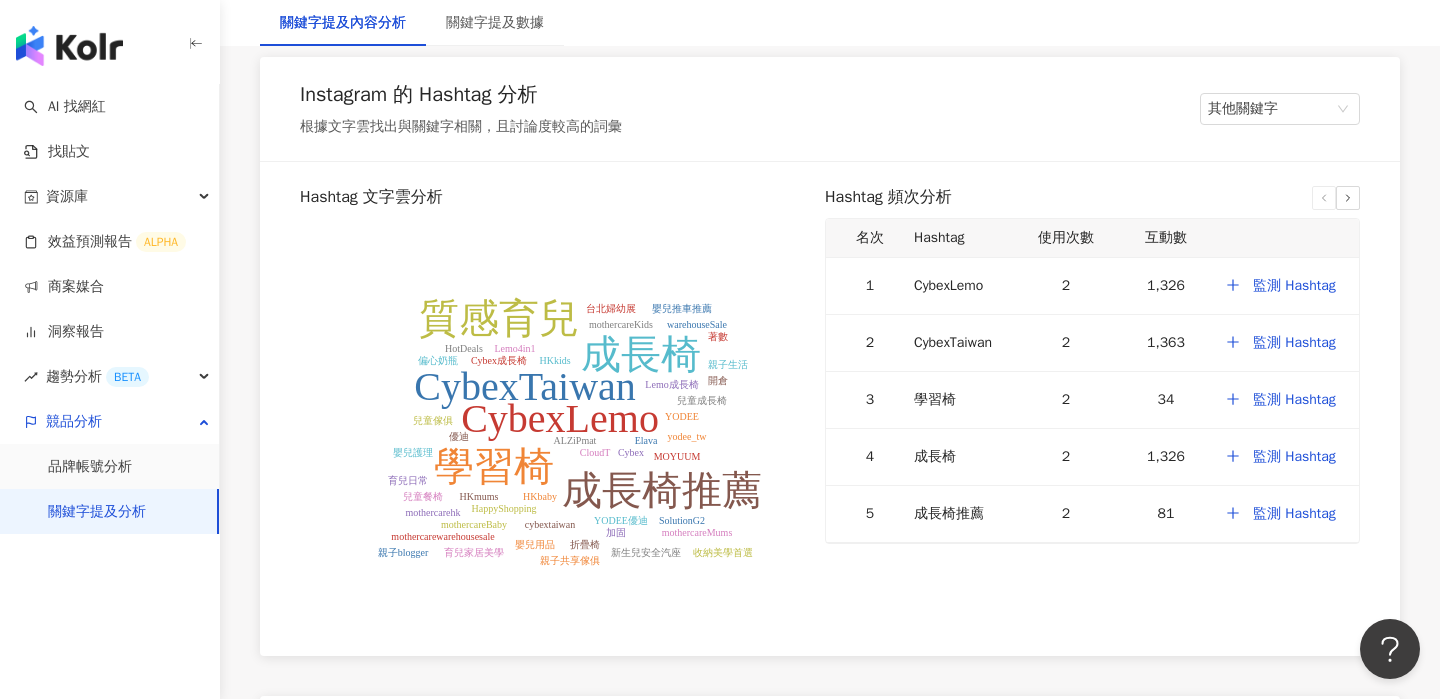 click on "Hashtag 文字雲分析 CybexLemo CybexTaiwan 學習椅 成長椅 成長椅推薦 質感育兒 ALZiPmat CloudT Cybex Cybex成長椅 Elava HKbaby HKkids HKmums HappyShopping HotDeals Lemo4in1 Lemo成長椅 MOYUUM SolutionG2 YODEE YODEE優迪 cybextaiwan mothercareBaby mothercareKids mothercareMums mothercarehk mothercarewarehousesale warehouseSale yodee_tw 偏心奶瓶 優迪 兒童傢俱 兒童成長椅 兒童餐椅 加固 台北婦幼展 嬰兒推車推薦 嬰兒用品 嬰兒護理 折疊椅 收納美學首選 新生兒安全汽座 育兒家居美學 育兒日常 著數 親子blogger 親子共享傢俱 親子生活 開倉 Hashtag 頻次分析 名次 Hashtag 使用次數 互動數           1 CybexLemo 2 1,326 監測 Hashtag 2 CybexTaiwan 2 1,363 監測 Hashtag 3 學習椅 2 34 監測 Hashtag 4 成長椅 2 1,326 監測 Hashtag 5 成長椅推薦 2 81 監測 Hashtag" at bounding box center [830, 409] 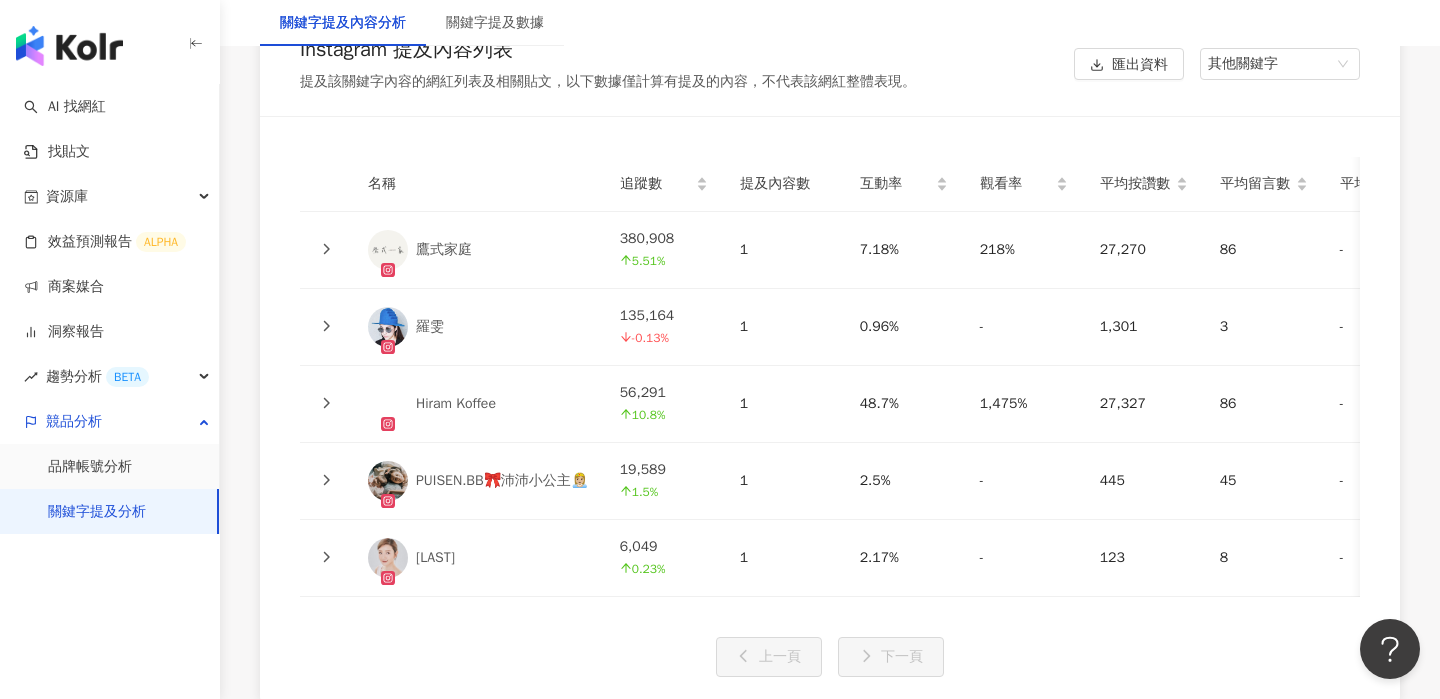 scroll, scrollTop: 4517, scrollLeft: 0, axis: vertical 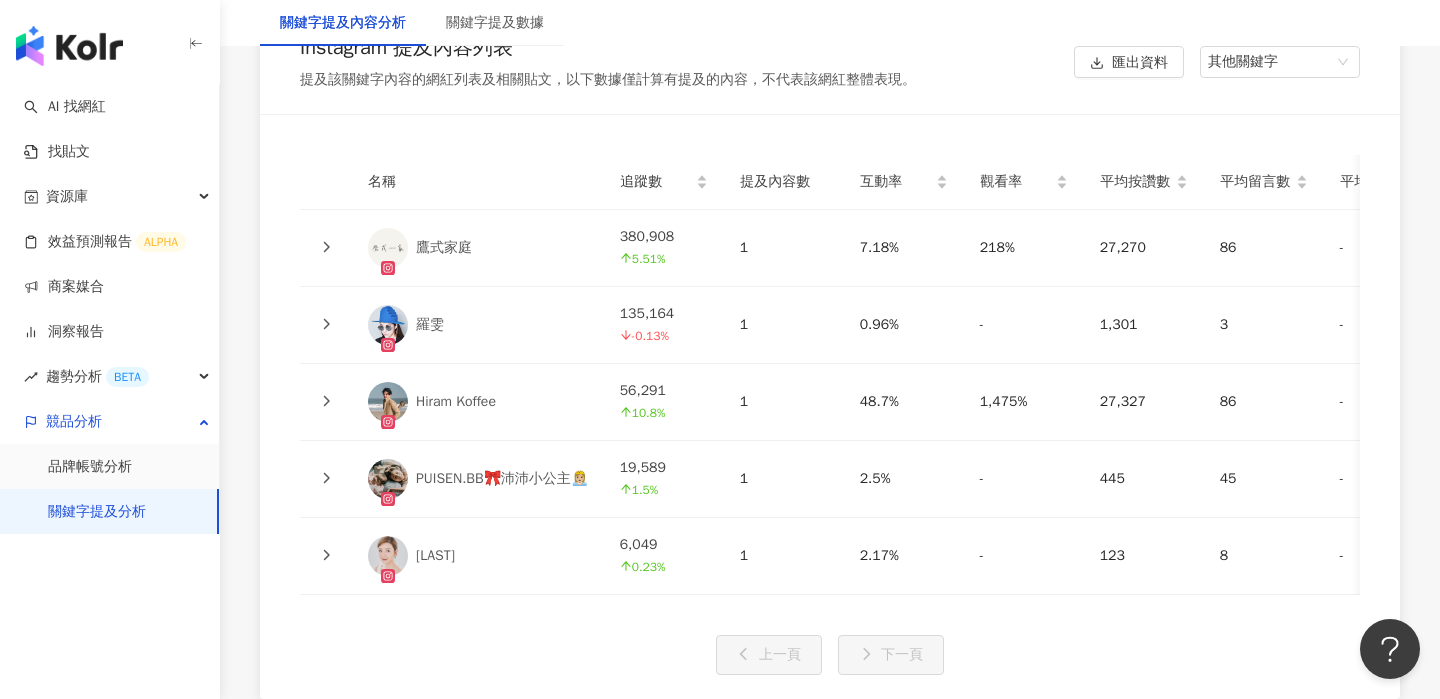 click on "林可唯" at bounding box center [478, 556] 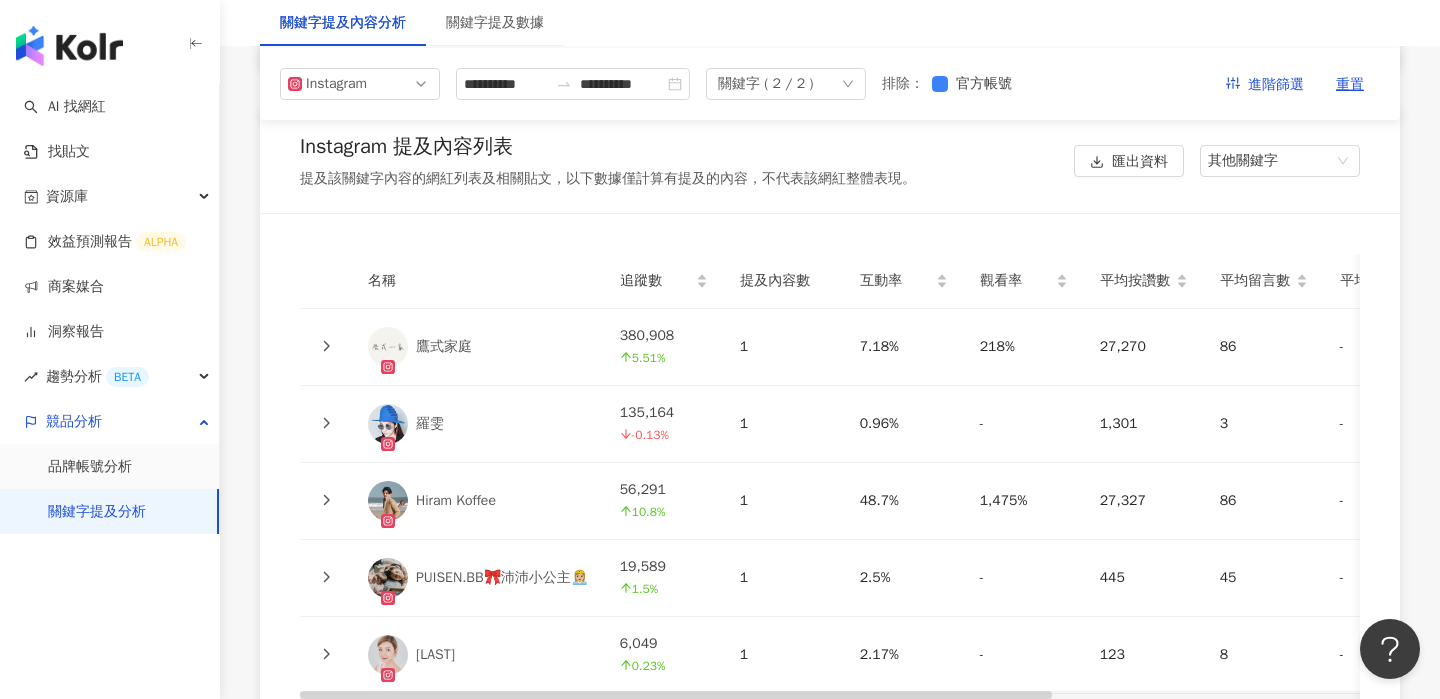 scroll, scrollTop: 4412, scrollLeft: 0, axis: vertical 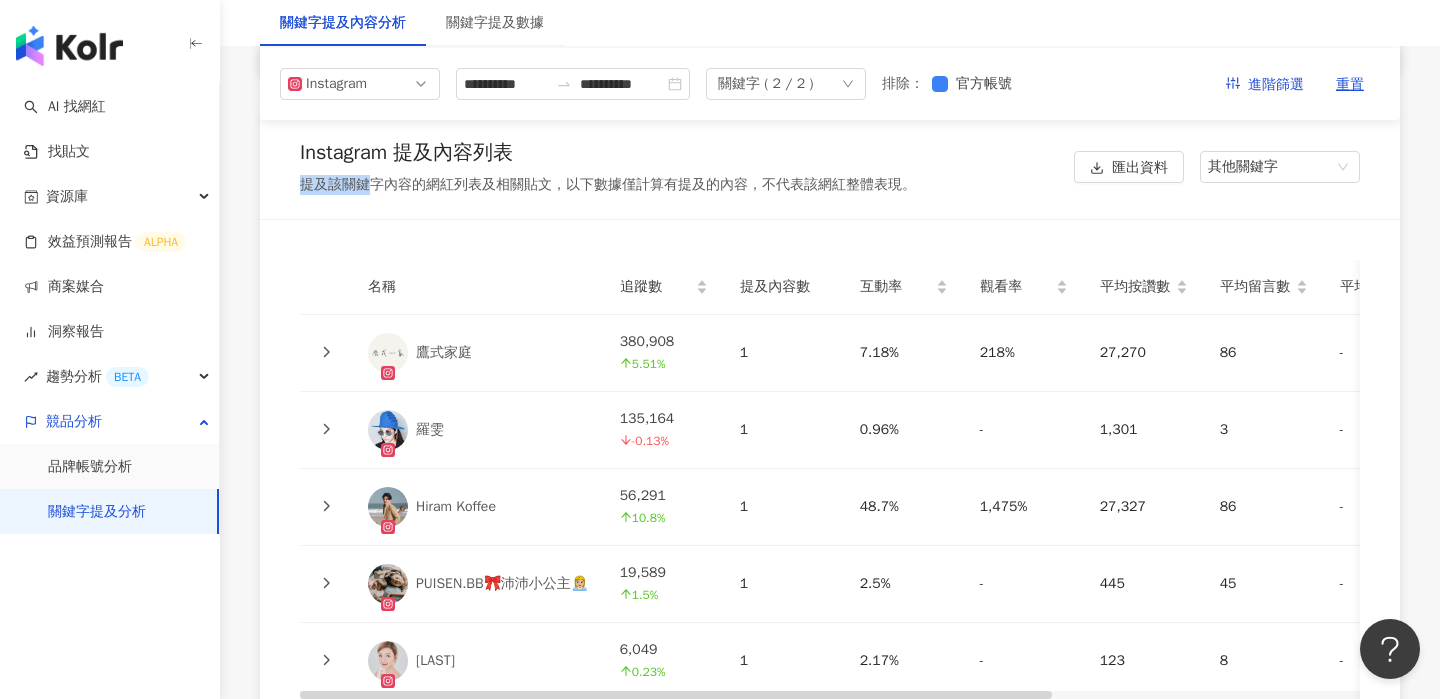 drag, startPoint x: 376, startPoint y: 187, endPoint x: 549, endPoint y: 171, distance: 173.73831 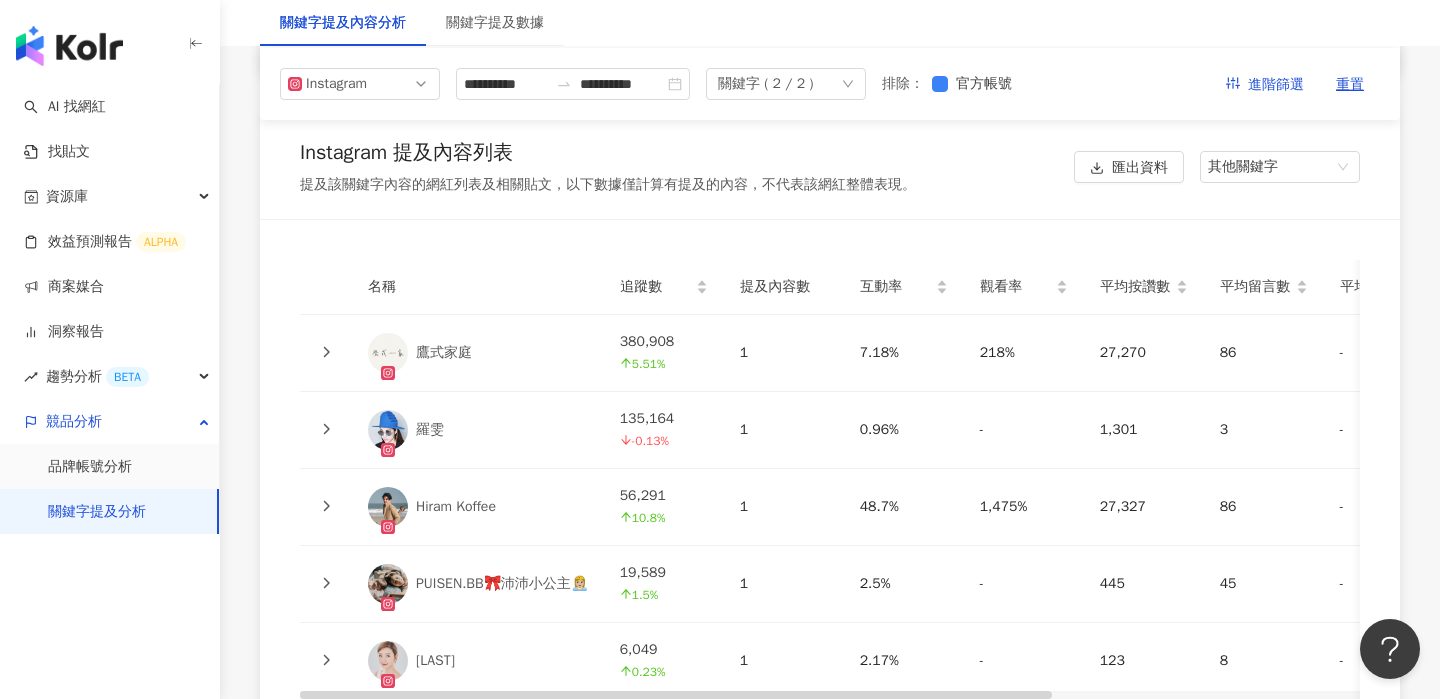 click on "Instagram 提及內容列表 提及該關鍵字內容的網紅列表及相關貼文，以下數據僅計算有提及的內容，不代表該網紅整體表現。 匯出資料 其他關鍵字" at bounding box center [830, 167] 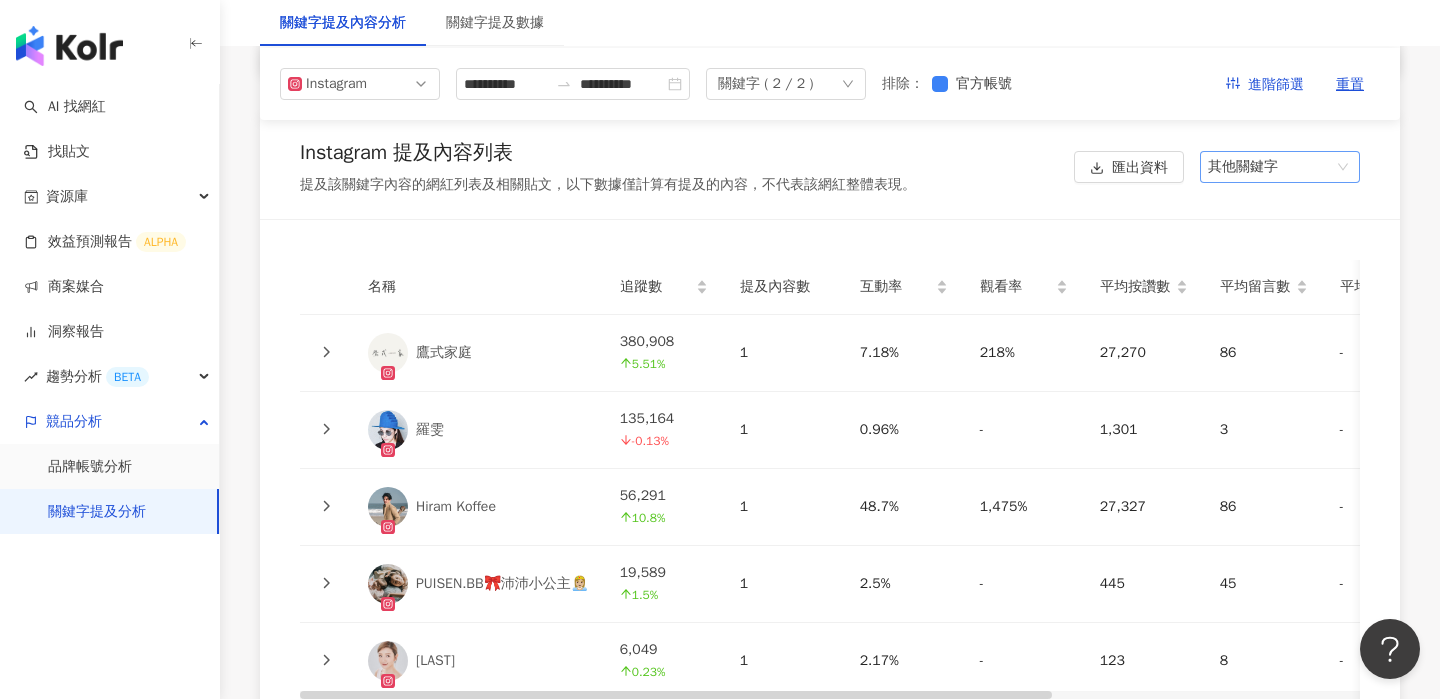 click on "其他關鍵字" at bounding box center [1280, 167] 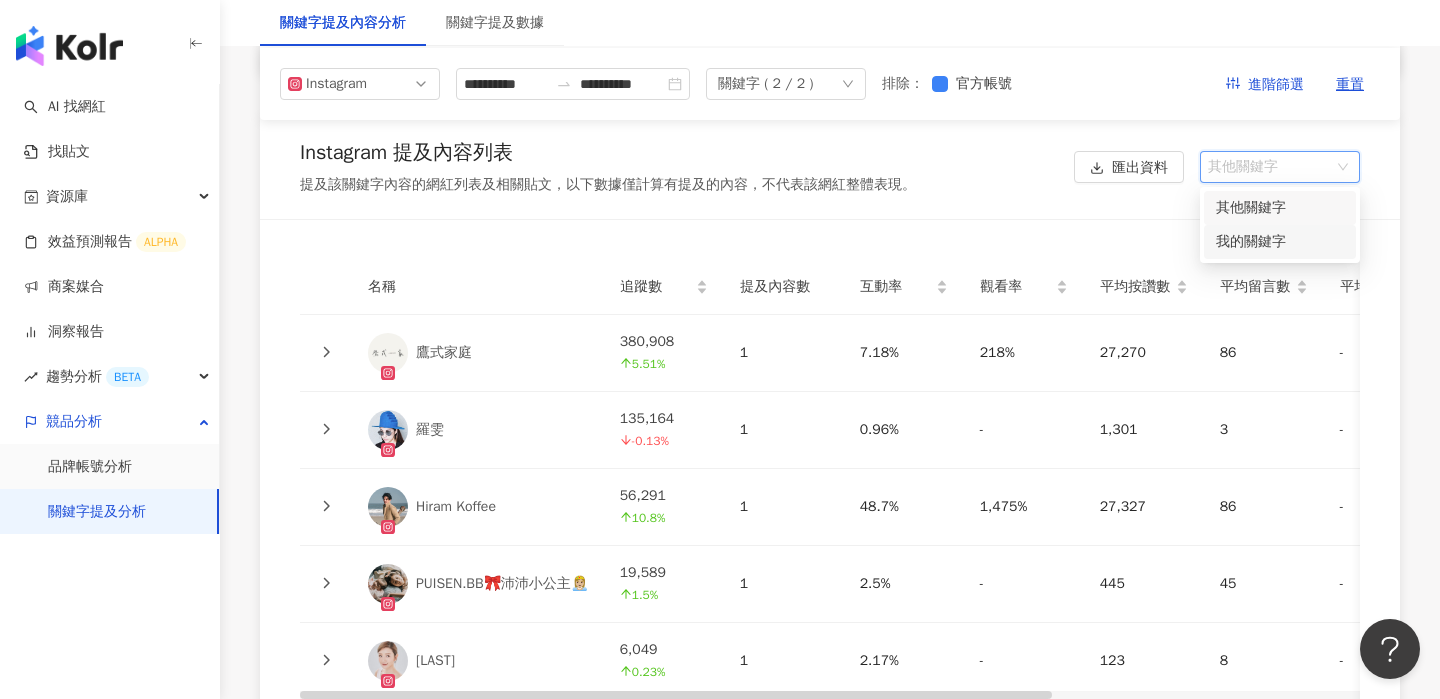 click on "我的關鍵字" at bounding box center [1280, 242] 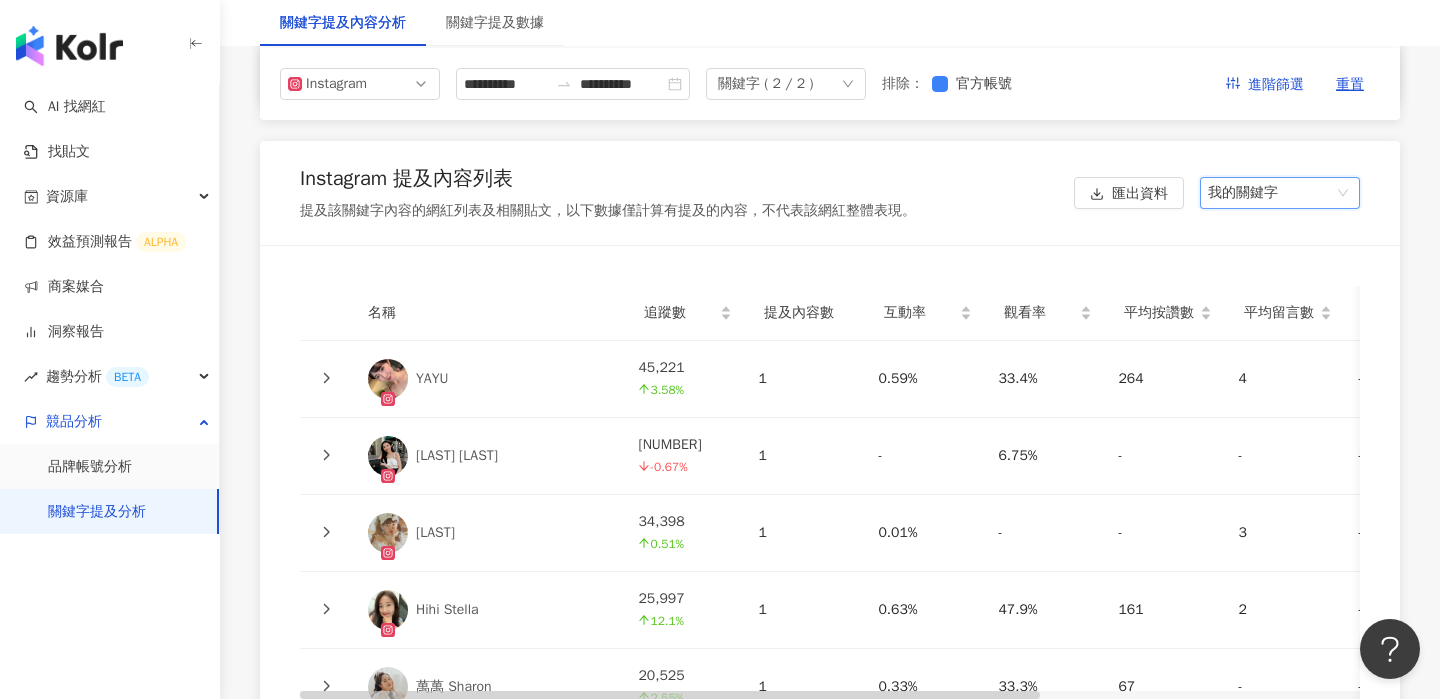 scroll, scrollTop: 4377, scrollLeft: 0, axis: vertical 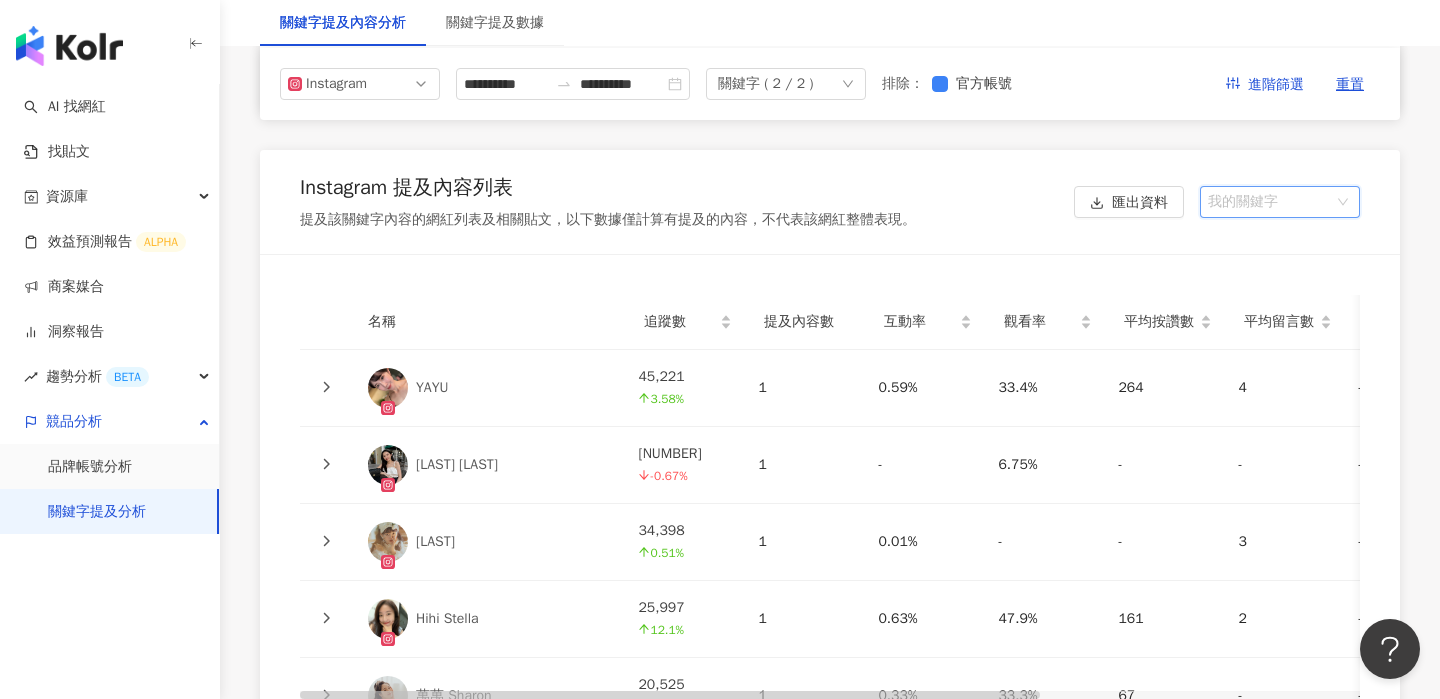 click on "我的關鍵字" at bounding box center (1280, 202) 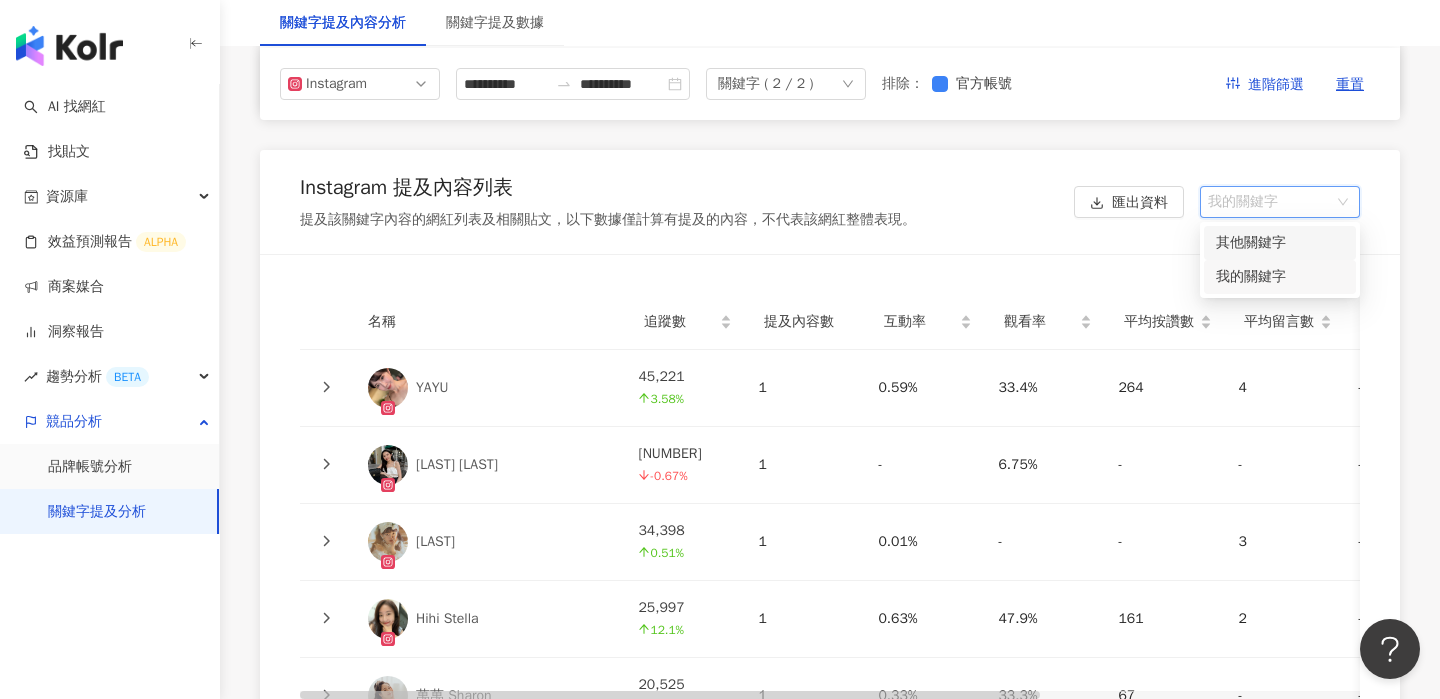 click on "其他關鍵字" at bounding box center [1280, 243] 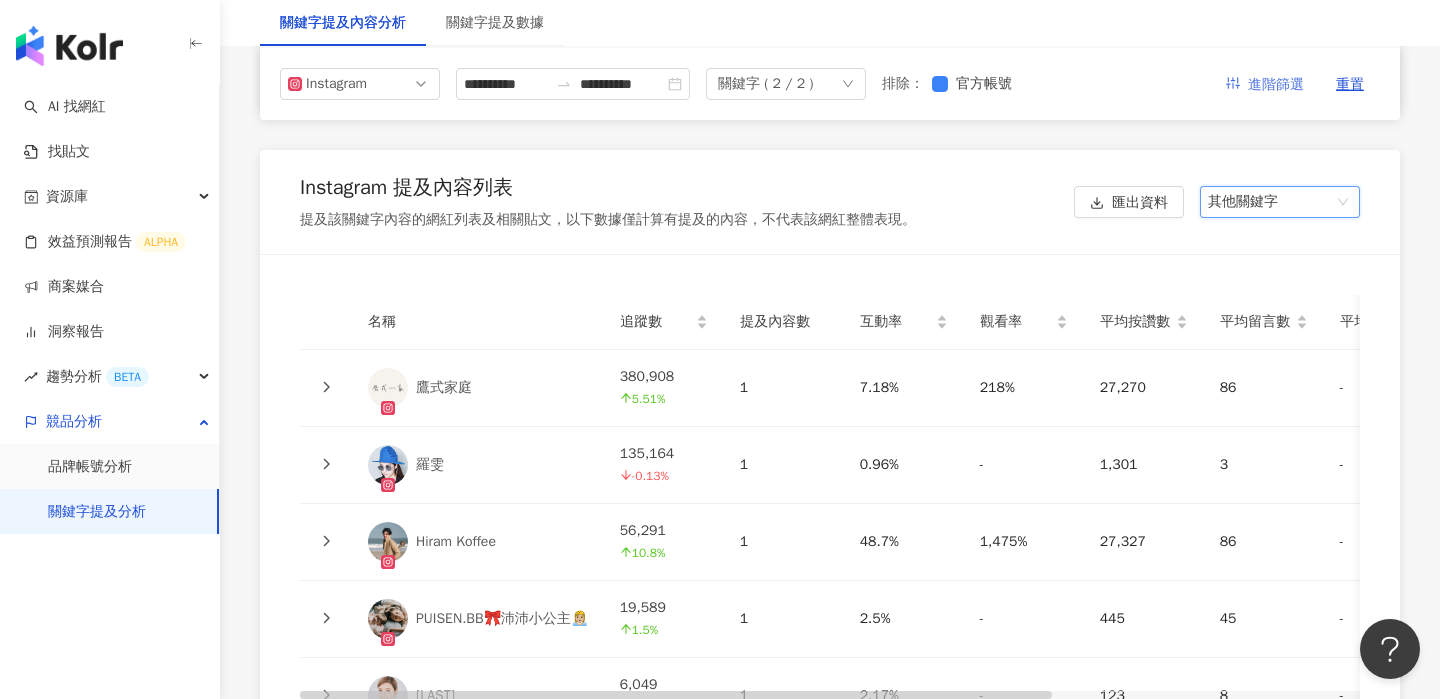 click on "進階篩選" at bounding box center (1276, 85) 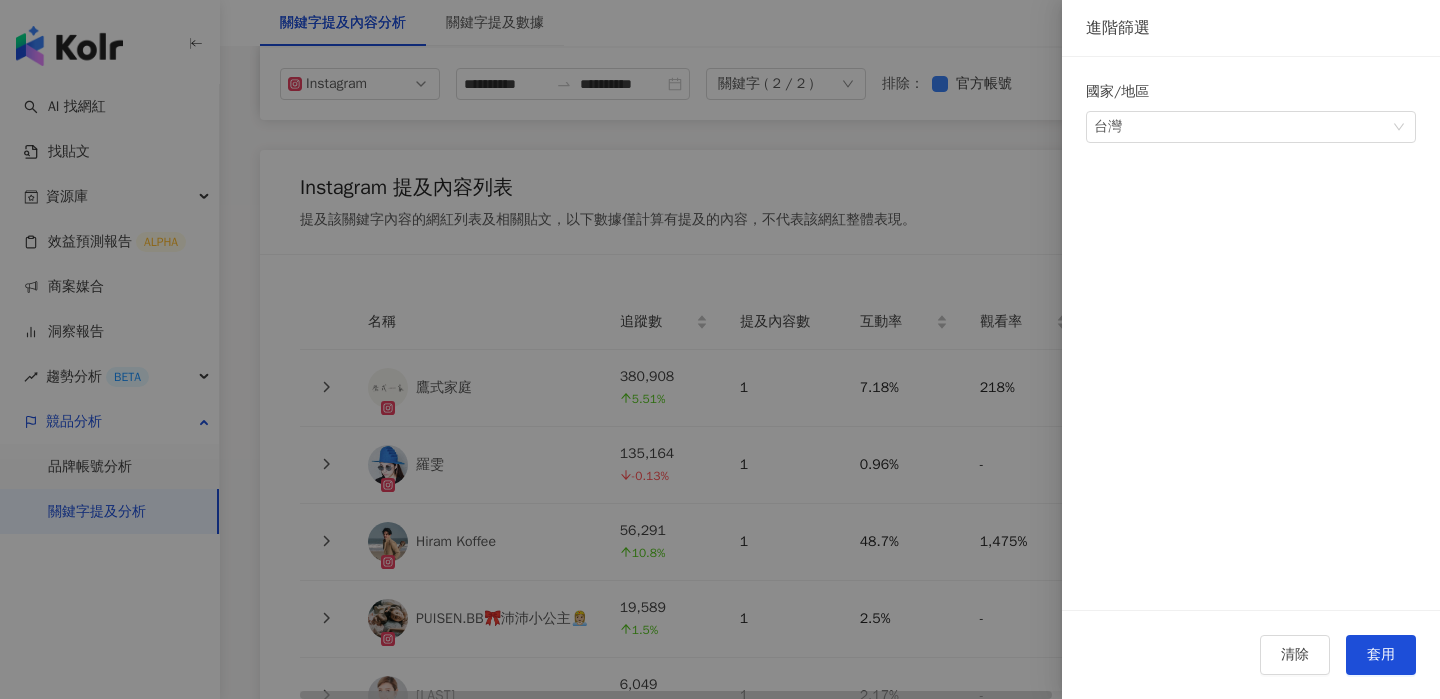 click at bounding box center (720, 349) 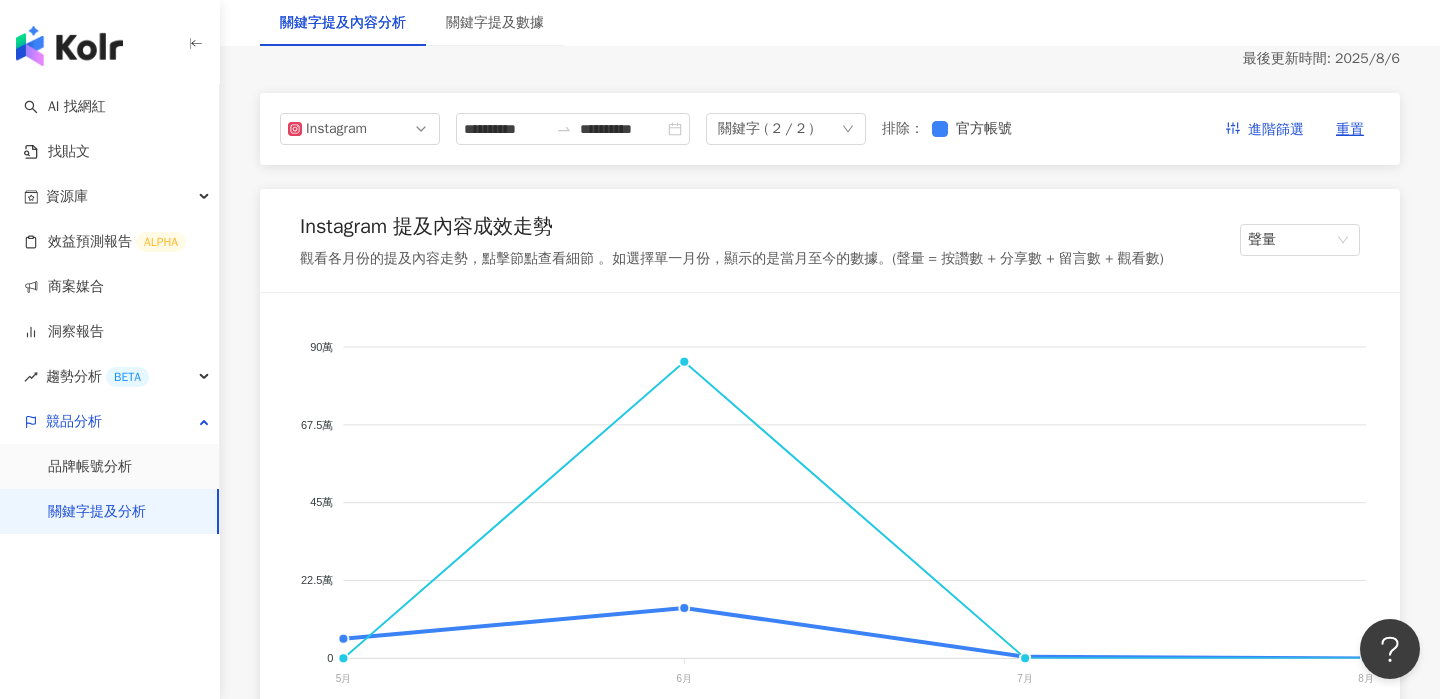 scroll, scrollTop: 179, scrollLeft: 0, axis: vertical 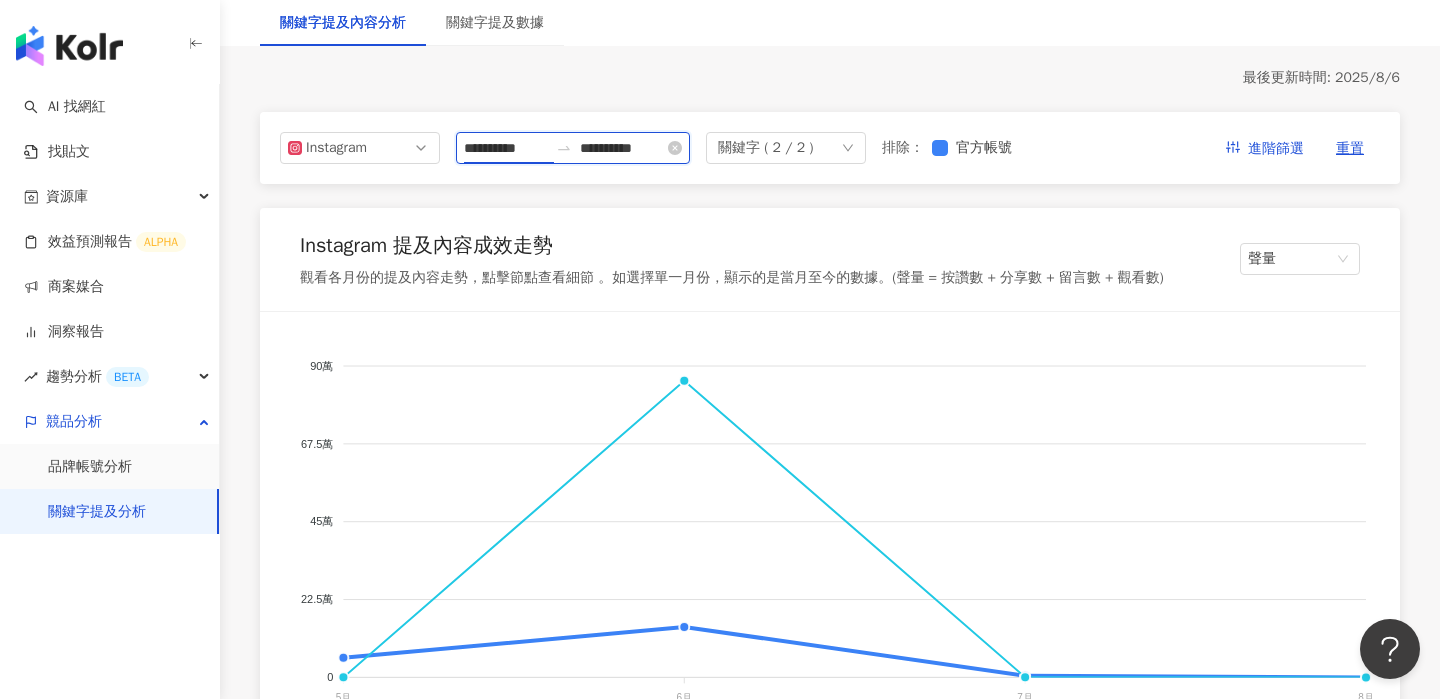 click on "**********" at bounding box center (506, 148) 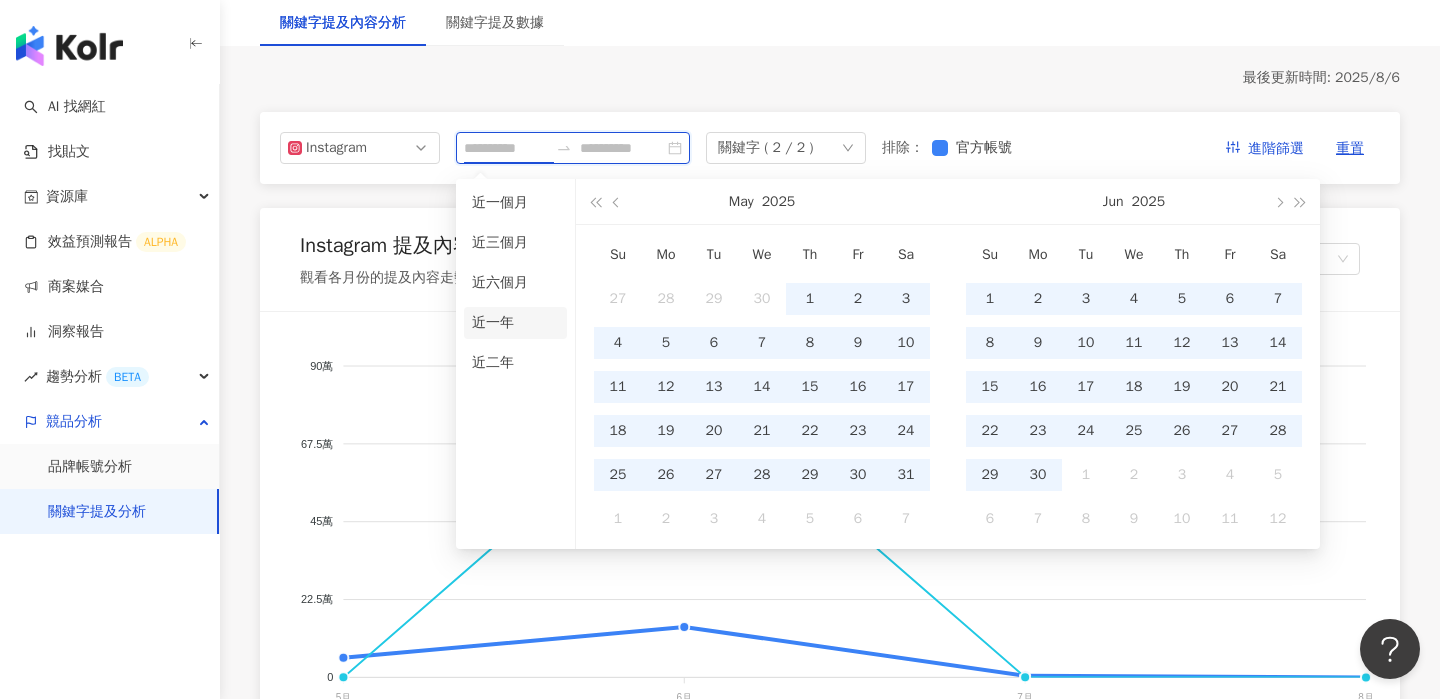 type on "**********" 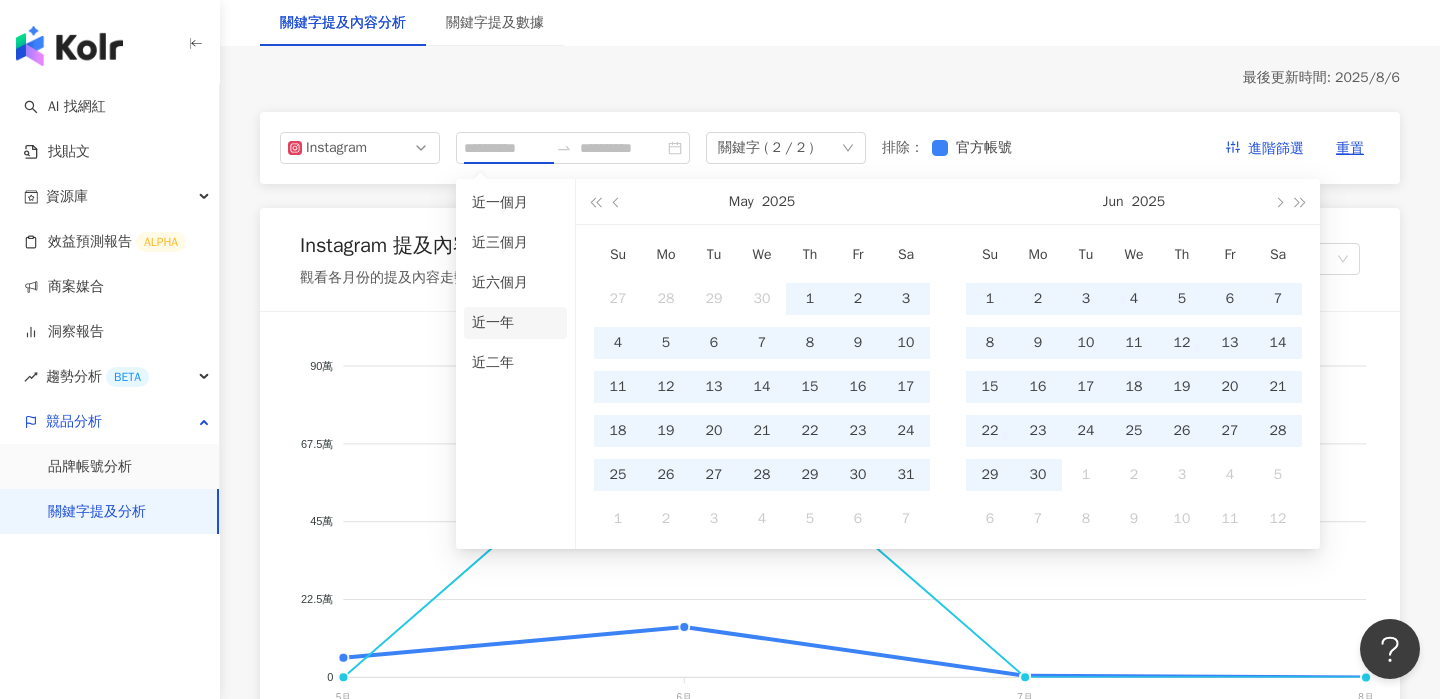 click on "近一年" at bounding box center (515, 323) 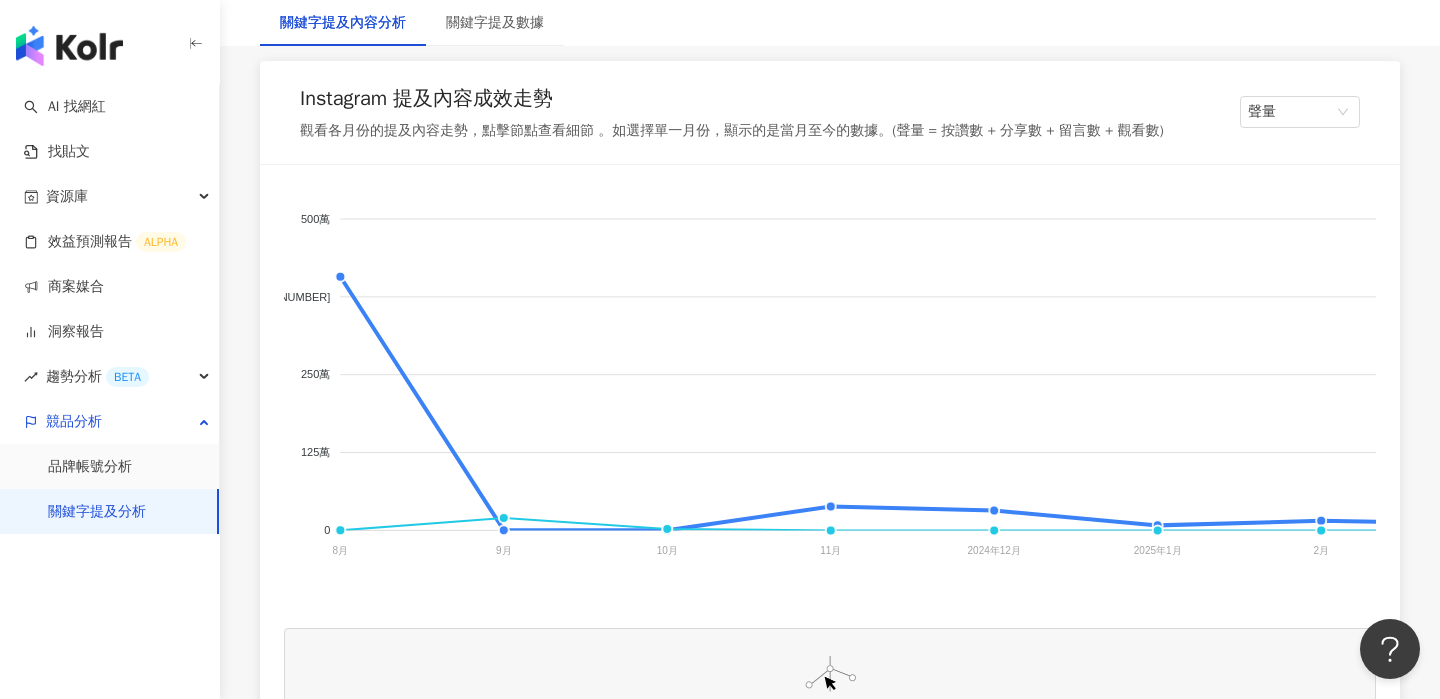 scroll, scrollTop: 346, scrollLeft: 0, axis: vertical 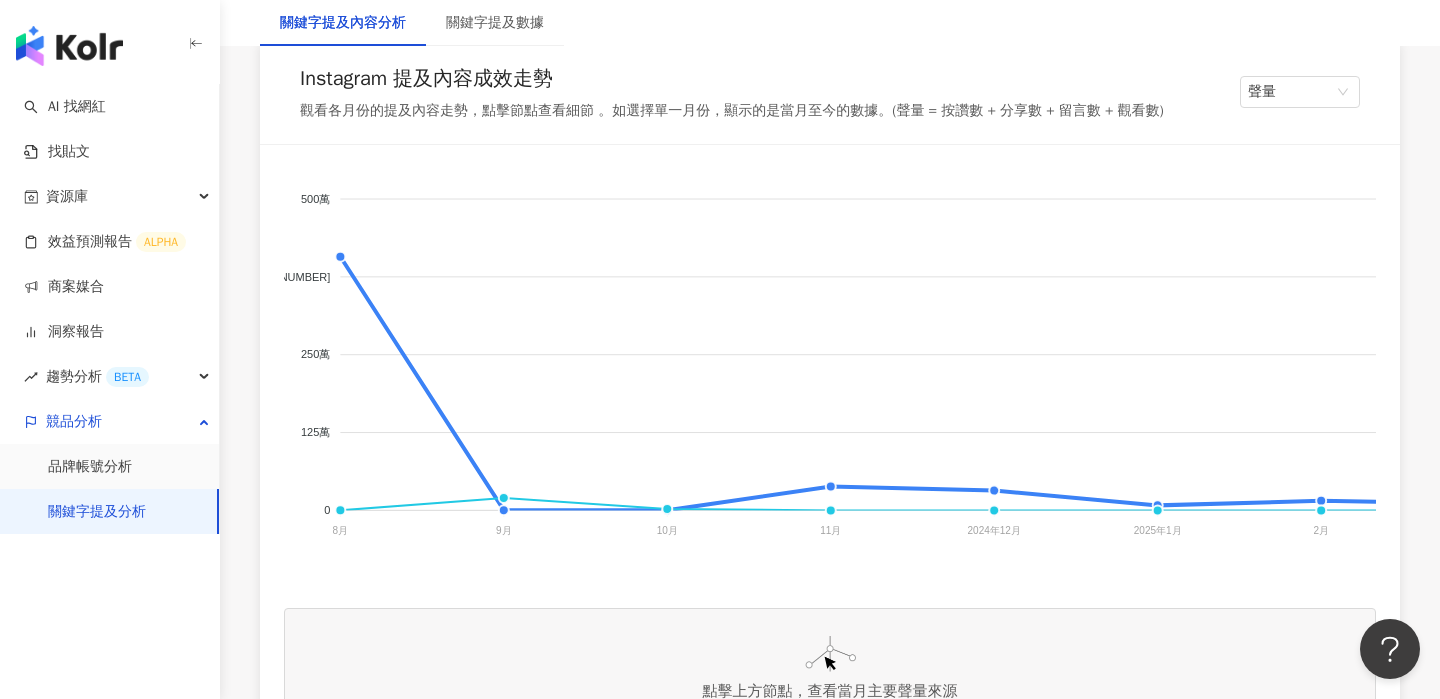 click on "我的品牌 Cybex" 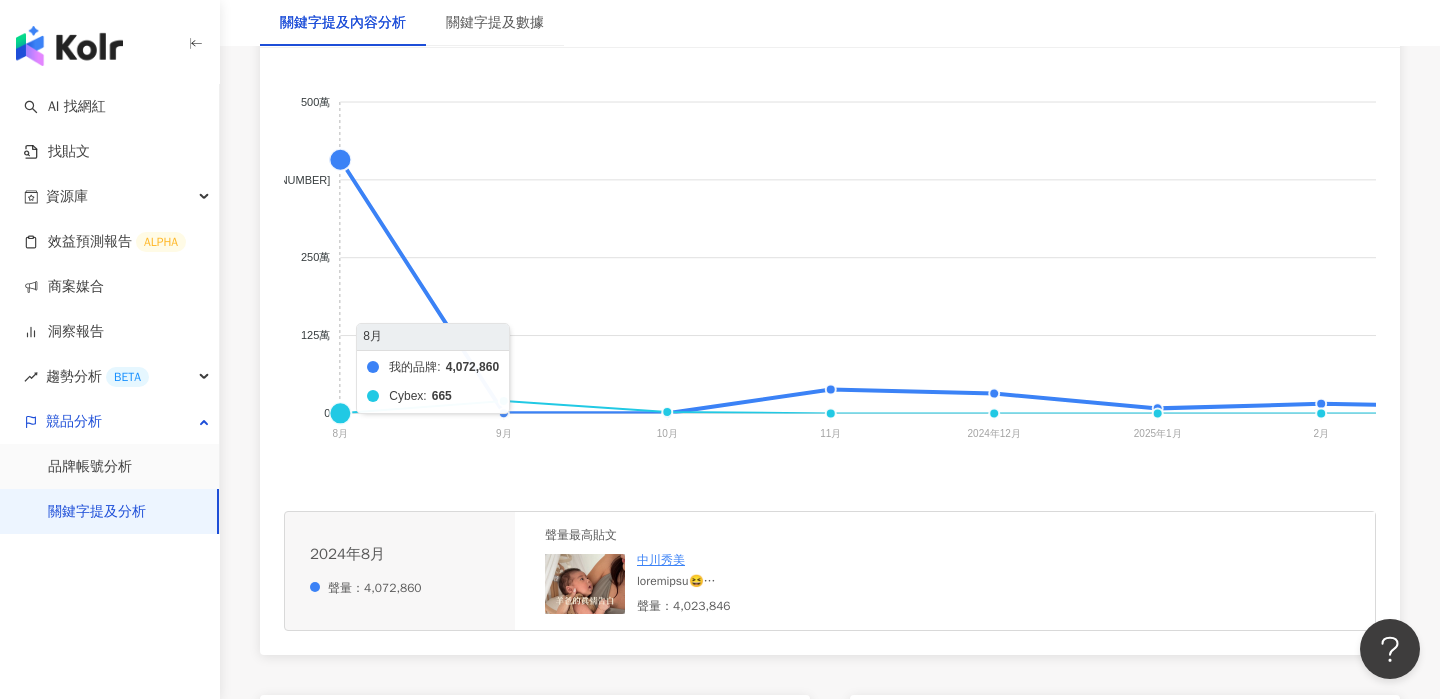 scroll, scrollTop: 458, scrollLeft: 0, axis: vertical 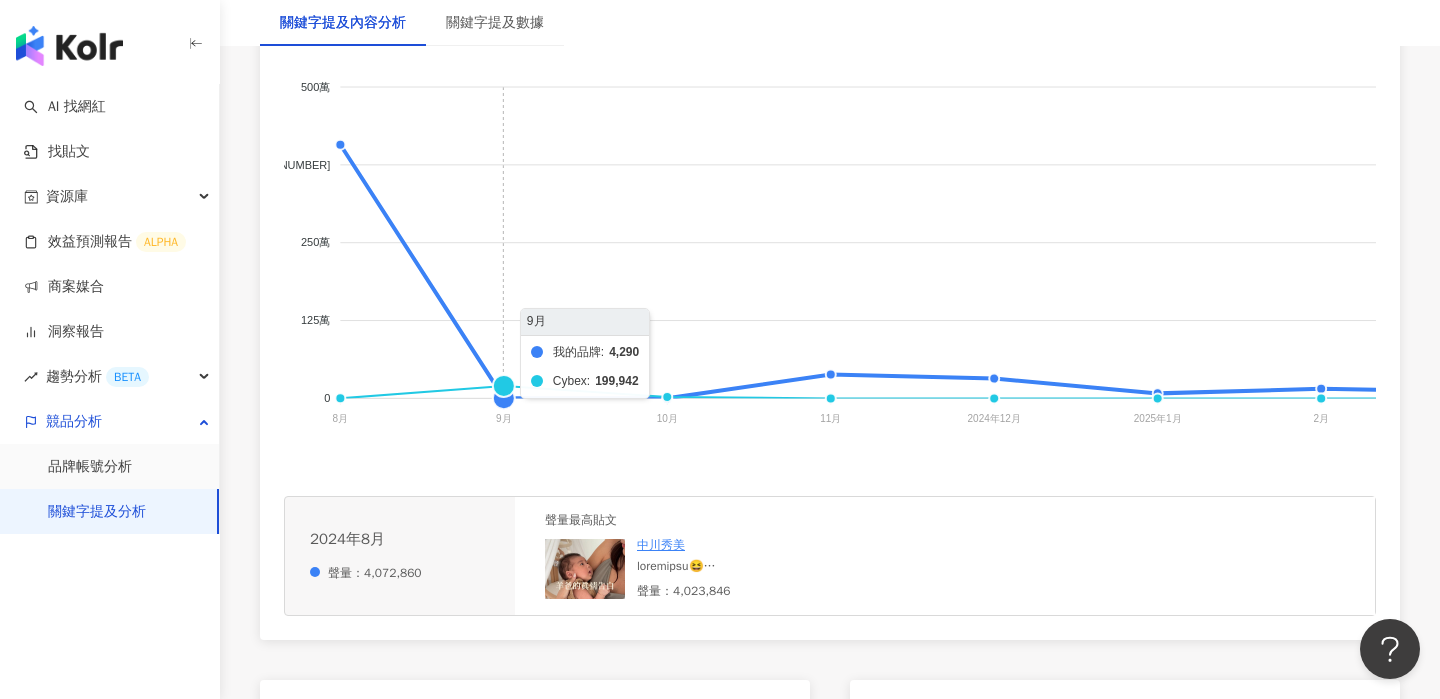 click on "我的品牌 Cybex" 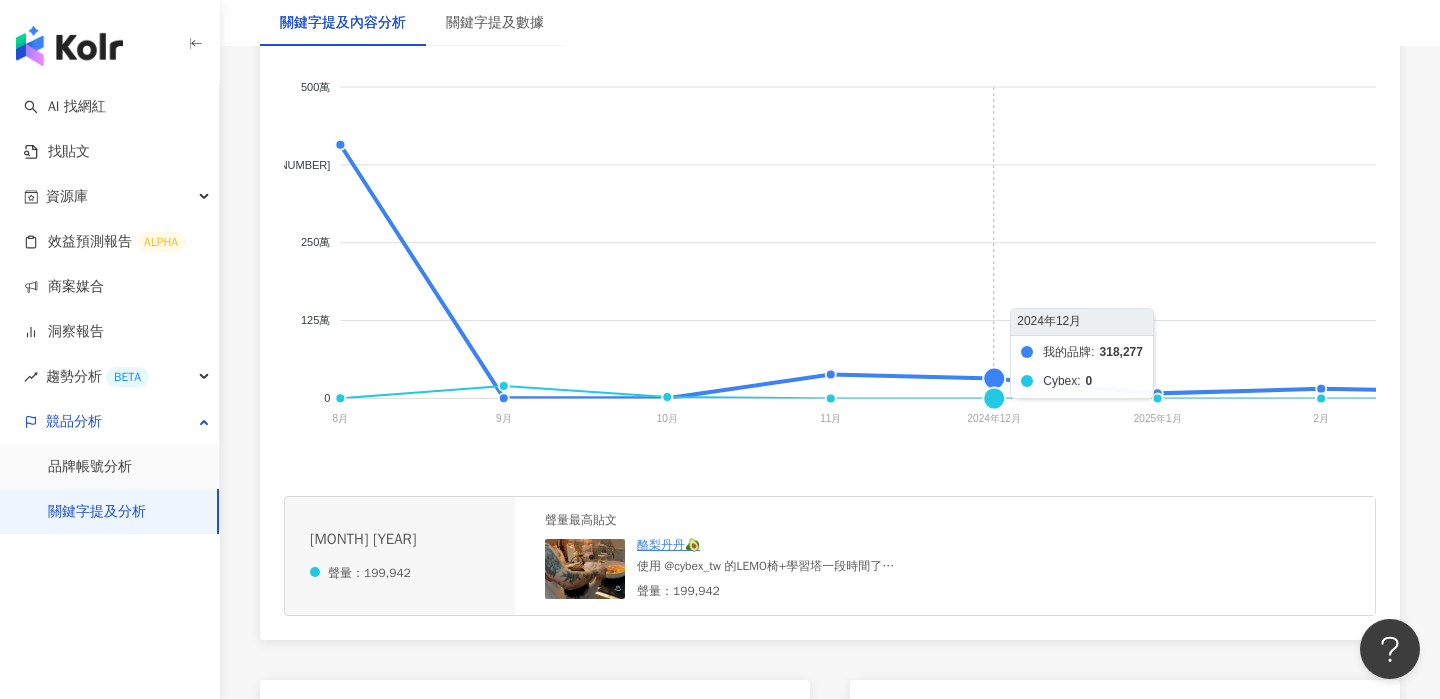 click on "我的品牌 Cybex" 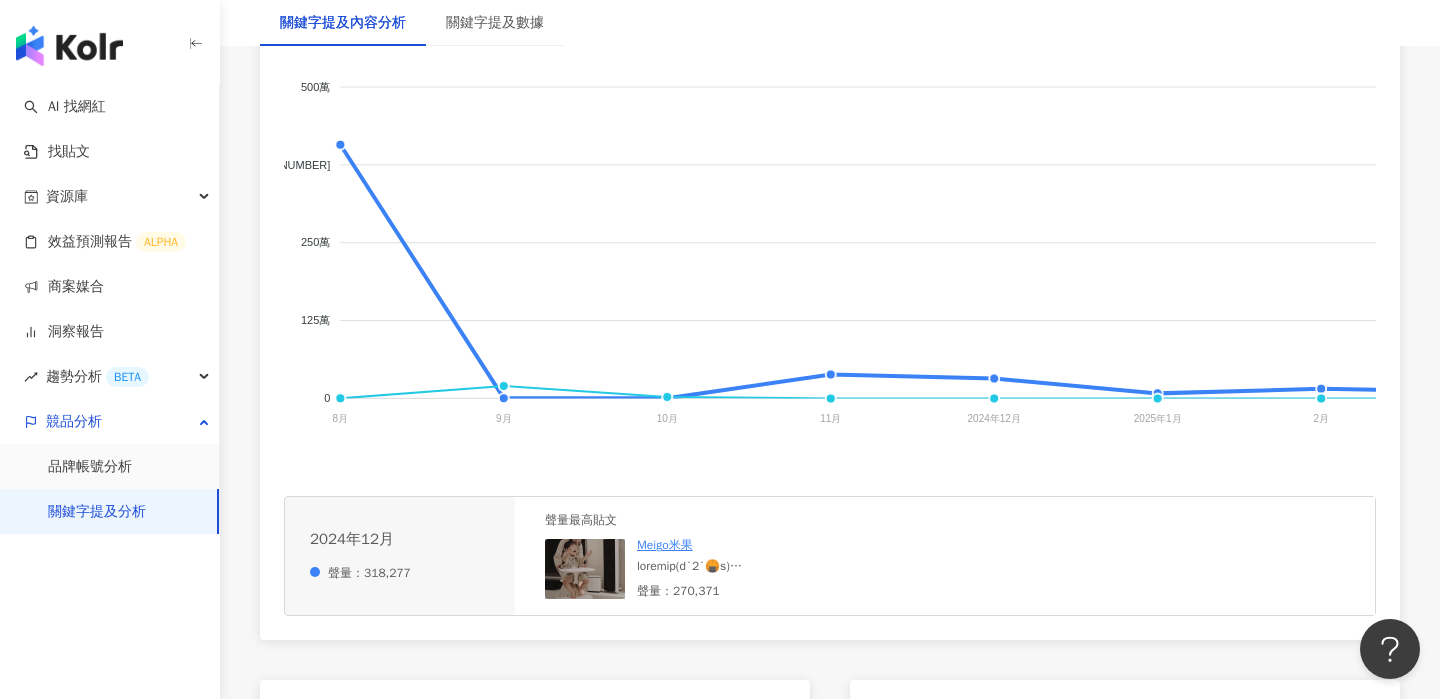 click on "Meigo米果" at bounding box center [665, 545] 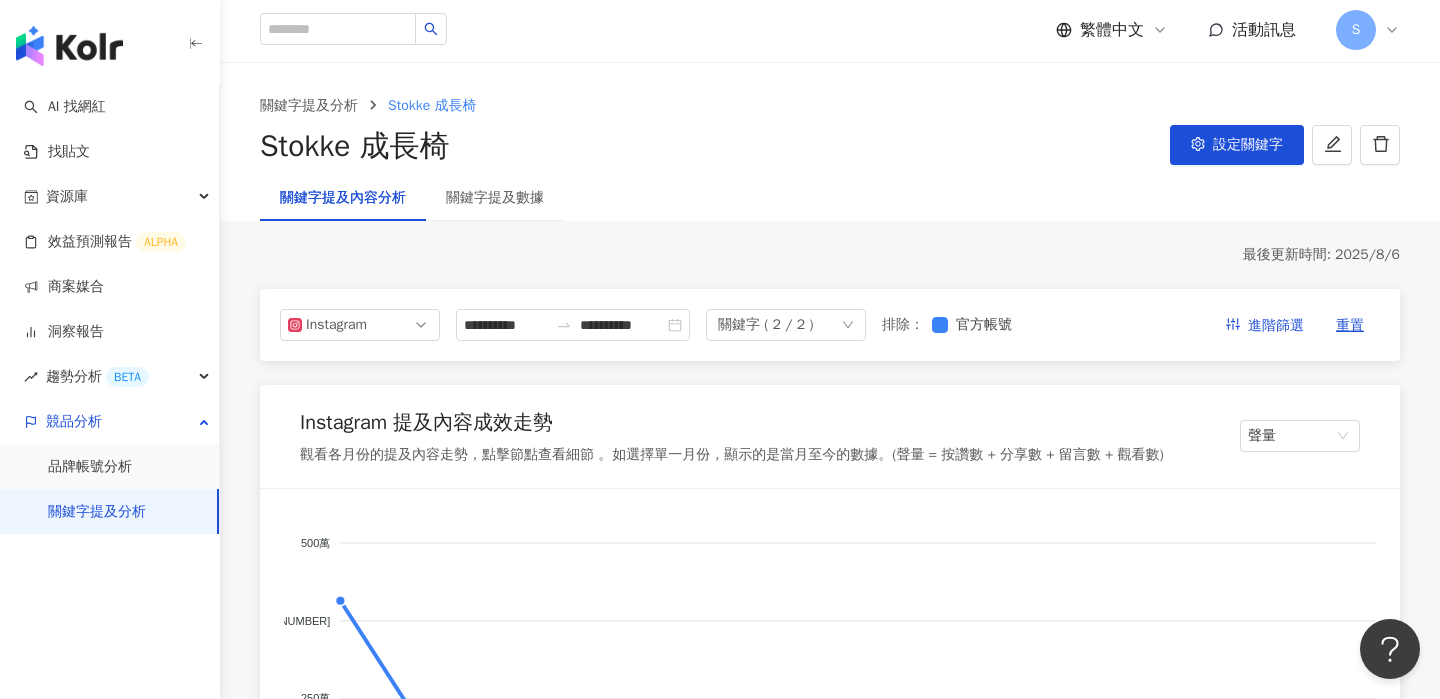 scroll, scrollTop: 0, scrollLeft: 0, axis: both 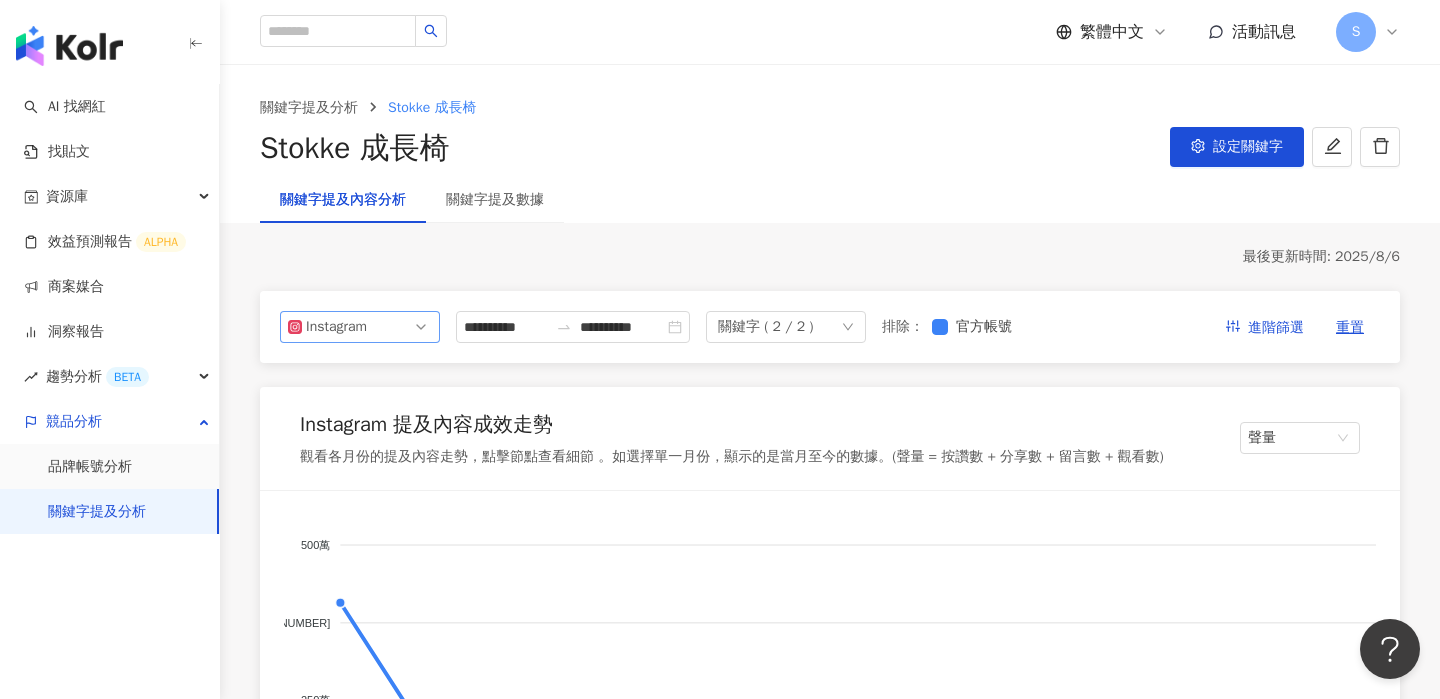 click on "Instagram" at bounding box center (360, 327) 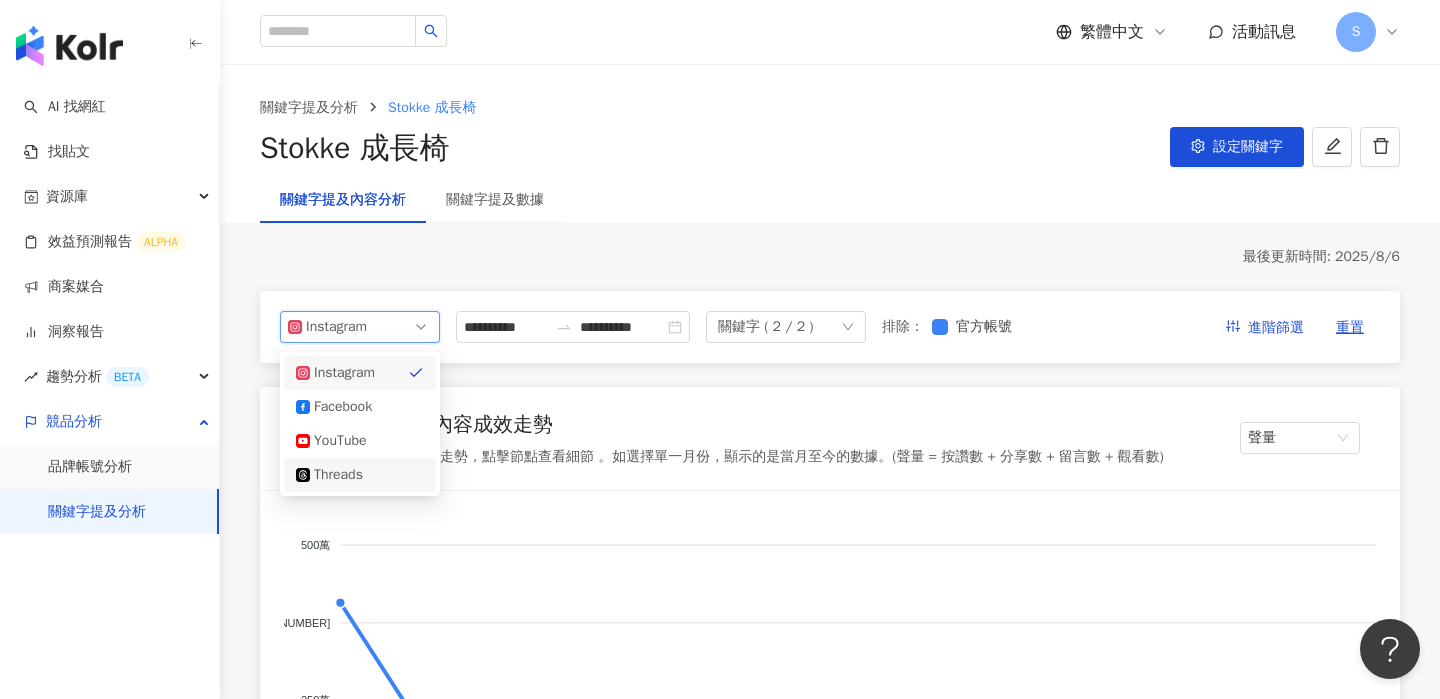 click on "Threads" at bounding box center [360, 475] 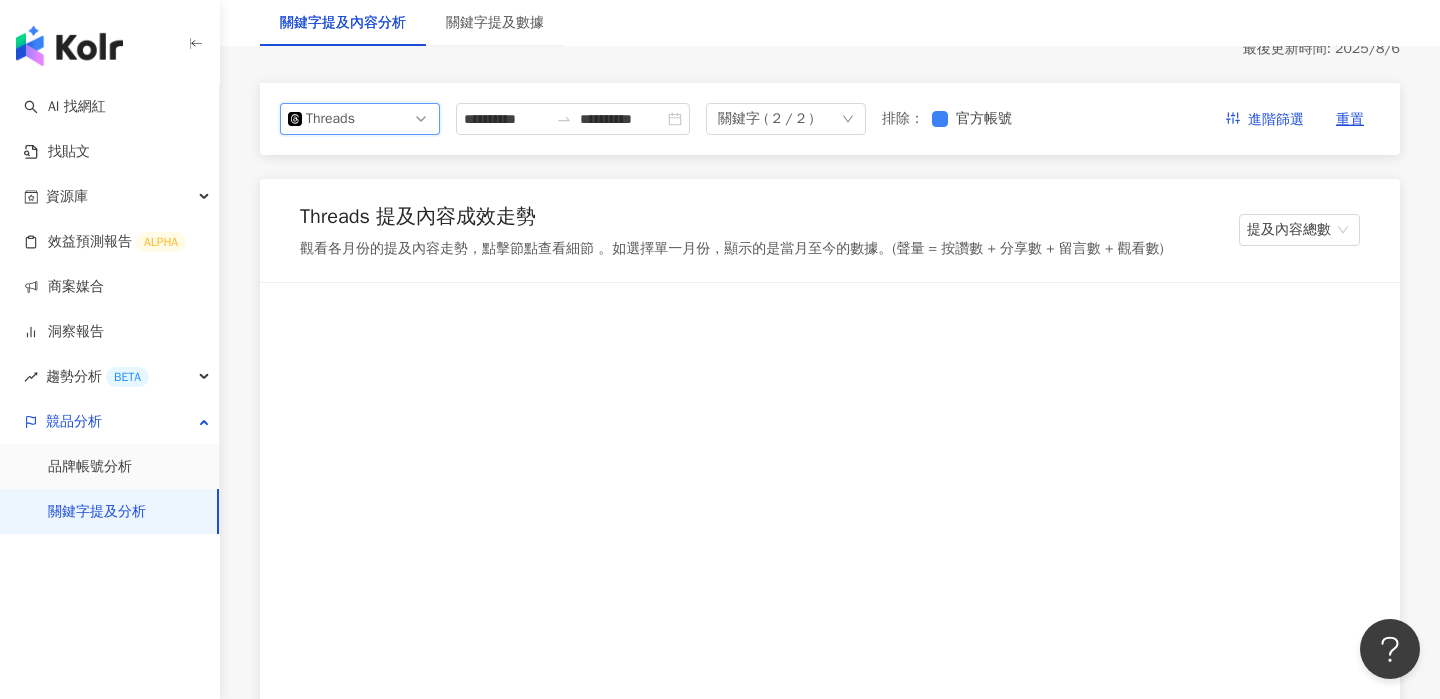 scroll, scrollTop: 186, scrollLeft: 0, axis: vertical 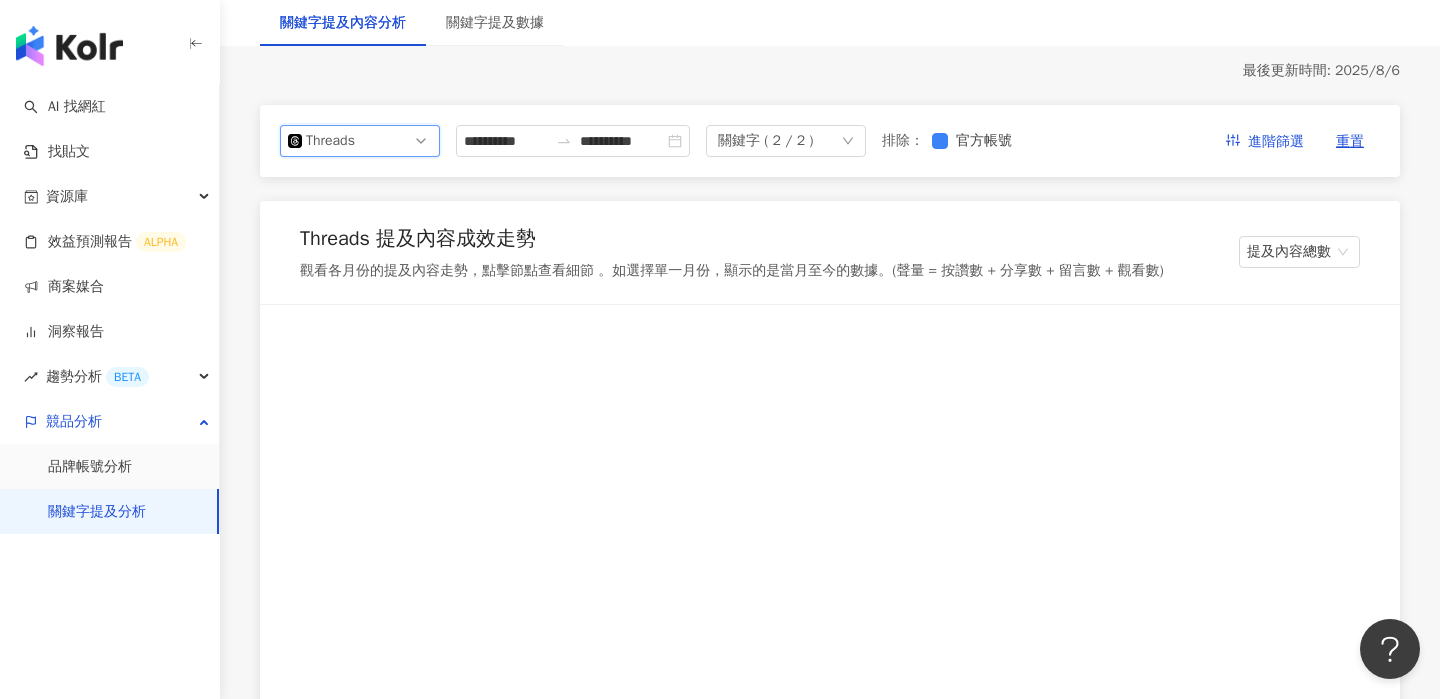 click on "Threads" at bounding box center (360, 141) 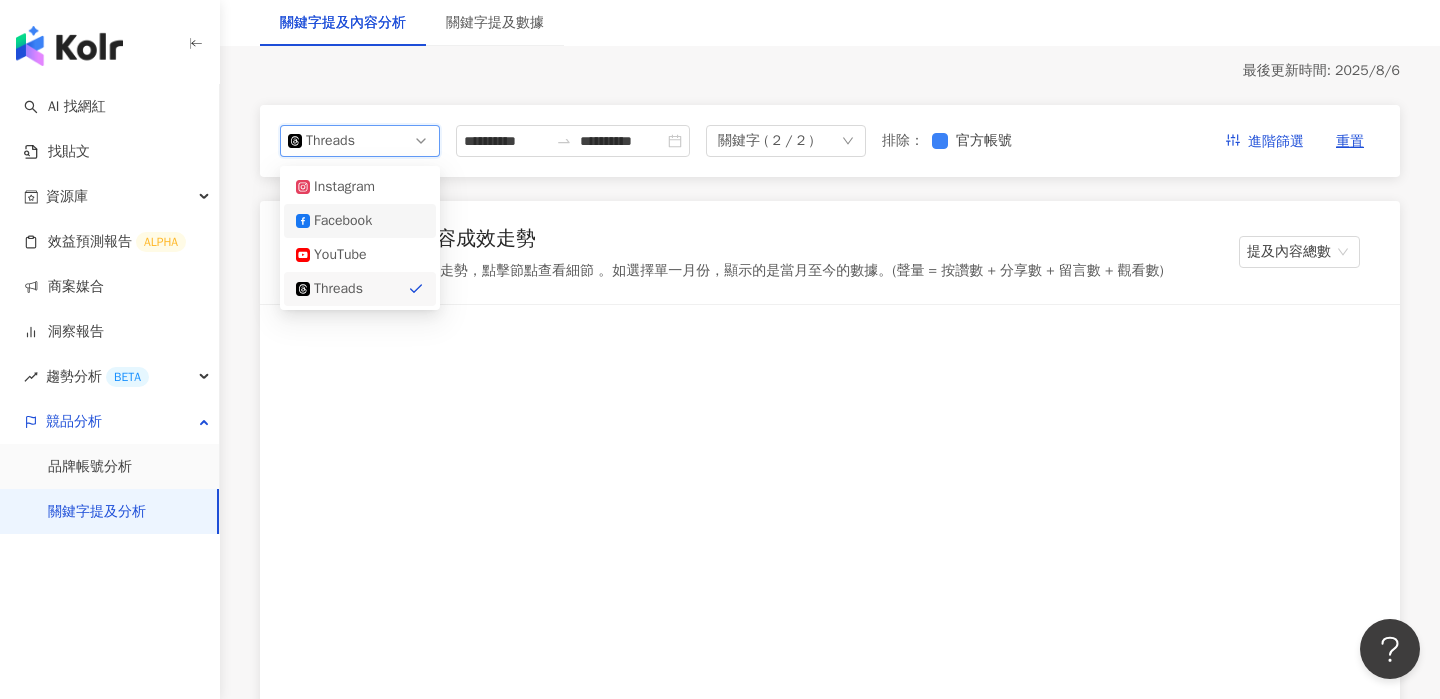click on "Facebook" at bounding box center [360, 221] 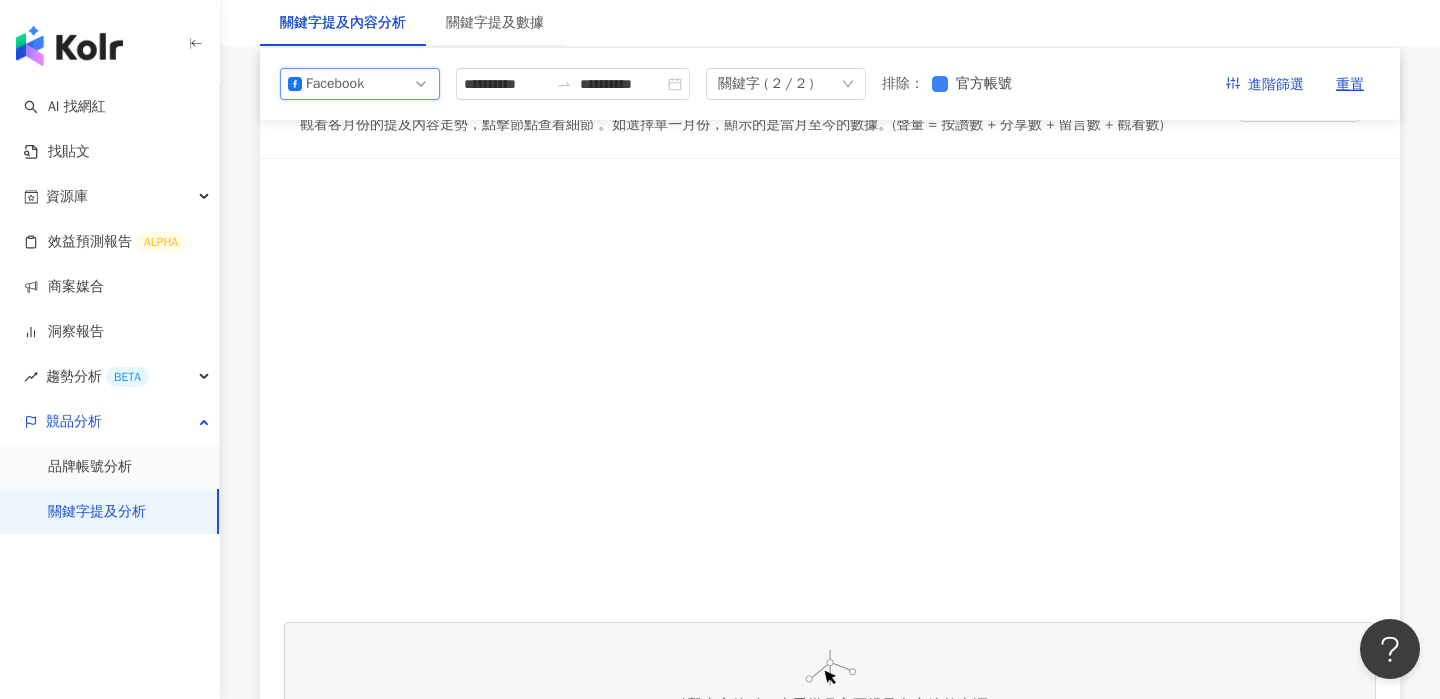 scroll, scrollTop: 316, scrollLeft: 0, axis: vertical 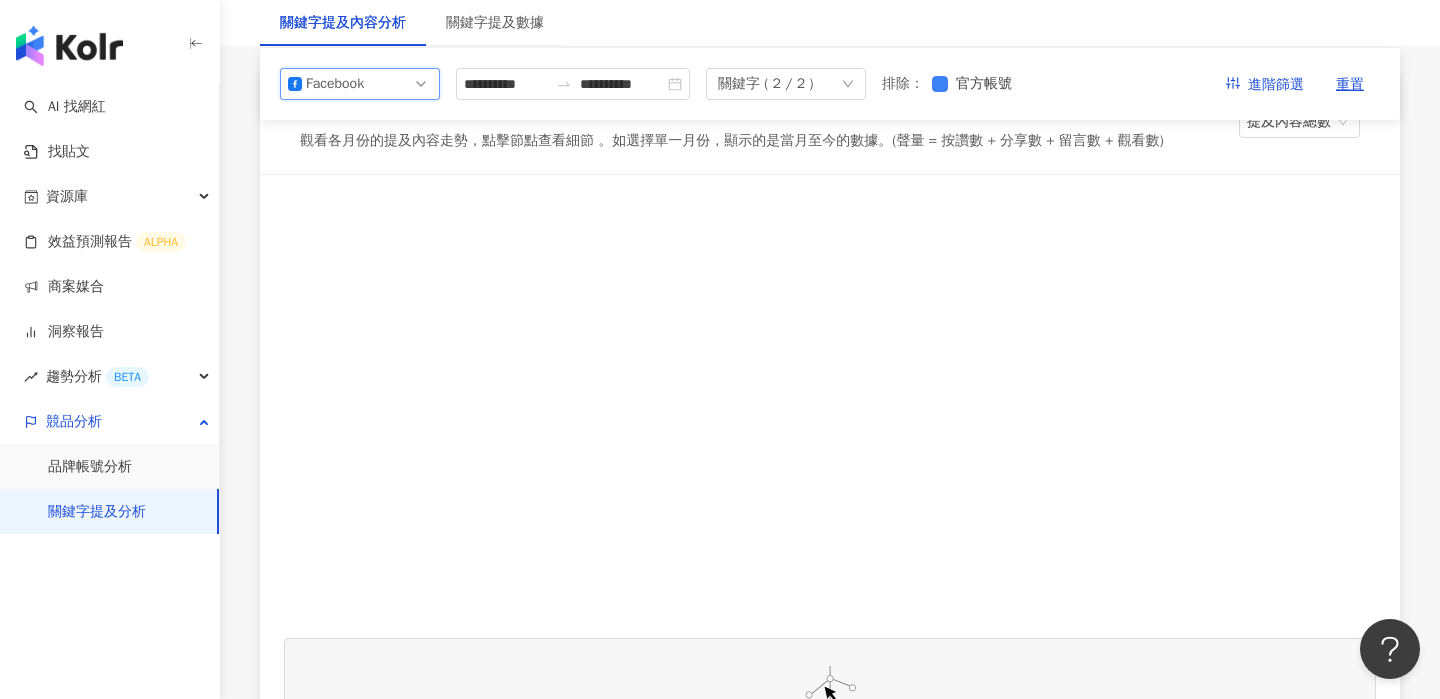 click at bounding box center (830, 406) 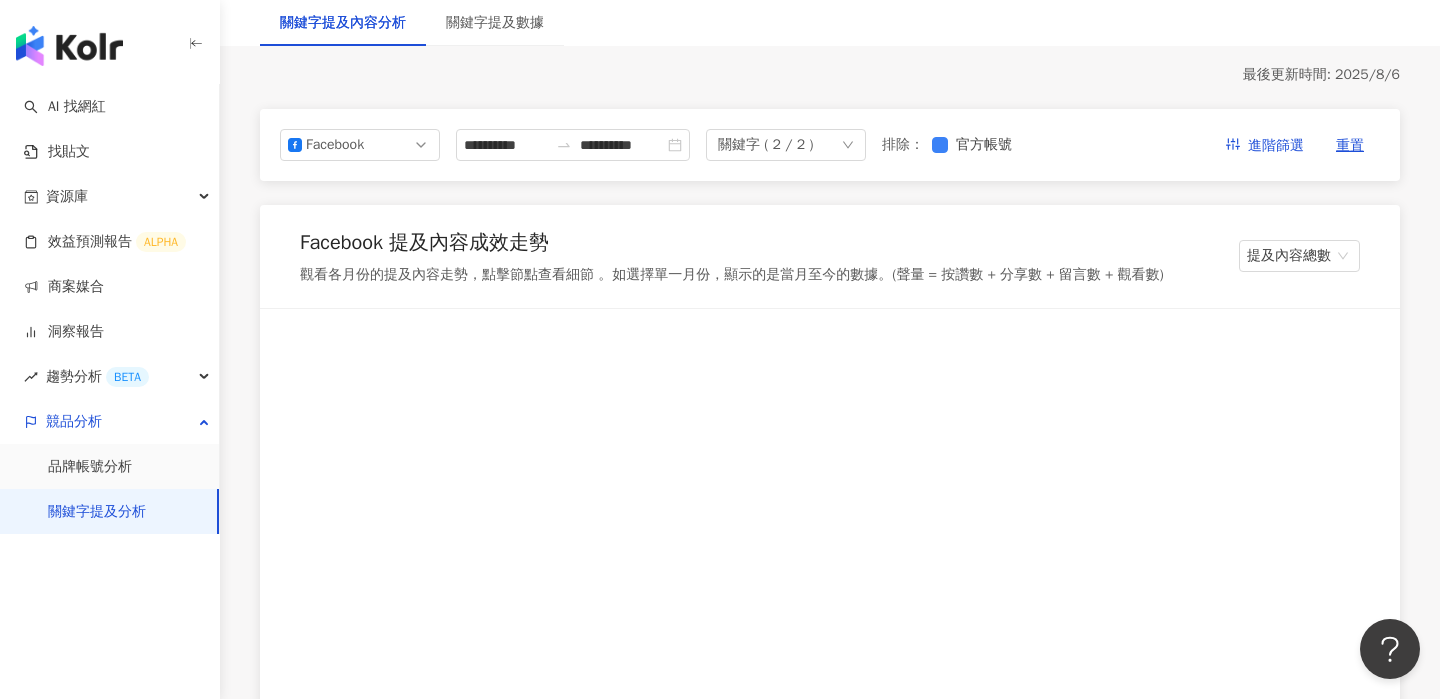 scroll, scrollTop: 132, scrollLeft: 0, axis: vertical 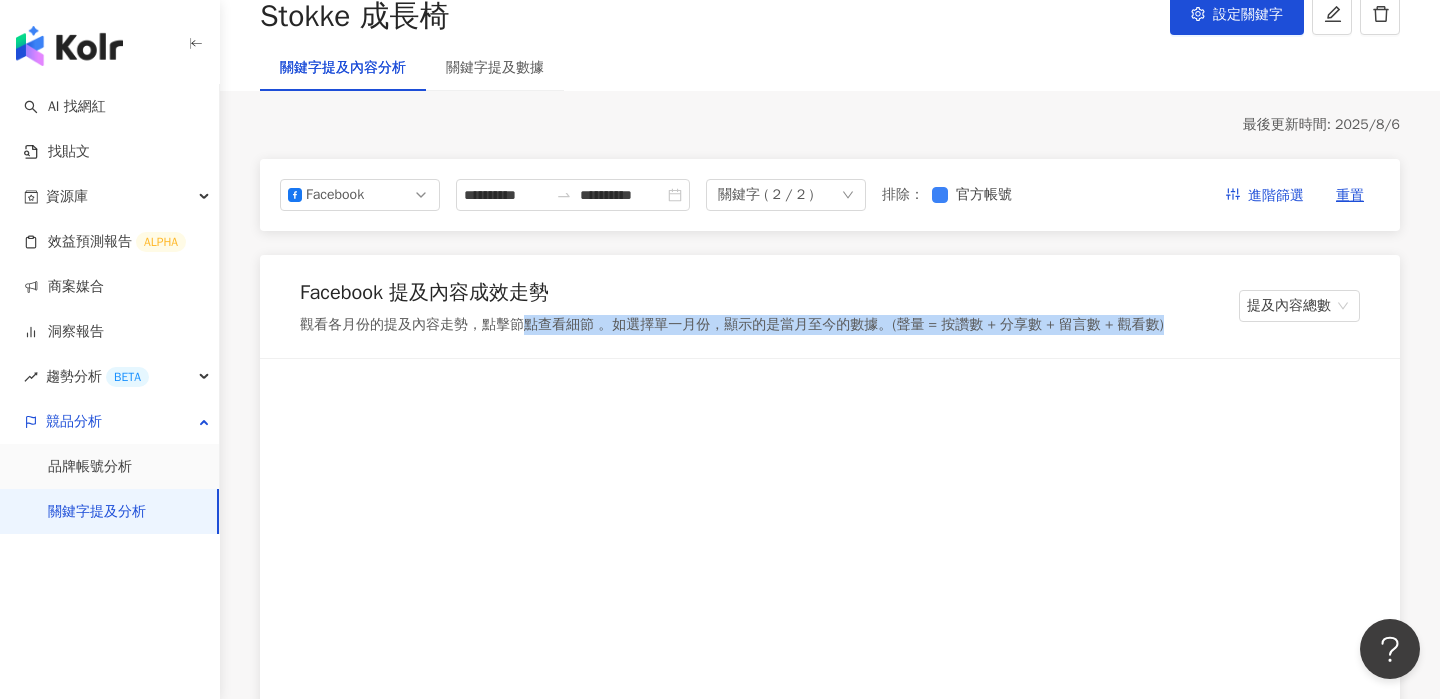 drag, startPoint x: 529, startPoint y: 321, endPoint x: 901, endPoint y: 339, distance: 372.43524 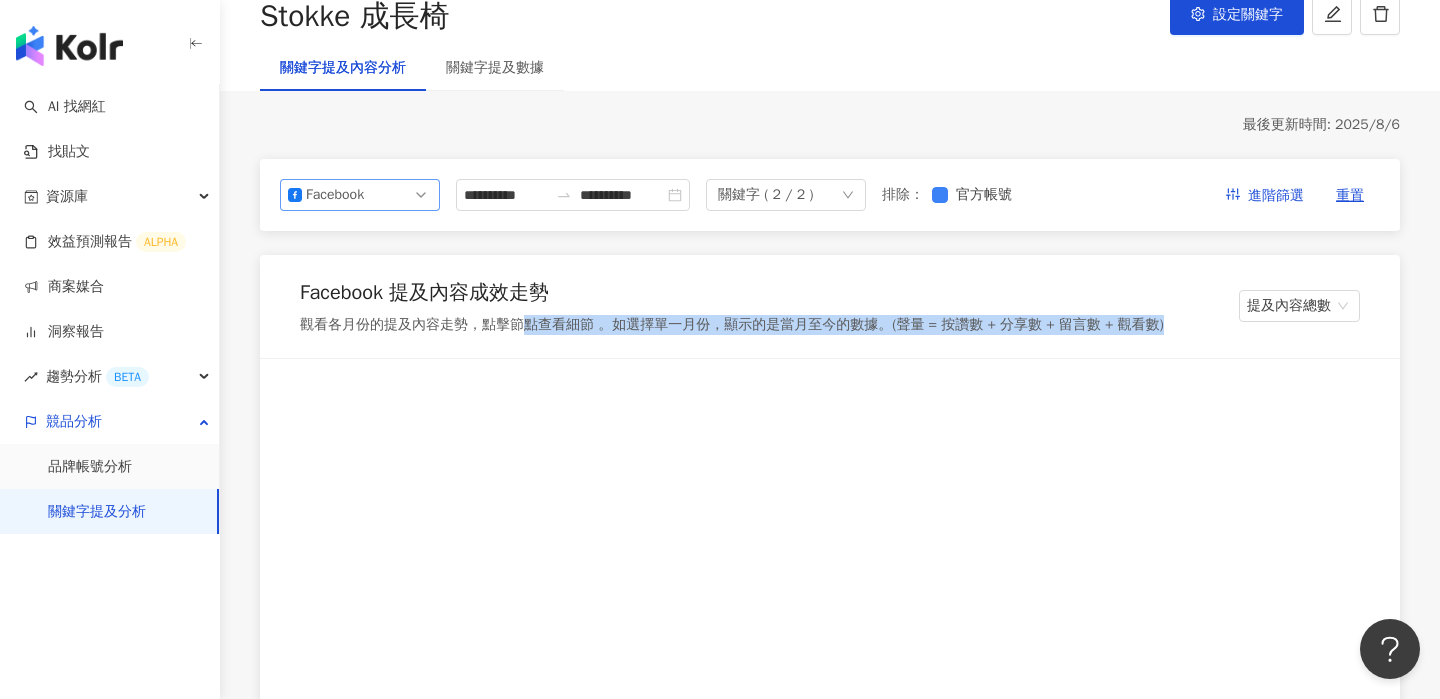click on "Facebook" at bounding box center (360, 195) 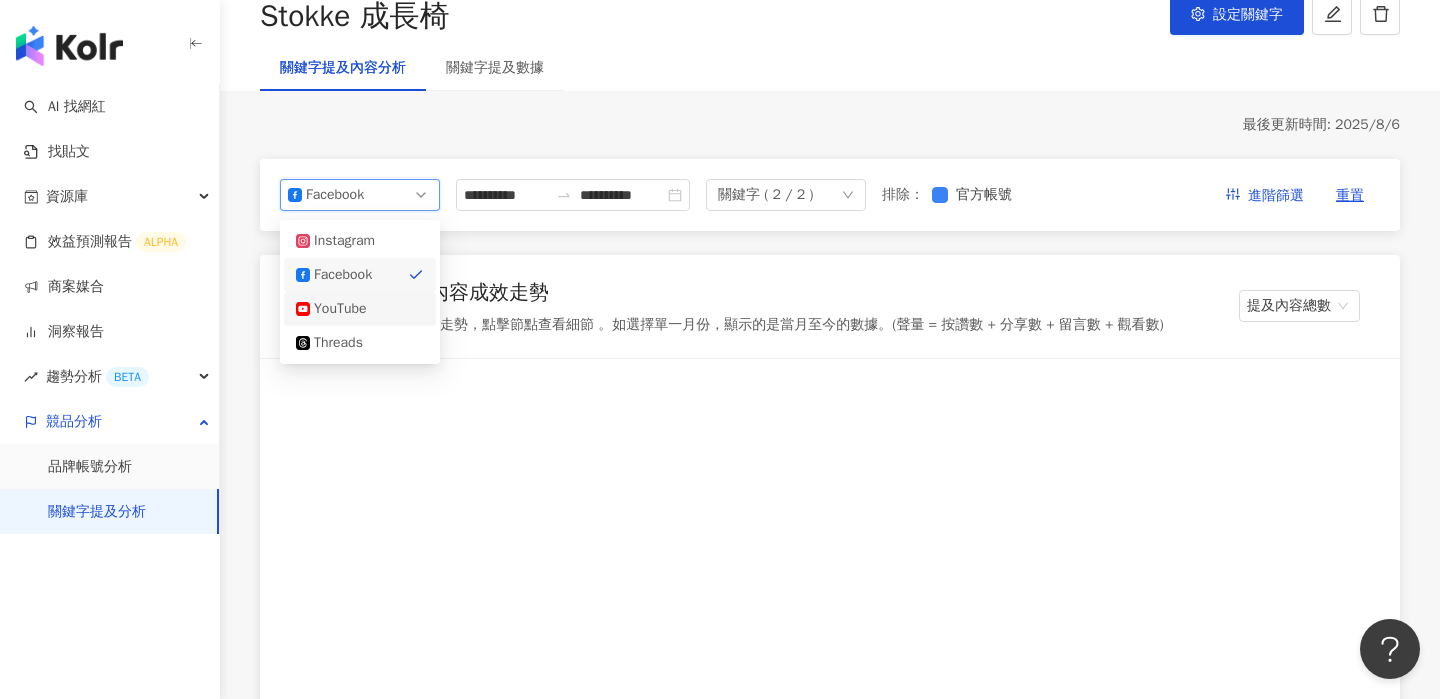 click on "YouTube" at bounding box center (346, 309) 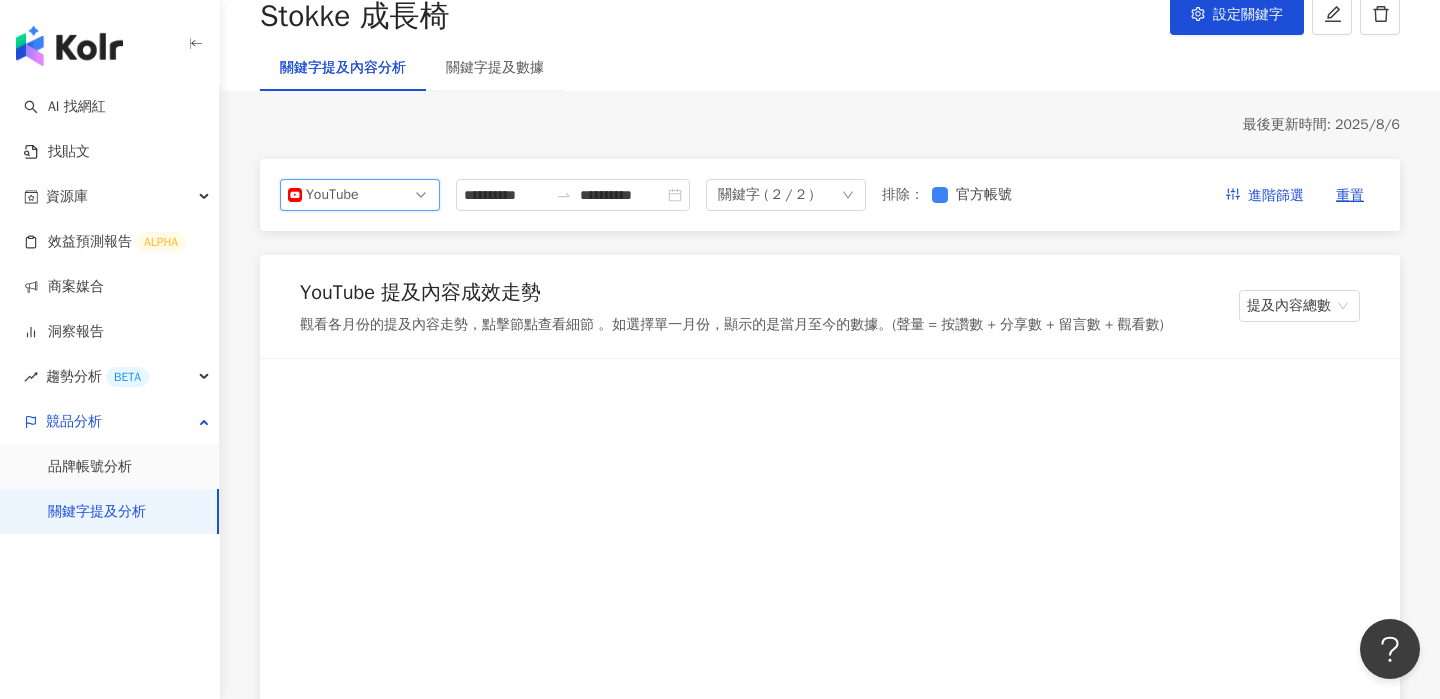 click on "YouTube" at bounding box center (360, 195) 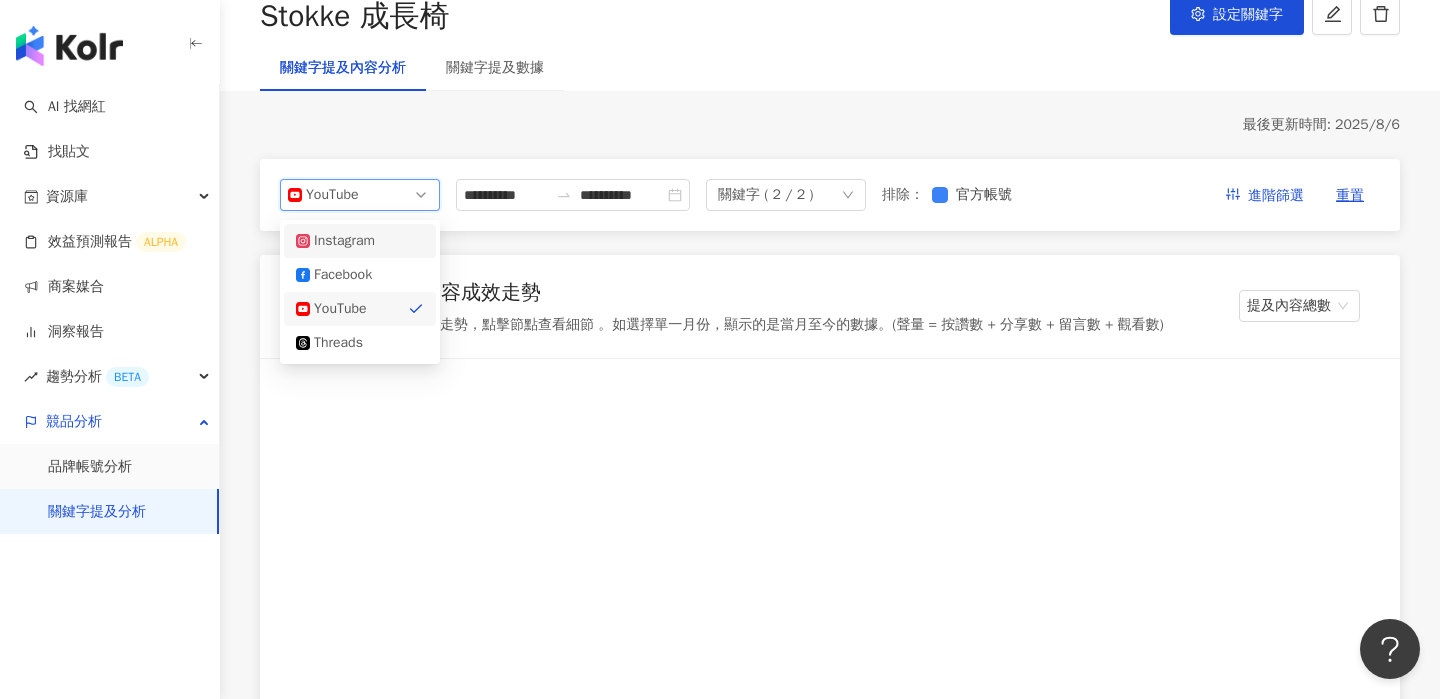 click on "Instagram" at bounding box center (360, 241) 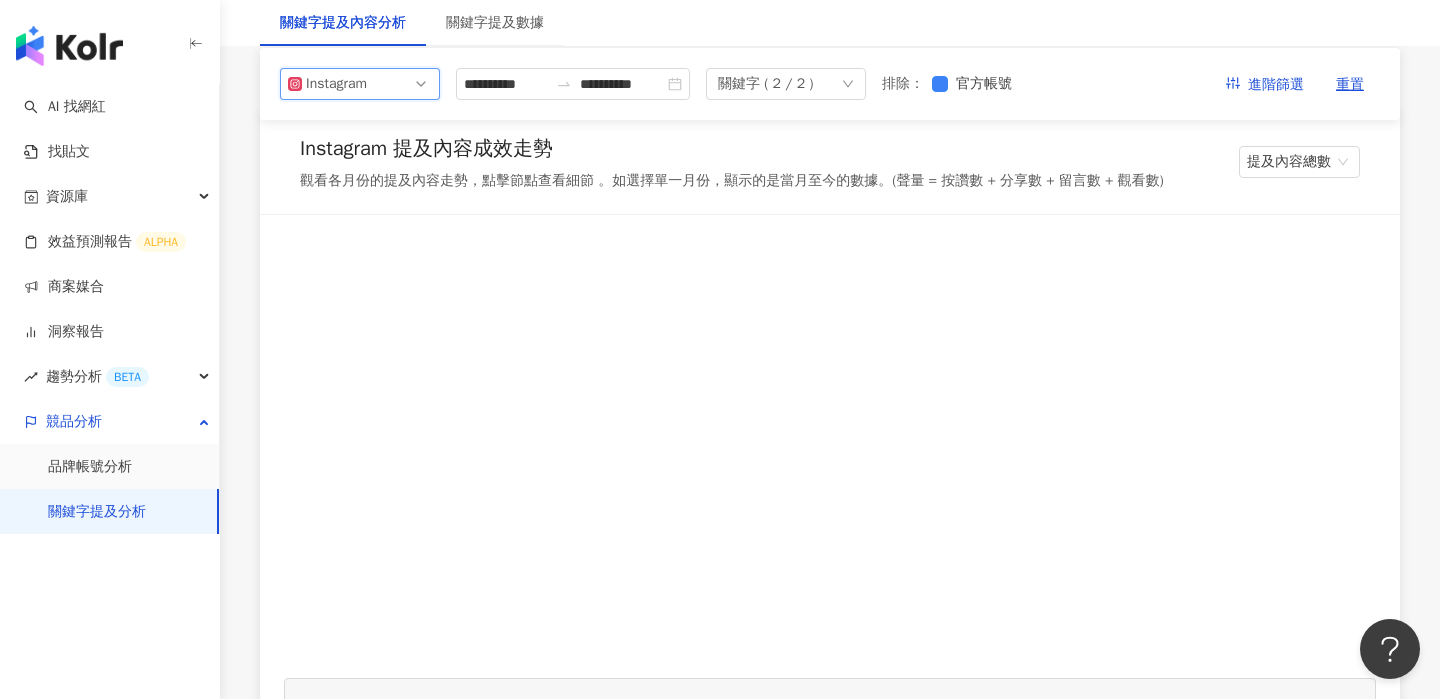 scroll, scrollTop: 230, scrollLeft: 0, axis: vertical 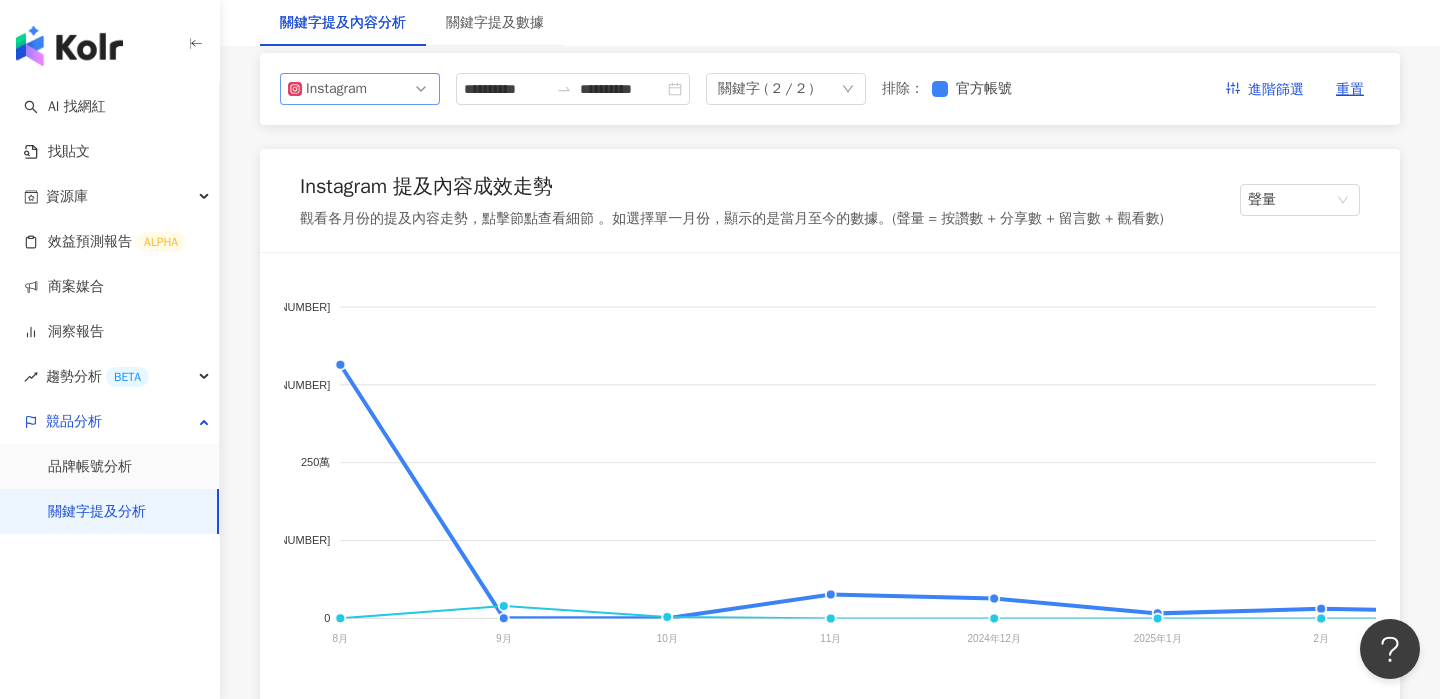 click on "Instagram" at bounding box center (360, 89) 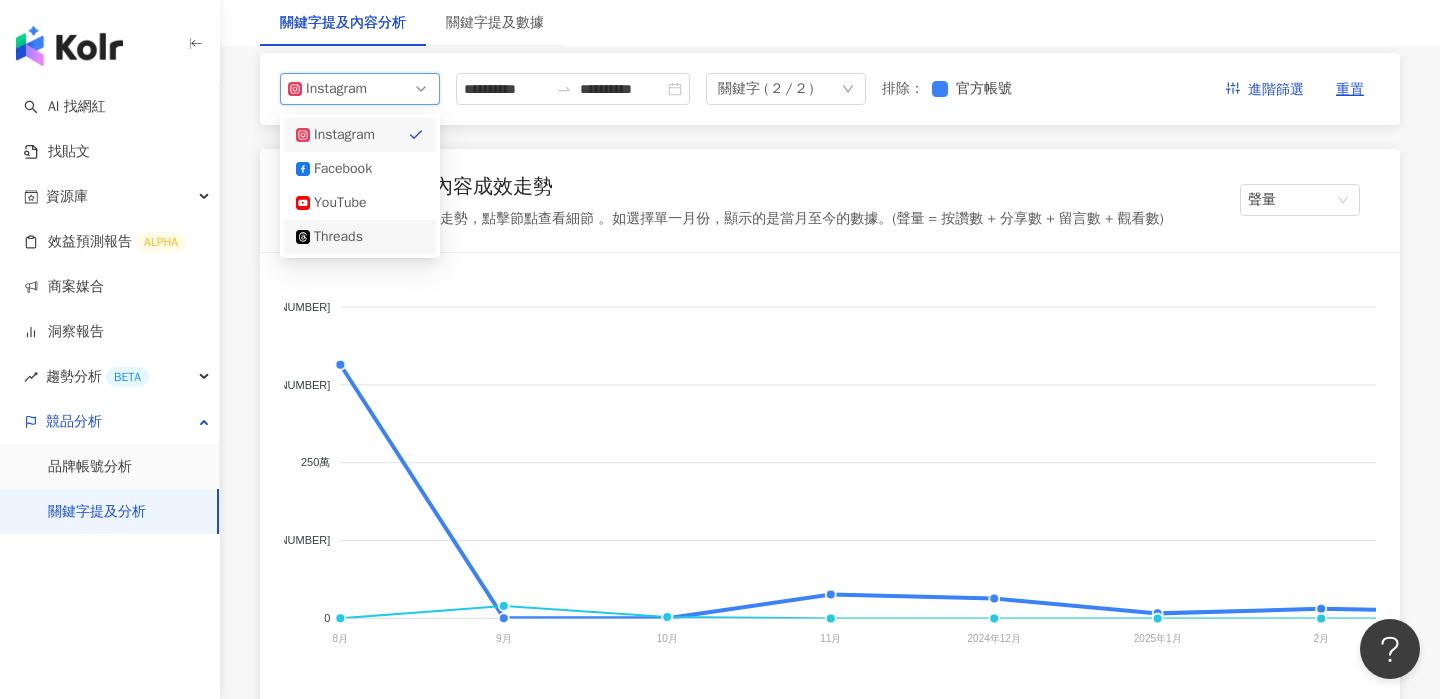 click on "Threads" at bounding box center (360, 237) 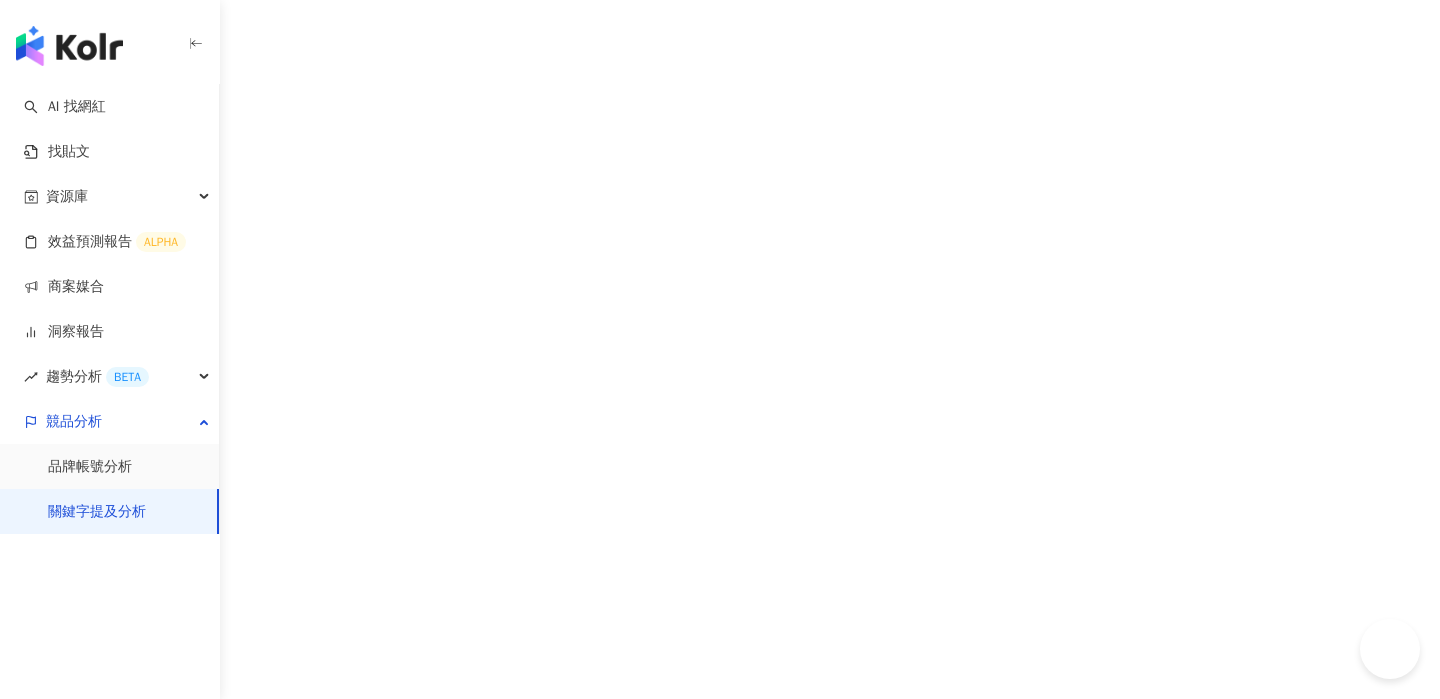 scroll, scrollTop: 0, scrollLeft: 0, axis: both 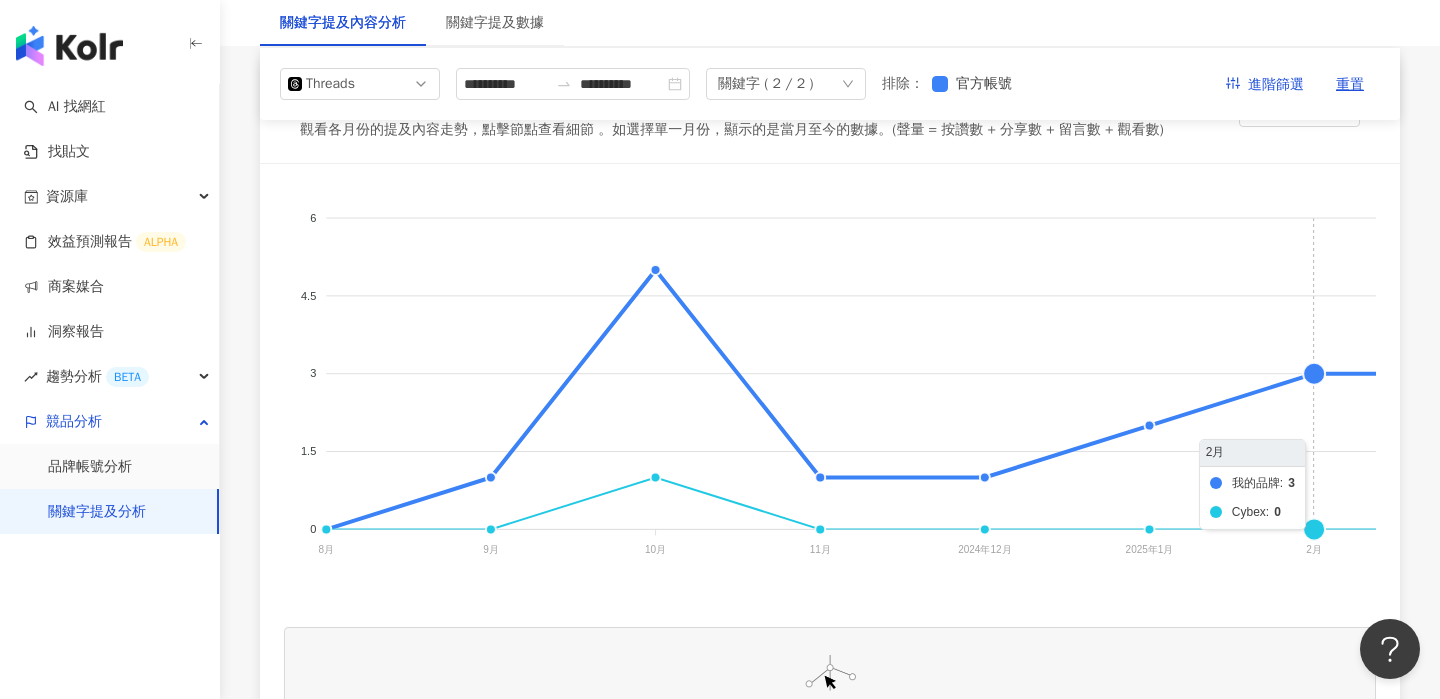 click on "我的品牌 Cybex" 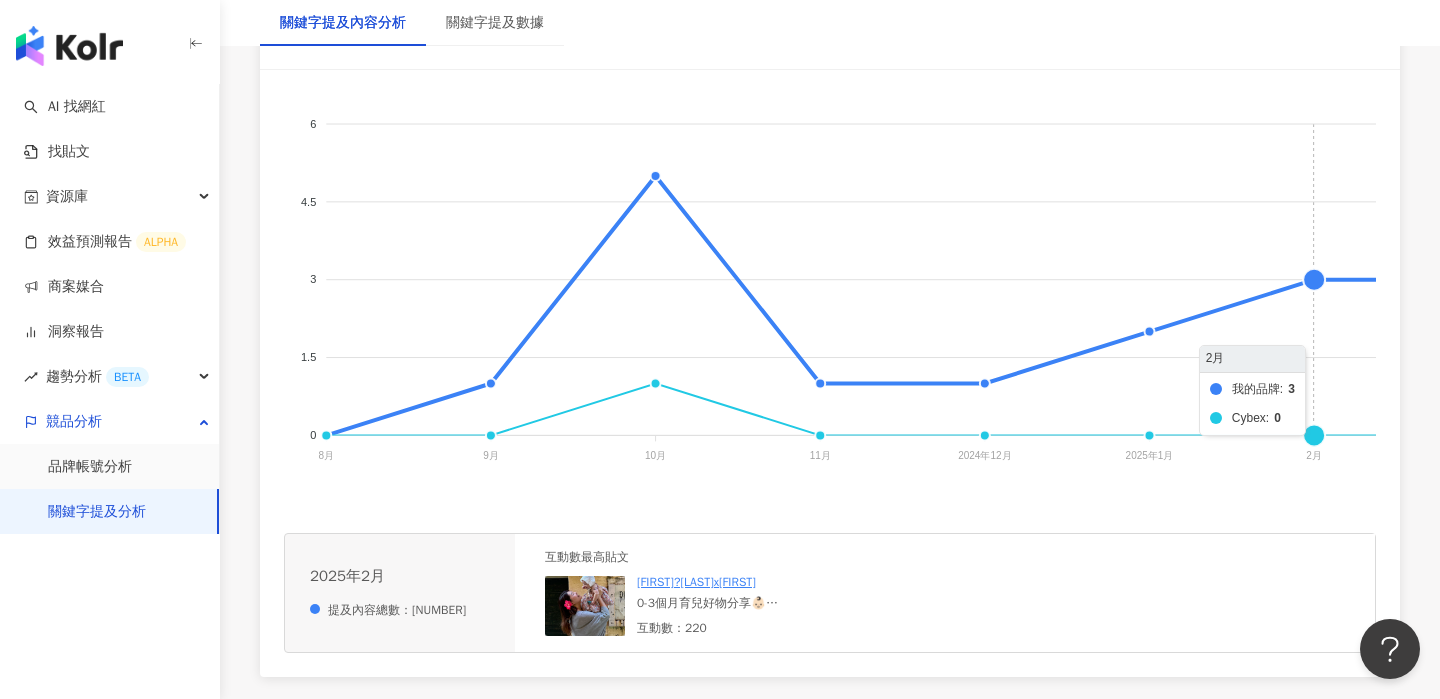 scroll, scrollTop: 422, scrollLeft: 0, axis: vertical 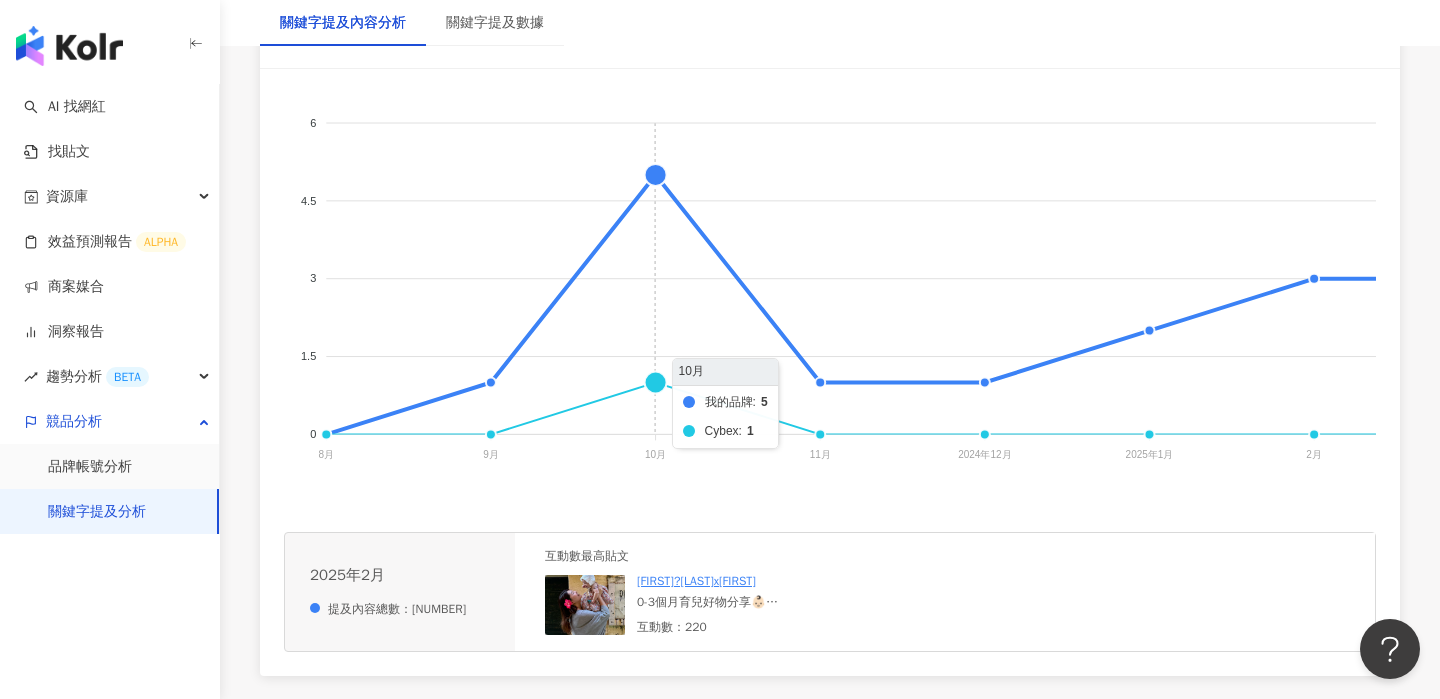 click on "我的品牌 Cybex" 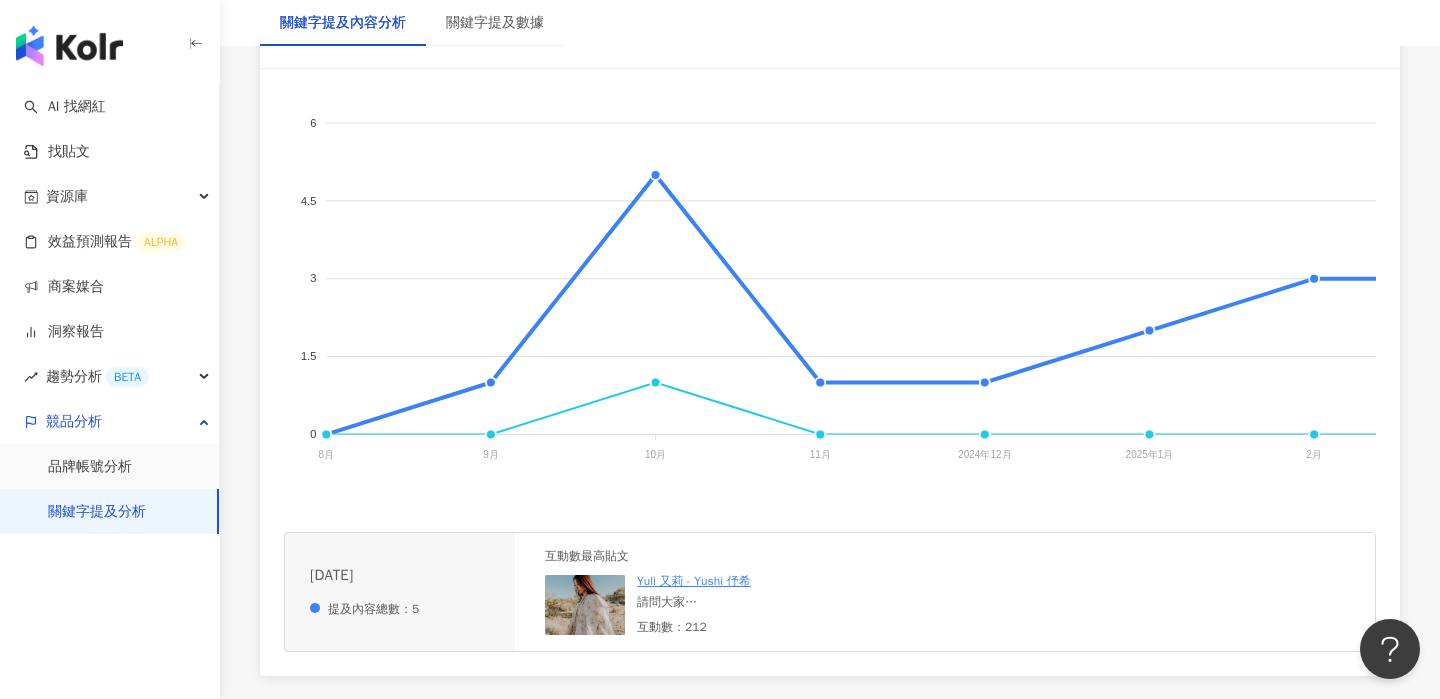 click on "Yuli 又莉 - Yushi 伃希" at bounding box center [694, 581] 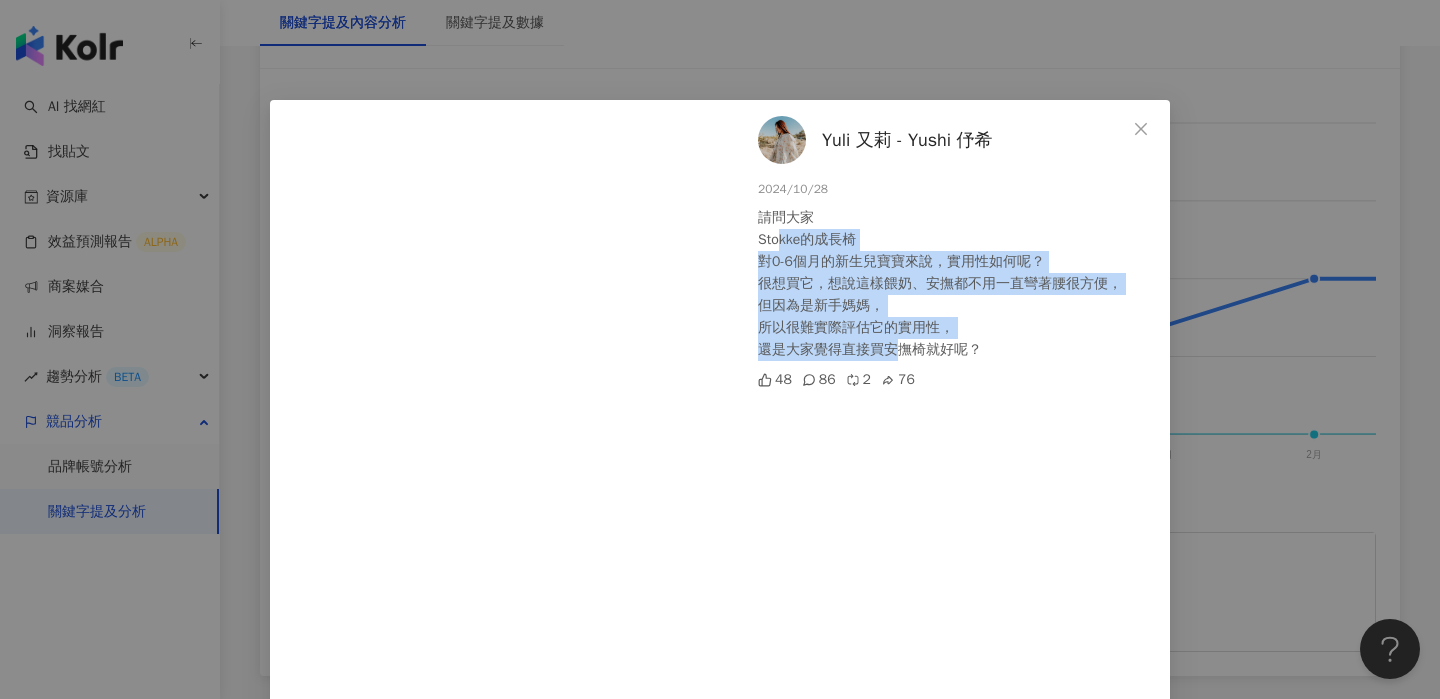 drag, startPoint x: 780, startPoint y: 237, endPoint x: 900, endPoint y: 344, distance: 160.77625 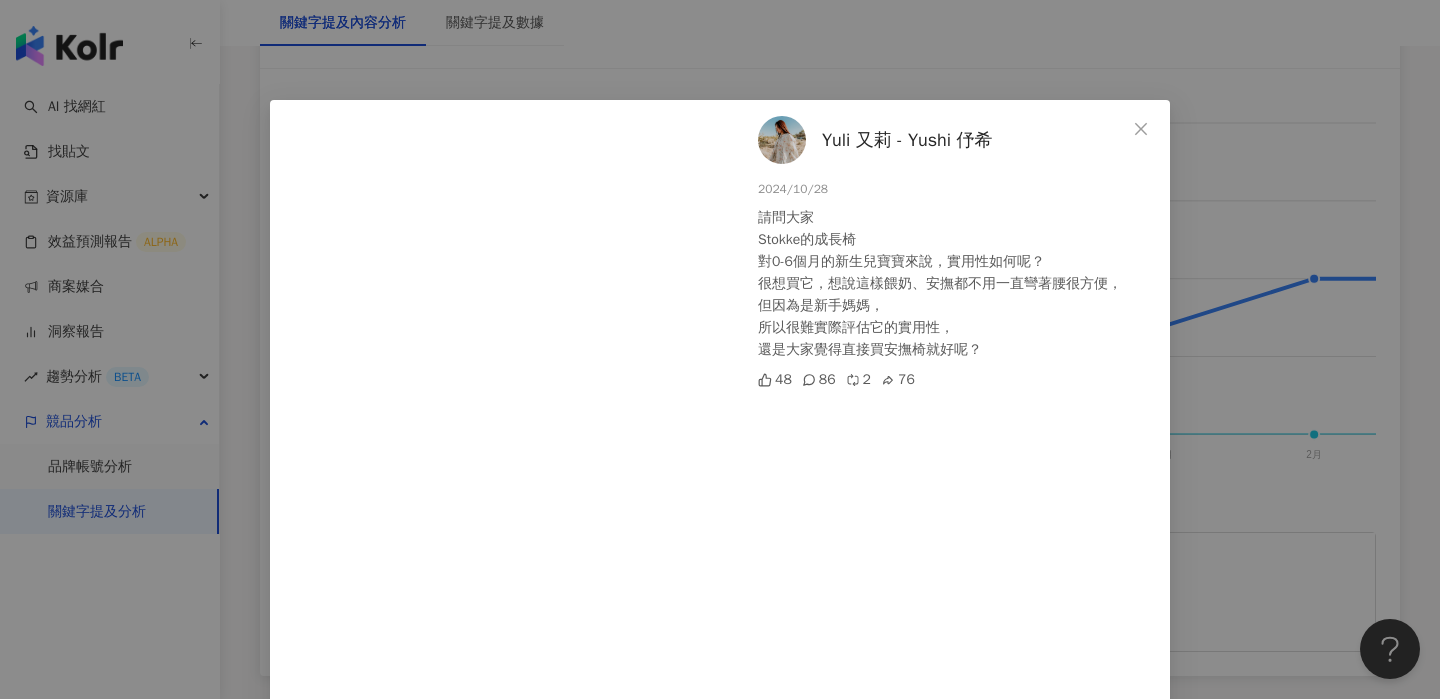 click on "請問大家
Stokke的成長椅
對0-6個月的新生兒寶寶來說，實用性如何呢？
很想買它，想說這樣餵奶、安撫都不用一直彎著腰很方便，
但因為是新手媽媽，
所以很難實際評估它的實用性，
還是大家覺得直接買安撫椅就好呢？" at bounding box center (956, 284) 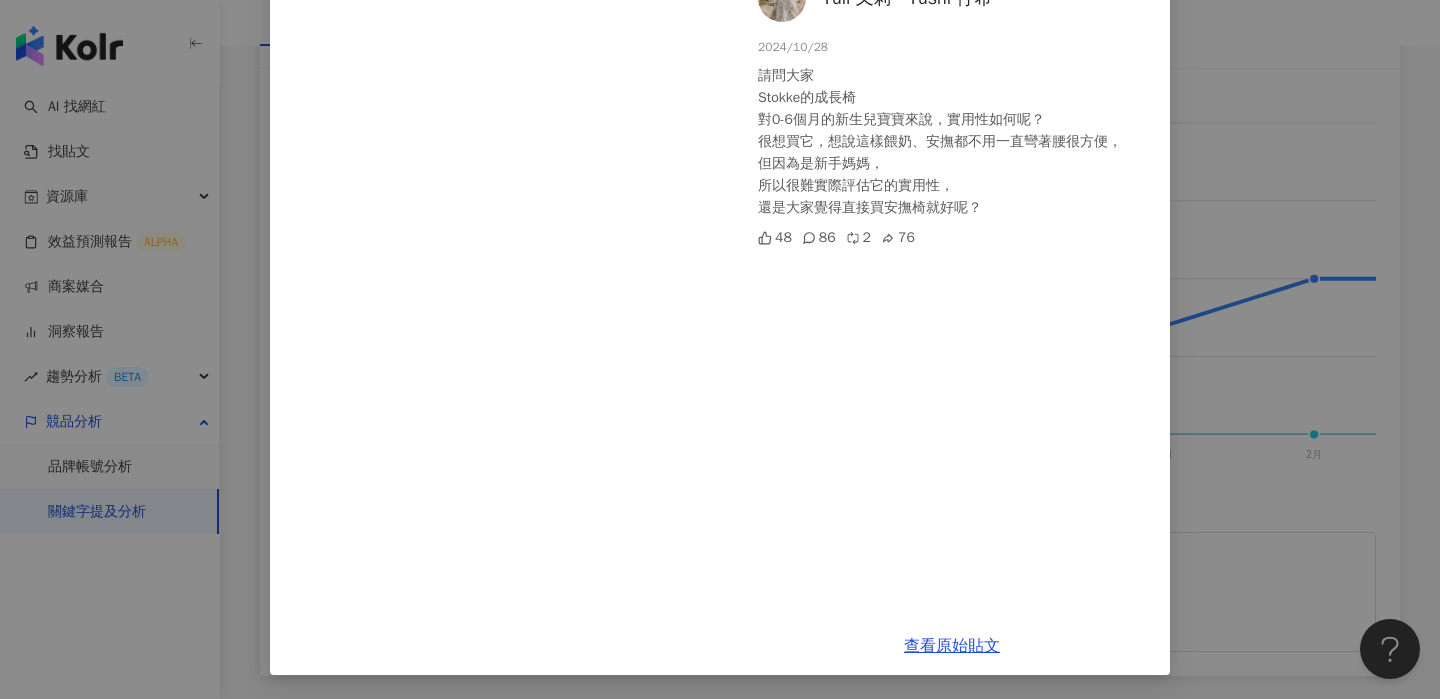 click on "Yuli 又莉 - Yushi 伃希 2024/10/28 請問大家
Stokke的成長椅
對0-6個月的新生兒寶寶來說，實用性如何呢？
很想買它，想說這樣餵奶、安撫都不用一直彎著腰很方便，
但因為是新手媽媽，
所以很難實際評估它的實用性，
還是大家覺得直接買安撫椅就好呢？ 48 86 2 76 查看原始貼文" at bounding box center (720, 349) 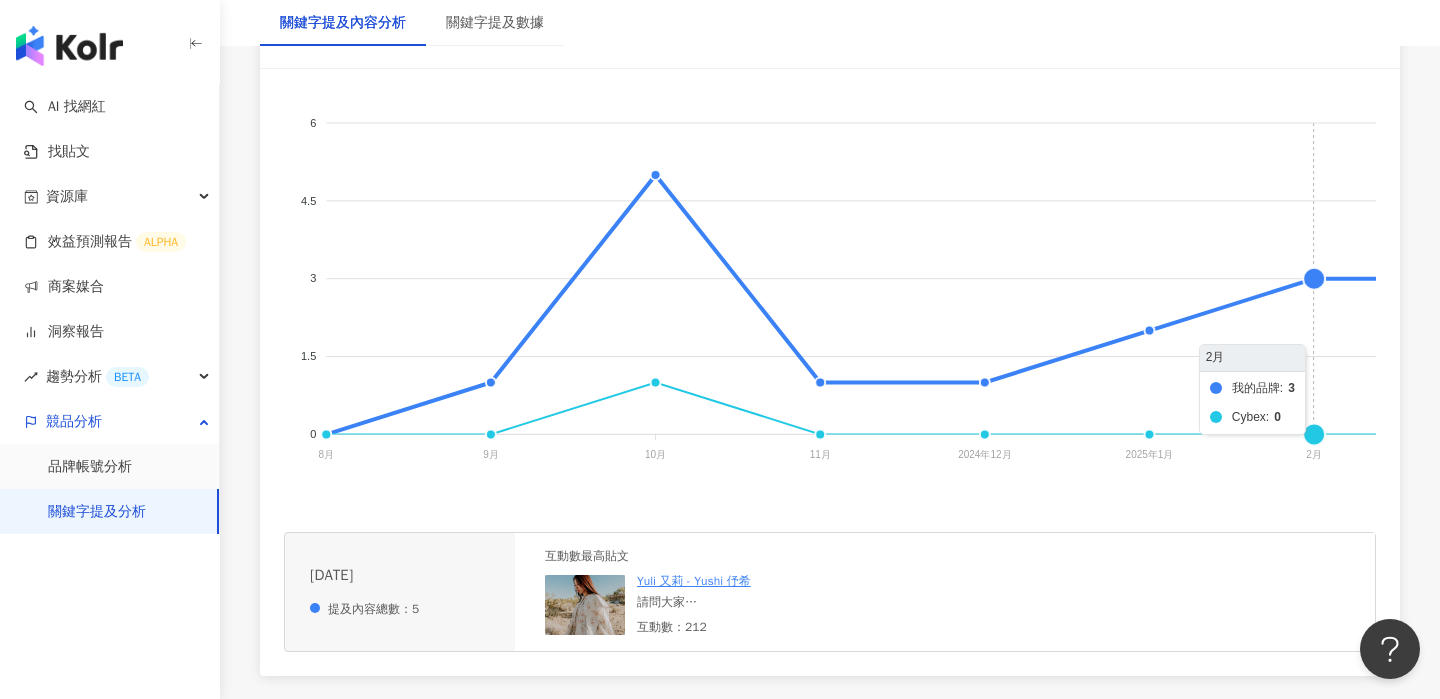 click on "我的品牌 Cybex" 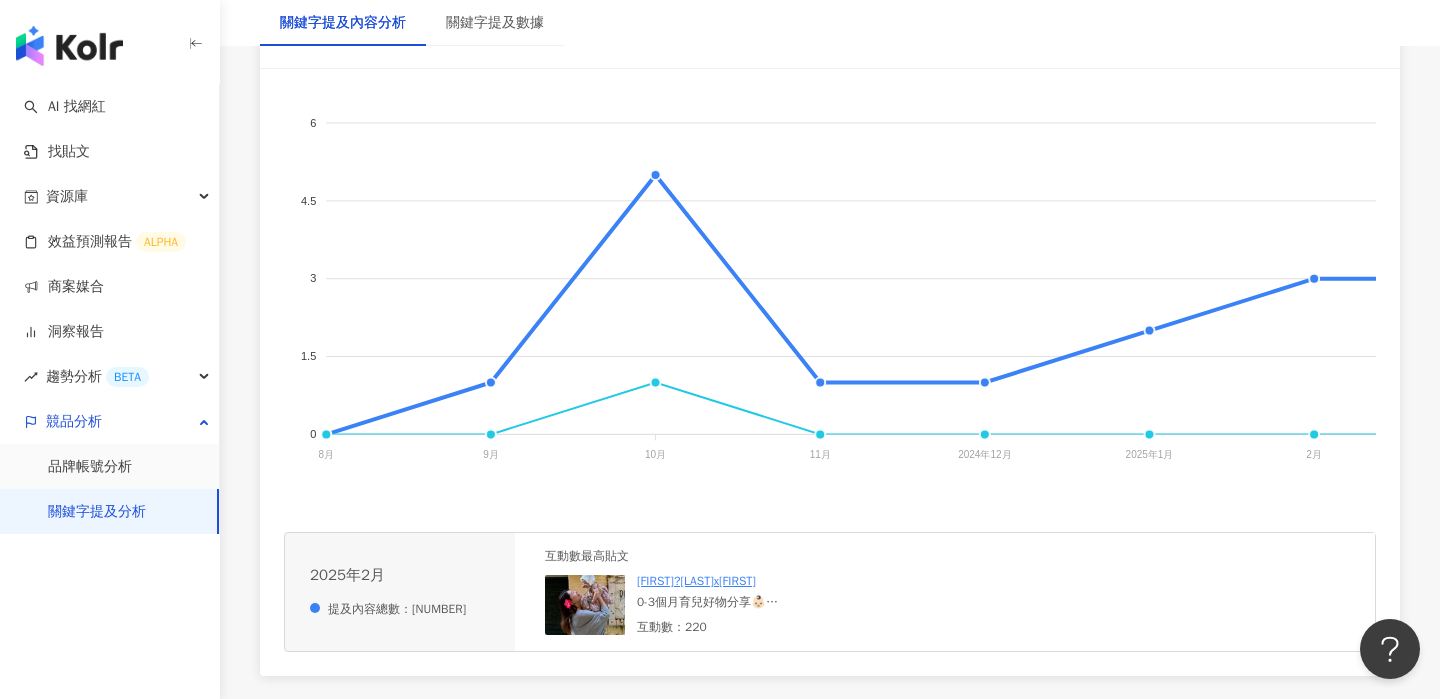 click on "[NAME]🛋️宅式育兒x在家變現" at bounding box center (696, 581) 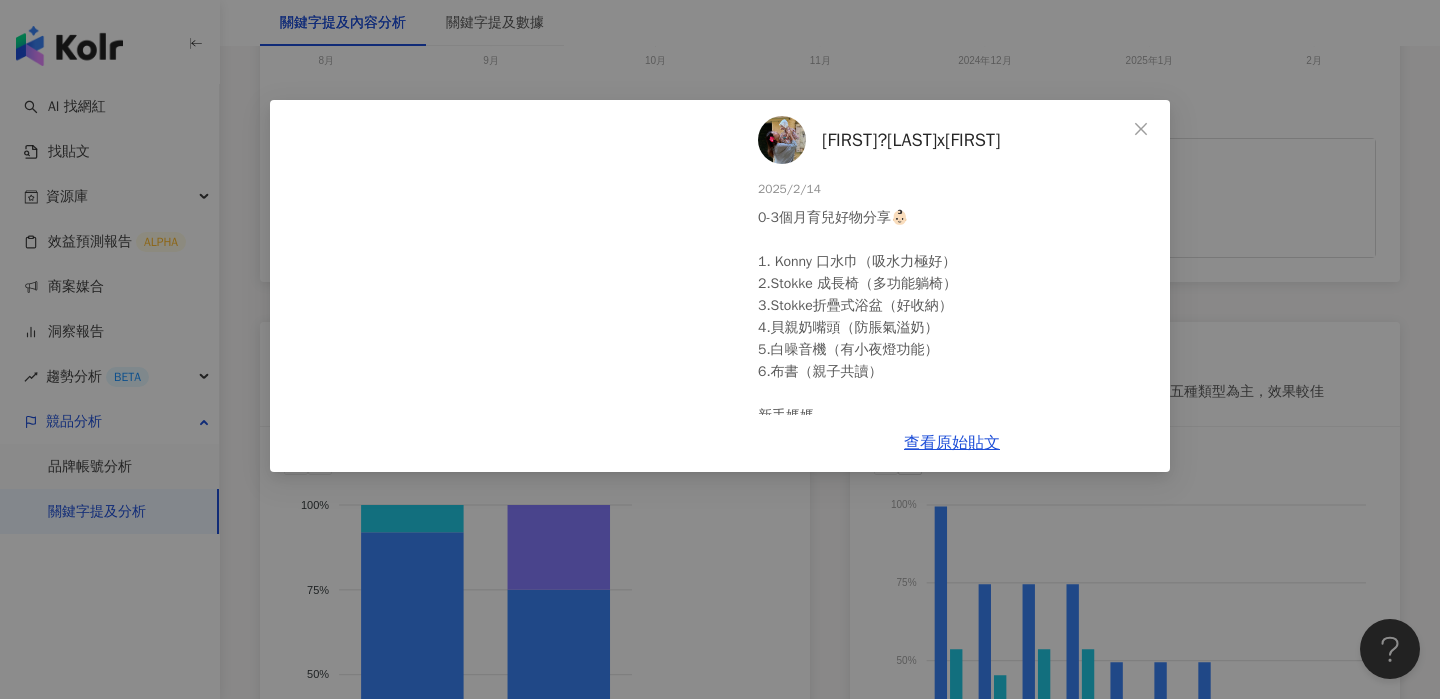 scroll, scrollTop: 894, scrollLeft: 0, axis: vertical 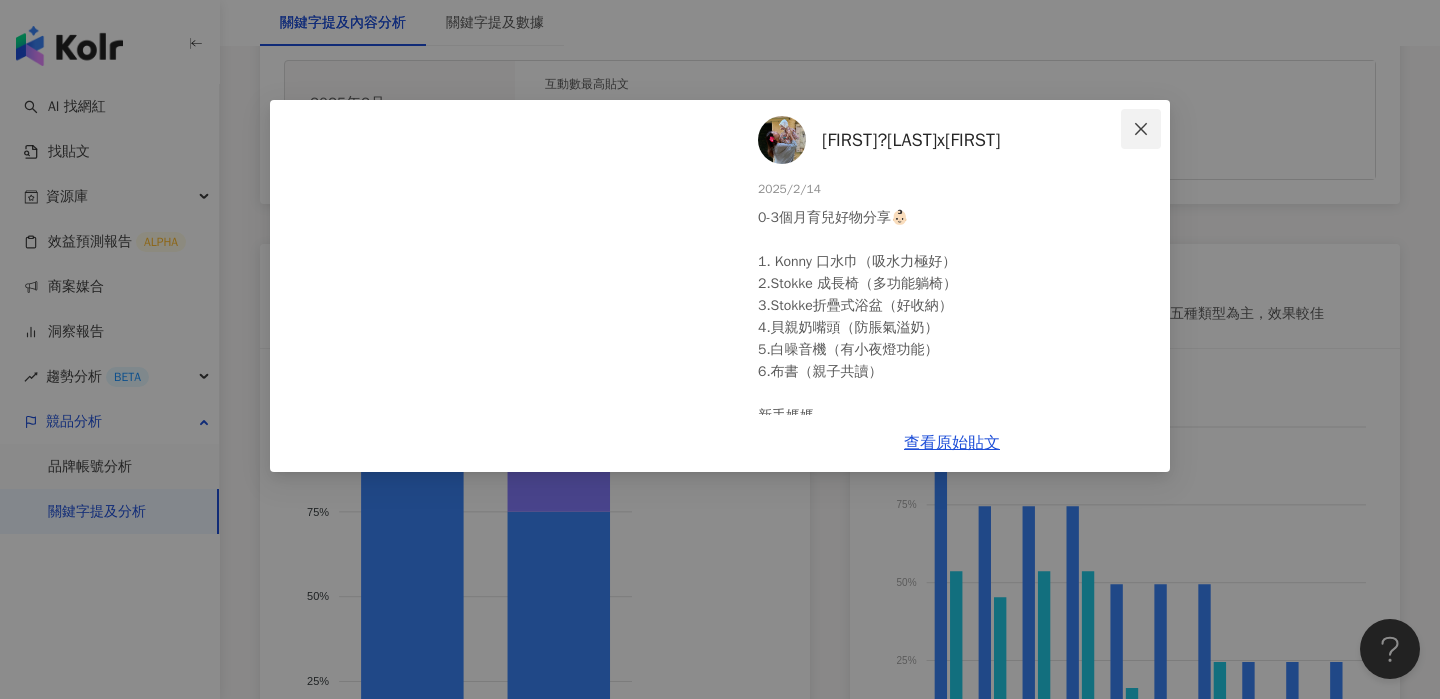 click 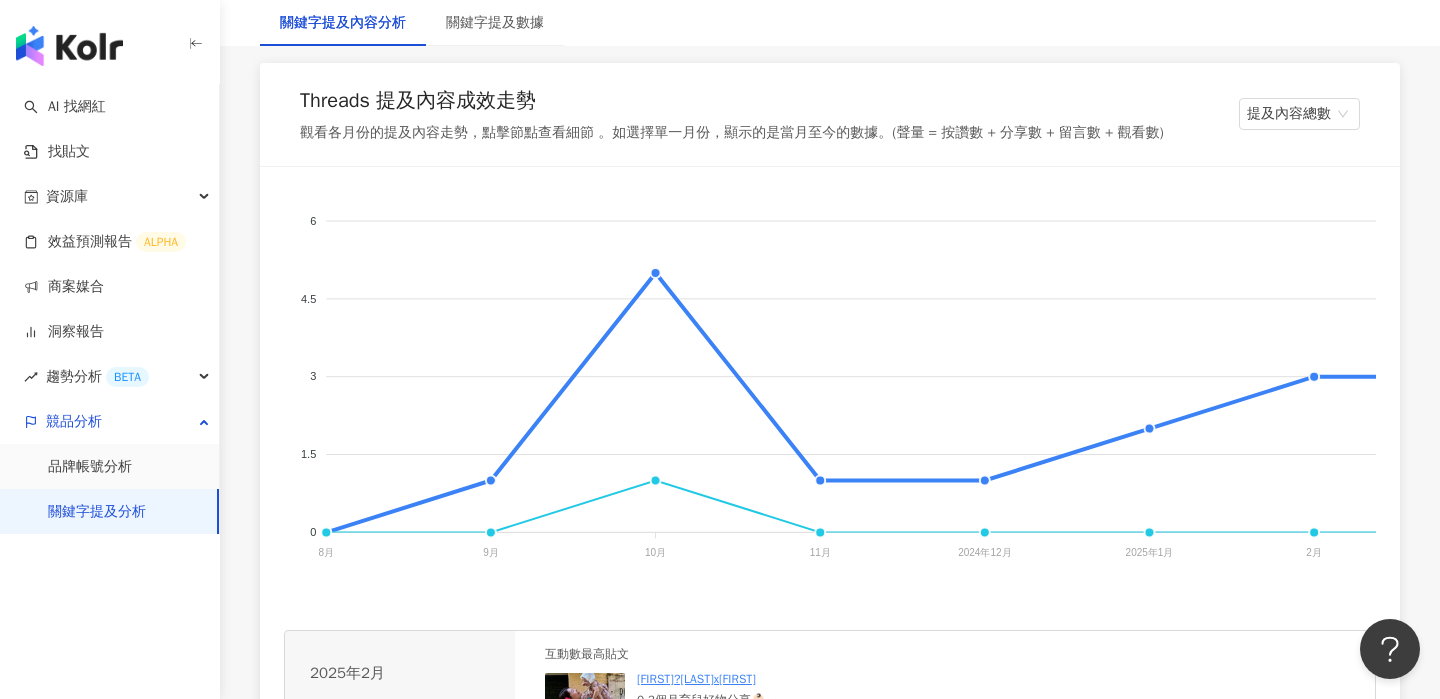 scroll, scrollTop: 445, scrollLeft: 0, axis: vertical 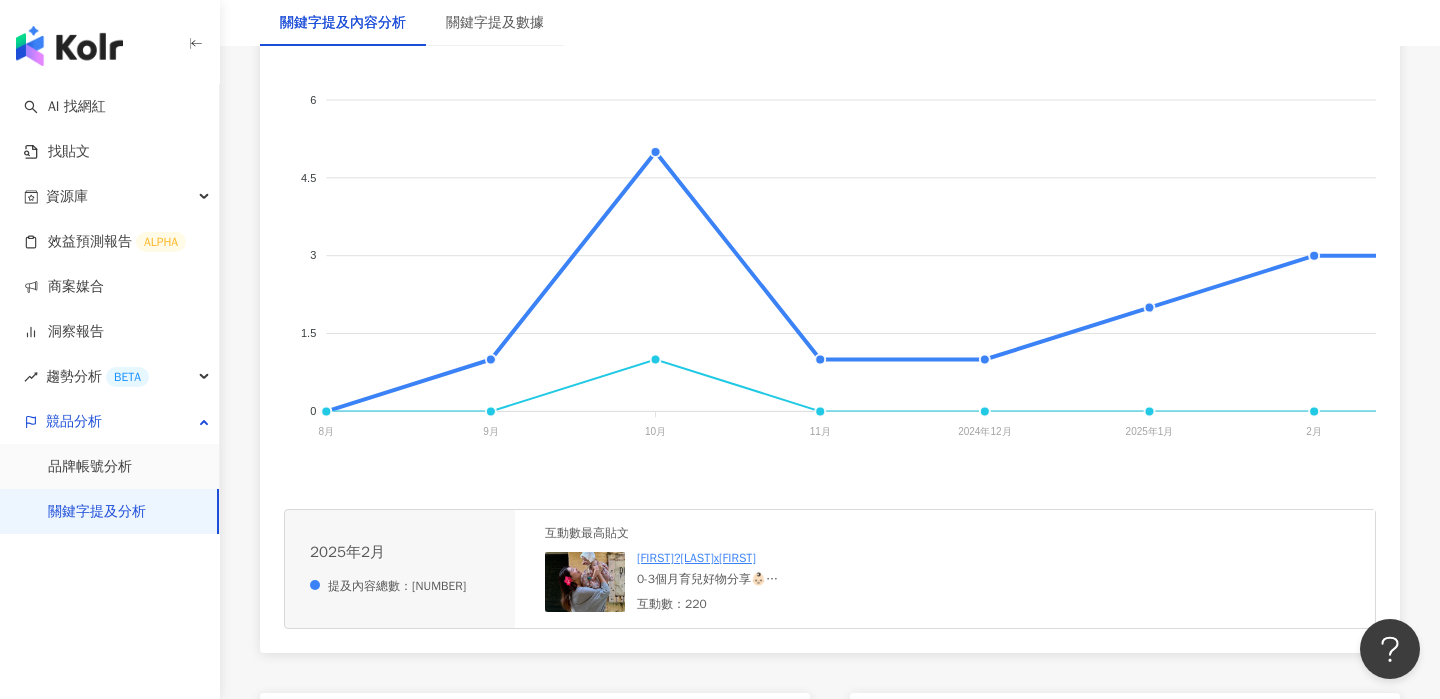 click on "我的品牌 Cybex" 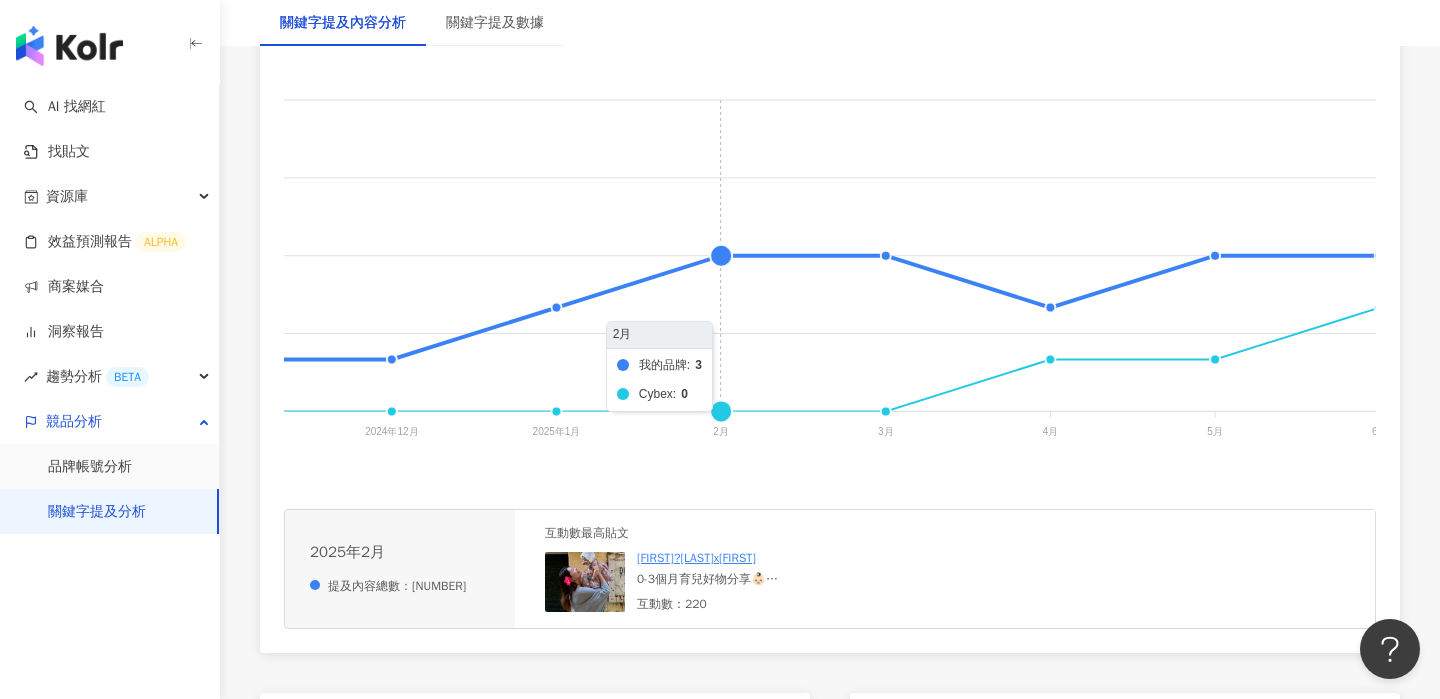 scroll, scrollTop: 0, scrollLeft: 601, axis: horizontal 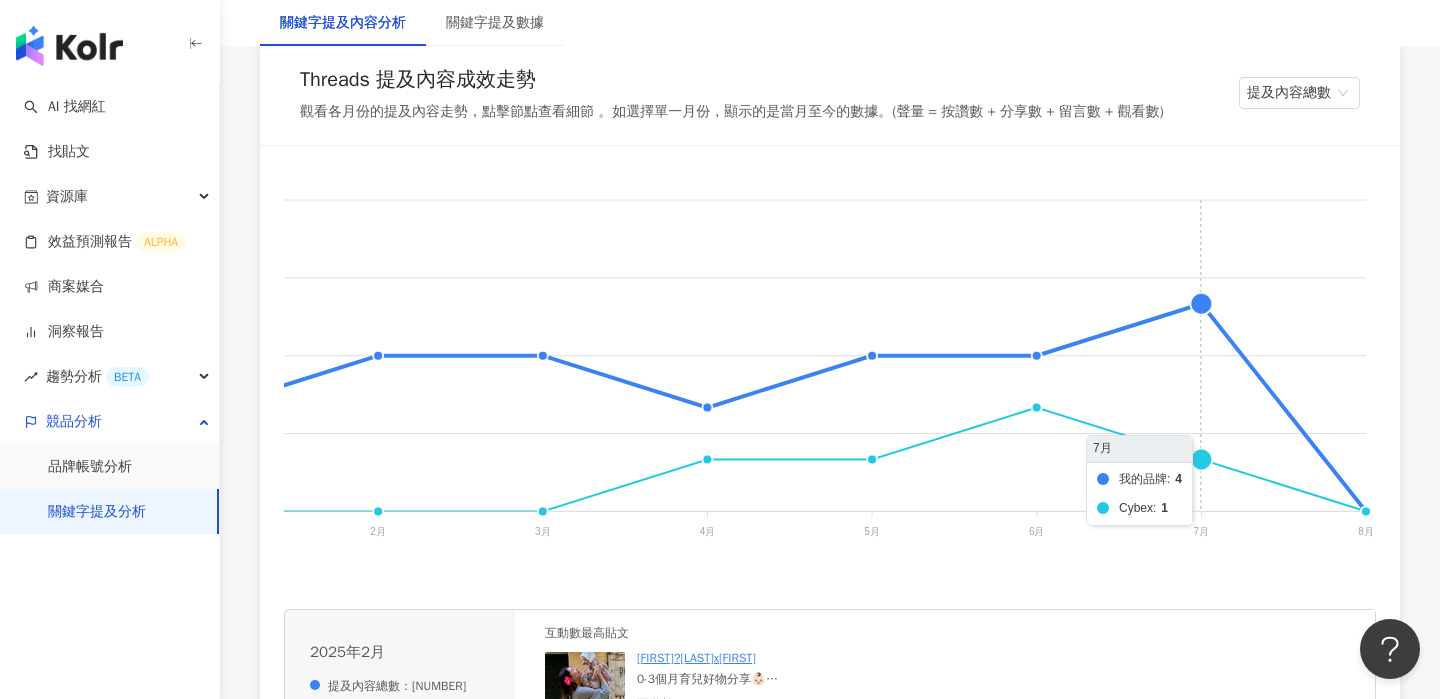 click on "我的品牌 Cybex" 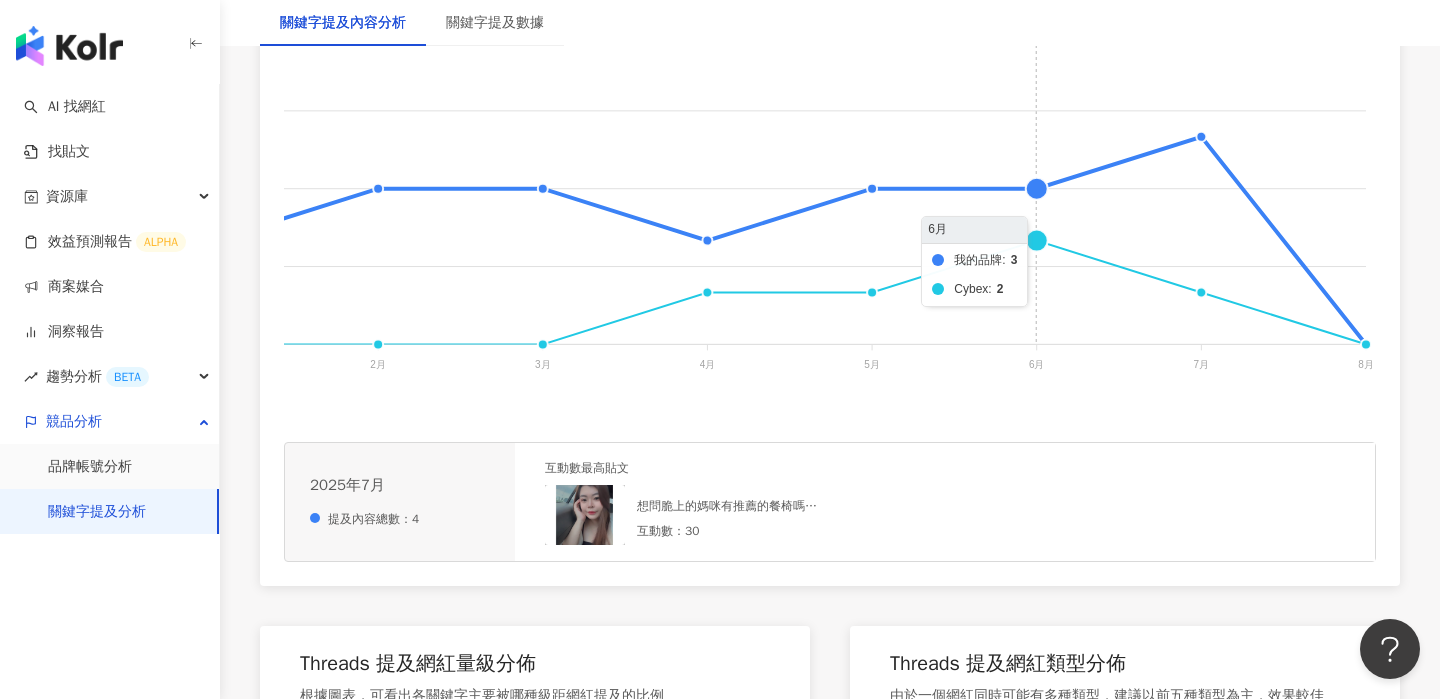 scroll, scrollTop: 513, scrollLeft: 0, axis: vertical 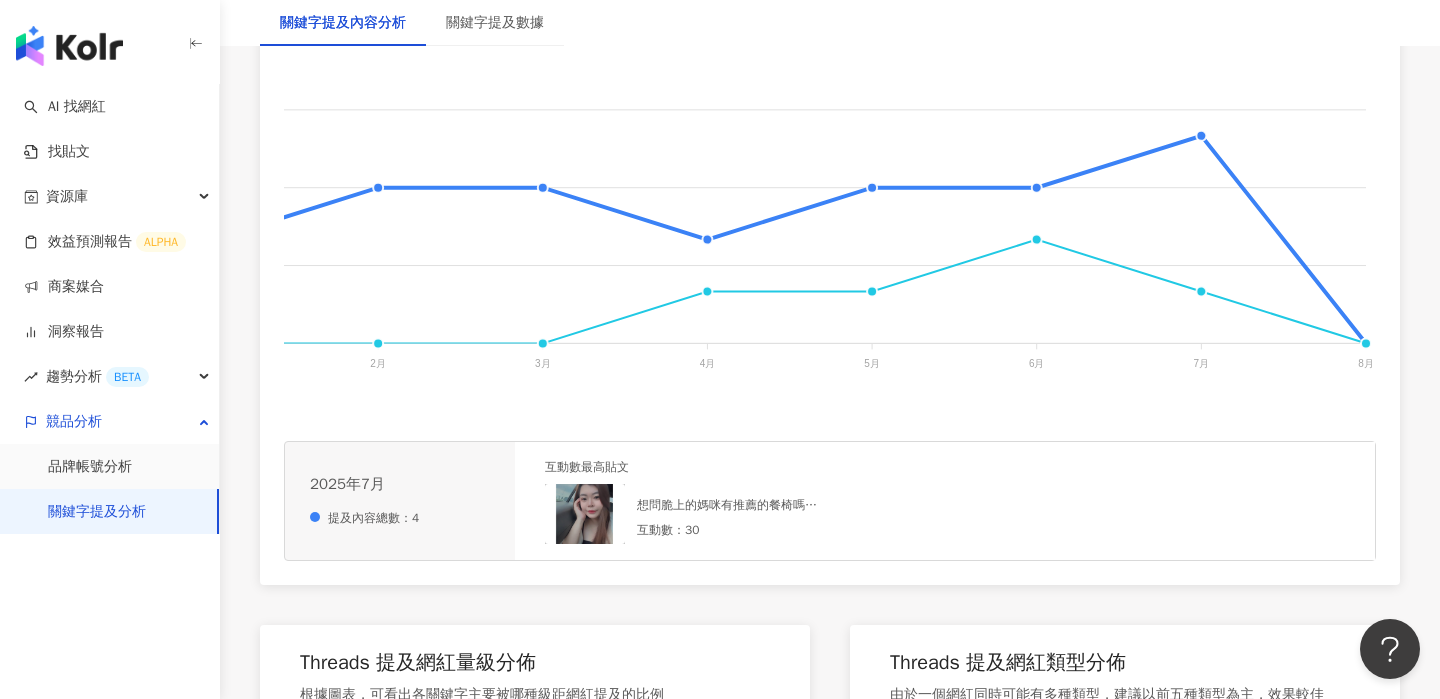click on "想問脆上的媽咪有推薦的餐椅嗎
目前觀望Joie跟Stokke還有貝喜力克
想問大家還有更推薦的嗎😣" at bounding box center (731, 505) 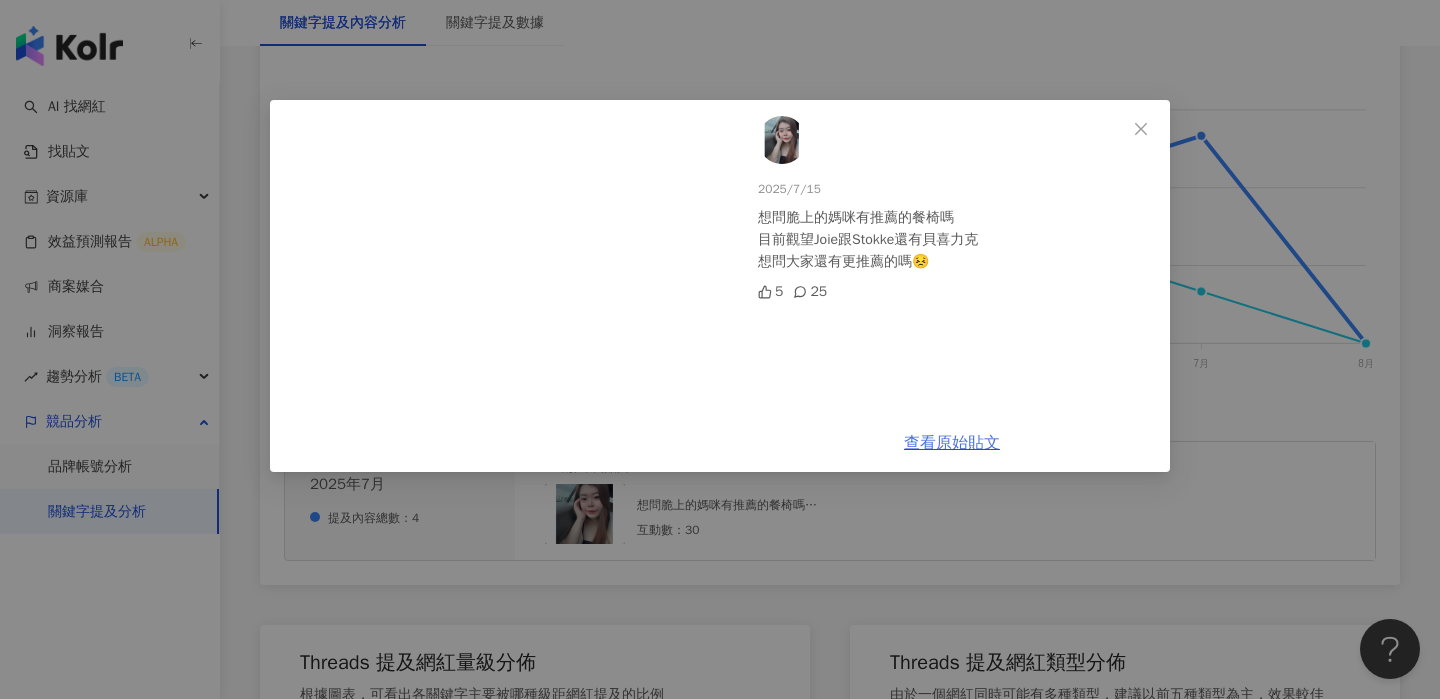 click on "查看原始貼文" at bounding box center [952, 443] 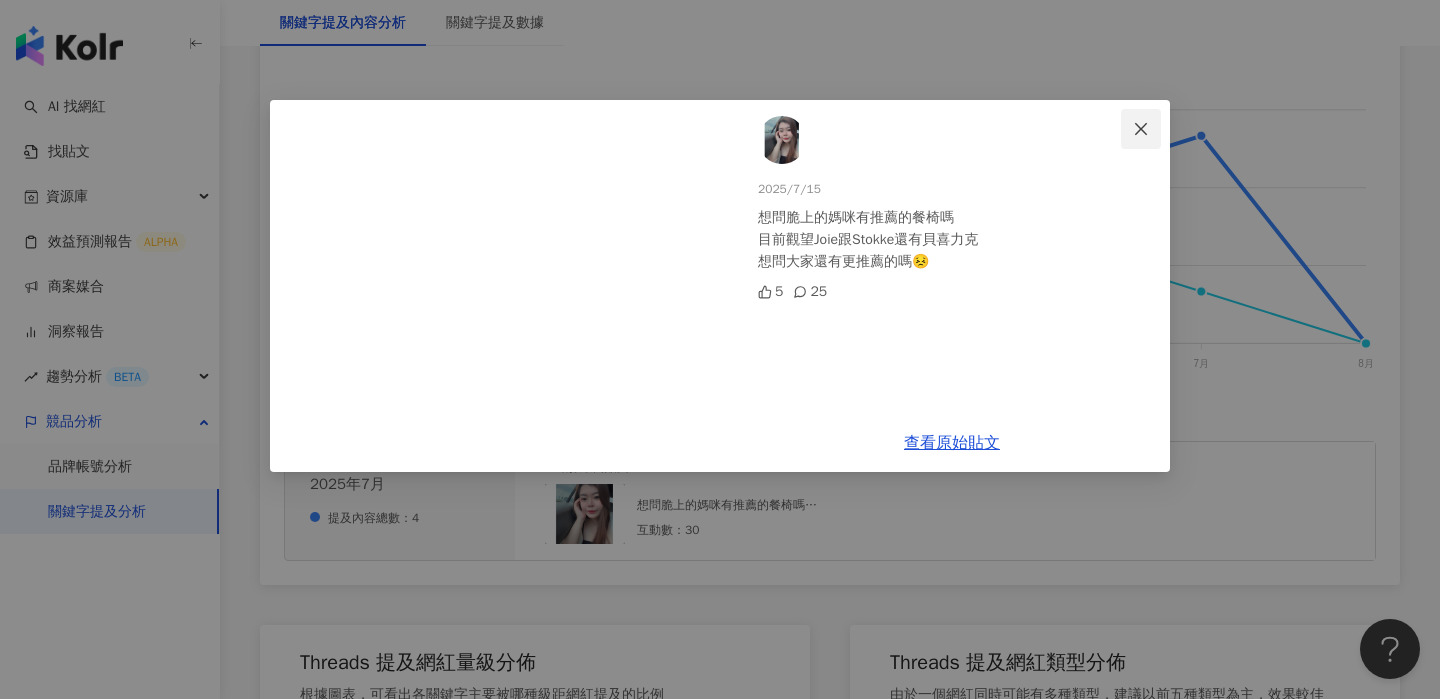 click 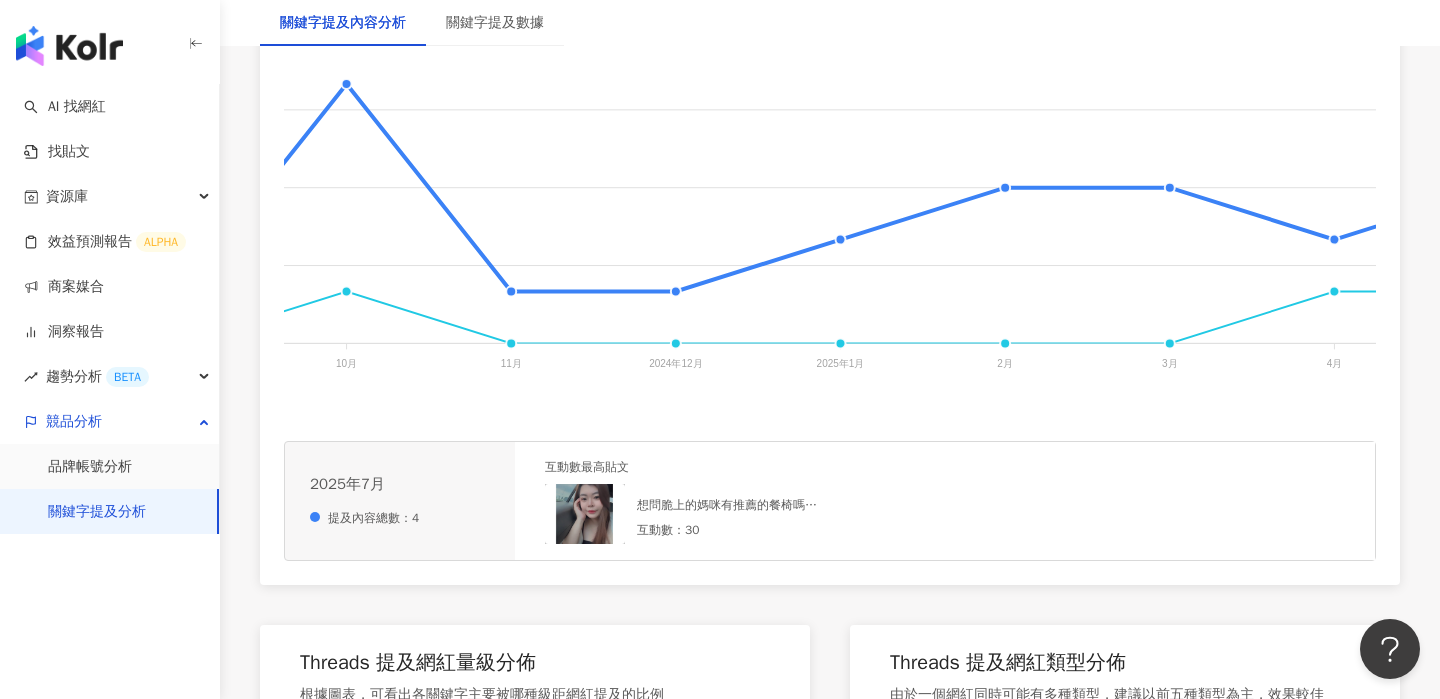 scroll, scrollTop: 0, scrollLeft: 283, axis: horizontal 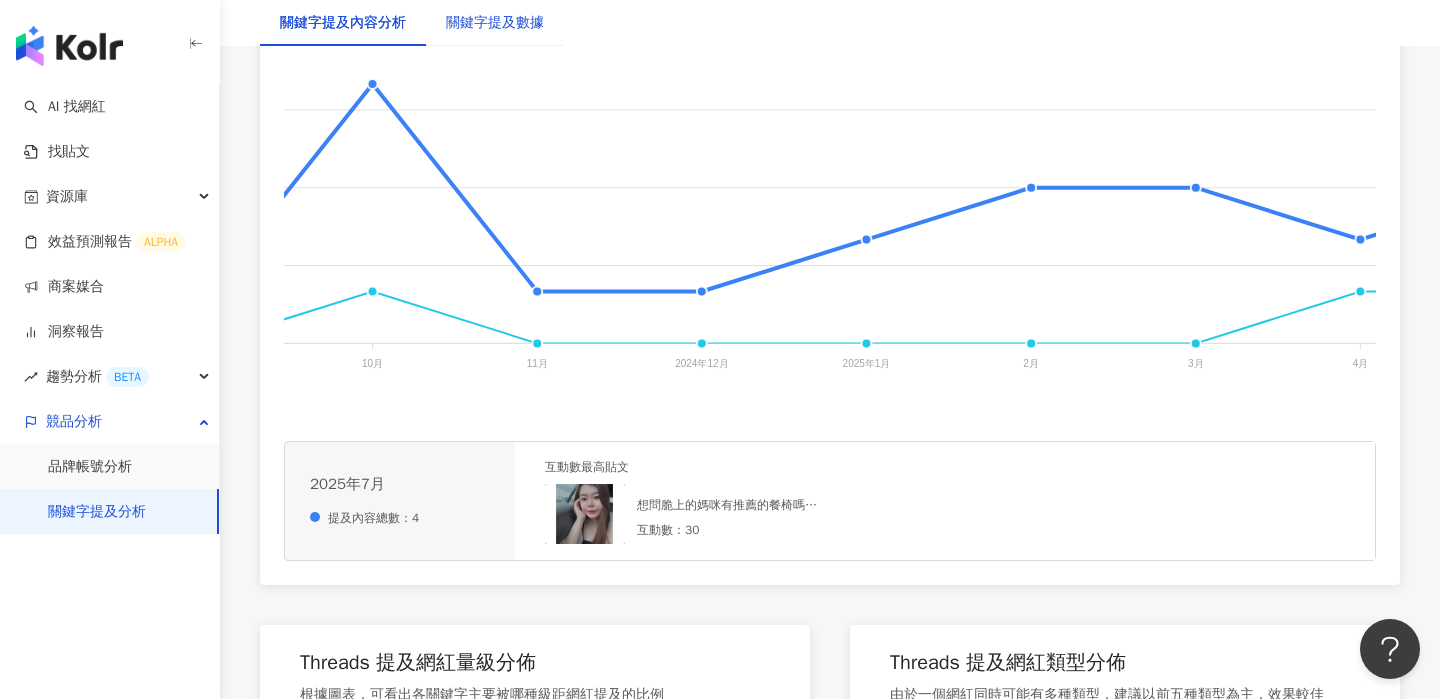 click on "關鍵字提及數據" at bounding box center [495, 23] 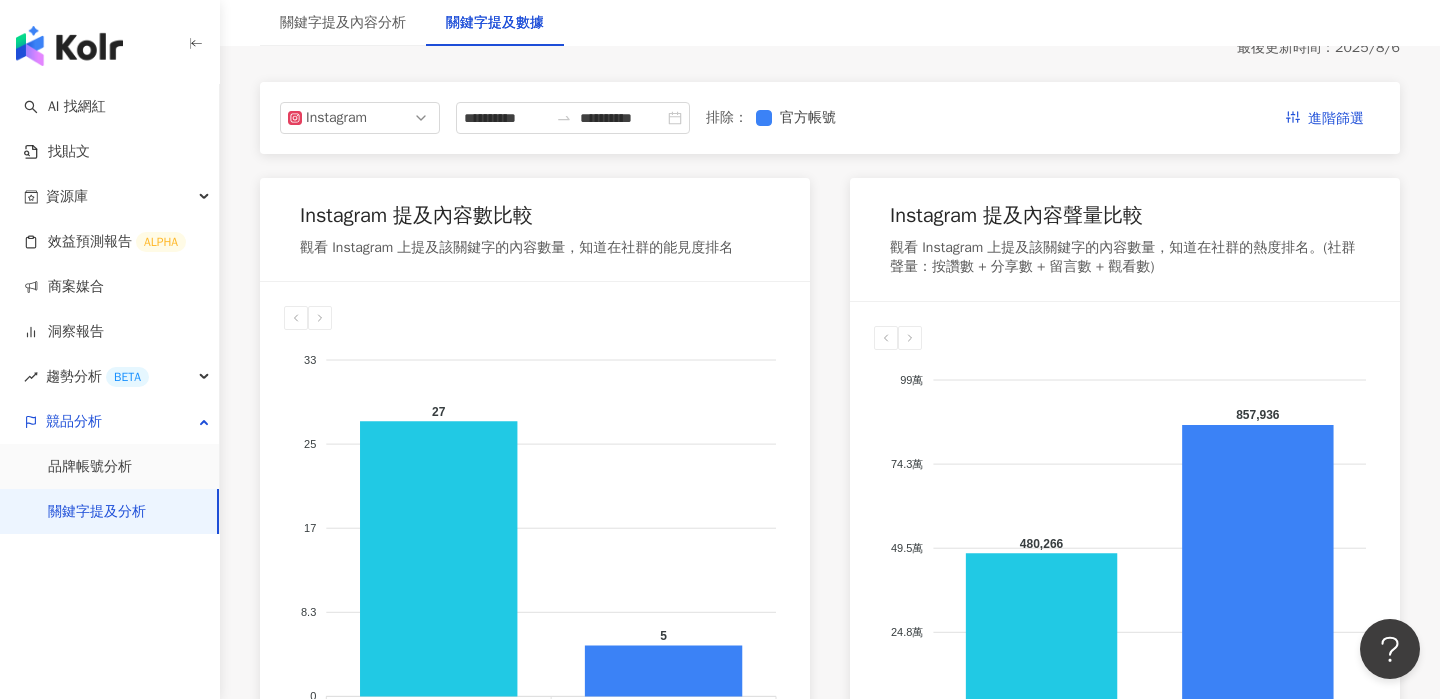 scroll, scrollTop: 195, scrollLeft: 0, axis: vertical 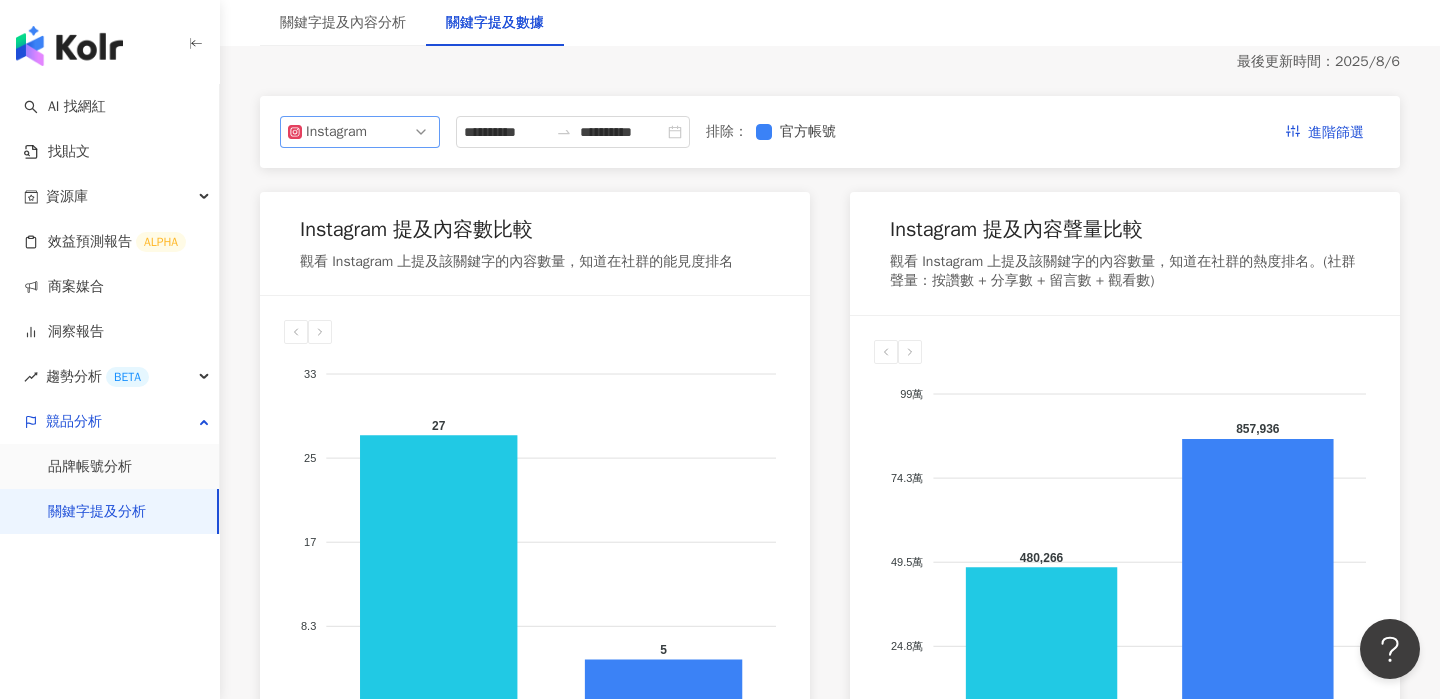 click on "Instagram" at bounding box center [360, 132] 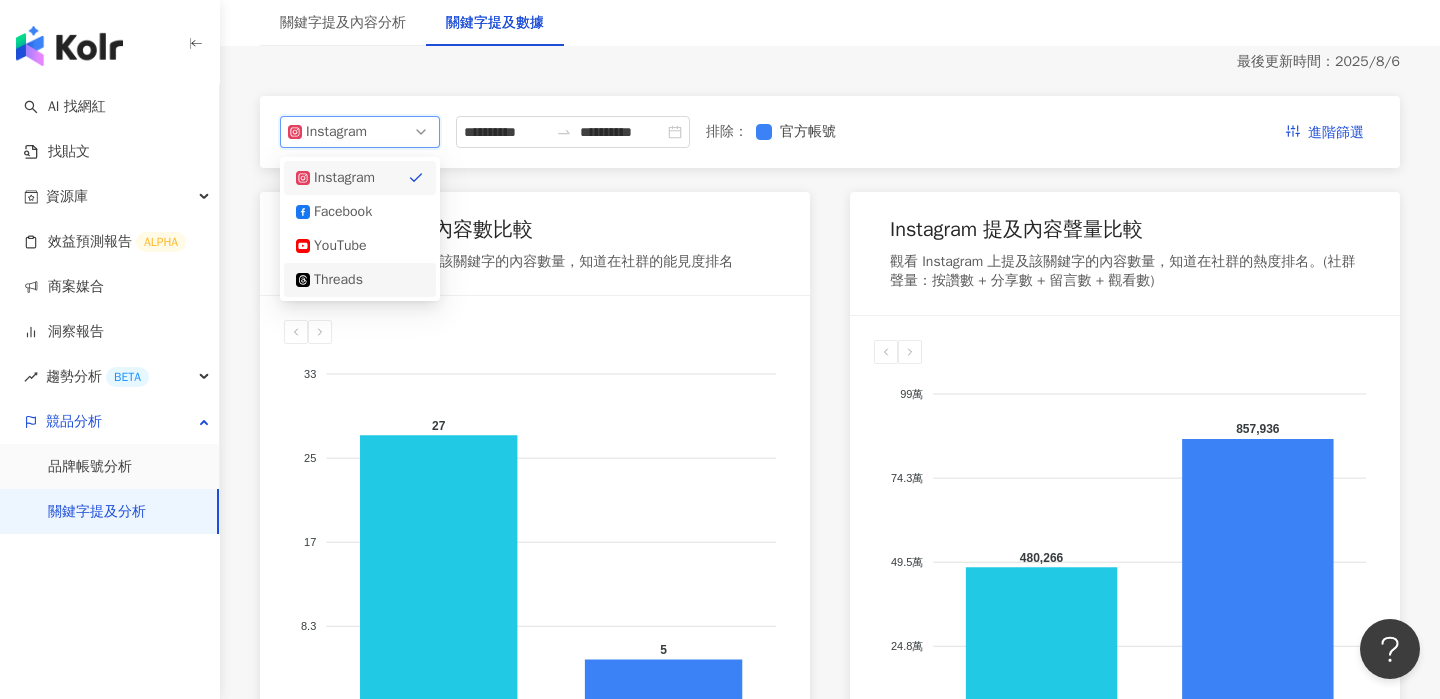 click on "Threads" at bounding box center (360, 280) 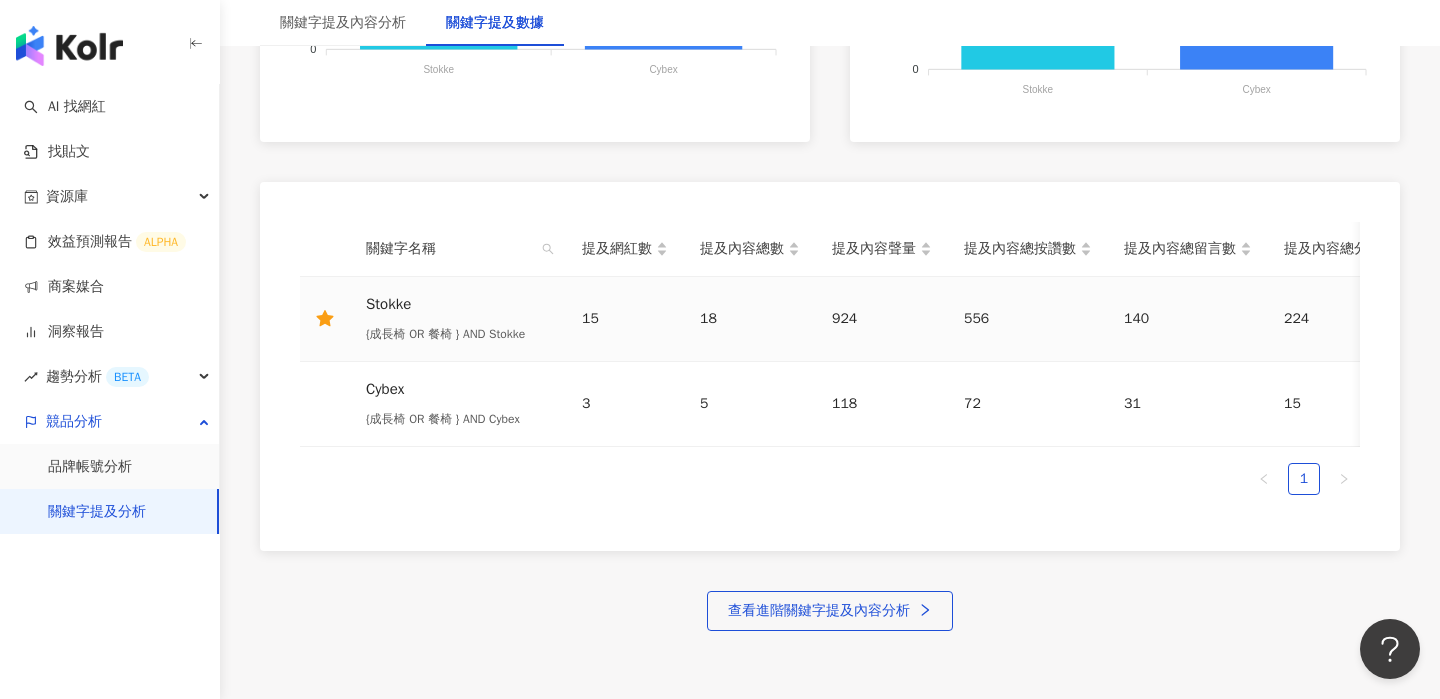 scroll, scrollTop: 860, scrollLeft: 0, axis: vertical 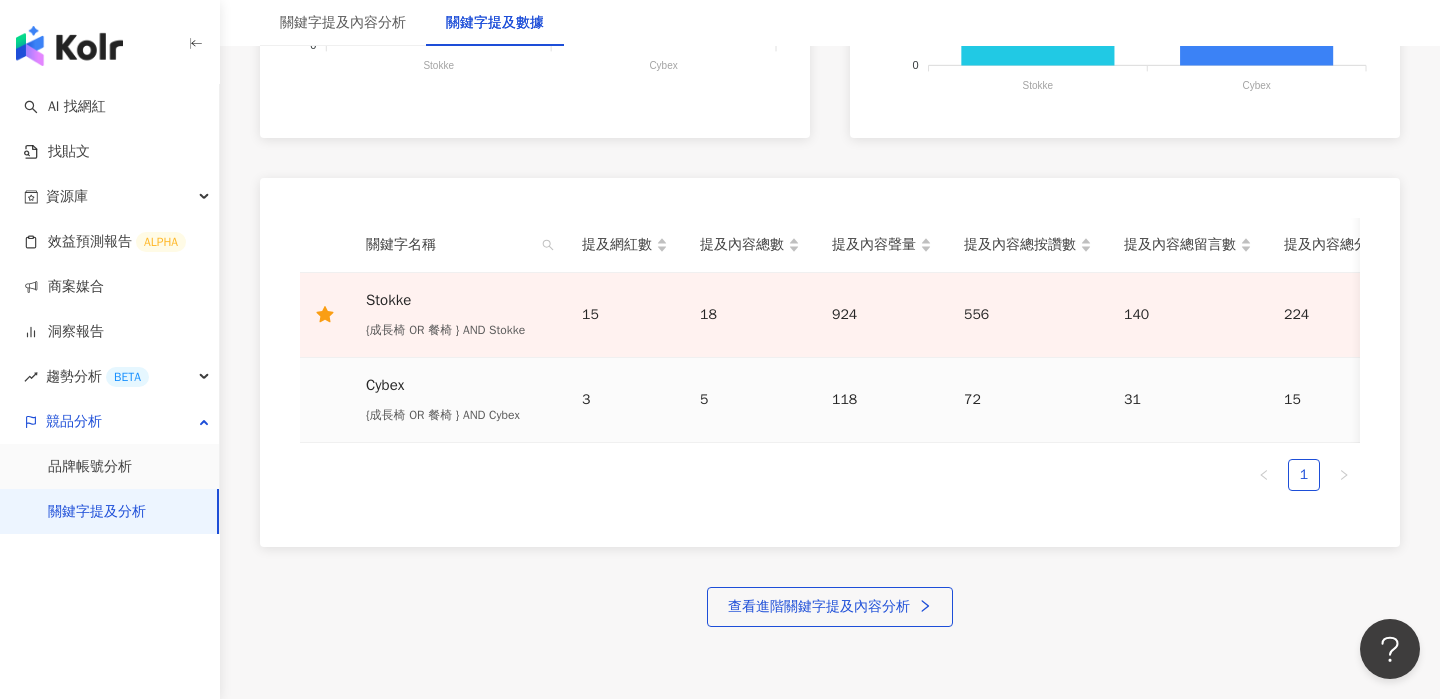 click on "5" at bounding box center (750, 400) 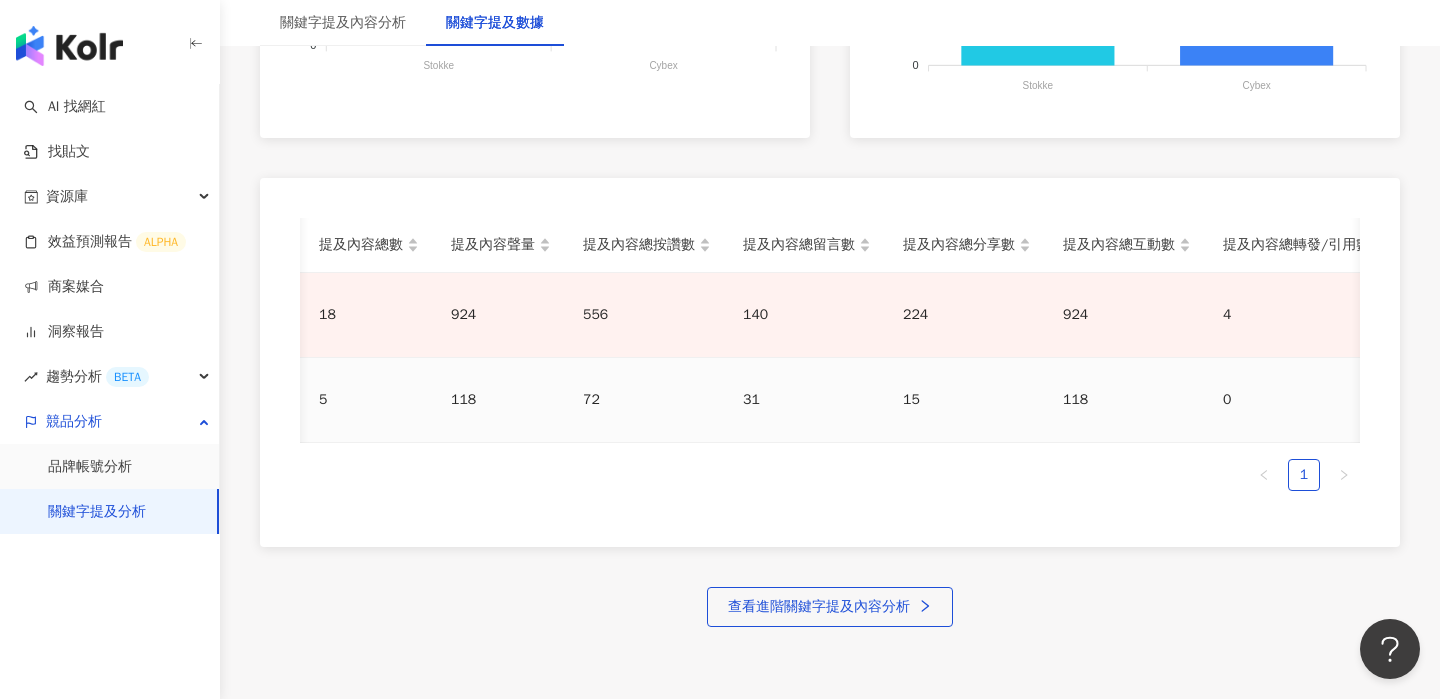 scroll, scrollTop: 0, scrollLeft: 423, axis: horizontal 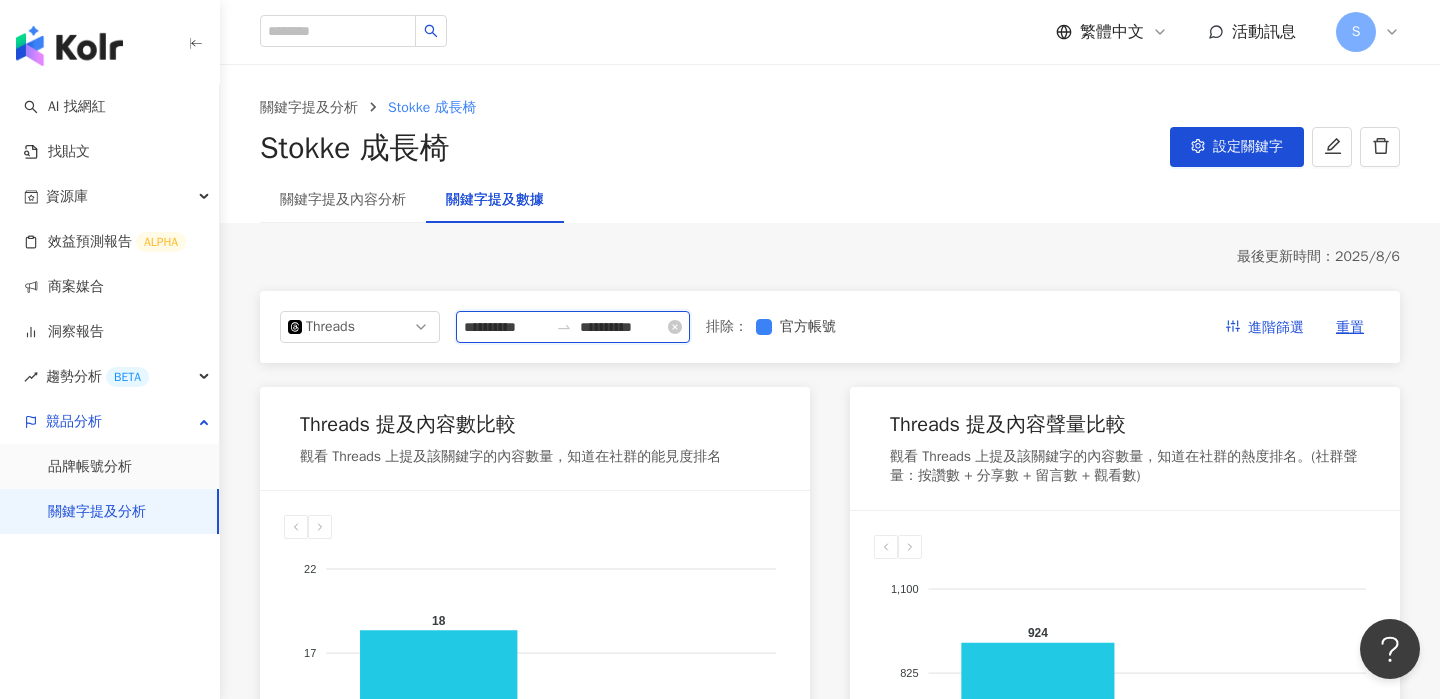 click on "**********" at bounding box center [622, 327] 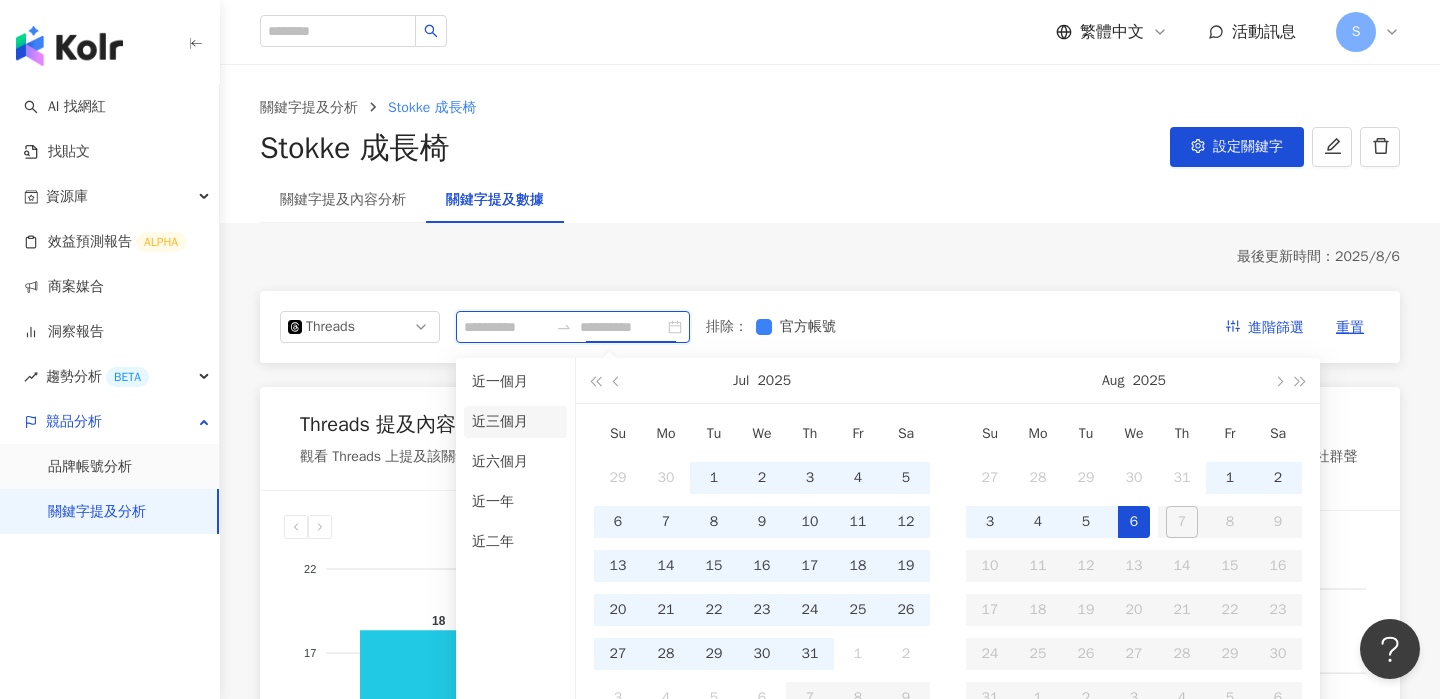 type on "**********" 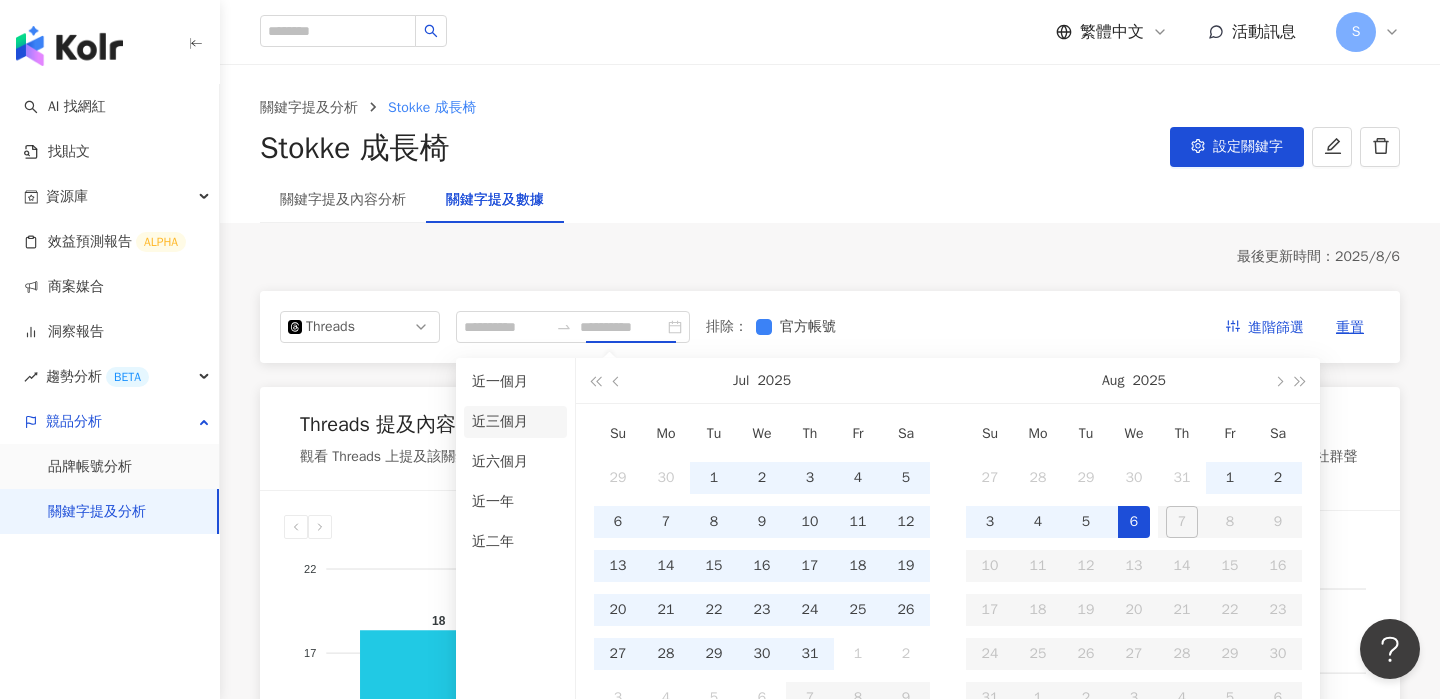 click on "近三個月" at bounding box center [515, 422] 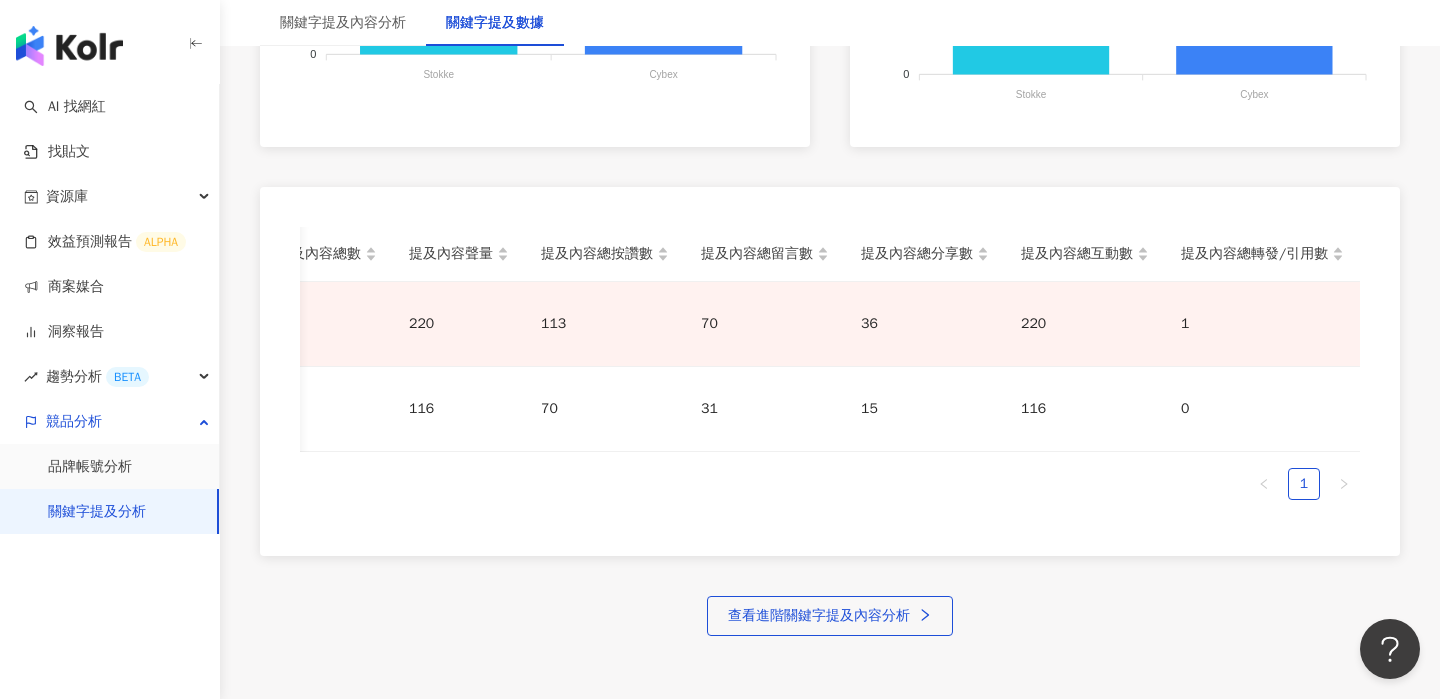 scroll, scrollTop: 925, scrollLeft: 0, axis: vertical 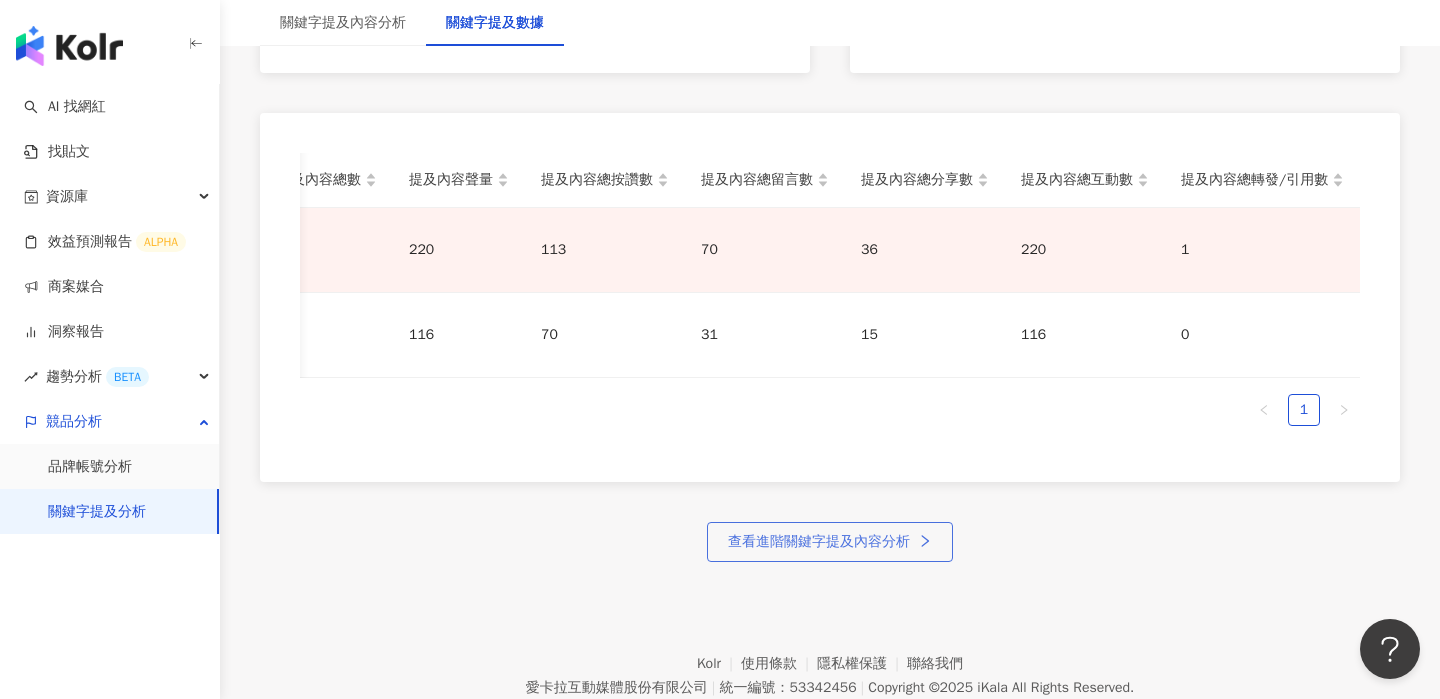 click on "查看進階關鍵字提及內容分析" at bounding box center [819, 542] 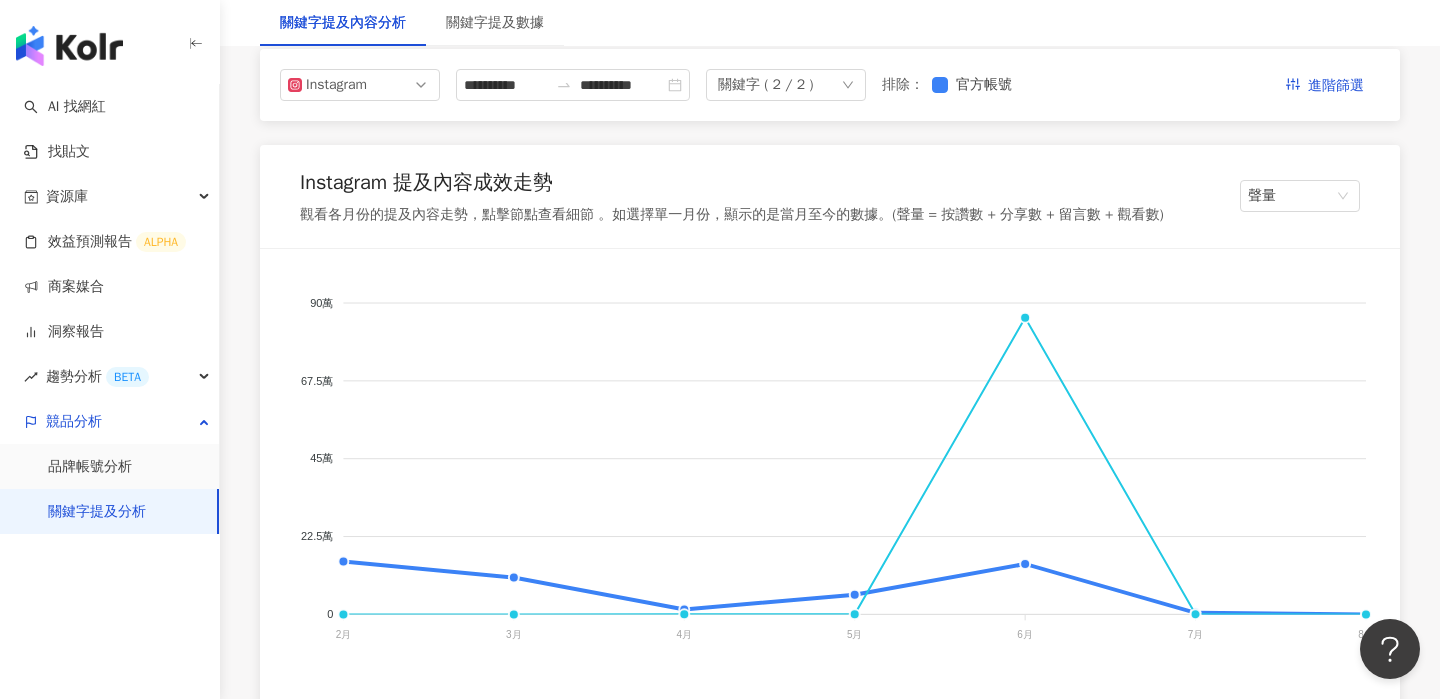 scroll, scrollTop: 439, scrollLeft: 0, axis: vertical 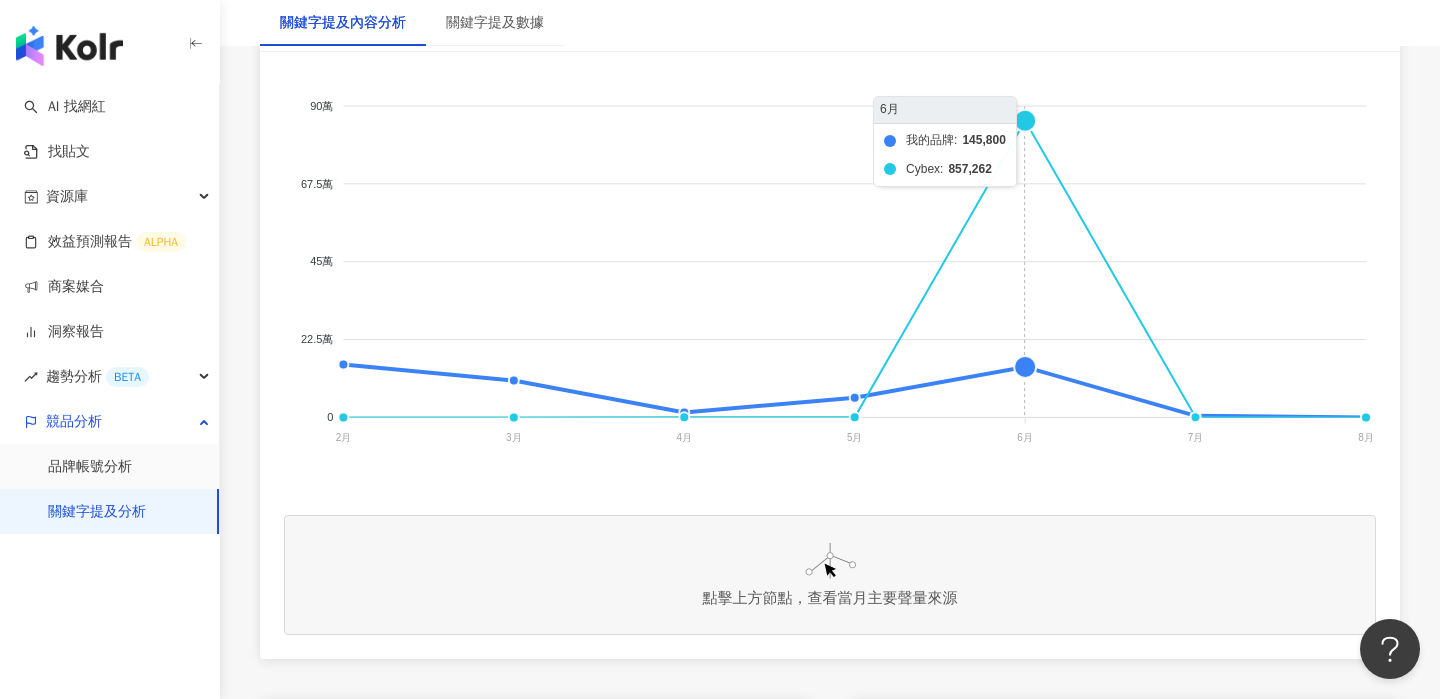 click on "我的品牌 Cybex" 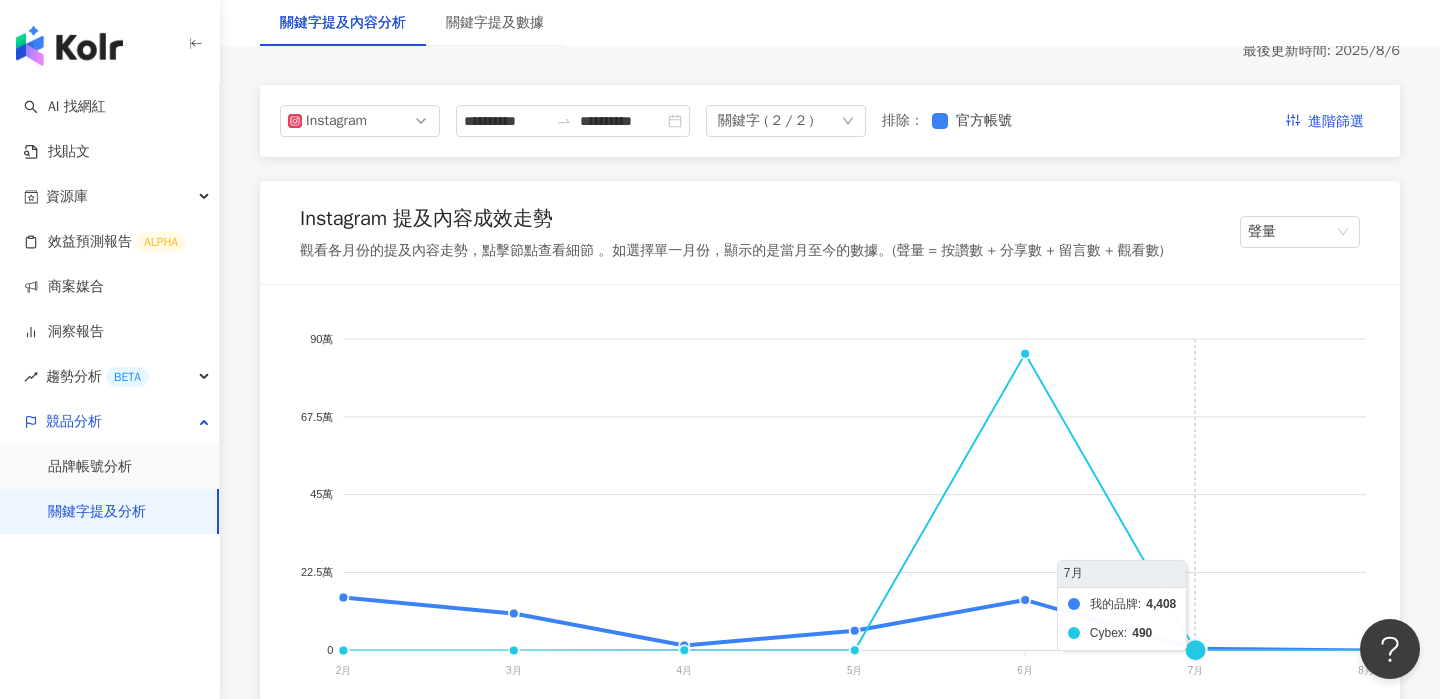 scroll, scrollTop: 0, scrollLeft: 0, axis: both 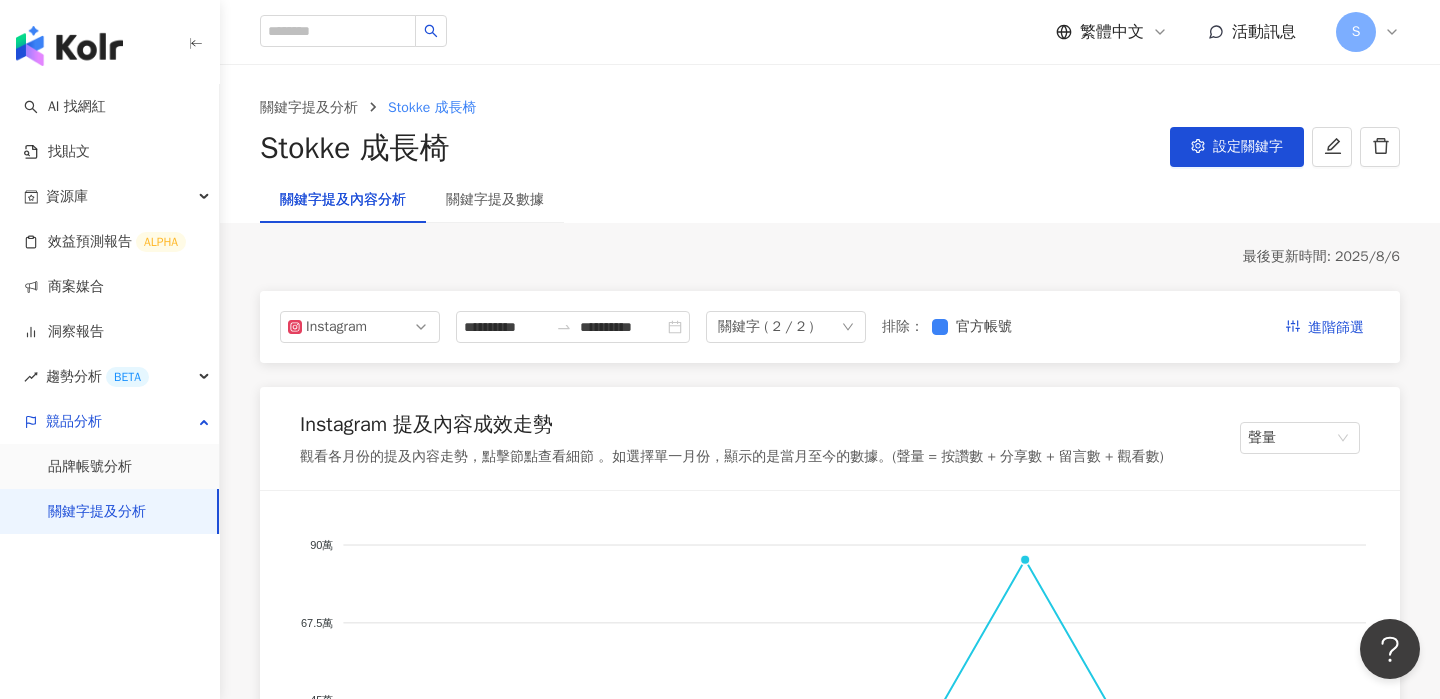 click on "關鍵字提及分析" at bounding box center (97, 512) 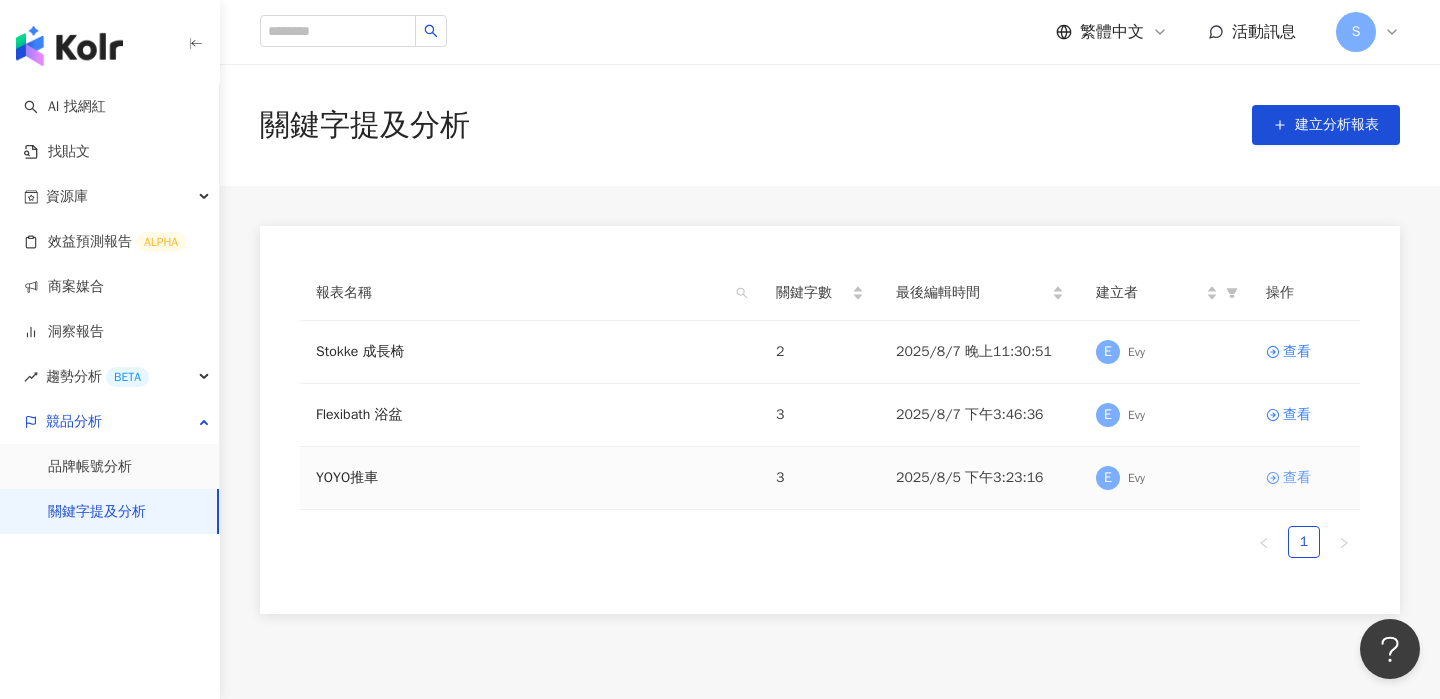 click on "查看" at bounding box center (1297, 478) 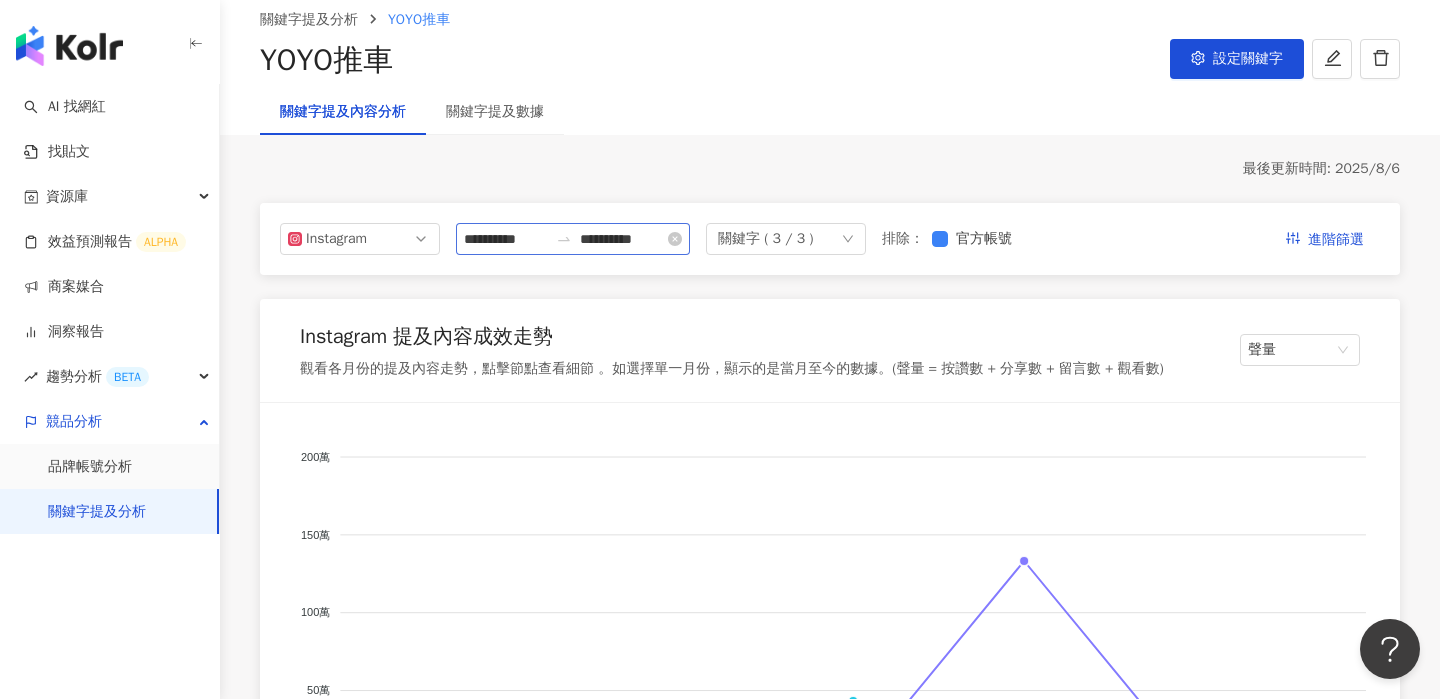 scroll, scrollTop: 89, scrollLeft: 0, axis: vertical 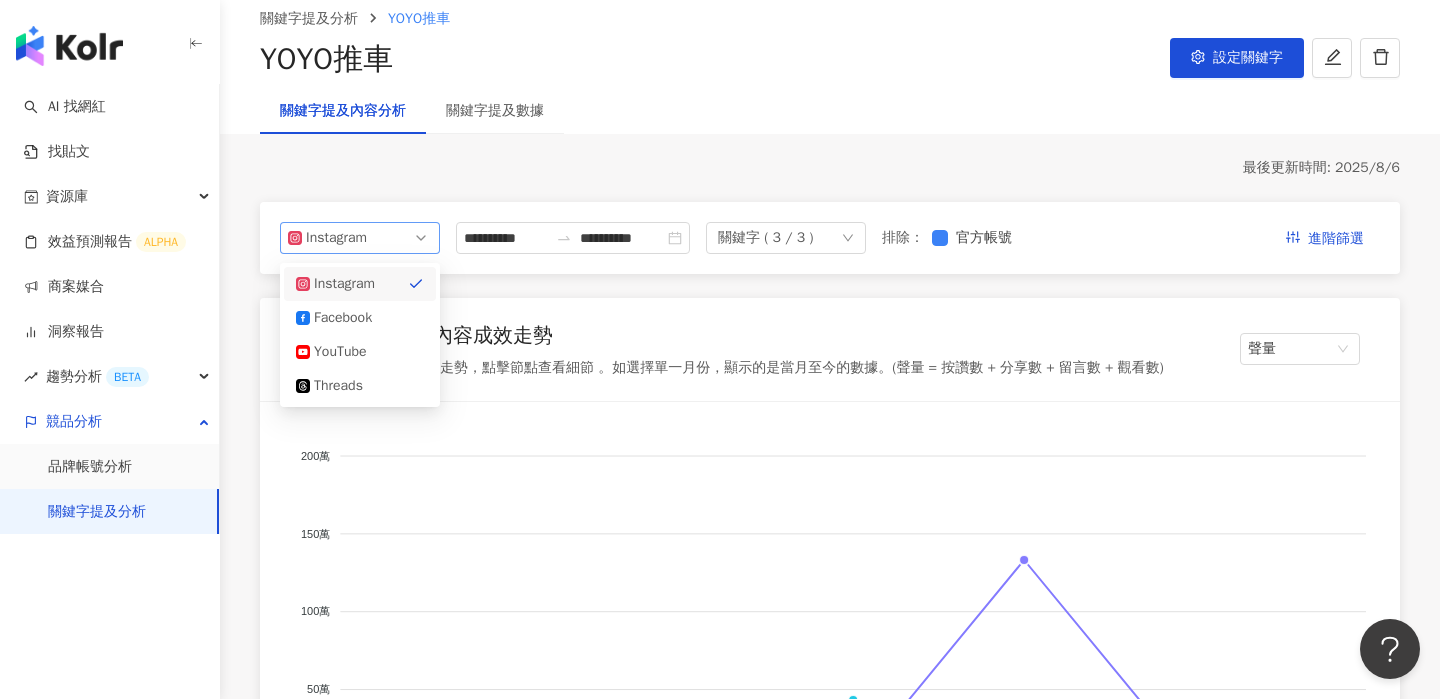 click on "Instagram" at bounding box center [360, 238] 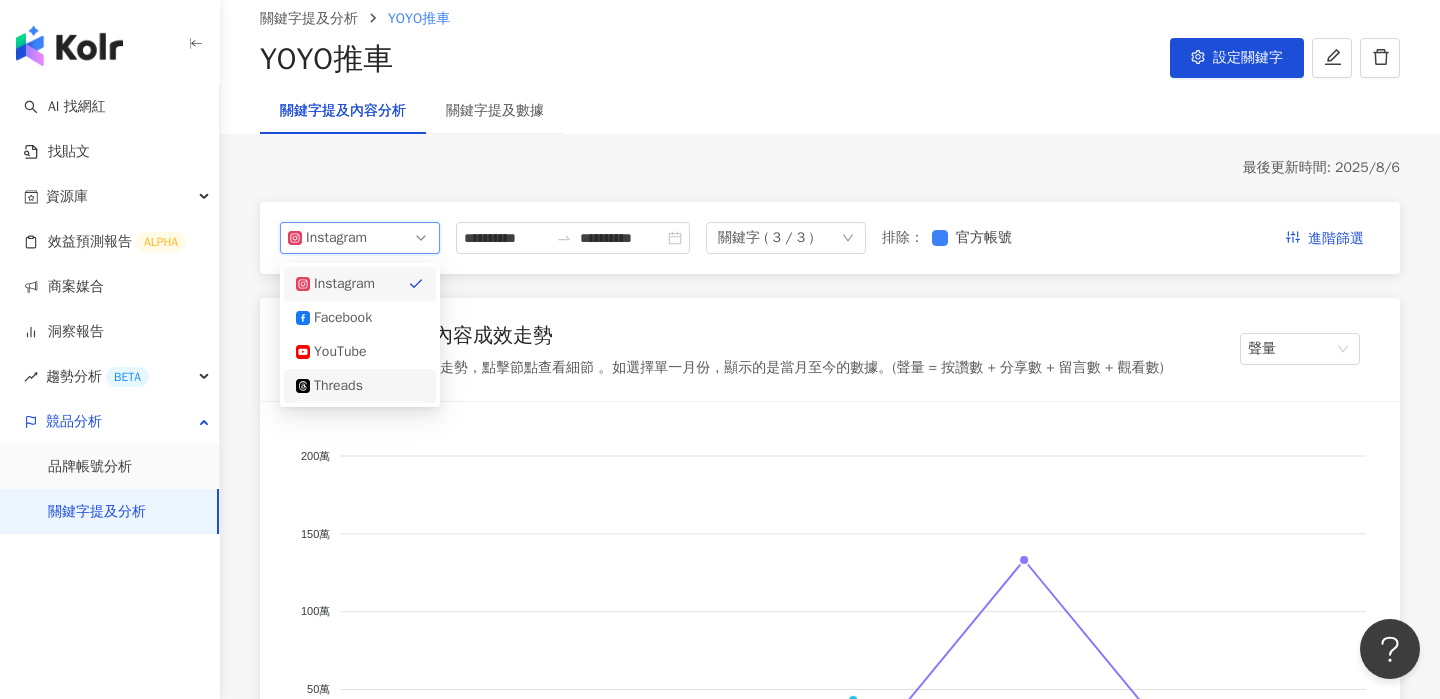 click on "Threads" at bounding box center [360, 386] 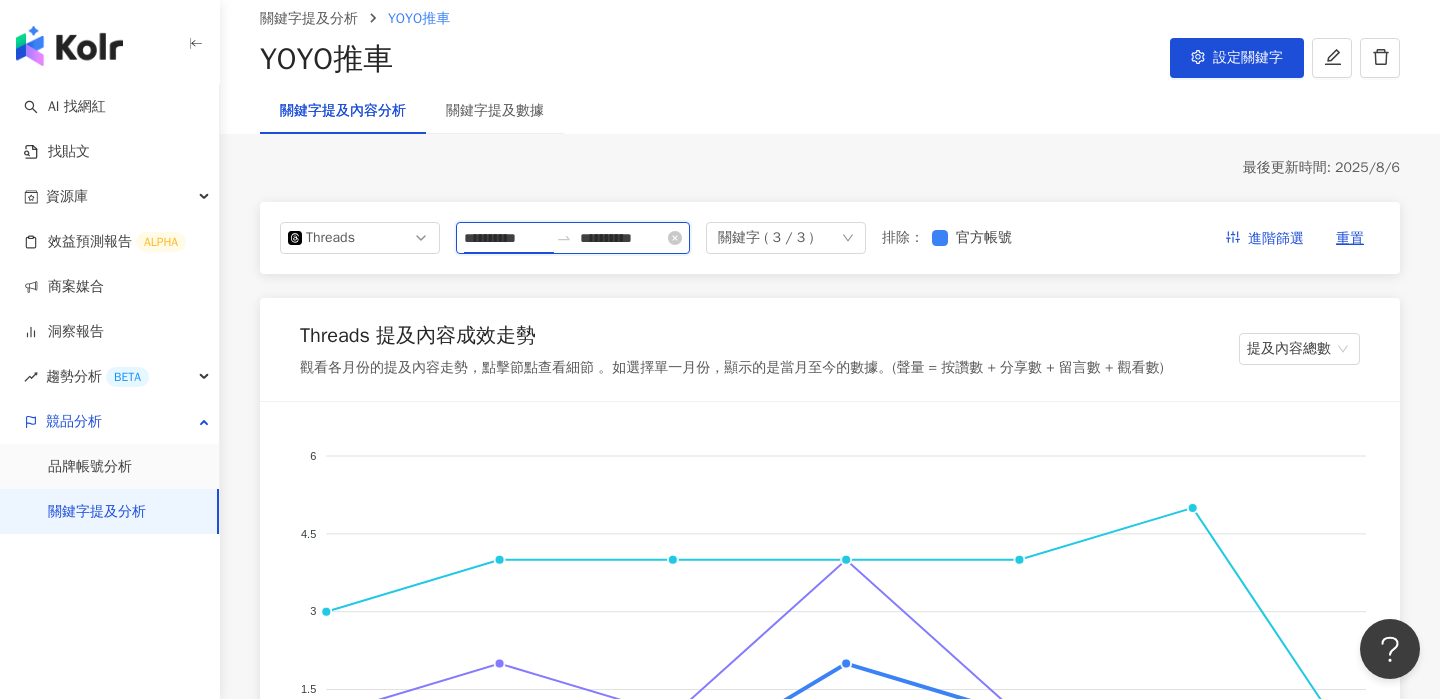 click on "**********" at bounding box center (506, 238) 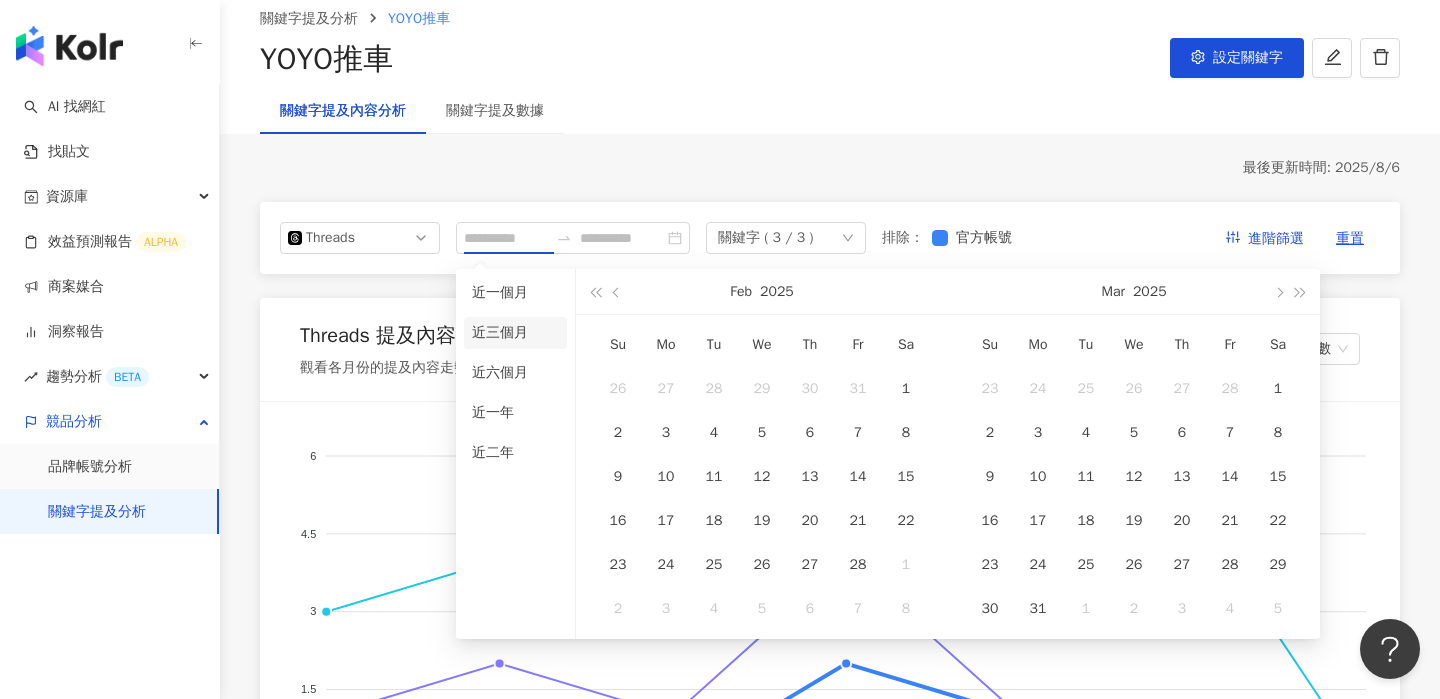 click on "近三個月" at bounding box center (515, 333) 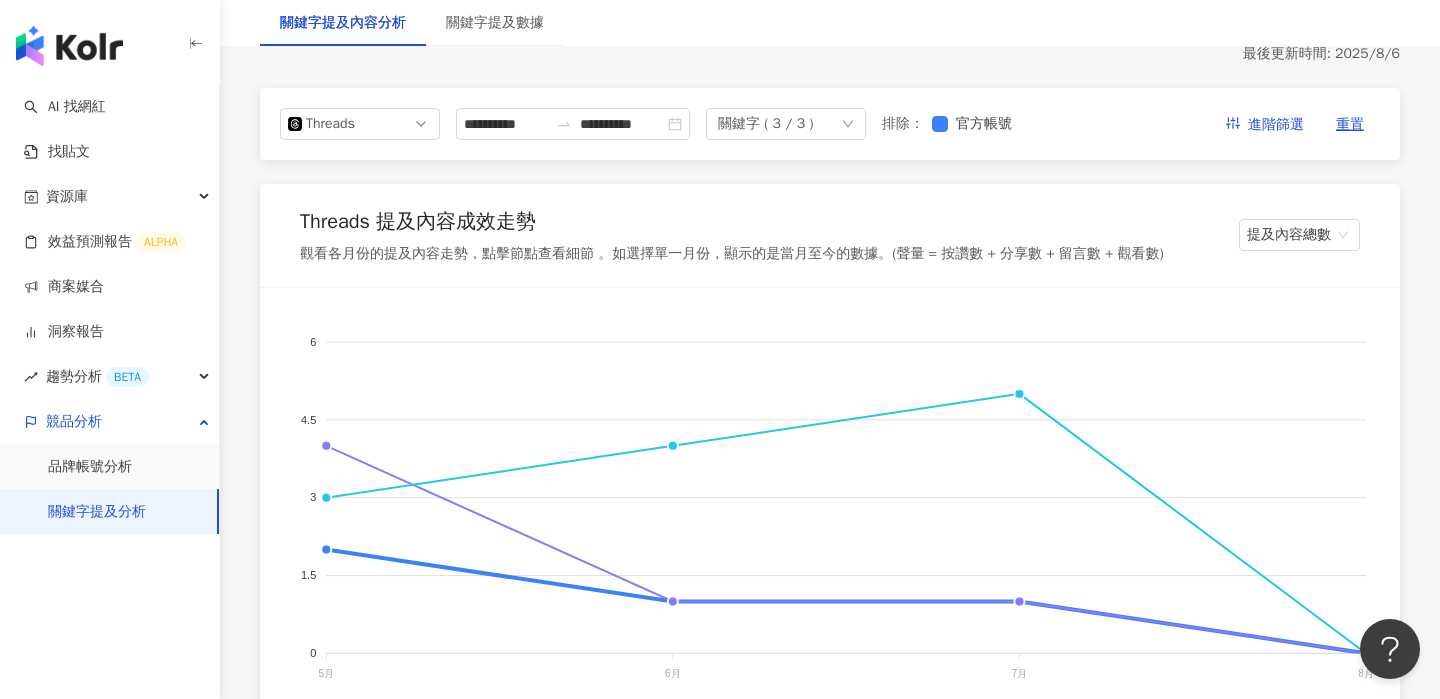 scroll, scrollTop: 279, scrollLeft: 0, axis: vertical 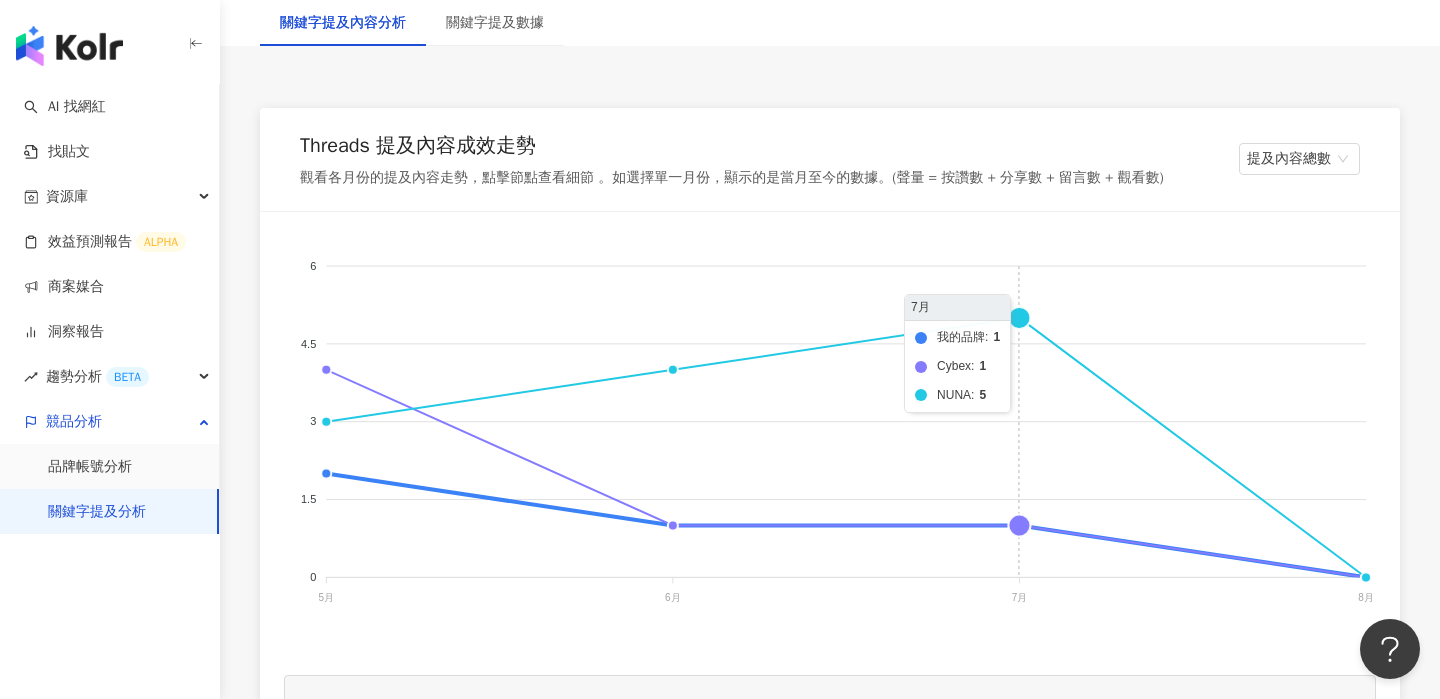 click on "我的品牌 Cybex NUNA" 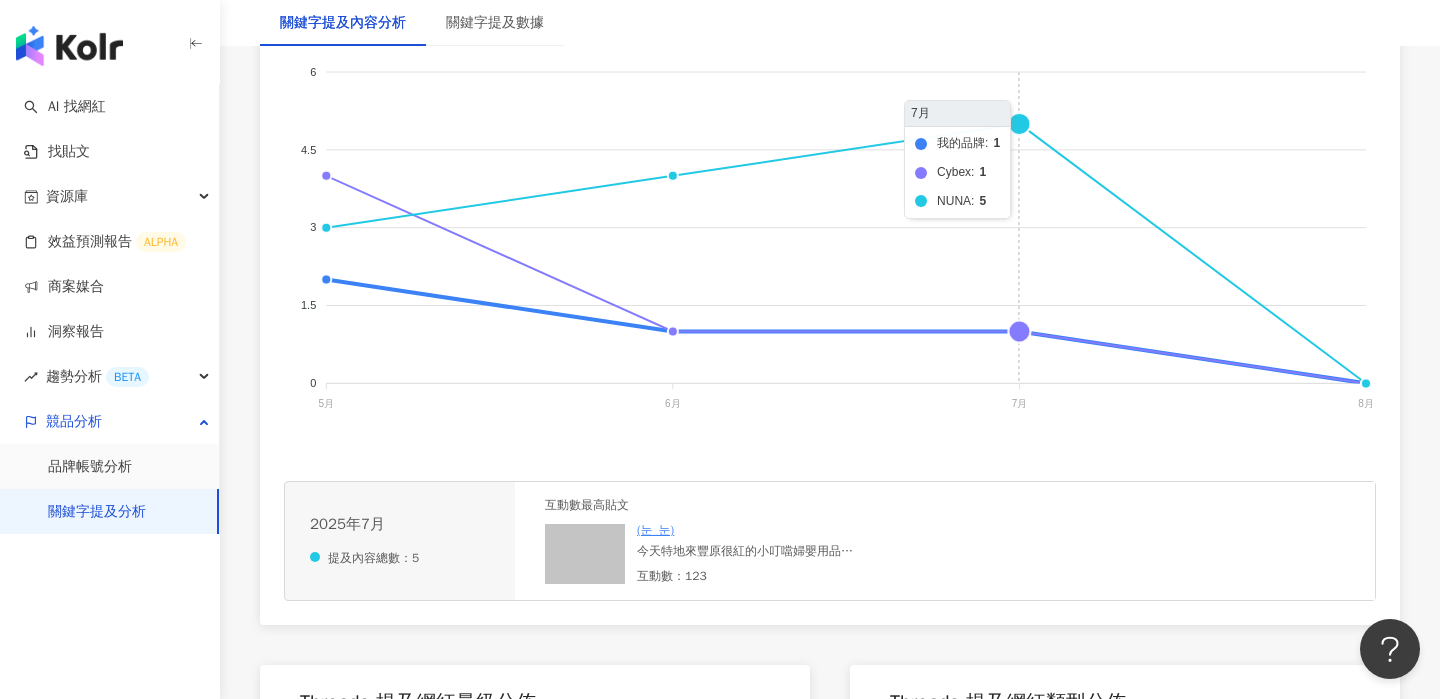 scroll, scrollTop: 475, scrollLeft: 0, axis: vertical 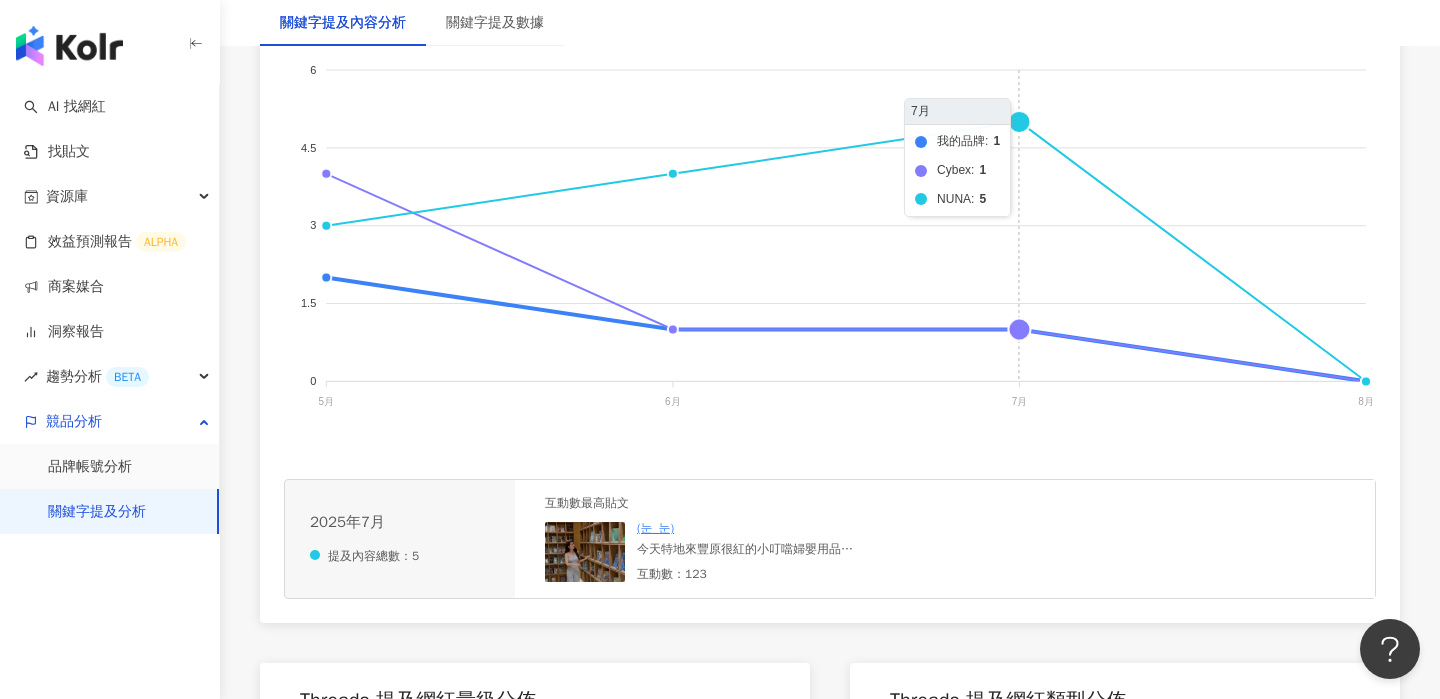 click on "我的品牌 Cybex NUNA" 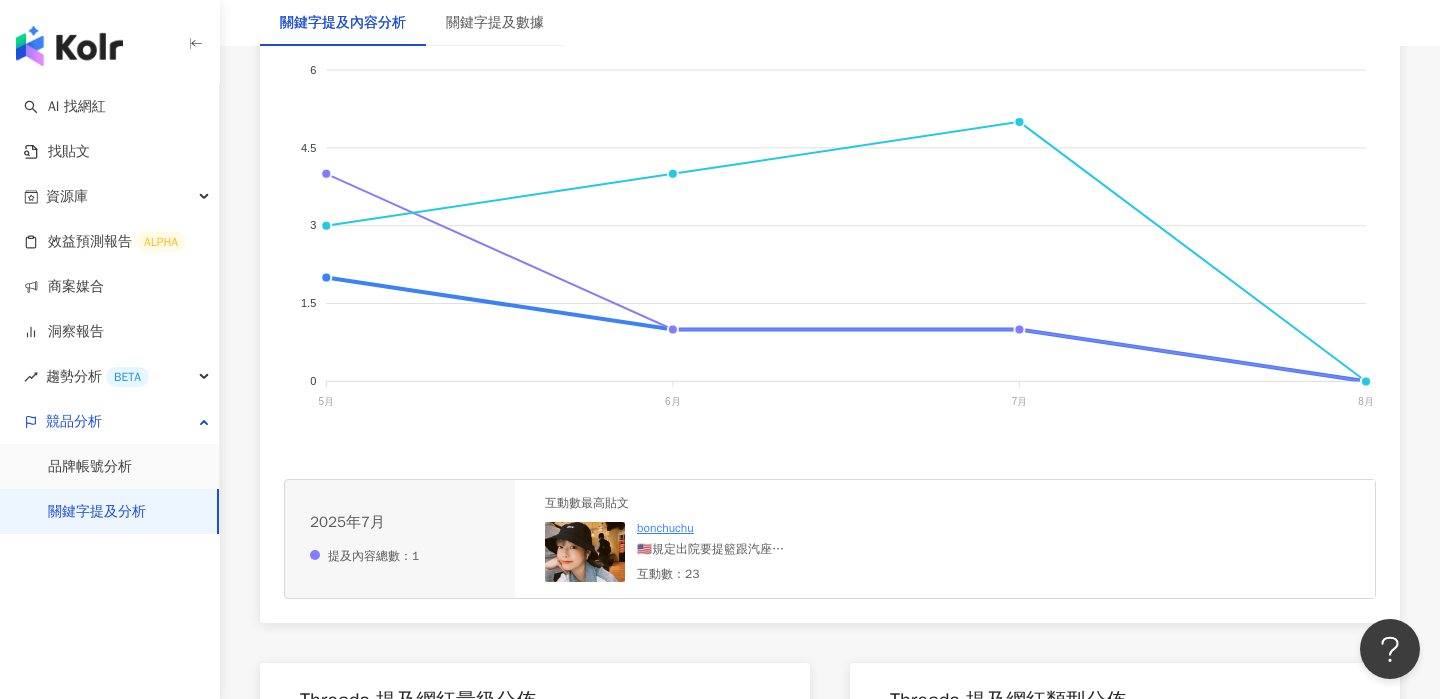 click on "bonchuchu 🇺🇸規定出院要提籃跟汽座
最近想說一次買齊跟推車都同一個系列一次買
看大家都推Nuna 跟cybex
要選哪個好？還是有其他更推薦的～～
目前是覺得cybex長得有點可愛
但不知道實際上如何？" at bounding box center (757, 539) 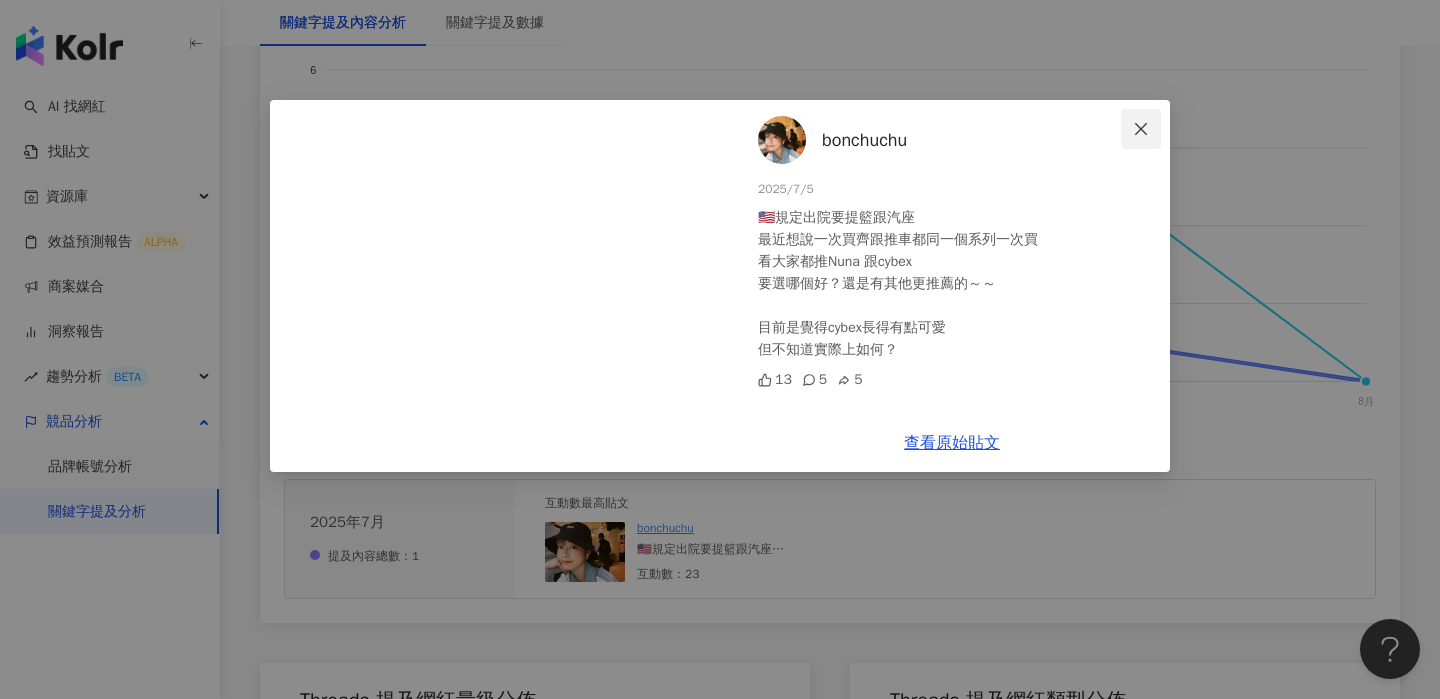 click 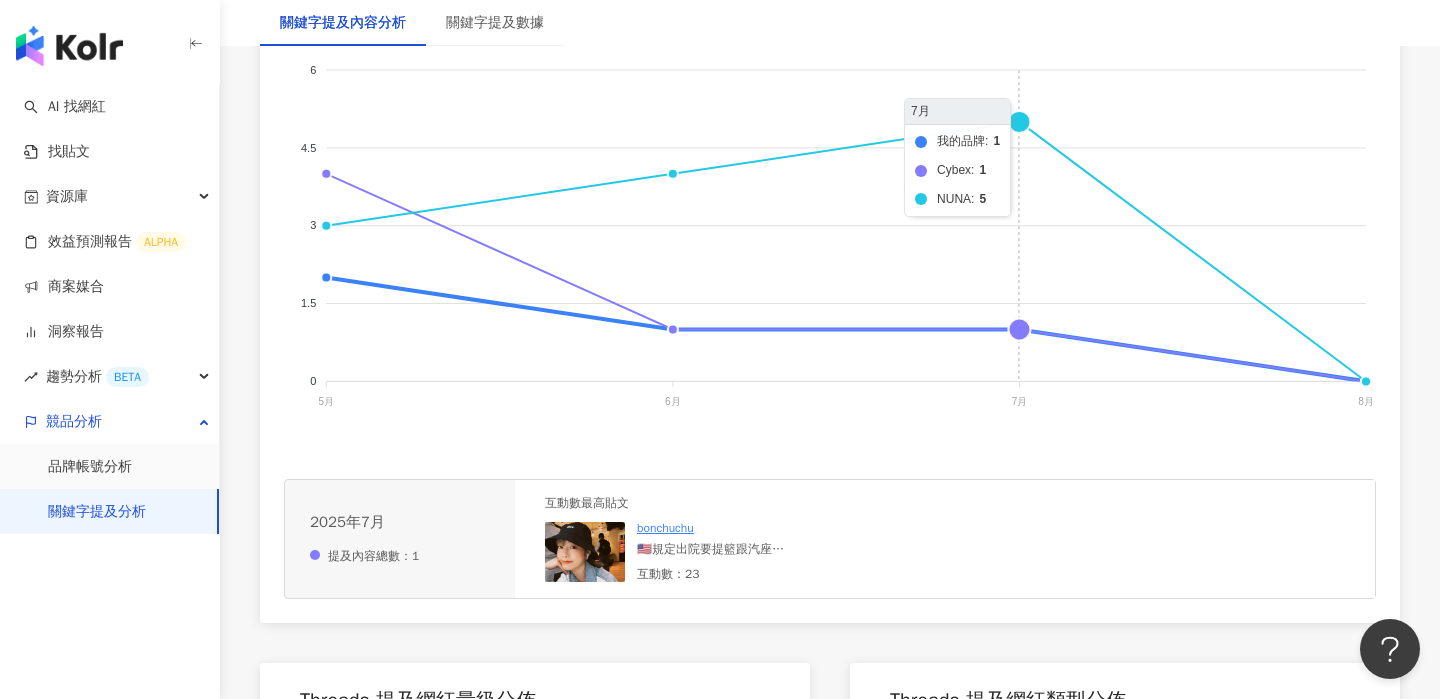 click on "我的品牌 Cybex NUNA" 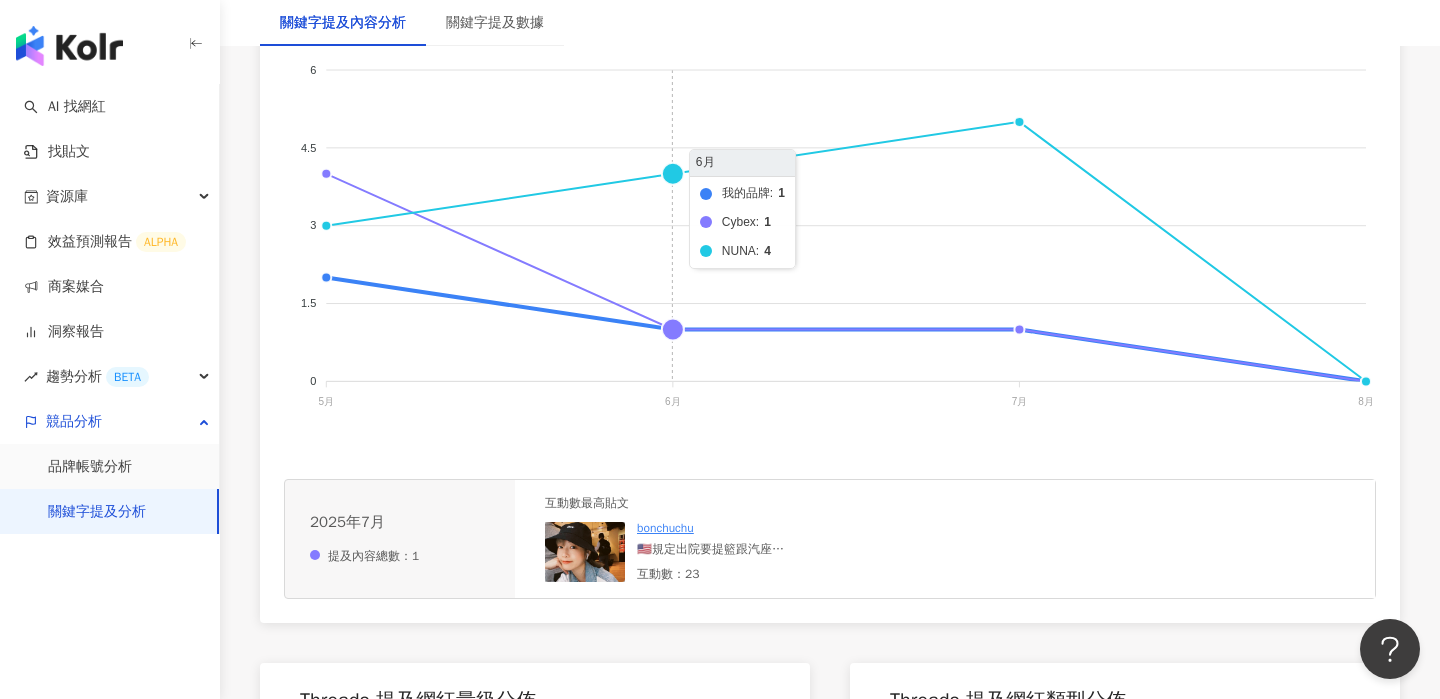 click on "我的品牌 Cybex NUNA" 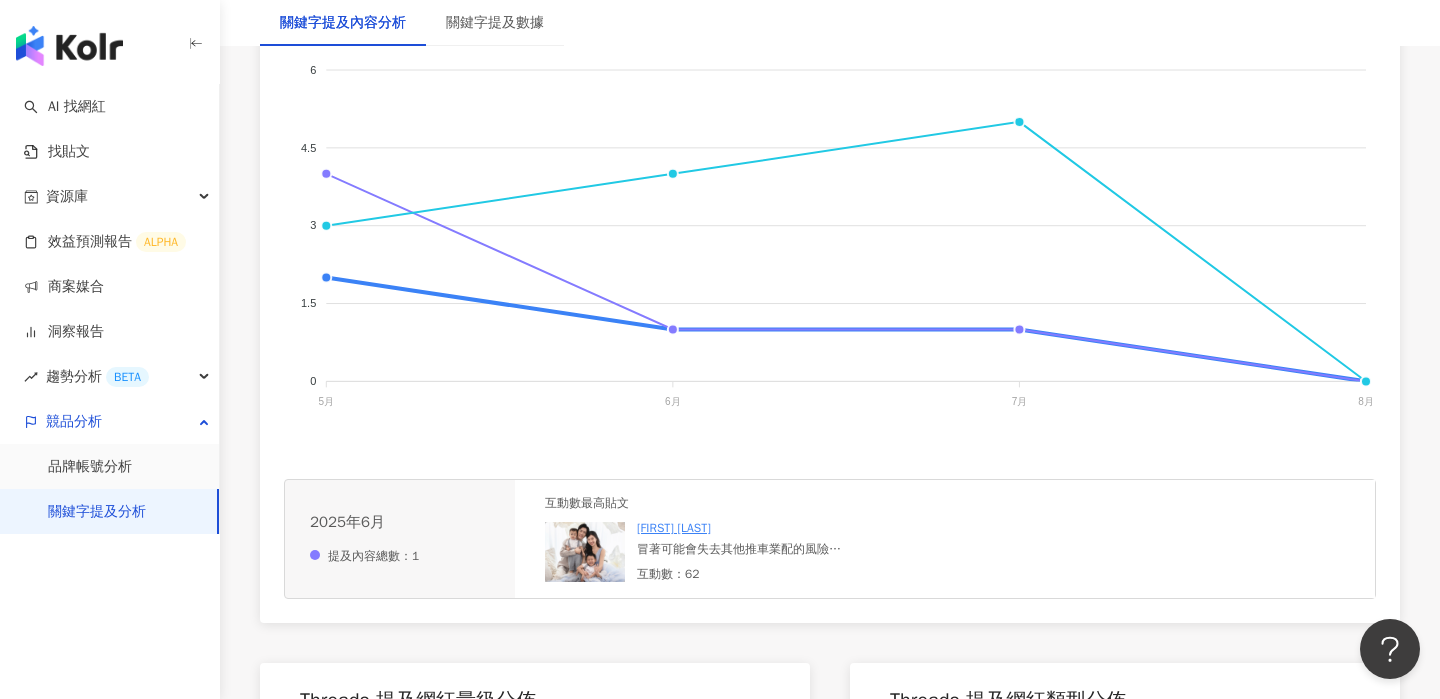 click on "絕代雙Q Yue and Wei 冒著可能會失去其他推車業配的風險
跟大家真心推薦這台推車
和更便宜的購買方式
因為我應該也不會再生第三胎了🥹
兩種方式購買Cybex Libelle
現省$2800
1.日本當地買 約台幣$5600
2.google搜尋 Amzon.jp 搜尋Cybex Libelle
輸入英文台灣地址和聯繫方式，線上刷卡就可以輕鬆寄到台灣 一台含運費關稅約台幣$6200
缺點就是沒保固呦！
蝦皮也發現很多人都在代購
不過真的自己買比較便宜啦～
個人用過很多推車是都沒壞過
所以不介意沒保固🤣
如果一起用兩台的
當其中一台不推的時候可以
放在展開的那台下面 超方便！
#雙人推車 #cybexlibelle" at bounding box center [787, 539] 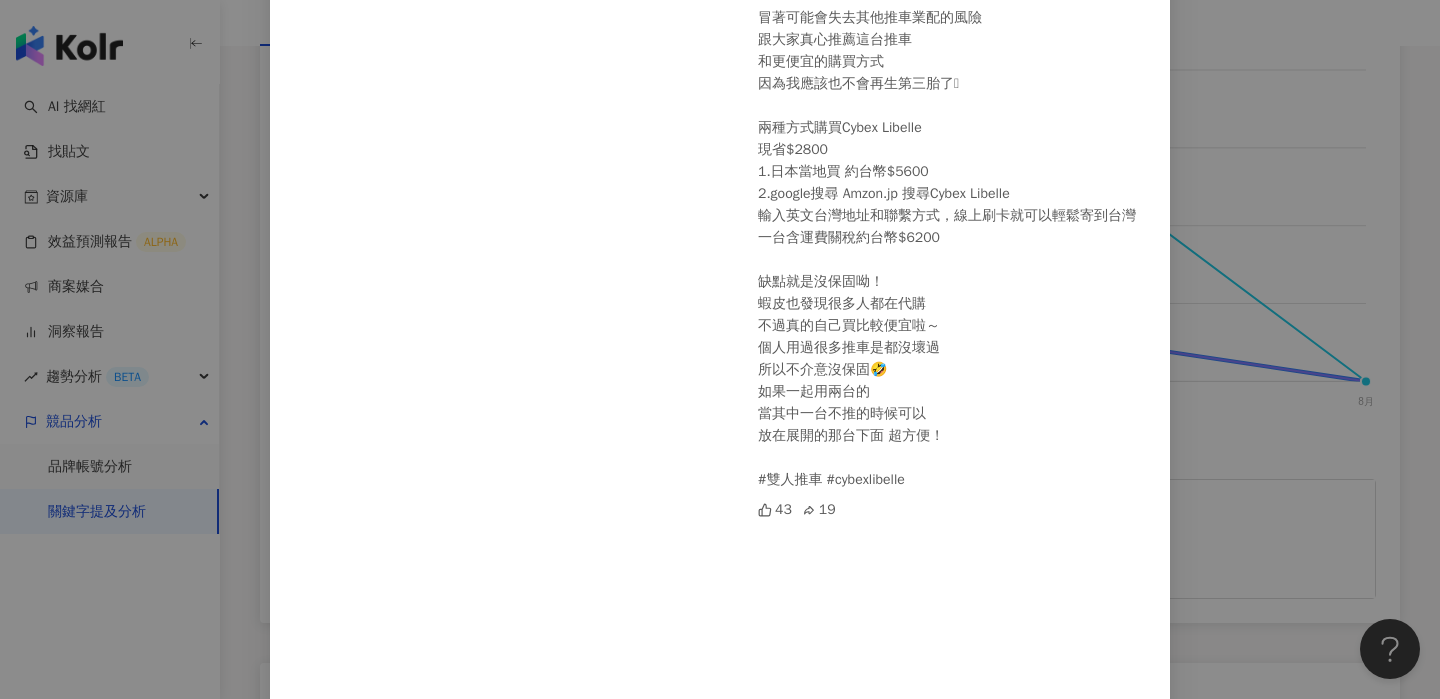 scroll, scrollTop: 267, scrollLeft: 0, axis: vertical 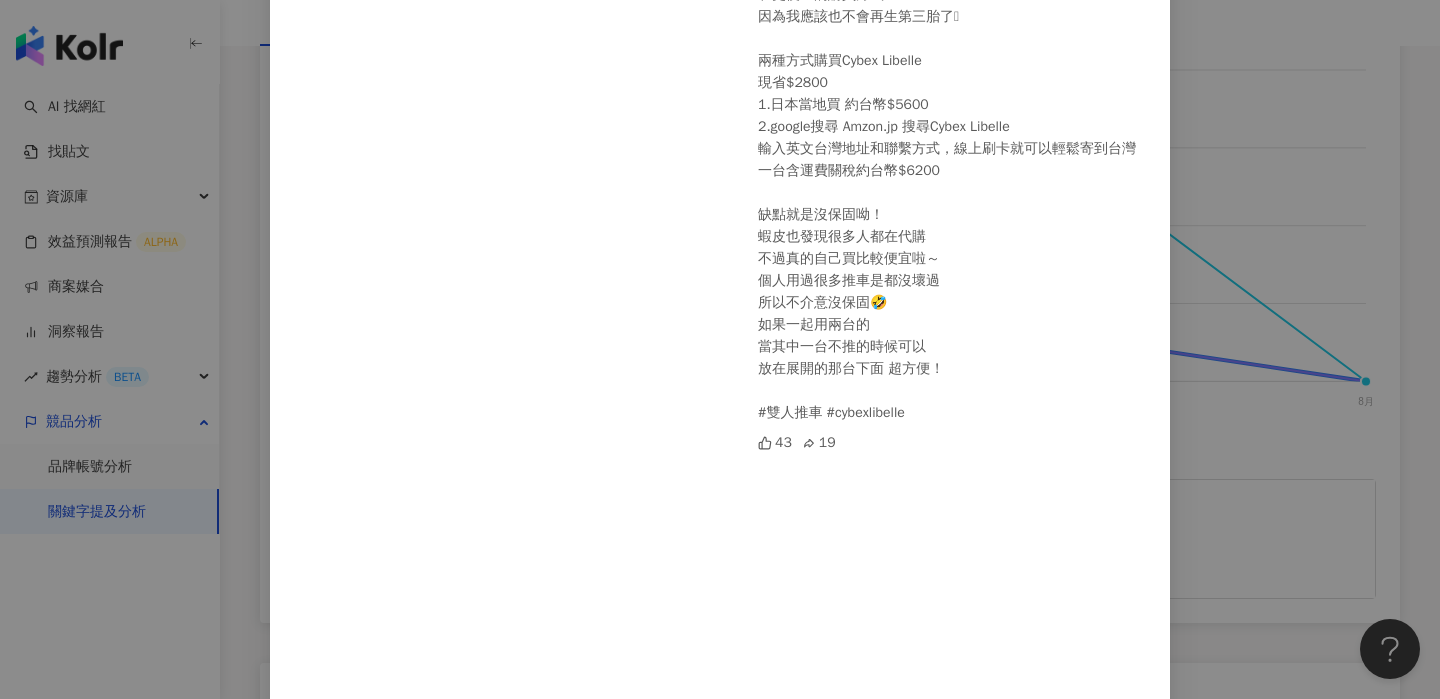 click on "絕代雙Q Yue and Wei 2025/6/22 冒著可能會失去其他推車業配的風險
跟大家真心推薦這台推車
和更便宜的購買方式
因為我應該也不會再生第三胎了🥹
兩種方式購買Cybex Libelle
現省$2800
1.日本當地買 約台幣$5600
2.google搜尋 Amzon.jp 搜尋Cybex Libelle
輸入英文台灣地址和聯繫方式，線上刷卡就可以輕鬆寄到台灣 一台含運費關稅約台幣$6200
缺點就是沒保固呦！
蝦皮也發現很多人都在代購
不過真的自己買比較便宜啦～
個人用過很多推車是都沒壞過
所以不介意沒保固🤣
如果一起用兩台的
當其中一台不推的時候可以
放在展開的那台下面 超方便！
#雙人推車 #cybexlibelle 43 19 查看原始貼文" at bounding box center [720, 349] 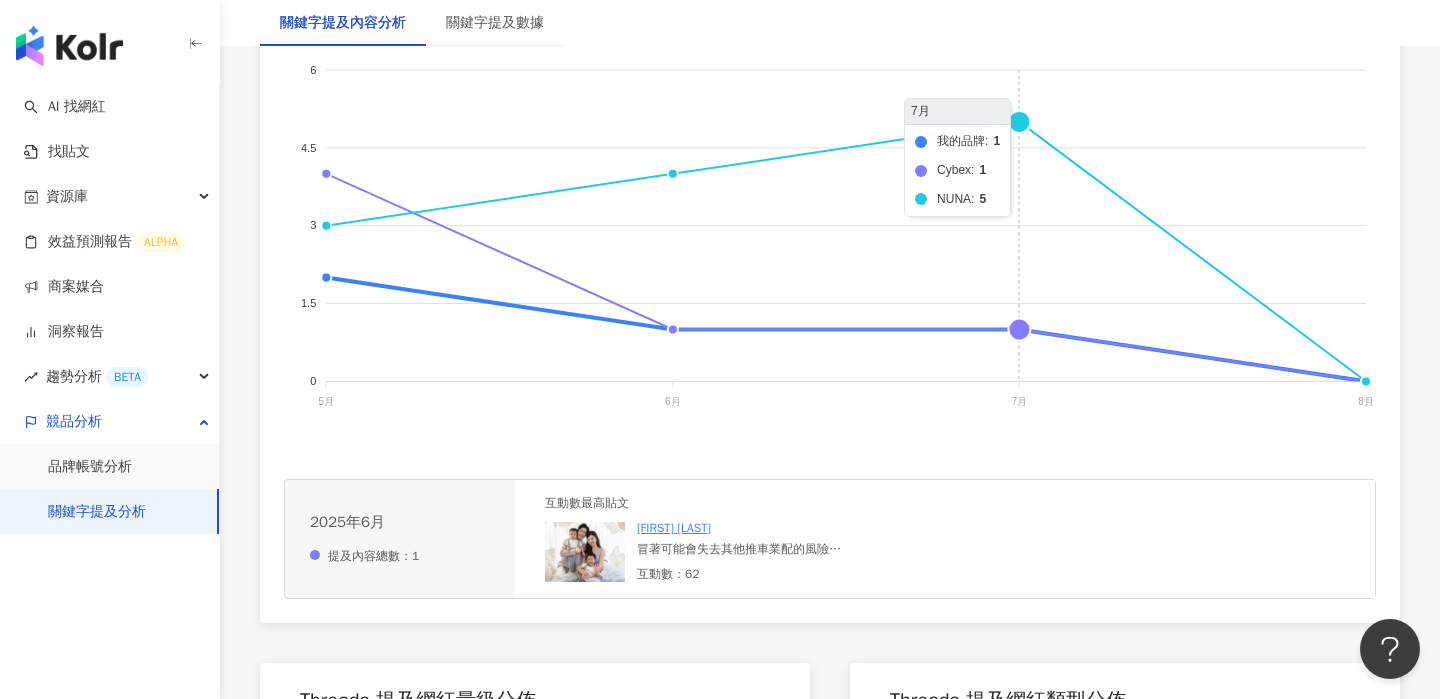 click on "我的品牌 Cybex NUNA" 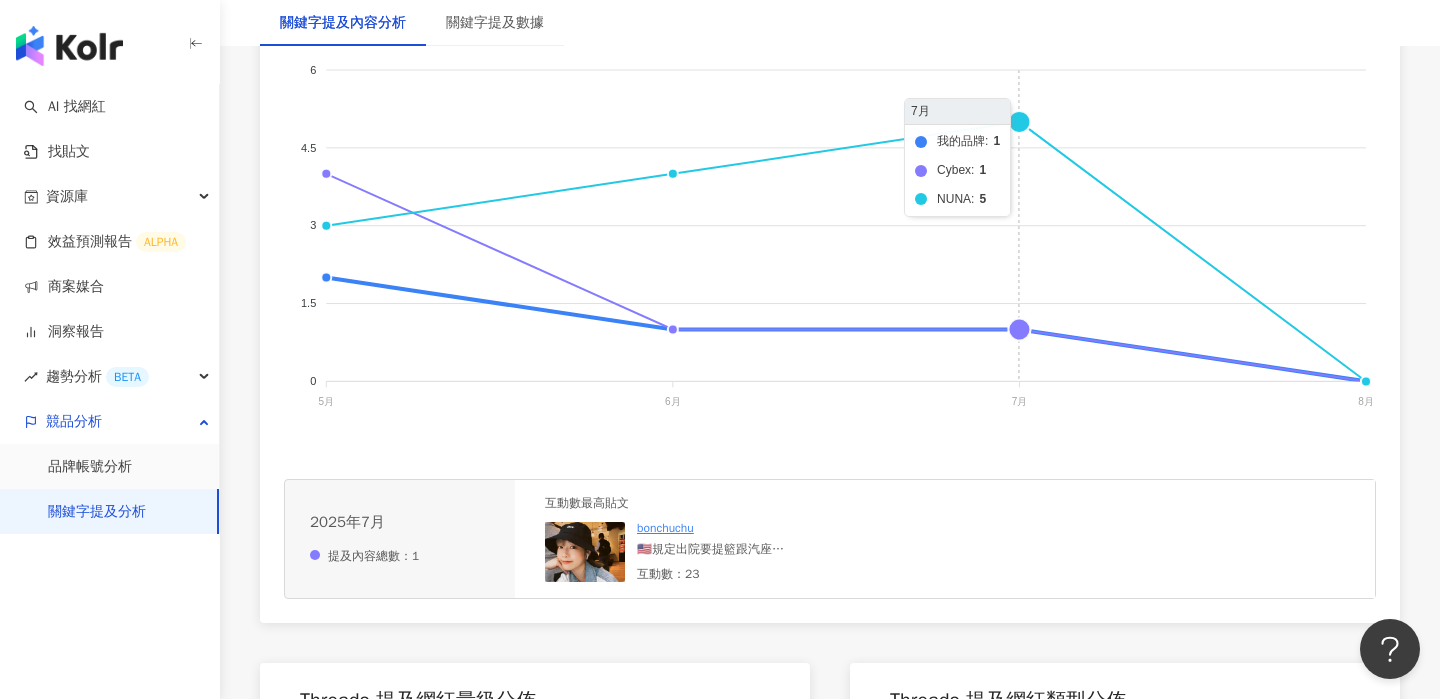click on "我的品牌 Cybex NUNA" 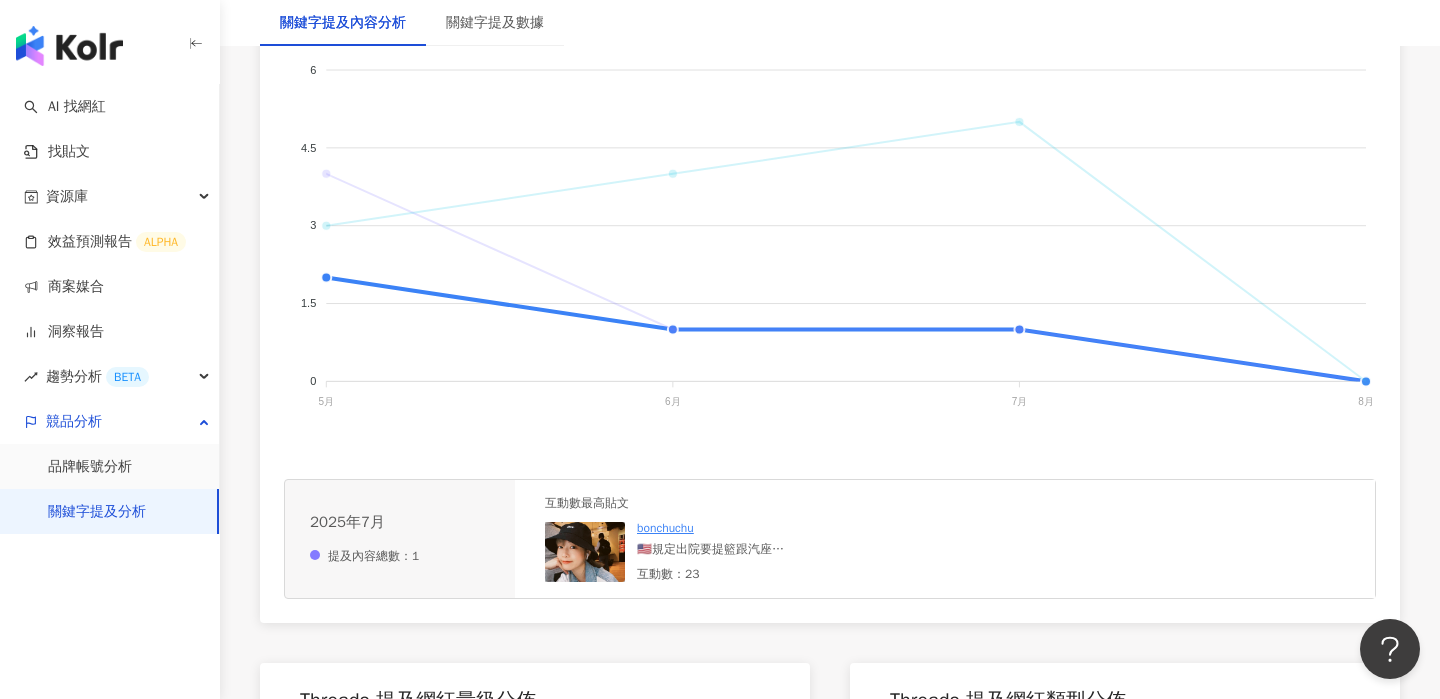 click on "我的品牌" 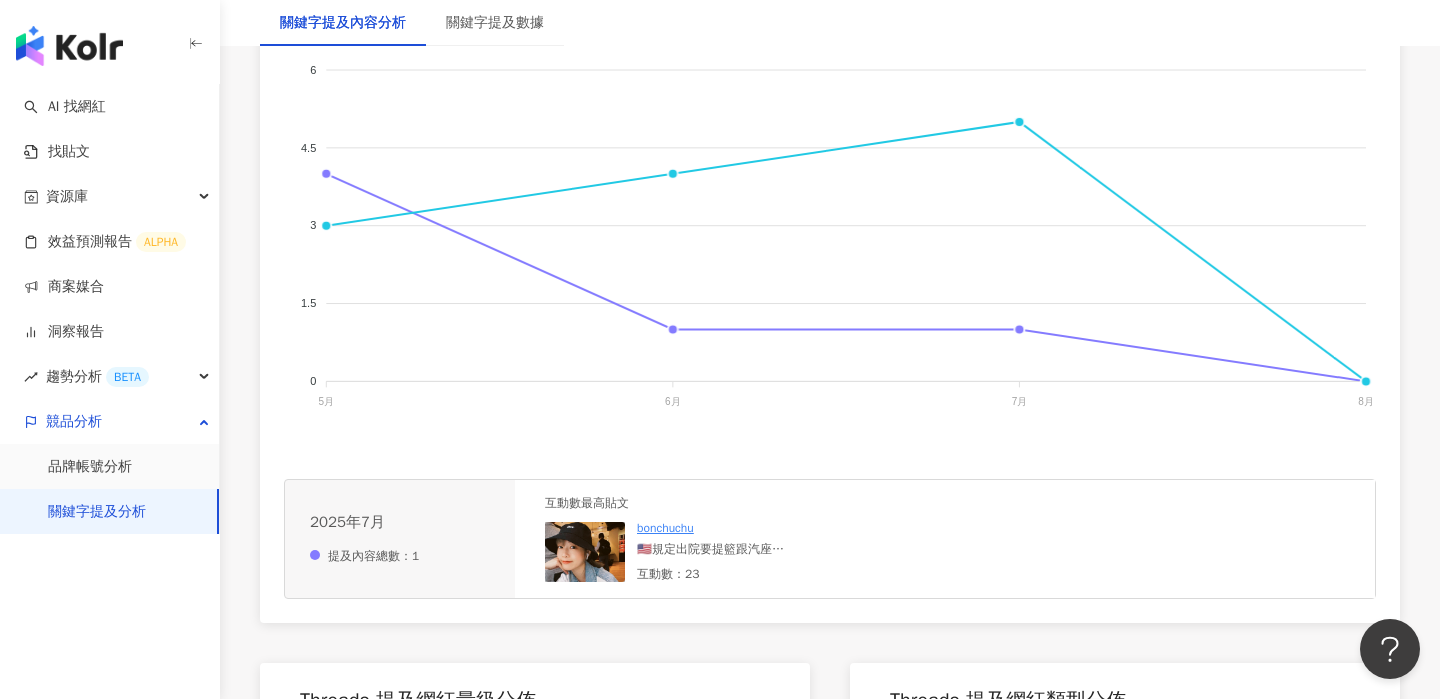 click on "我的品牌" 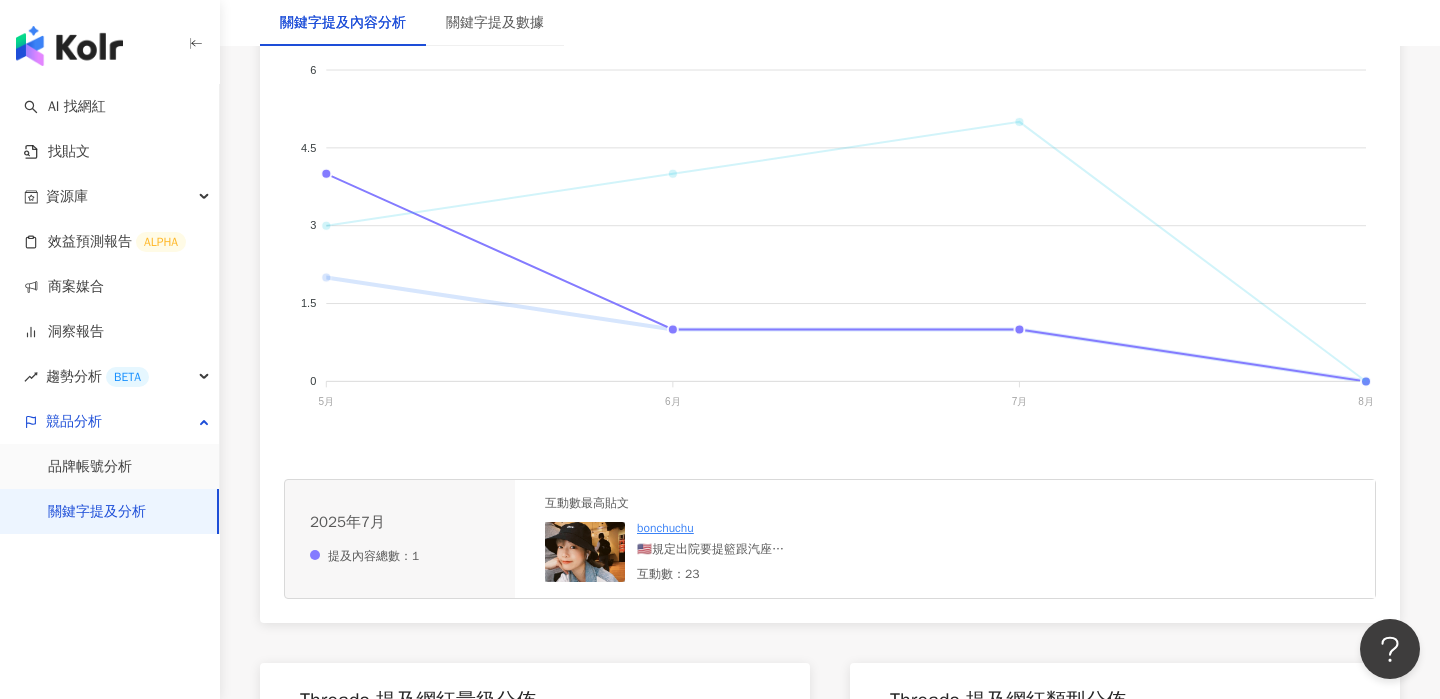 click on "Cybex" 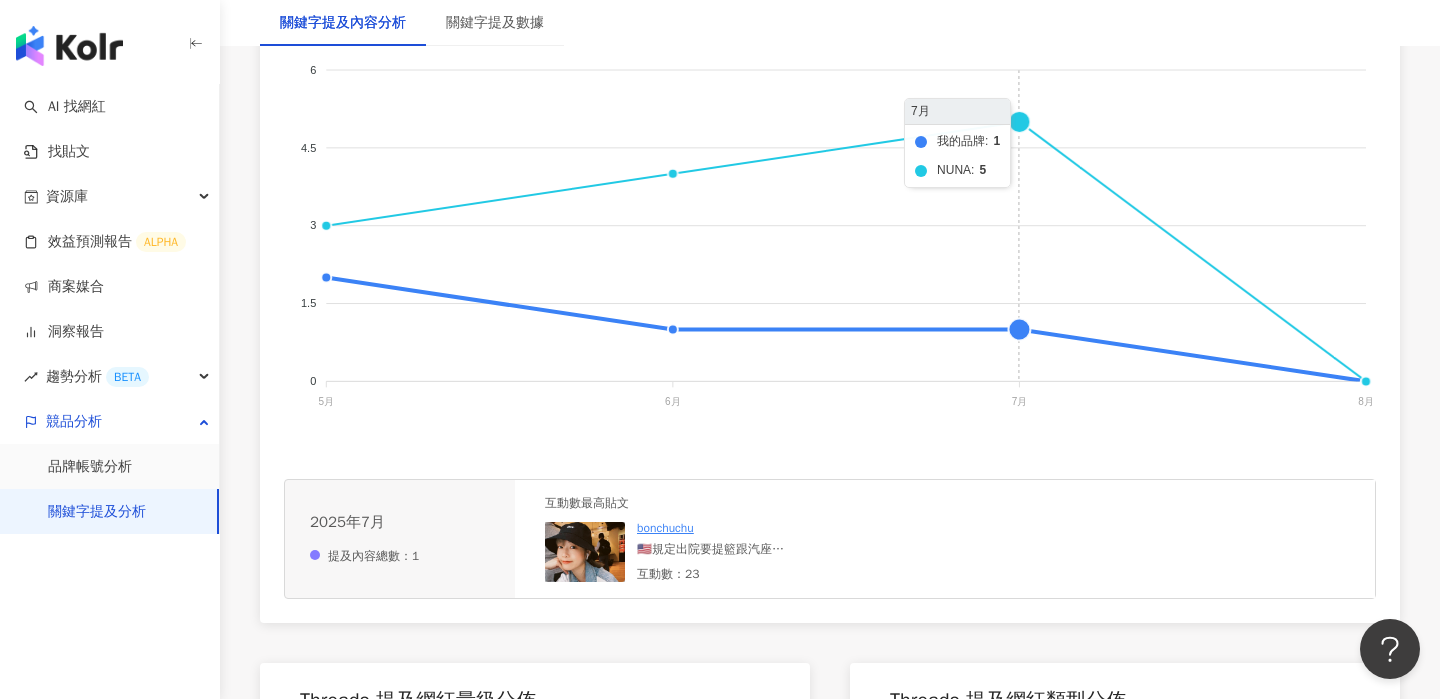 click on "我的品牌 Cybex NUNA" 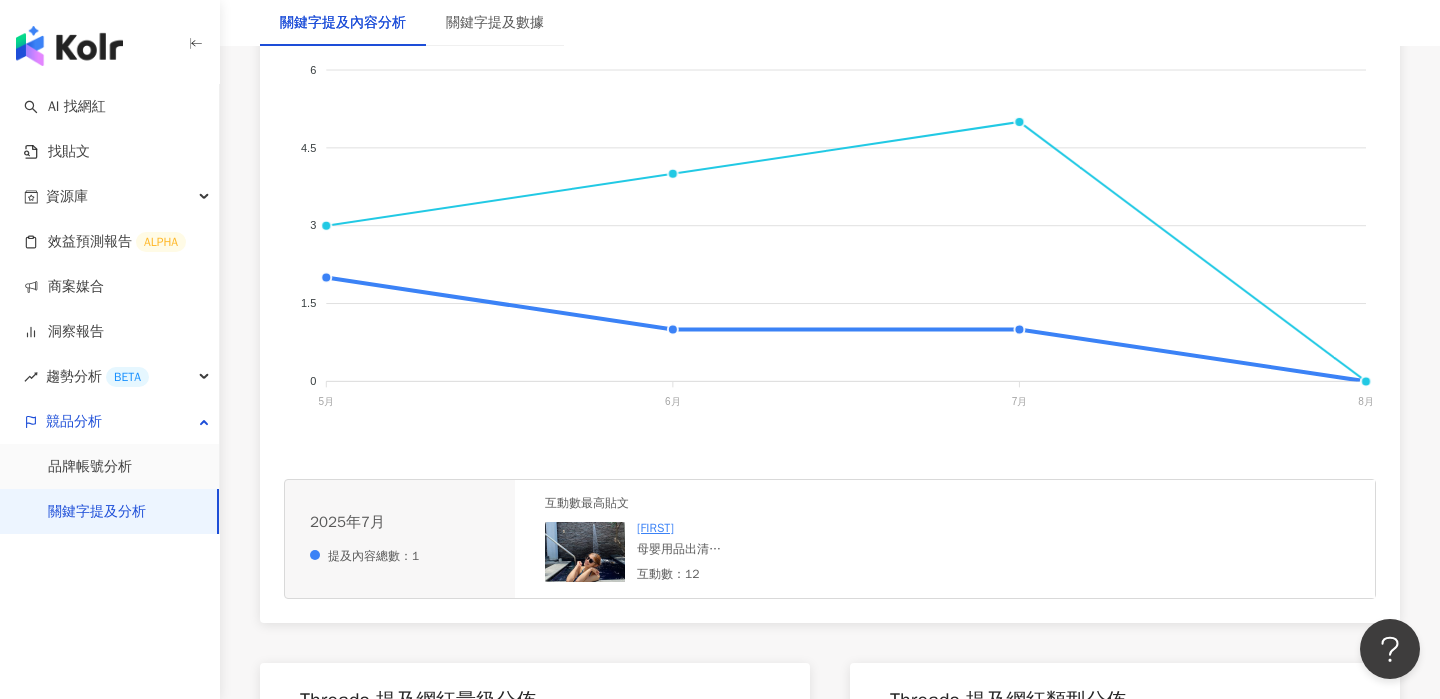 click on "孟涵" at bounding box center (655, 528) 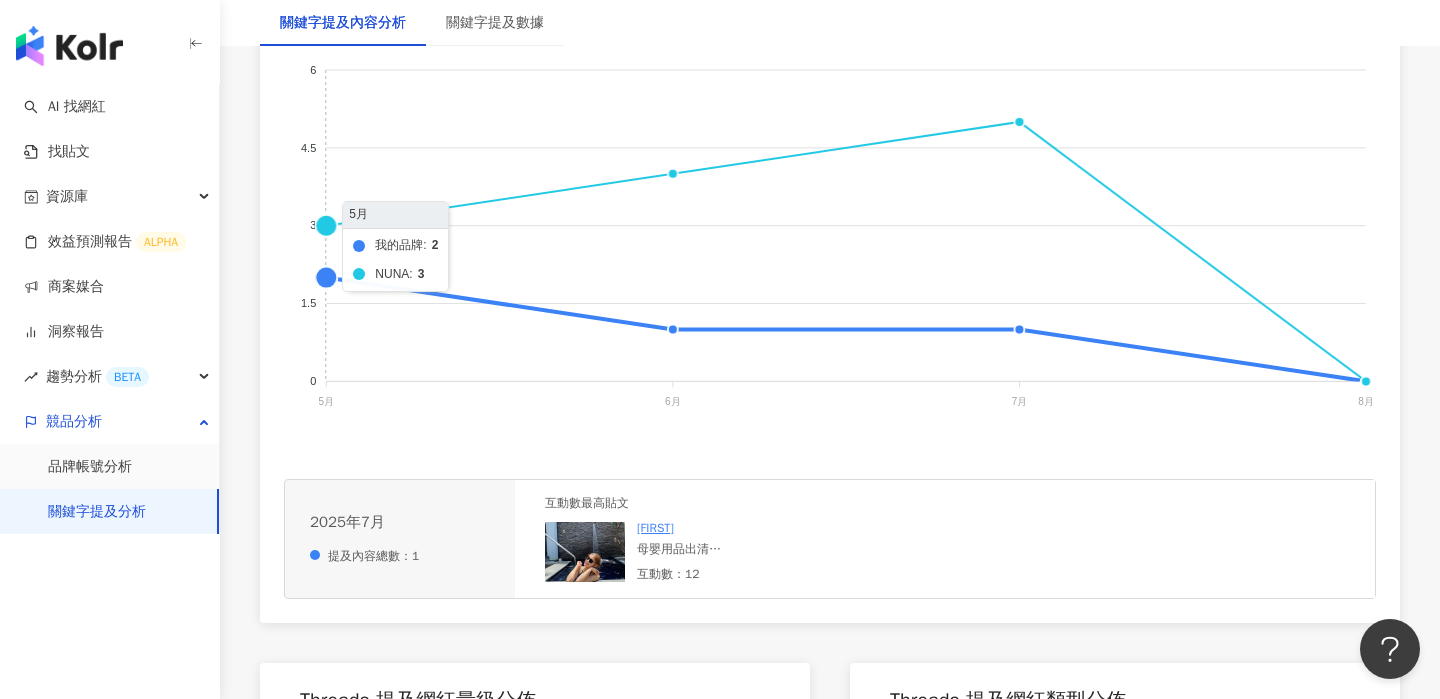 click on "我的品牌 Cybex NUNA" 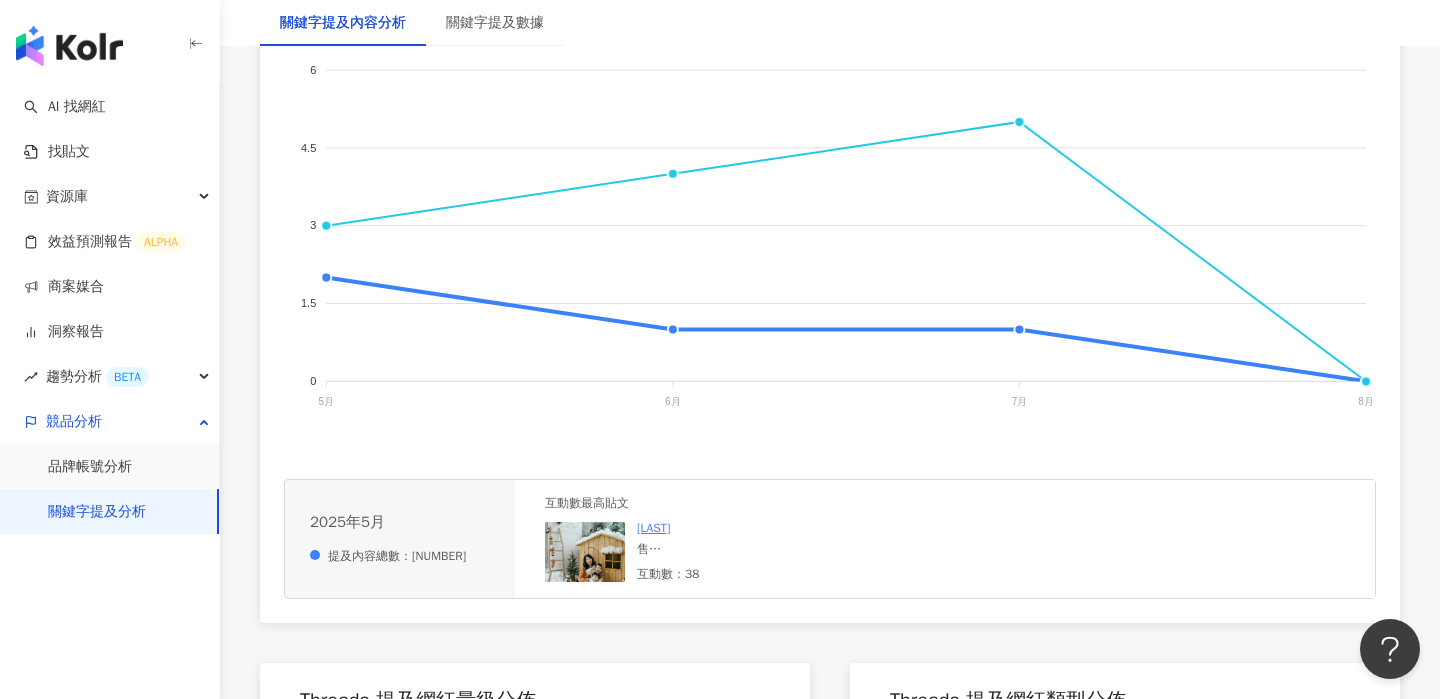 click on "貝卡" at bounding box center (653, 528) 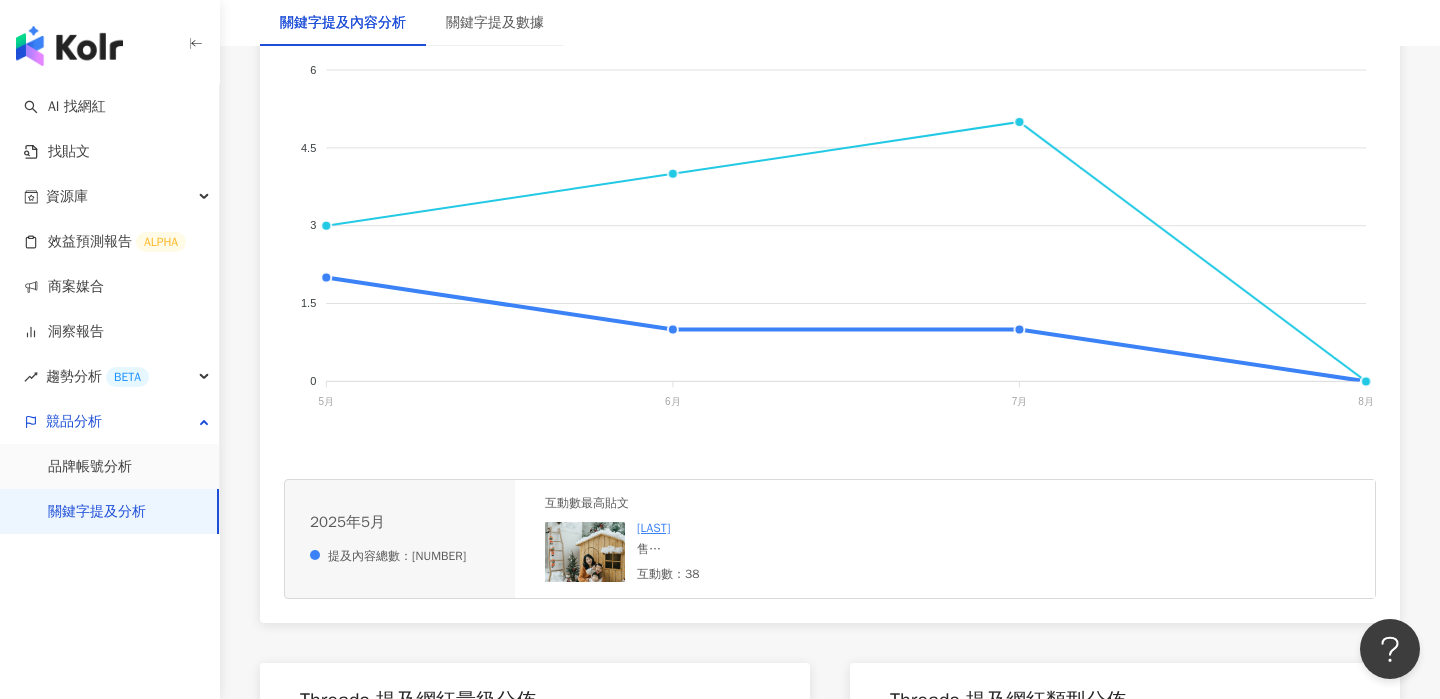 click at bounding box center (585, 552) 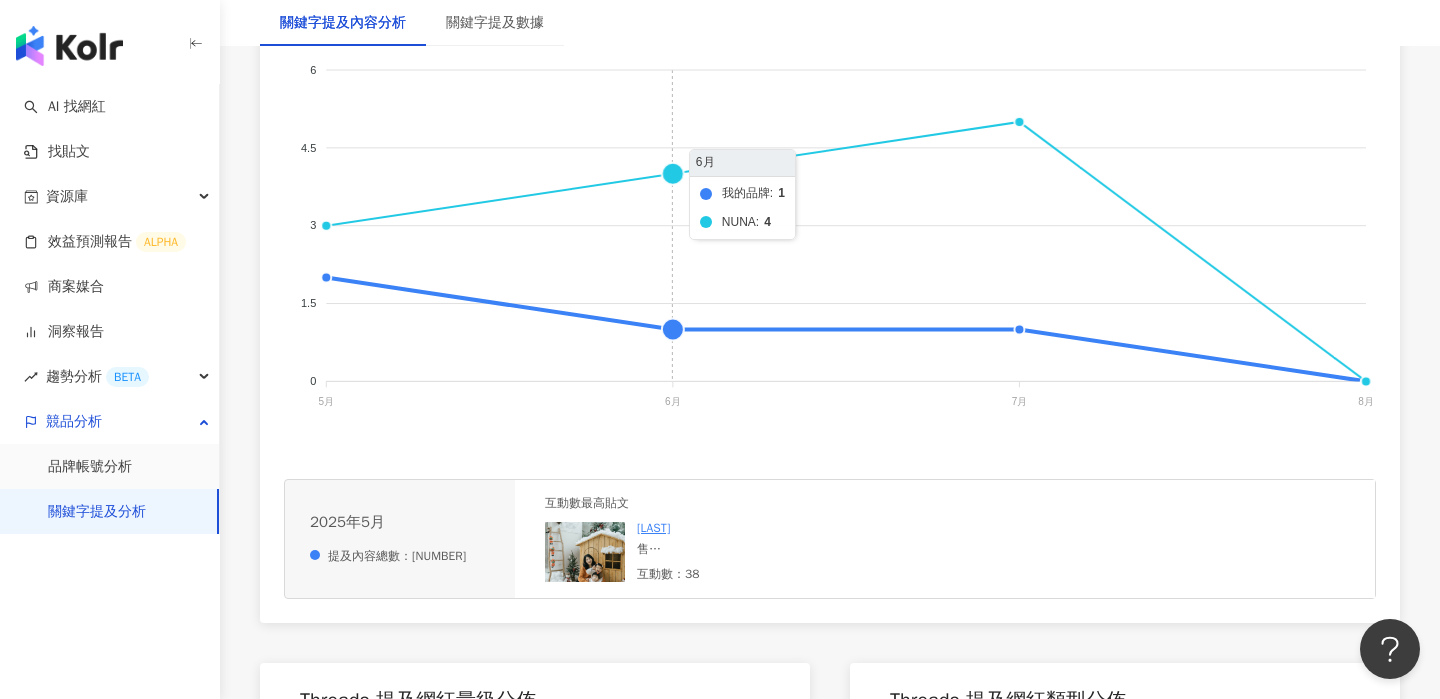 click on "我的品牌 Cybex NUNA" 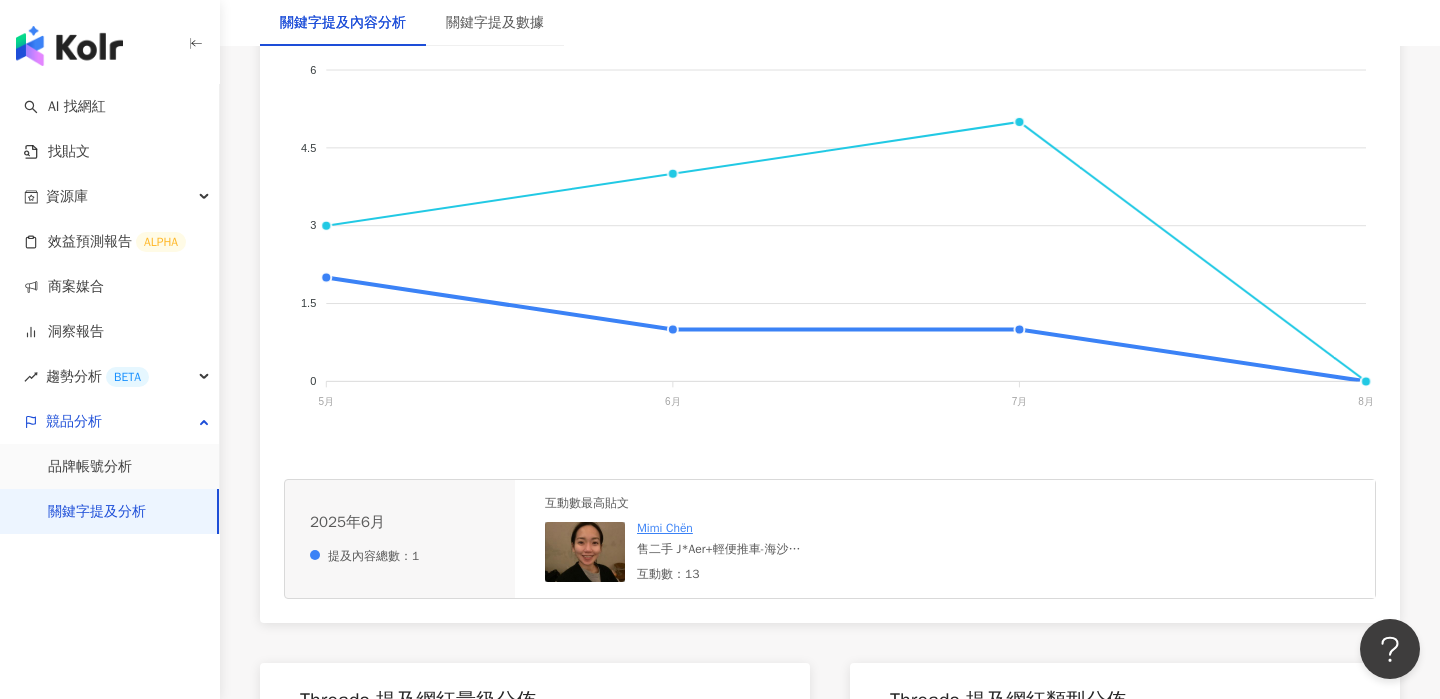 click on "Mimi Chën 售二手 J*Aer+輕便推車-海沙杏
九成新，購入一年
家中還有Yoyo，所以沒什麼用到
非常新！
$13000 互動數：13" at bounding box center [721, 551] 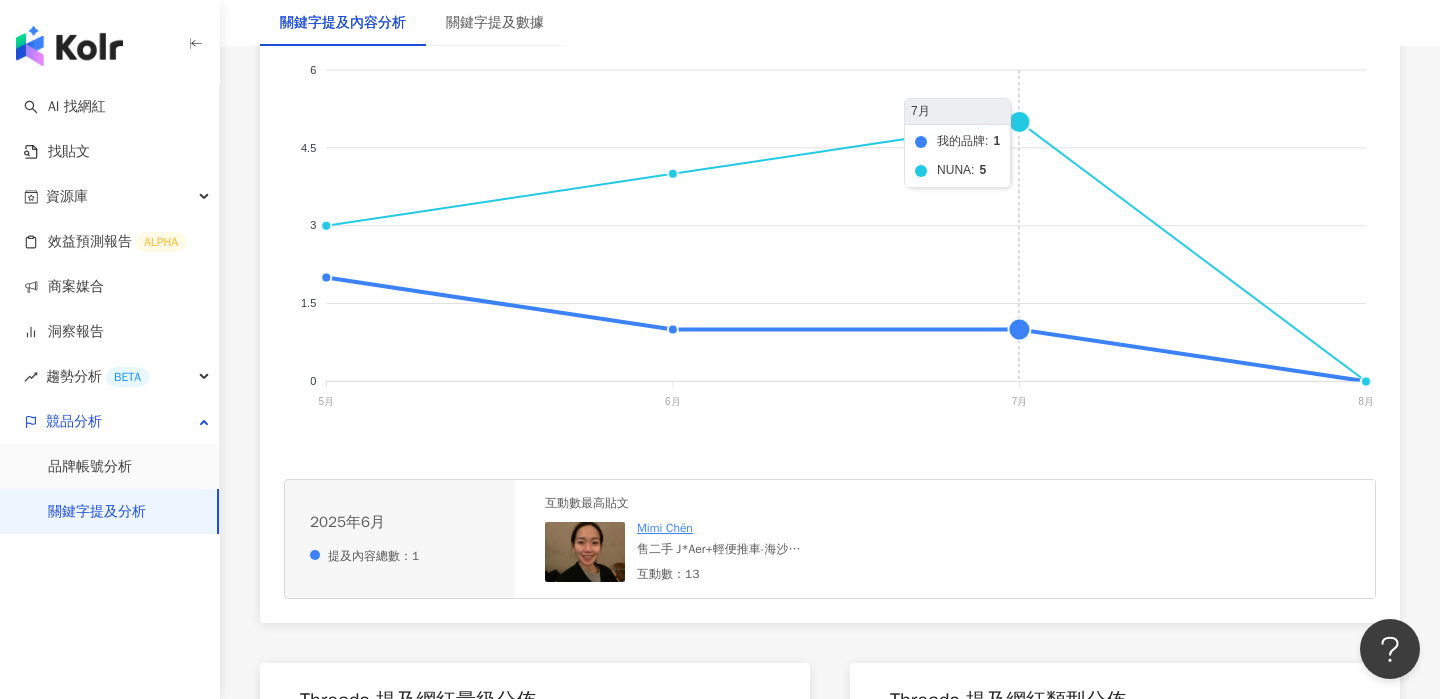 click on "我的品牌 Cybex NUNA" 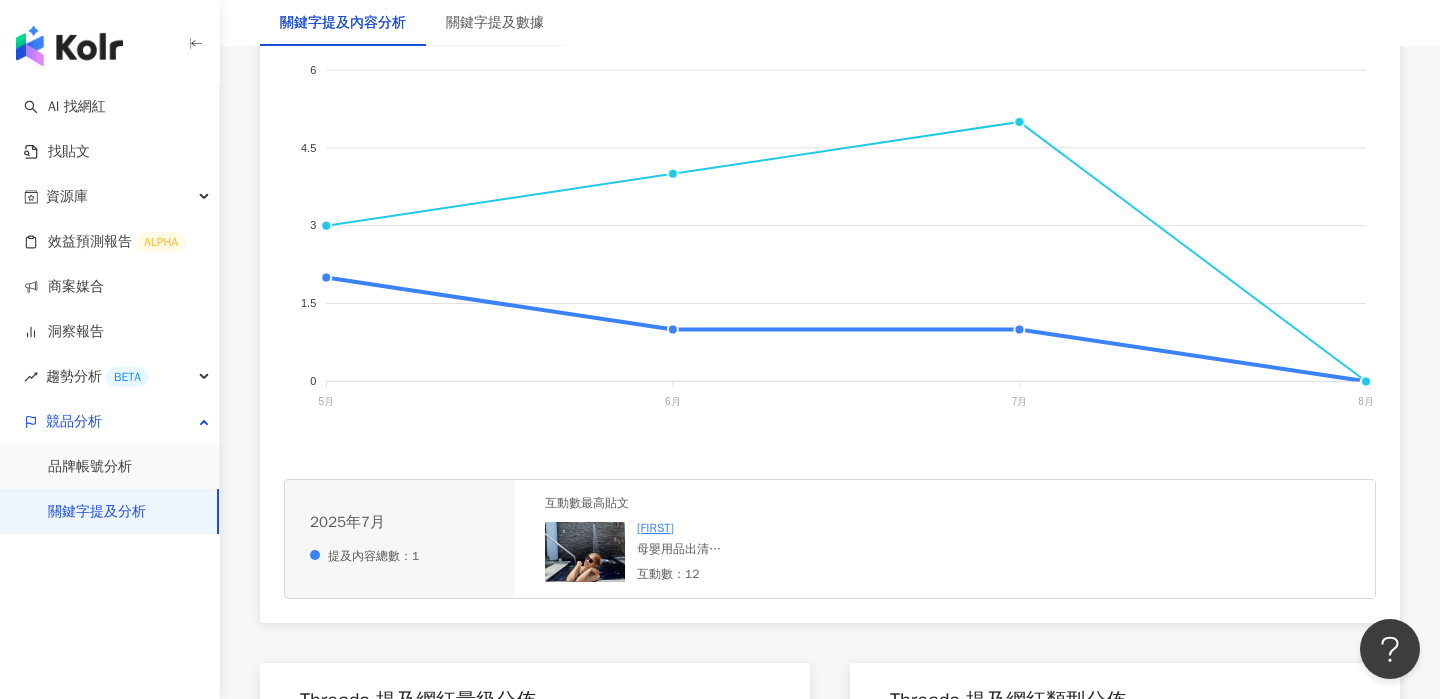 click on "母嬰用品出清
1. 二手abc design salsa3 推車 時尚灰（附提籃）
5000元
2. 二手recaro easylife elite 推車 黑（附提籃）
1500元
3. 二手 李焰泡芙包 媽媽包 大款 溫拿鐵灰
500元
4. 二手 8.5成新 Nuna背帶 天絲款
3000元
5. 二手 9.5成新 stokke 護欄 風暴灰
1000元
6. 二手 貝舒樂 電動吸鼻器
700元
7. 全新 小獅王
PPSU寬口把手吸管奶瓶270ML🍼
軟質湯匙🥄
軟糖湯匙組（有收納盒）
奶瓶清潔噴霧
全部一起賣500元
8. 已拆封 韓國MOTHER-K 溫感拋棄式奶瓶袋250ml  剩下19個 150元" at bounding box center [787, 549] 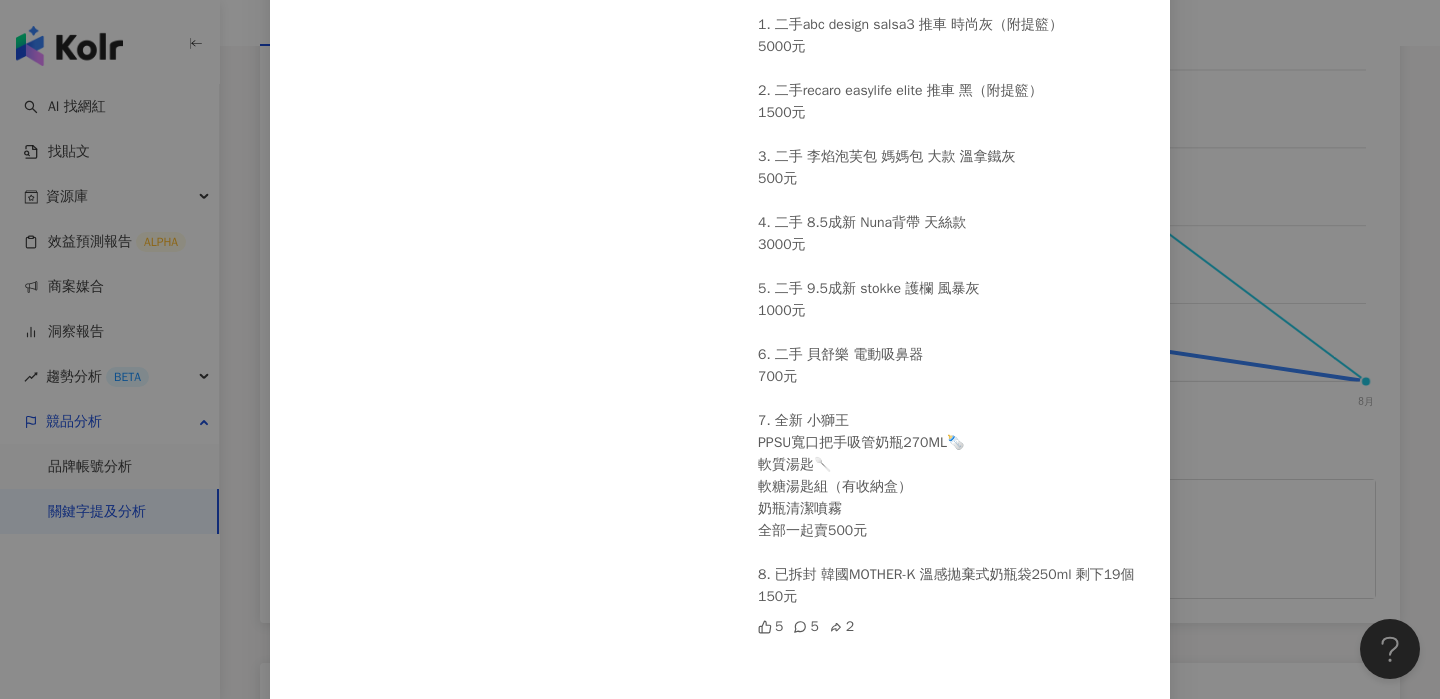 scroll, scrollTop: 538, scrollLeft: 0, axis: vertical 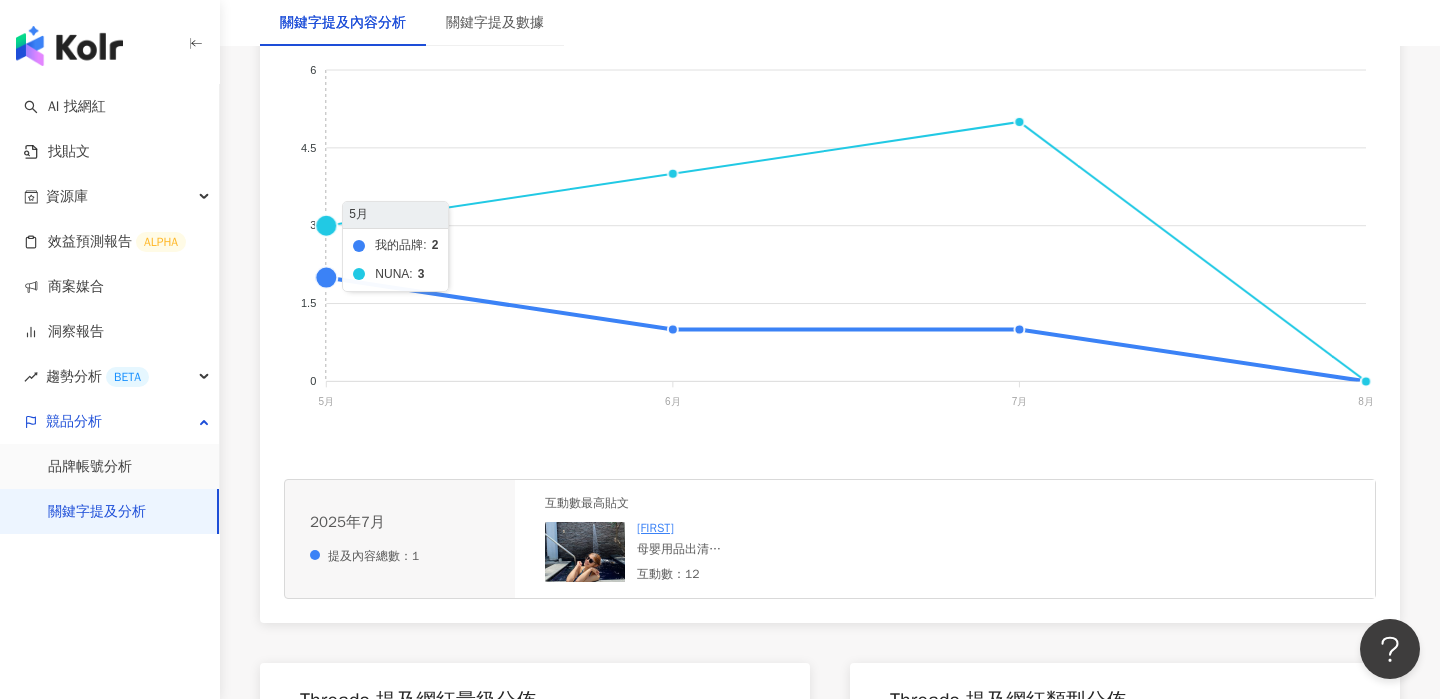 click on "我的品牌 Cybex NUNA" 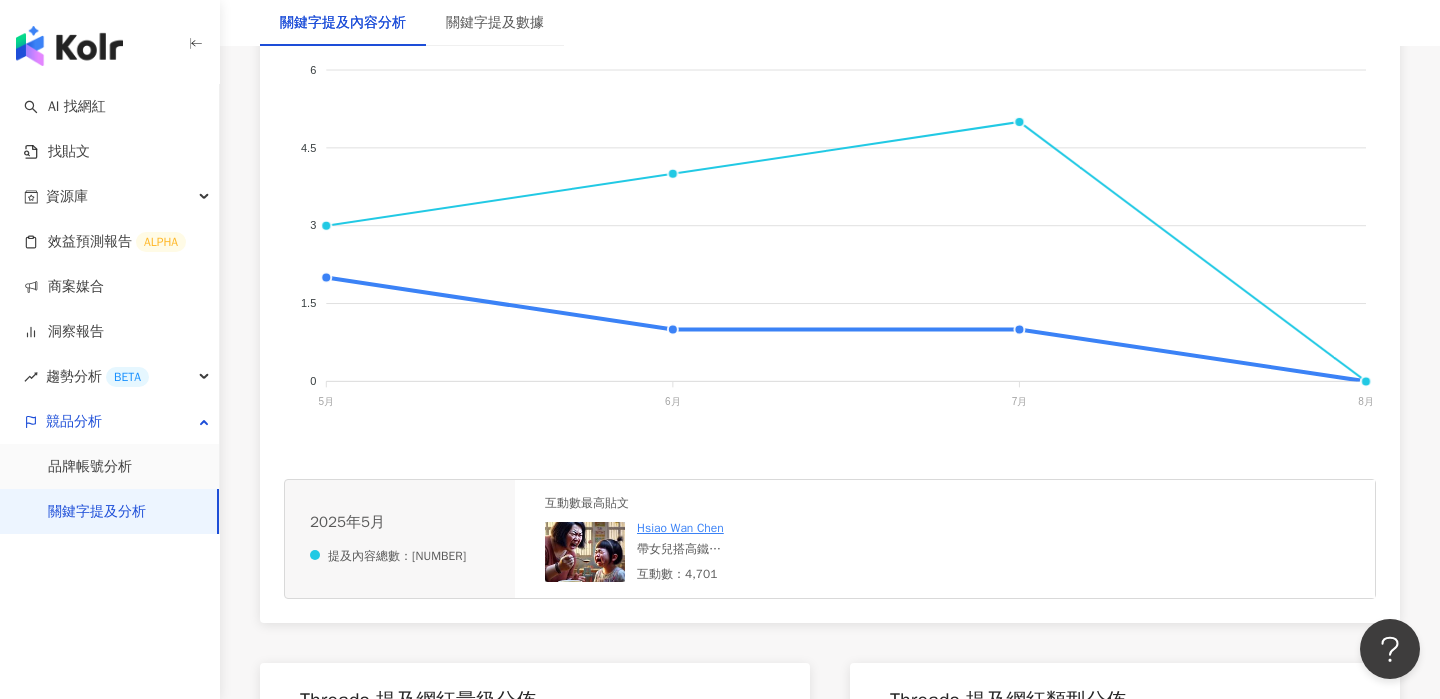click on "帶女兒搭高鐵
發現只要是有小孩的爸媽們
都會互相幫忙 按住電梯的門之類的
而且大家會用眼神溝通
透露出「我懂你 我也是」 的訊息
.
記得女兒8-9個月時時
第一次 一個人帶她搭高鐵
到了車廂裡 抱著睡著的女兒
沒辦法把她先放到座位上
一時之間不知道怎麼處理推車
.
這時！
一個斯文、穿著筆挺的帥哥
單手 咻咻咻的 瞬間幫我把推車收好
然後塞到放行李的地方
.
我很震驚說：
「謝謝！你竟然會收車！」
他回：
「因為我以前在Nuna總公司上班！」
.
太帥了吧！！" at bounding box center (734, 549) 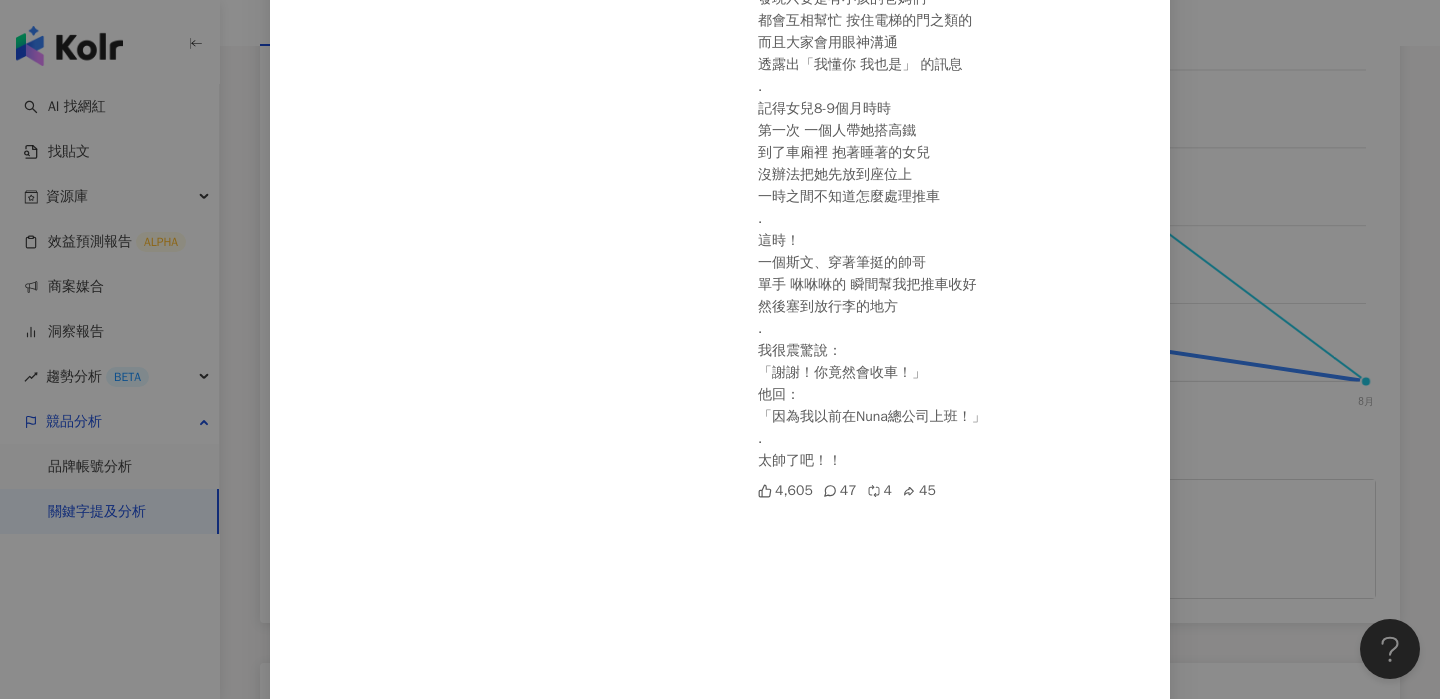 scroll, scrollTop: 287, scrollLeft: 0, axis: vertical 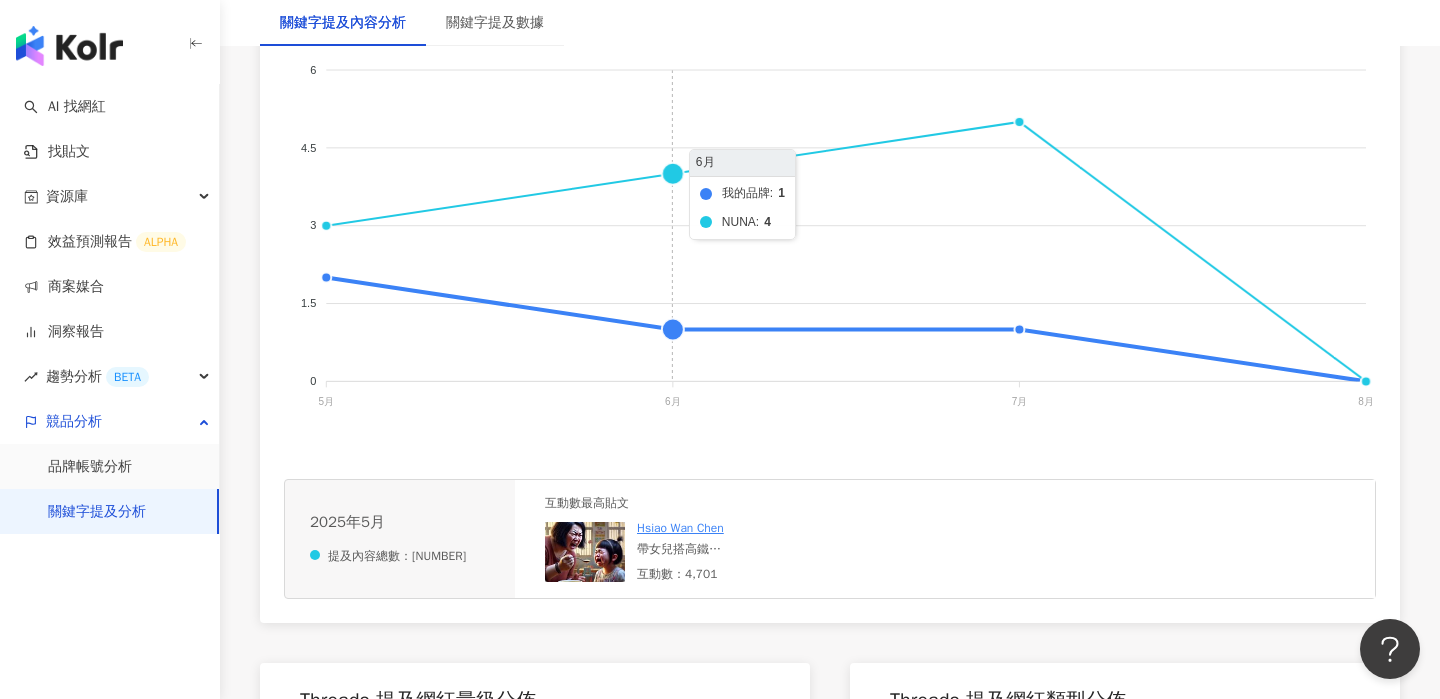 click on "我的品牌 Cybex NUNA" 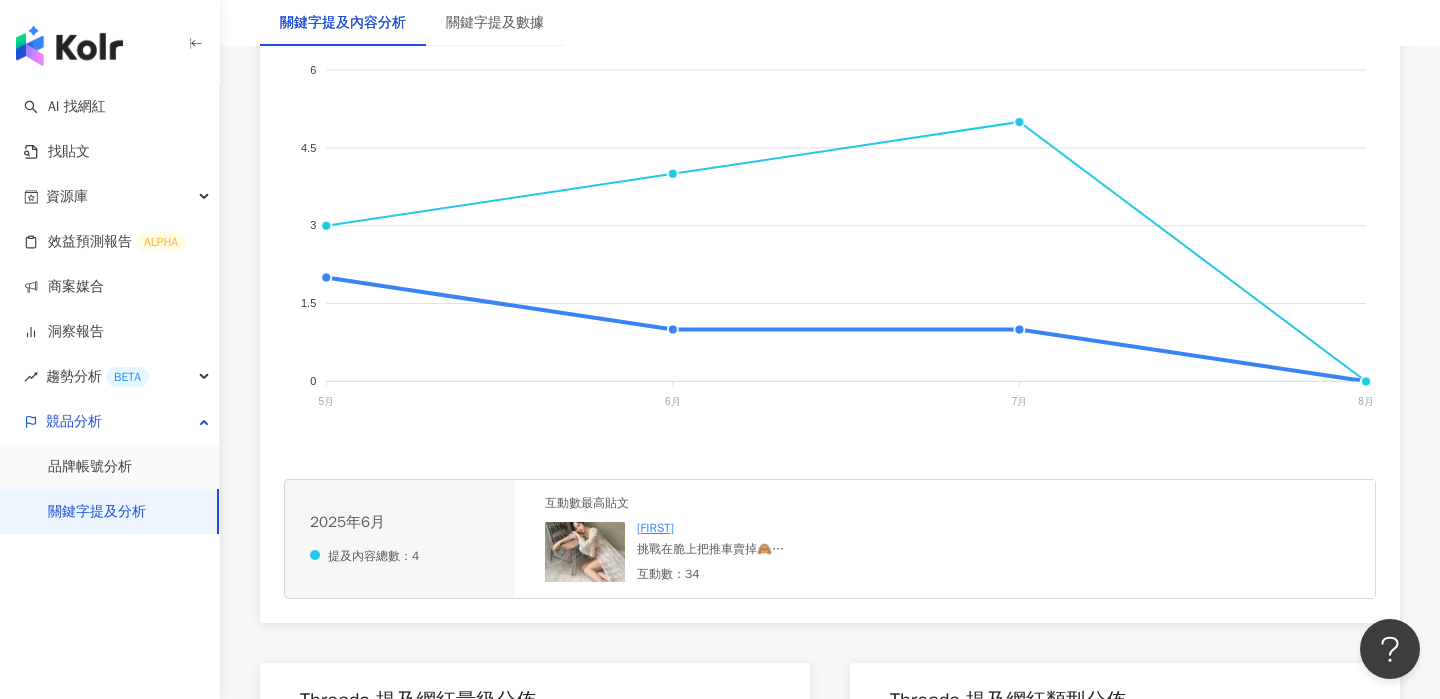 click on "挑戰在脆上把推車賣掉🙈
Nuna Ixxa 尊爵燦金
會附贈品牌專屬杯架+椅墊+雨罩
這台可雙向可平躺，新生兒就可以開始使用
重點是很輕～住公寓的爸媽會非常有感" at bounding box center [751, 549] 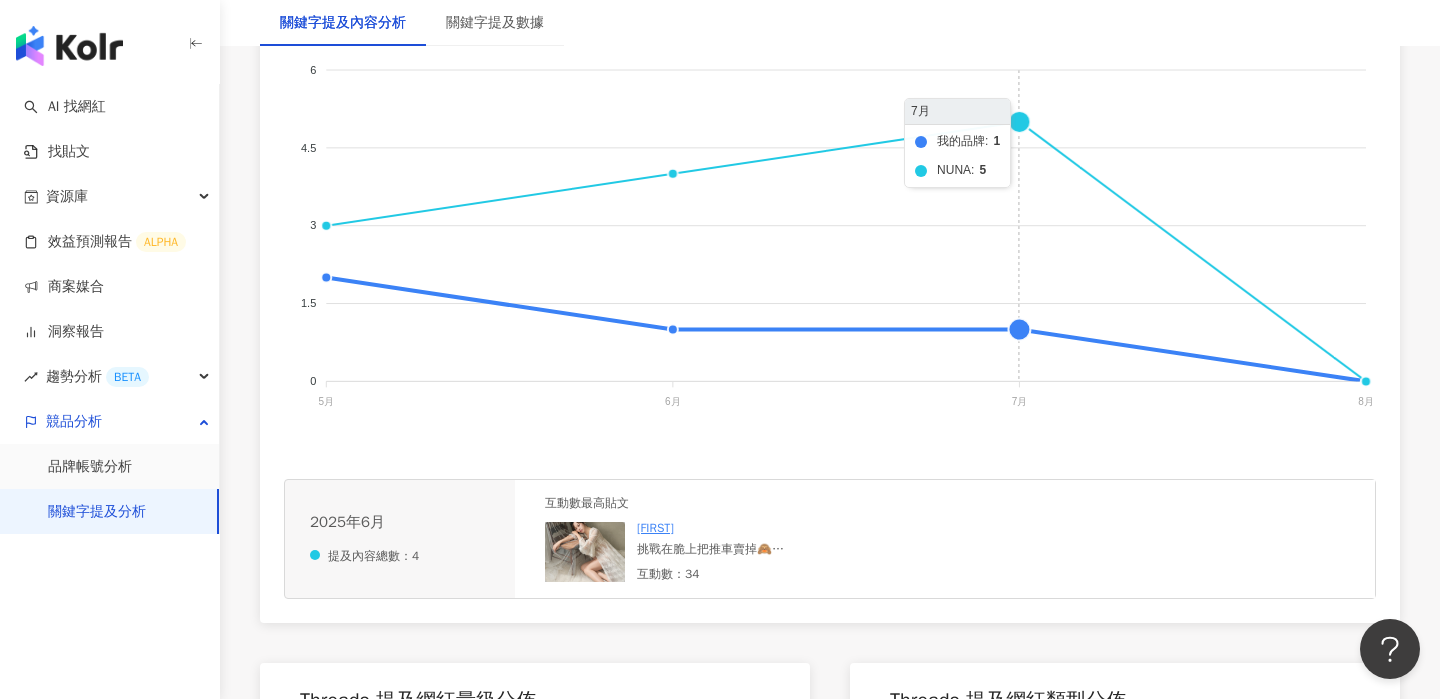 click on "我的品牌 Cybex NUNA" 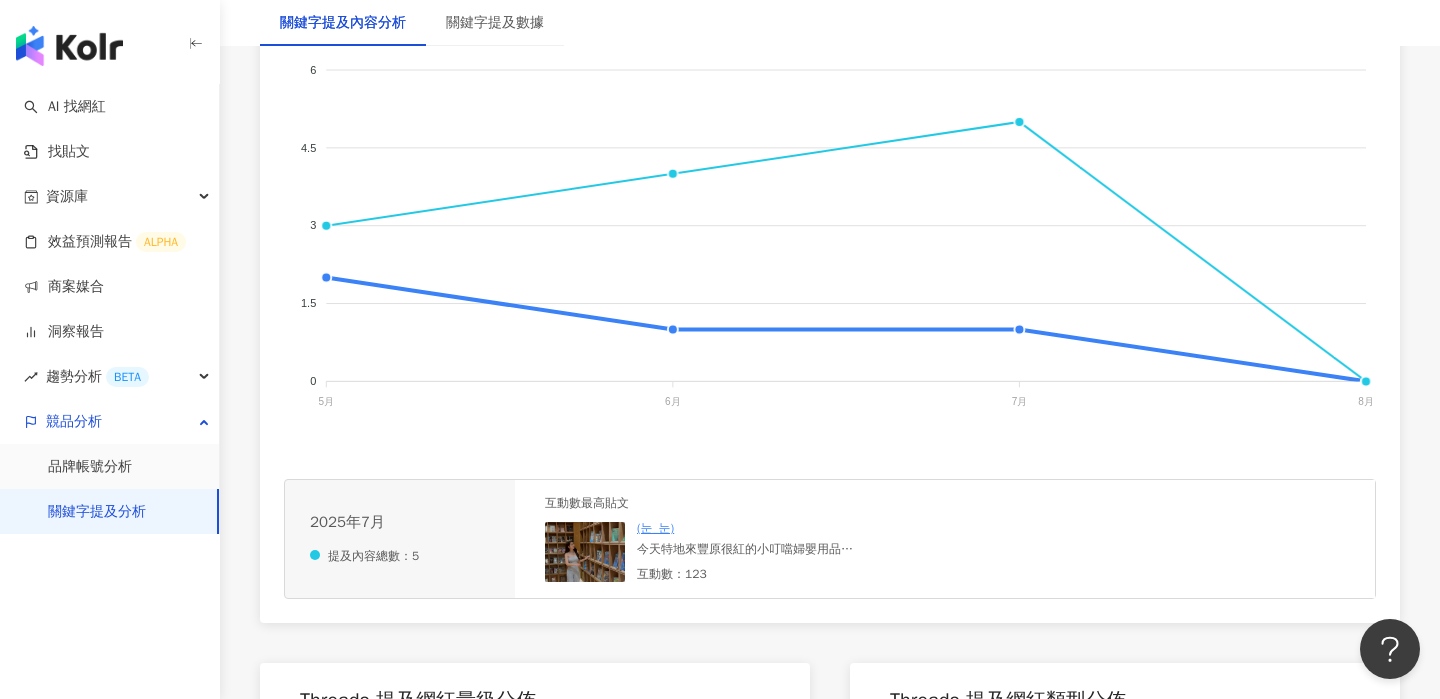 click on "今天特地來豐原很紅的小叮噹婦嬰用品
新手爸爸說還沒父親節，父親先來付清😂
看到nuna 汽座一直說很像商務艙座椅
買單nuna swiv 推車+提籃+汽座
(本來是想看mixx或ixxa結果推到輪子可以平移，推了愛上❤️）" at bounding box center (787, 549) 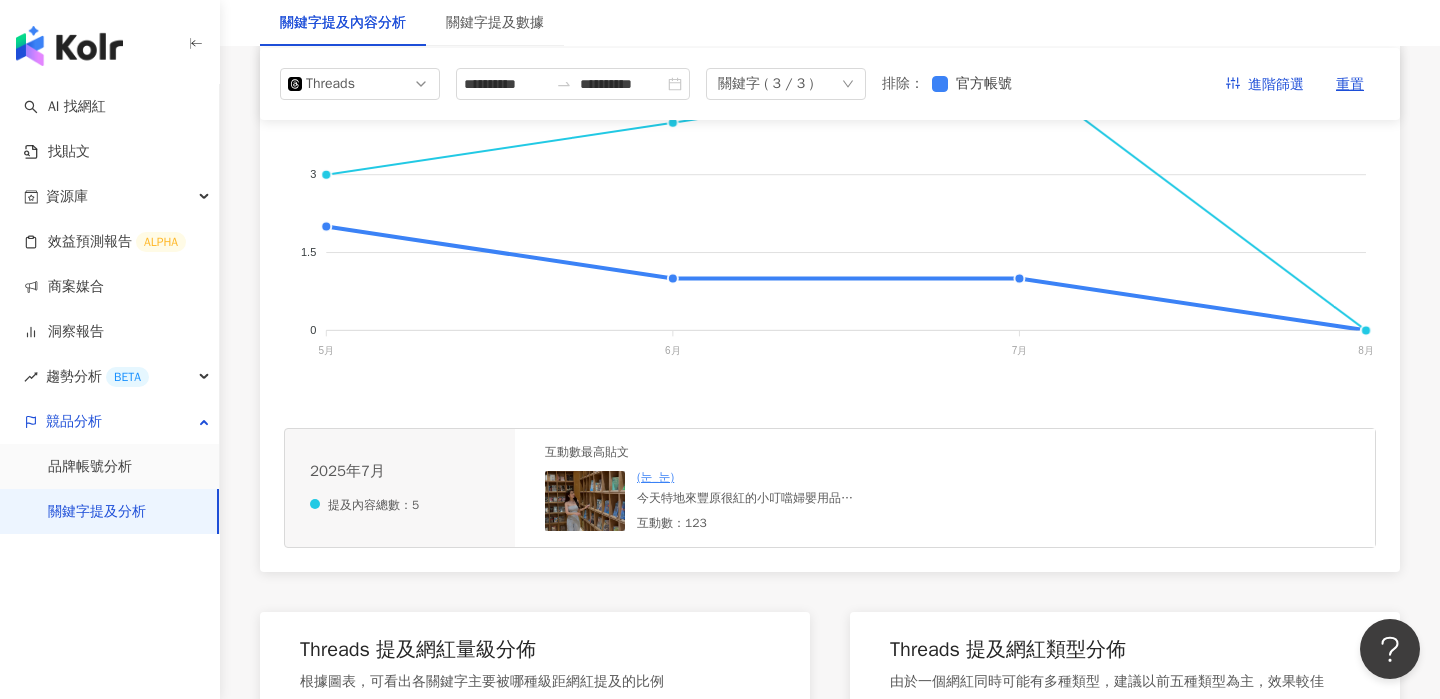 scroll, scrollTop: 0, scrollLeft: 0, axis: both 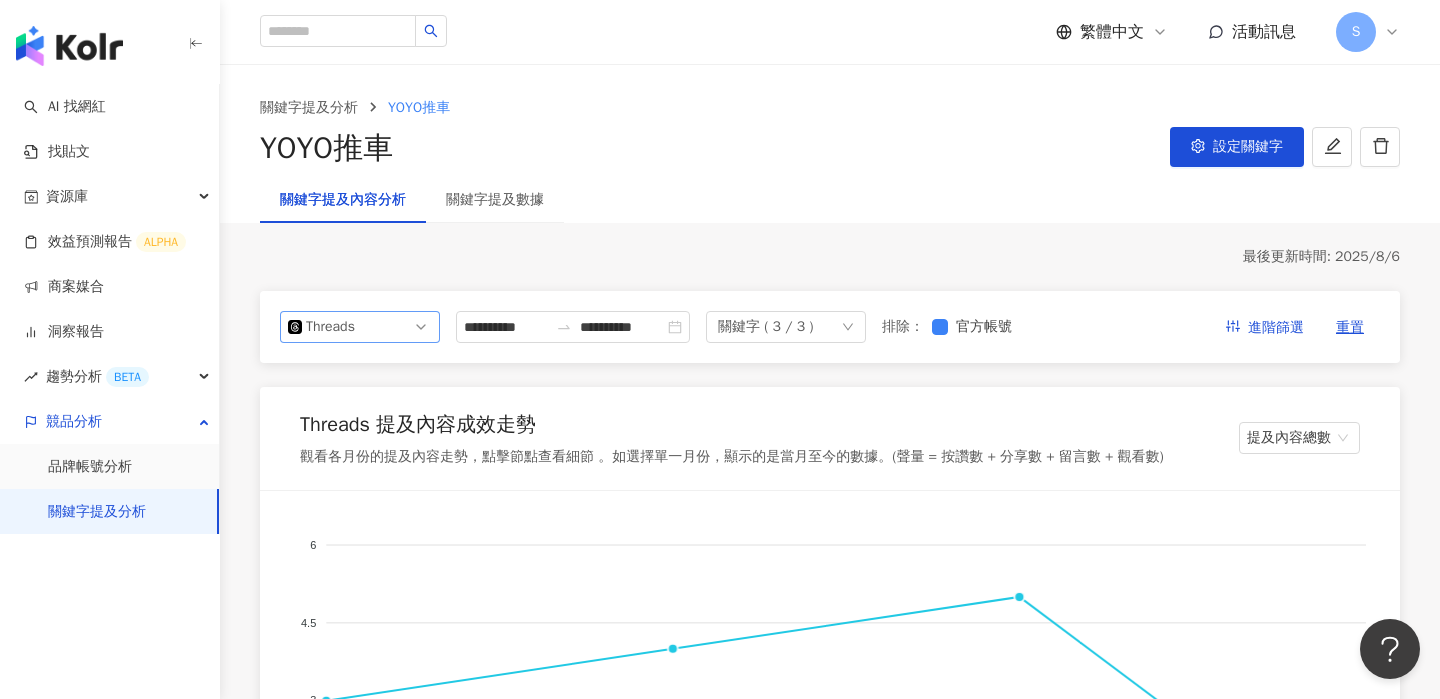 click on "Threads" at bounding box center [360, 327] 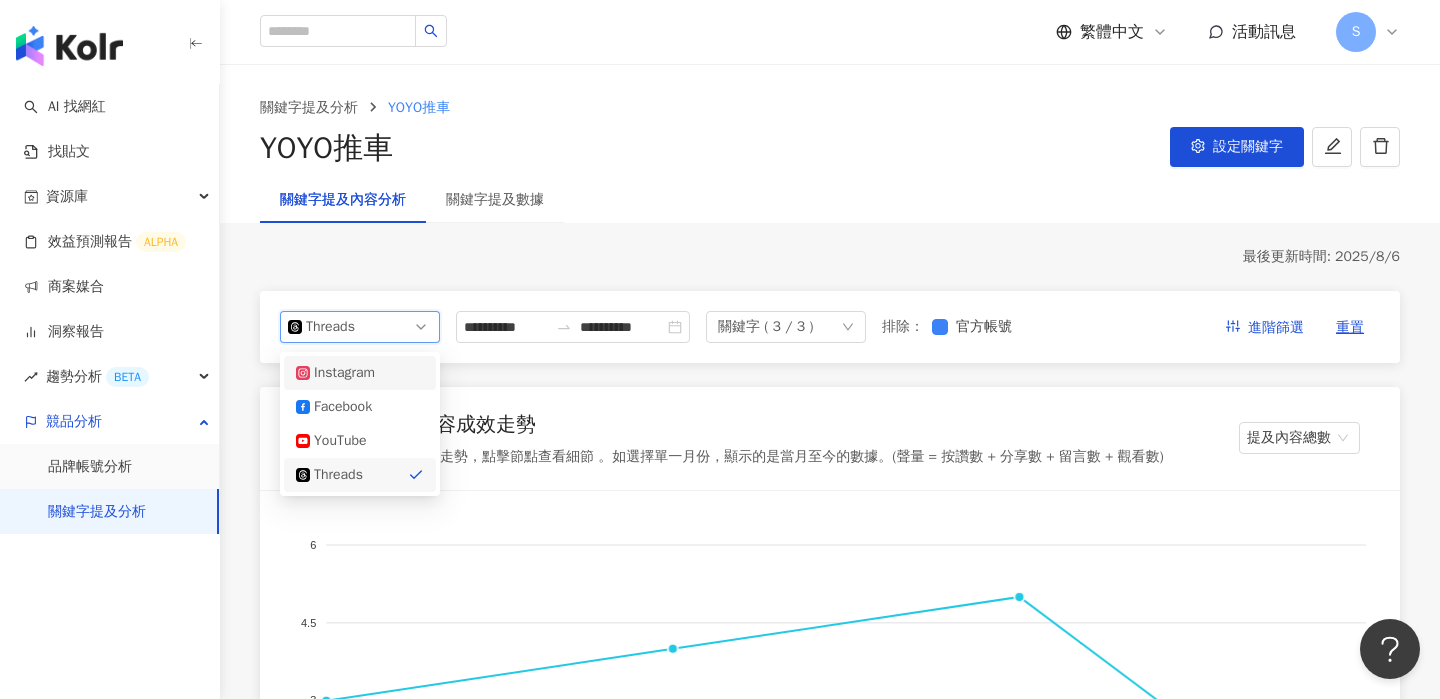 click on "Instagram" at bounding box center (360, 373) 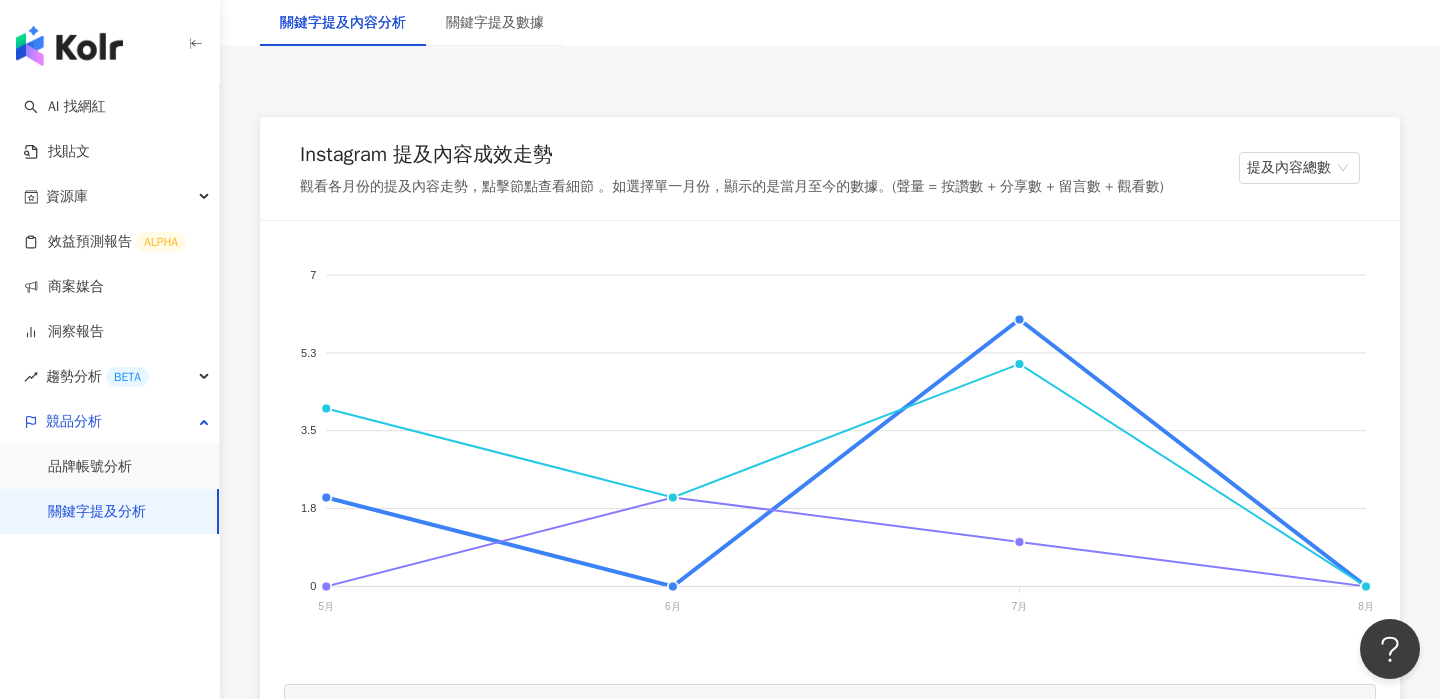 scroll, scrollTop: 291, scrollLeft: 0, axis: vertical 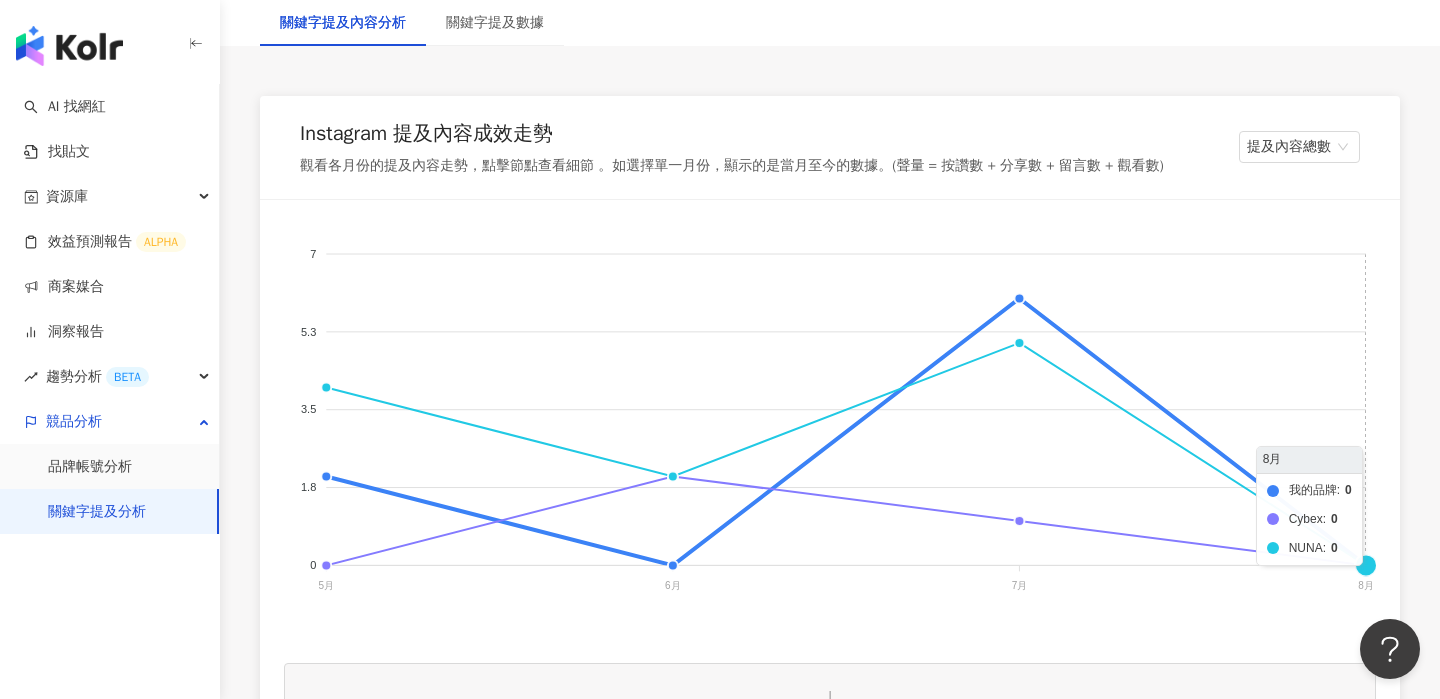 click on "我的品牌 Cybex NUNA" 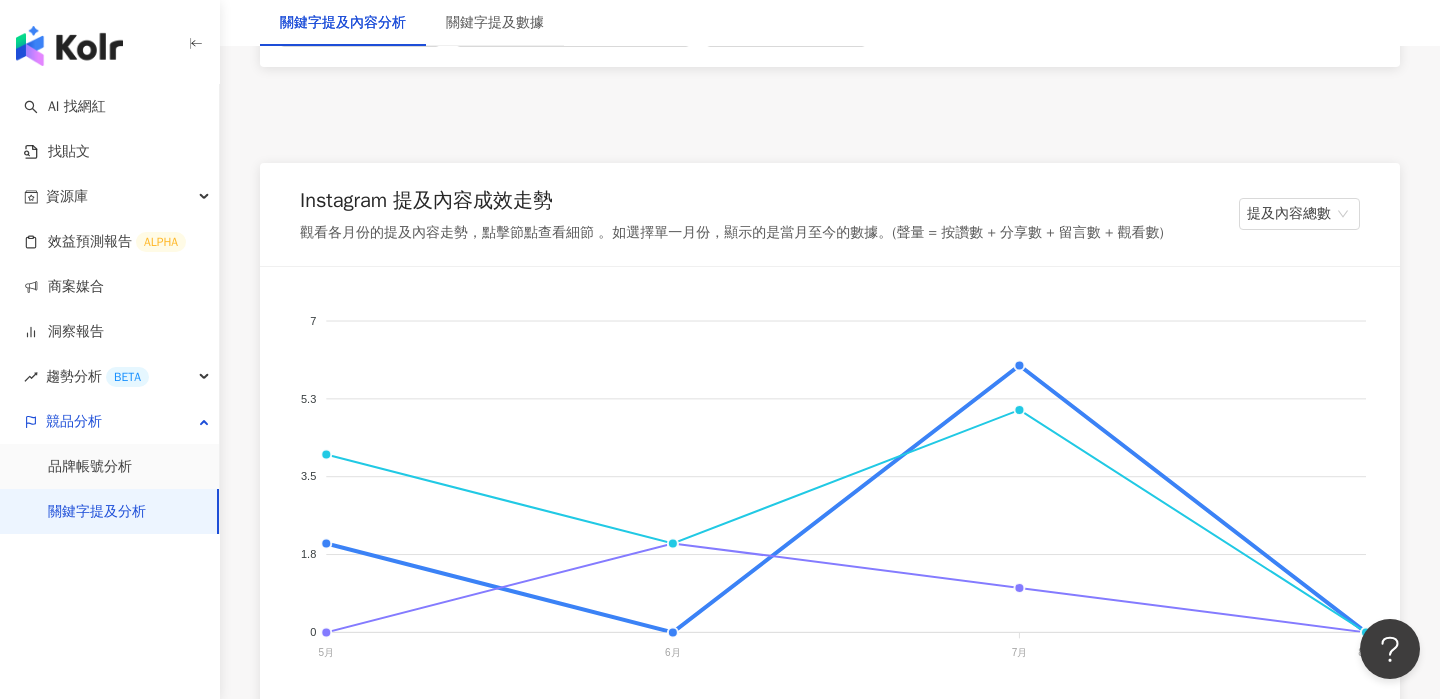 scroll, scrollTop: 278, scrollLeft: 0, axis: vertical 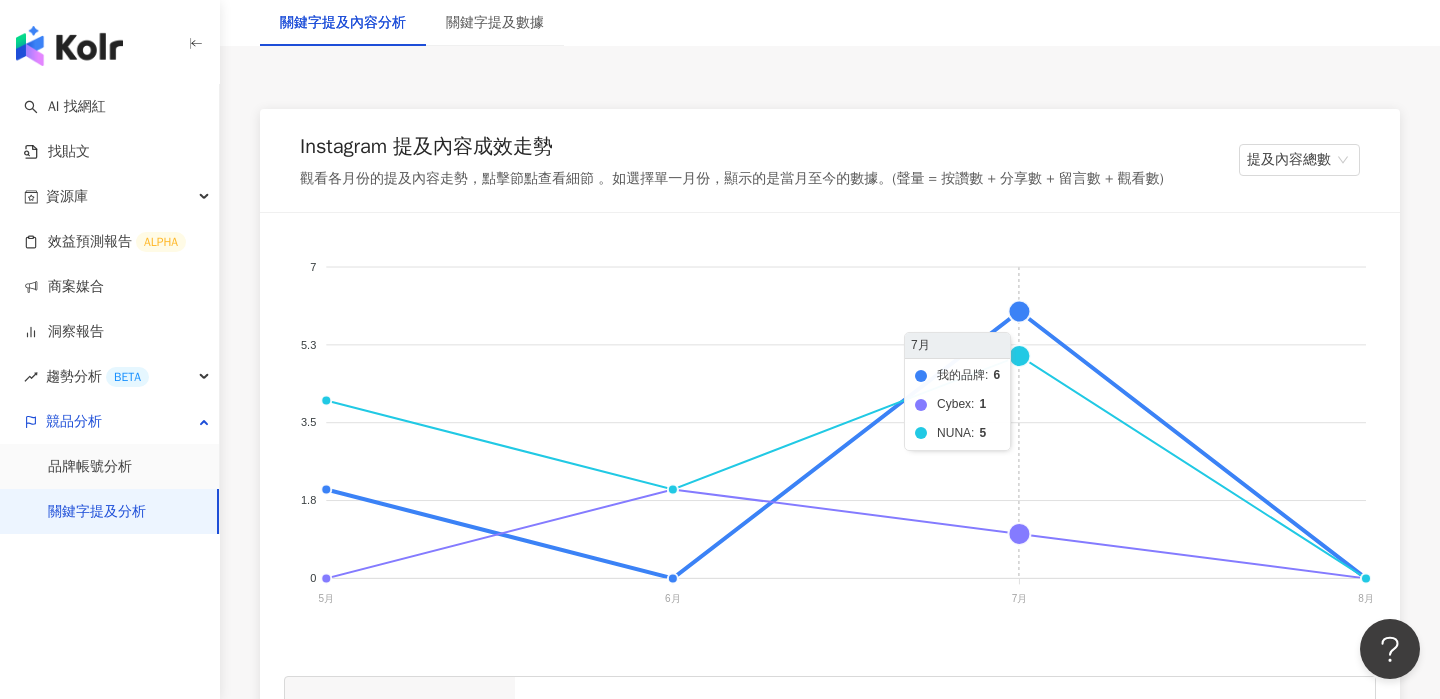 click on "我的品牌 Cybex NUNA" 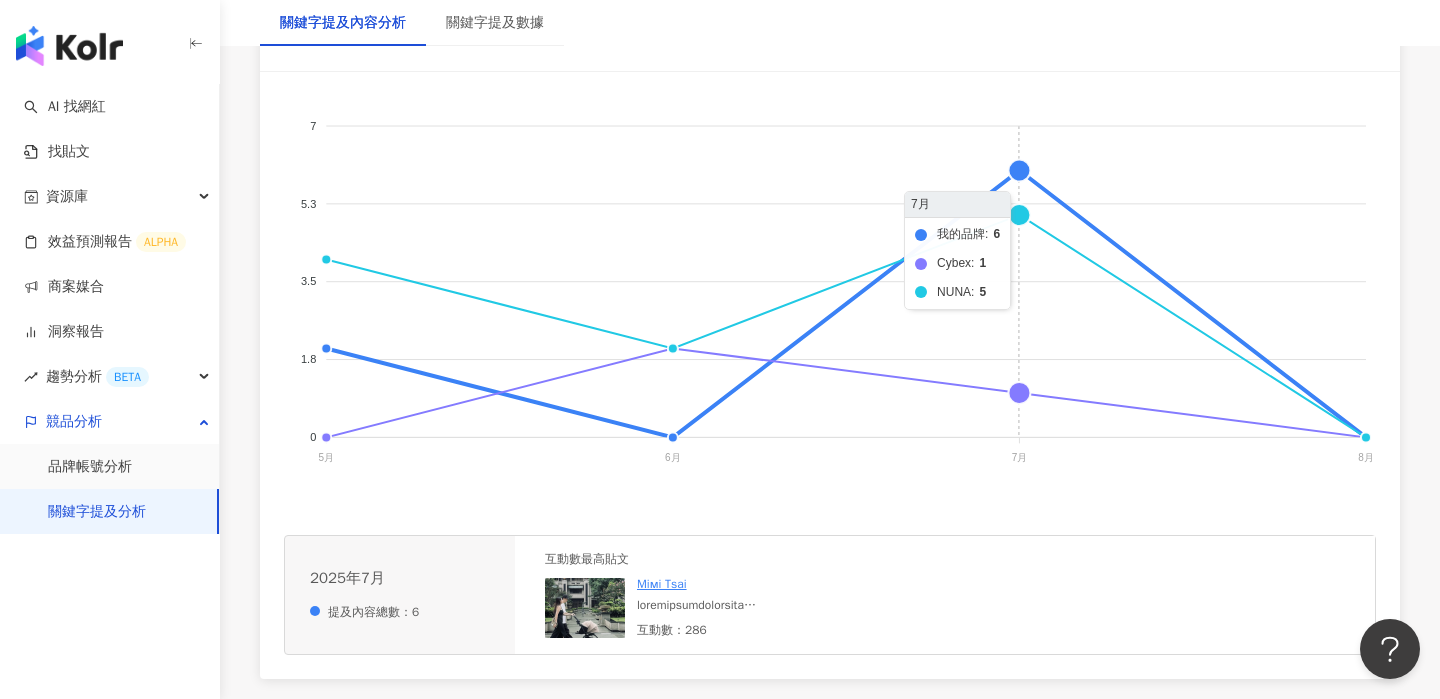 scroll, scrollTop: 421, scrollLeft: 0, axis: vertical 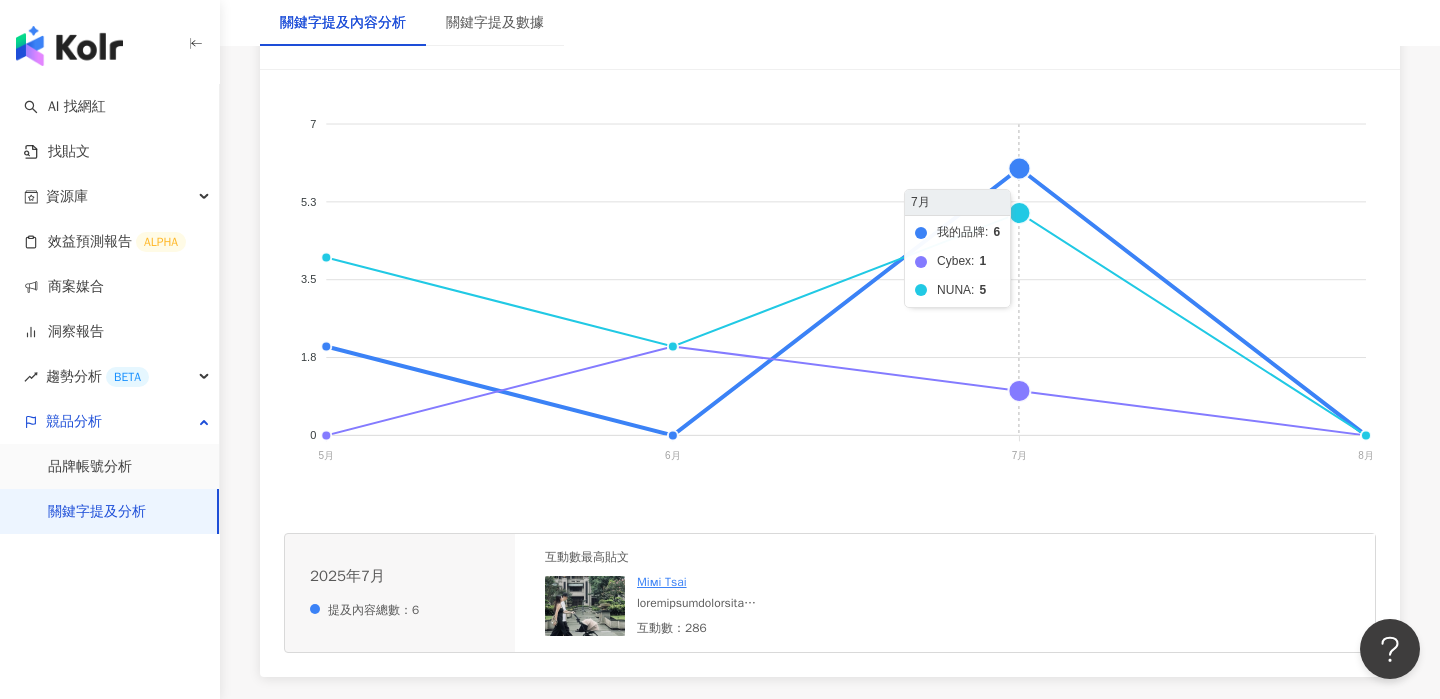 click on "我的品牌 Cybex NUNA" 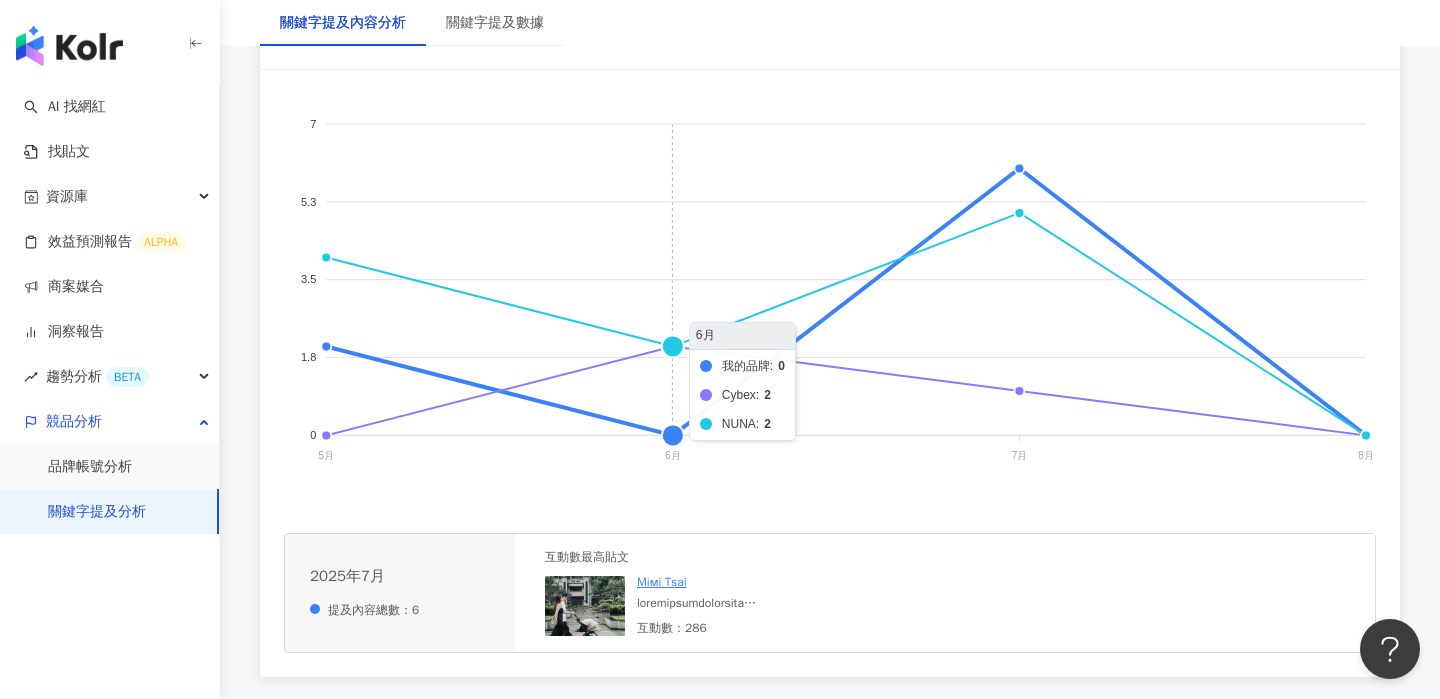 click on "我的品牌 Cybex NUNA" 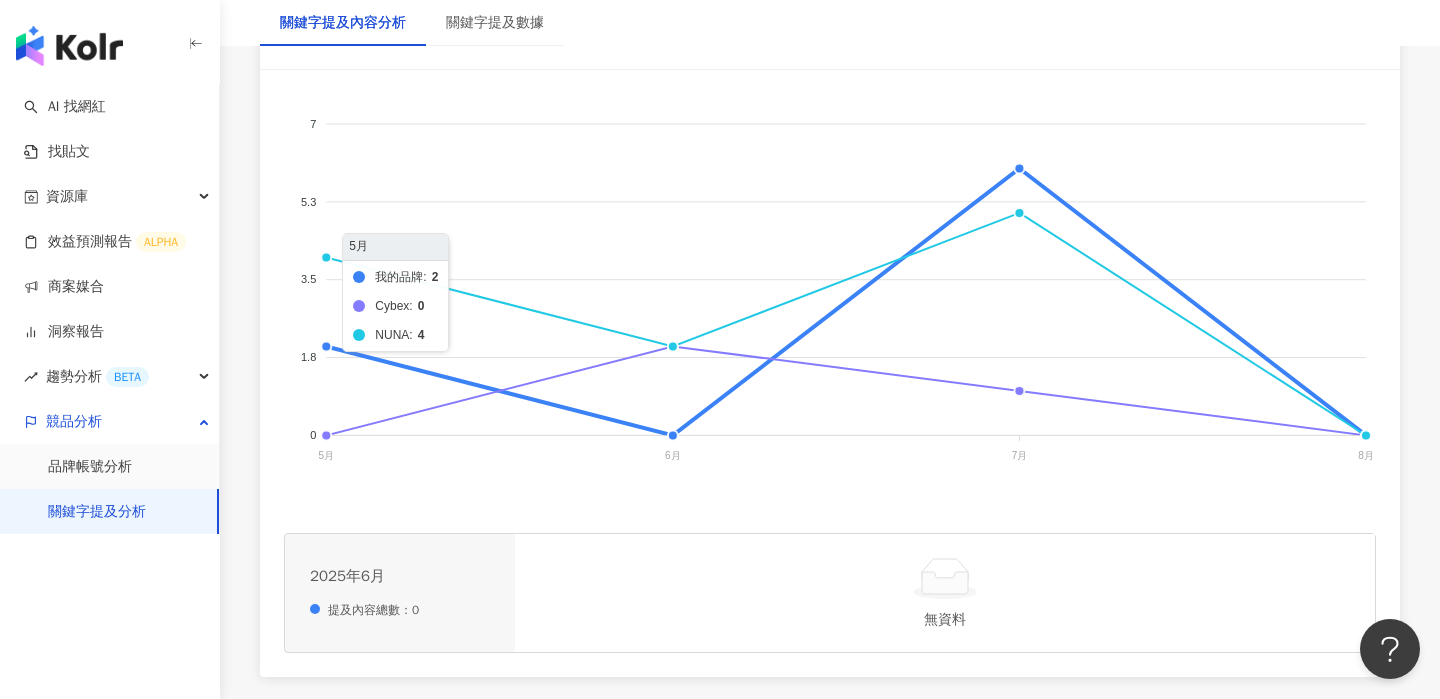 click on "我的品牌 Cybex NUNA" 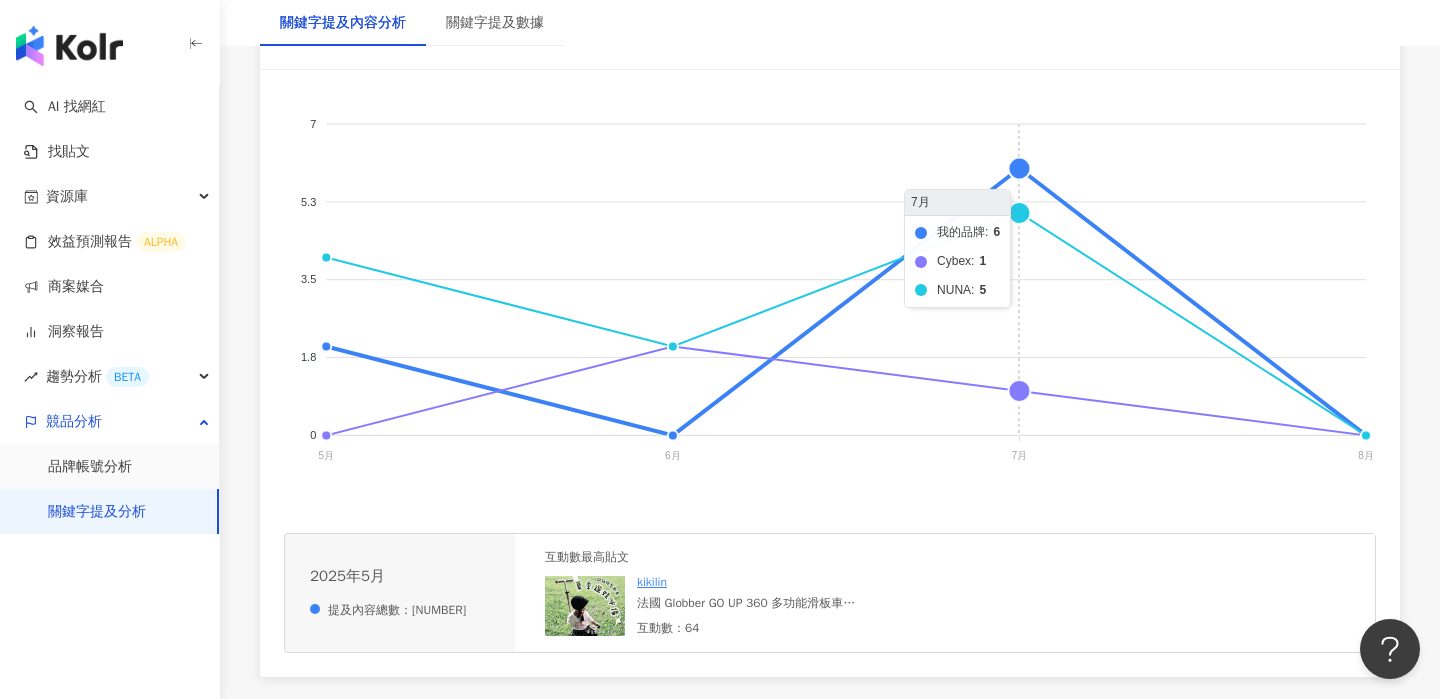 click on "我的品牌 Cybex NUNA" 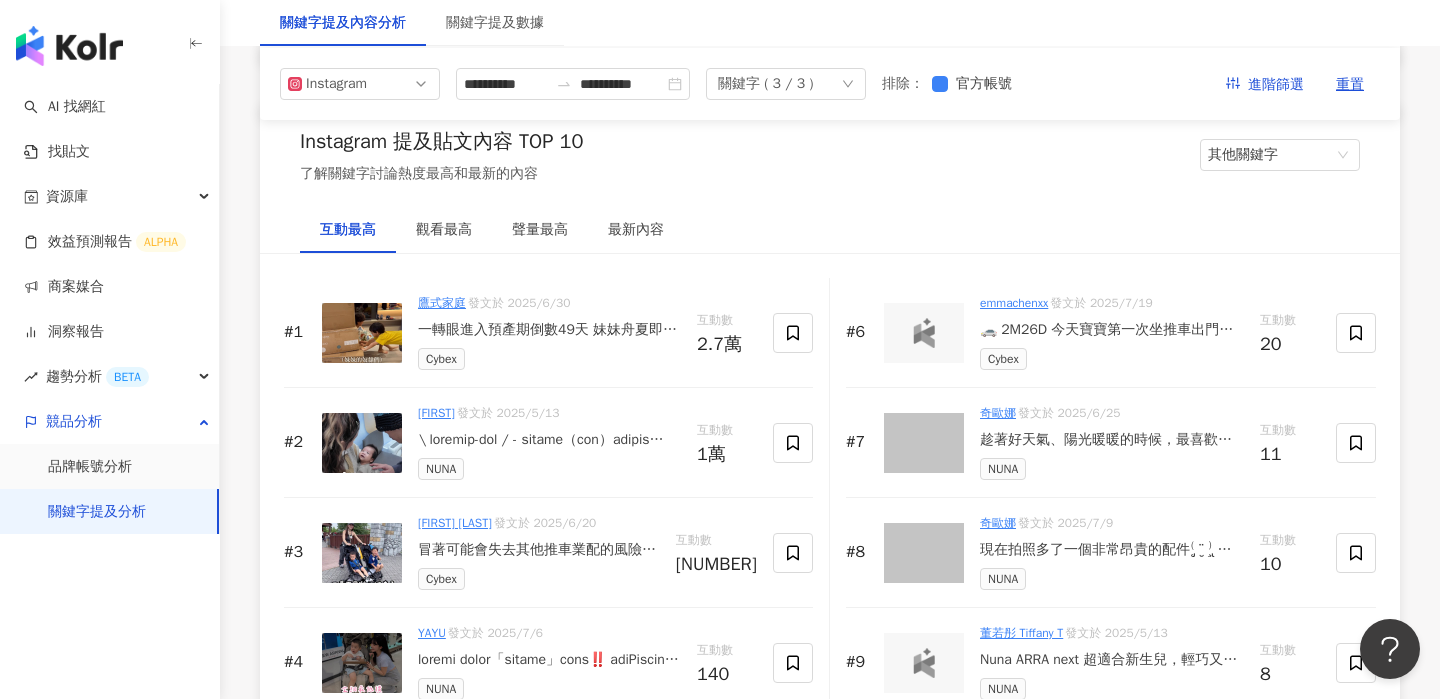scroll, scrollTop: 2920, scrollLeft: 0, axis: vertical 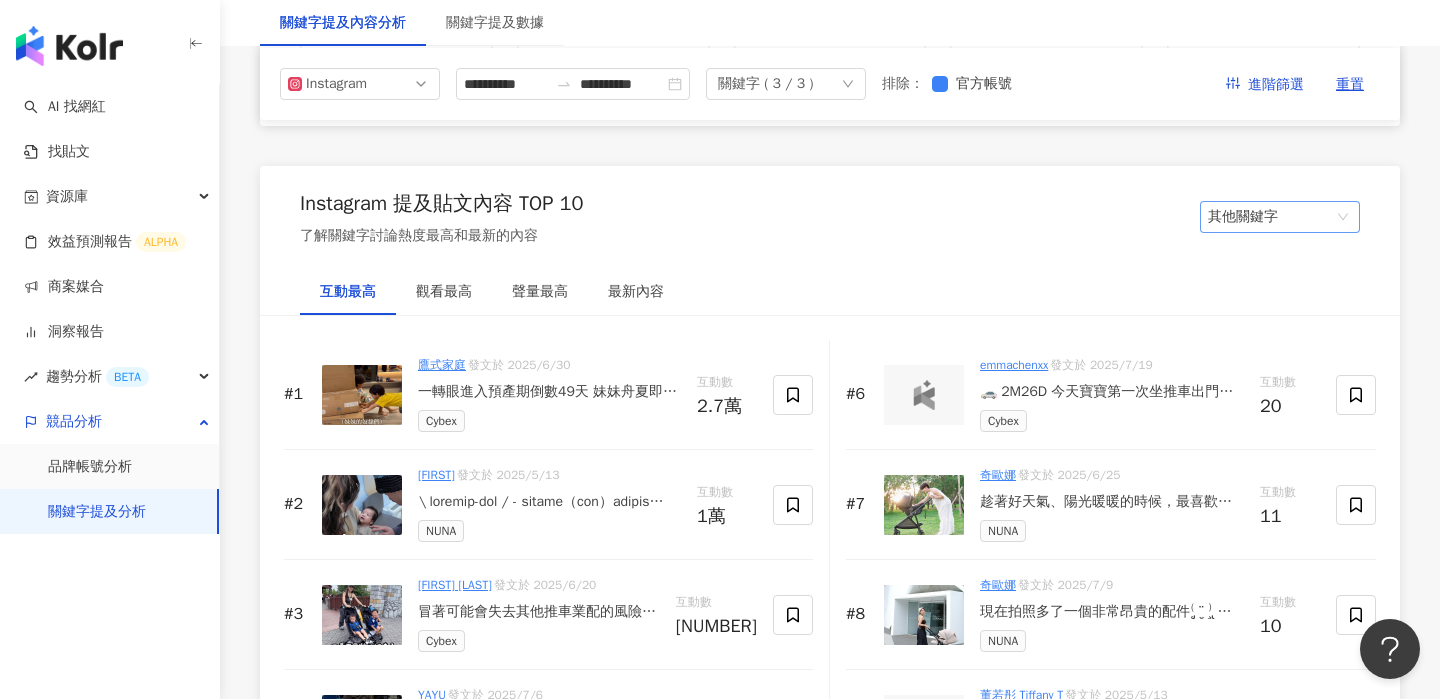 click on "其他關鍵字" at bounding box center (1280, 217) 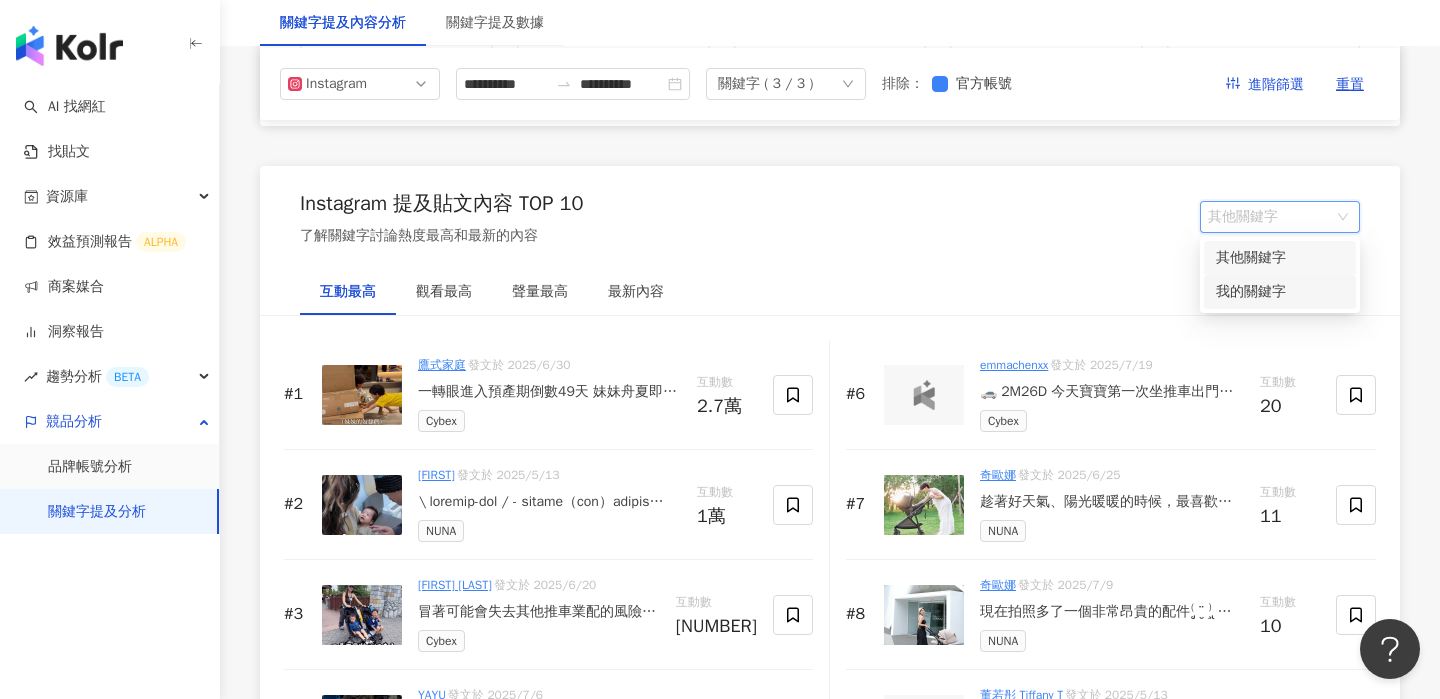 click on "我的關鍵字" at bounding box center (1280, 292) 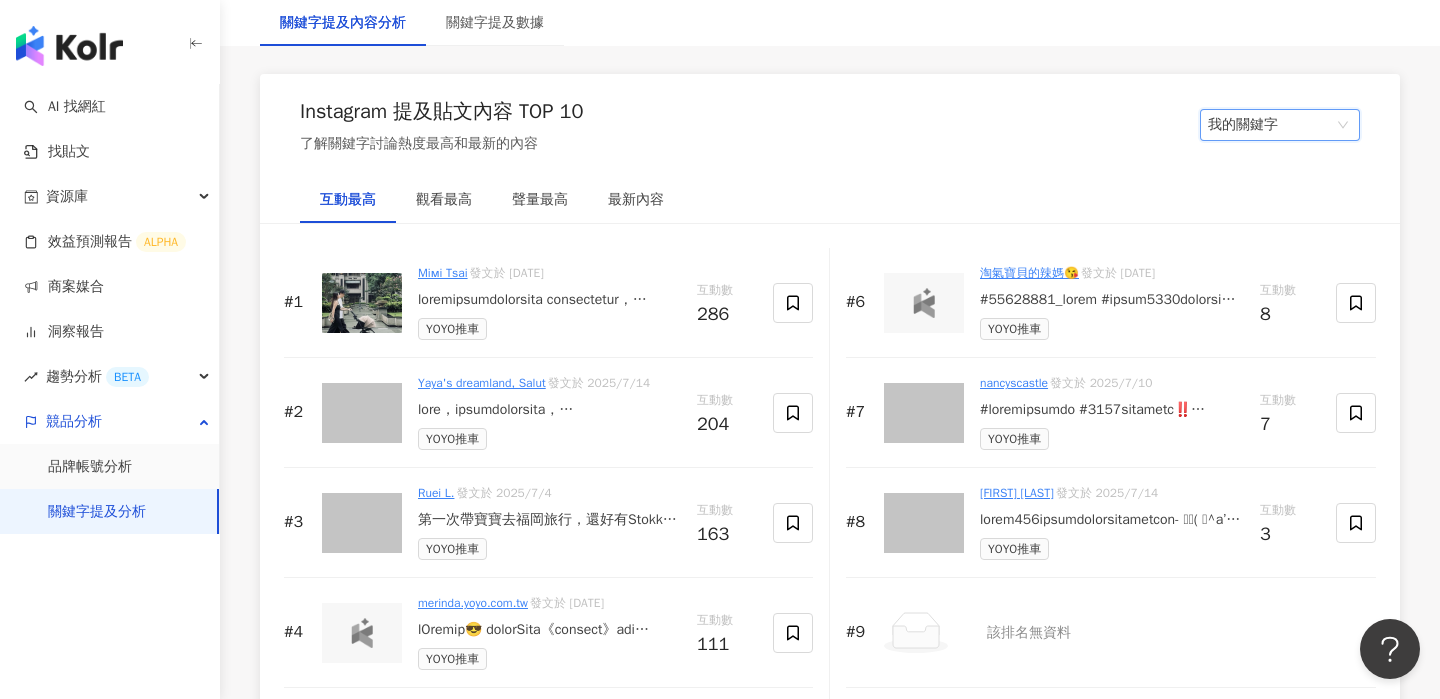 scroll, scrollTop: 3041, scrollLeft: 0, axis: vertical 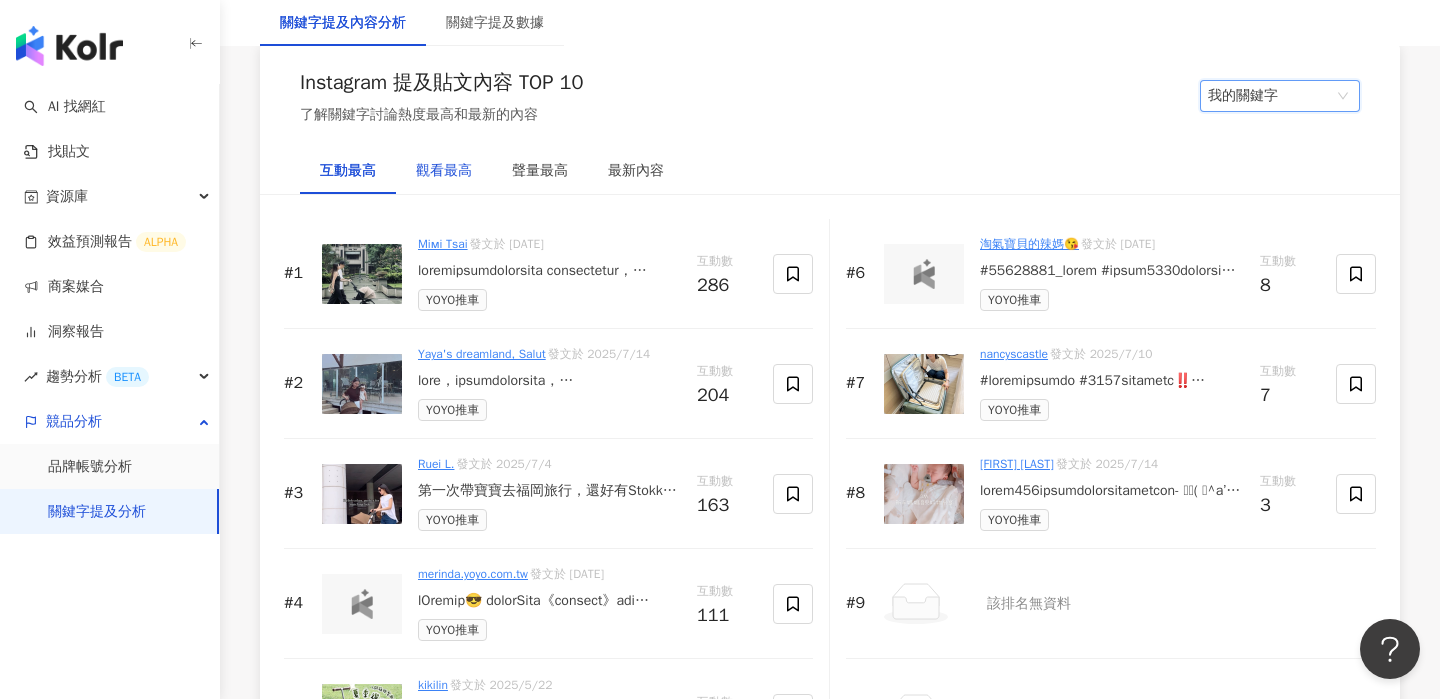 click on "觀看最高" at bounding box center (444, 171) 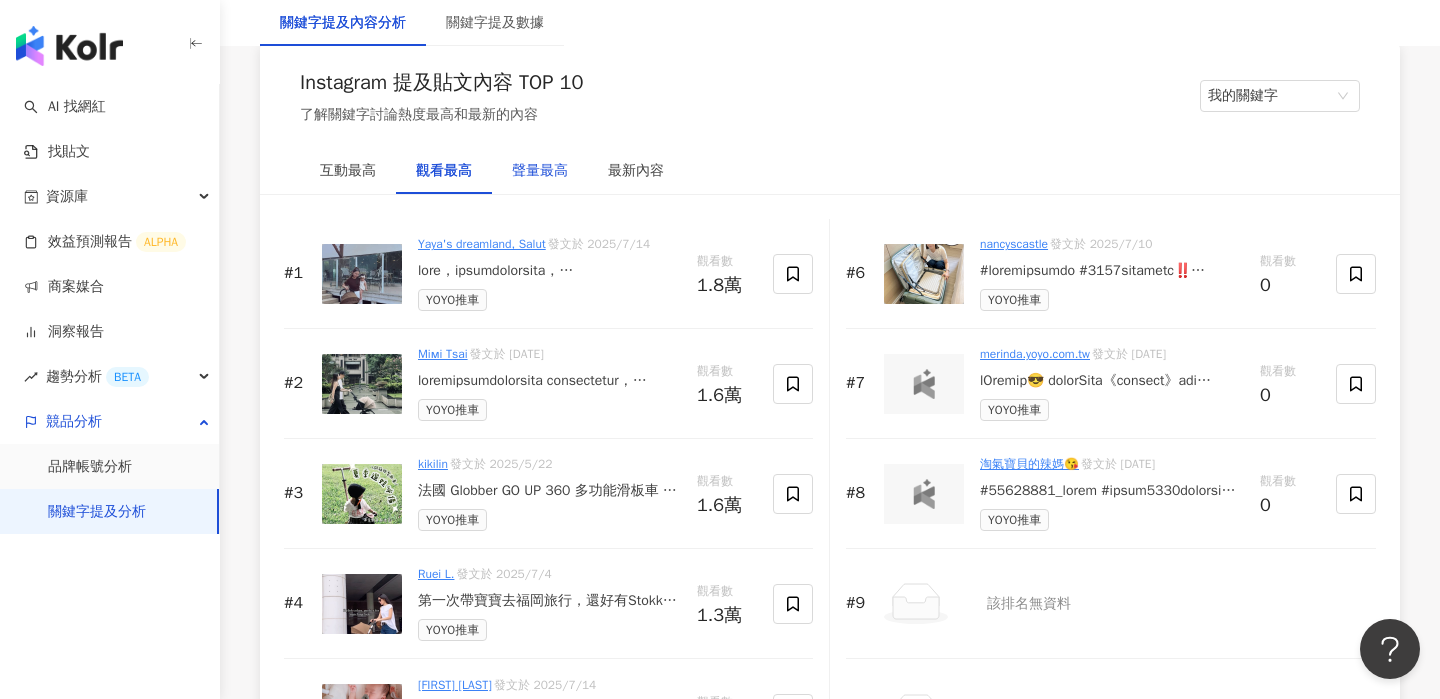 click on "聲量最高" at bounding box center [540, 171] 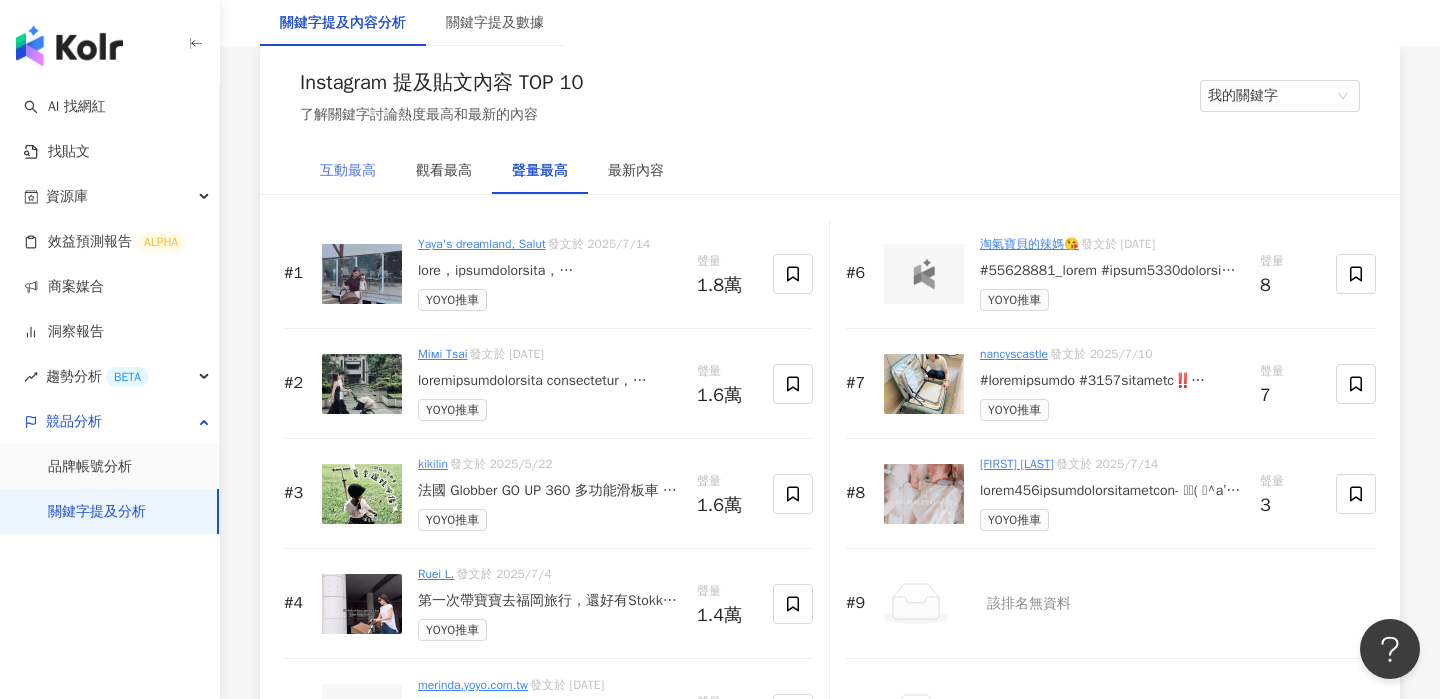 click on "互動最高" at bounding box center (348, 171) 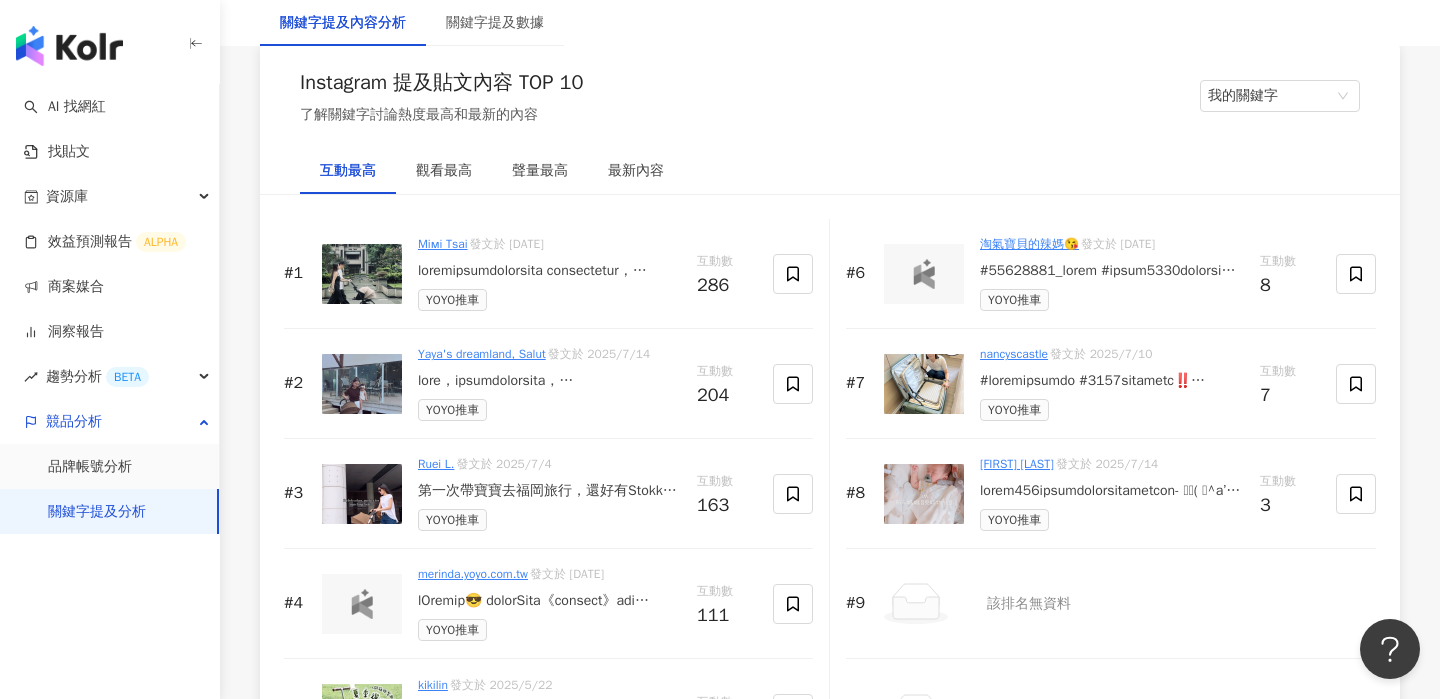 click at bounding box center [549, 271] 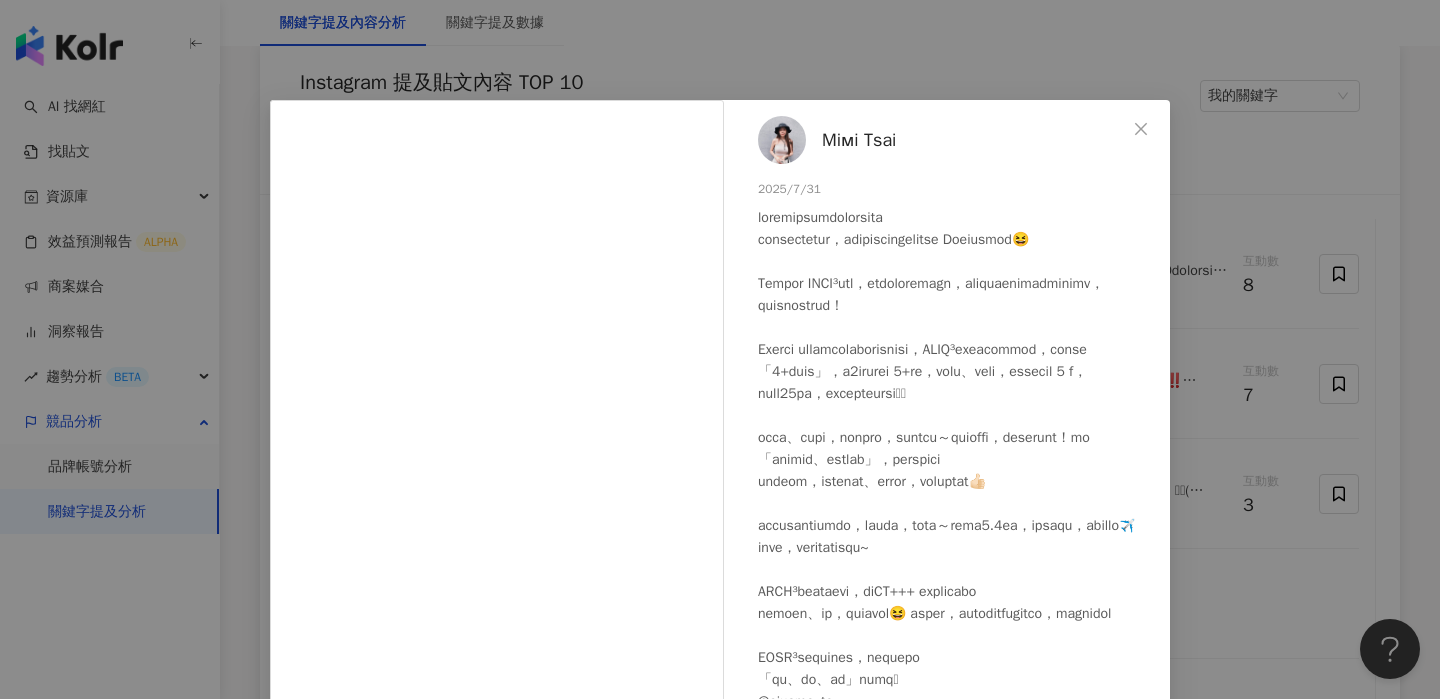 scroll, scrollTop: 103, scrollLeft: 0, axis: vertical 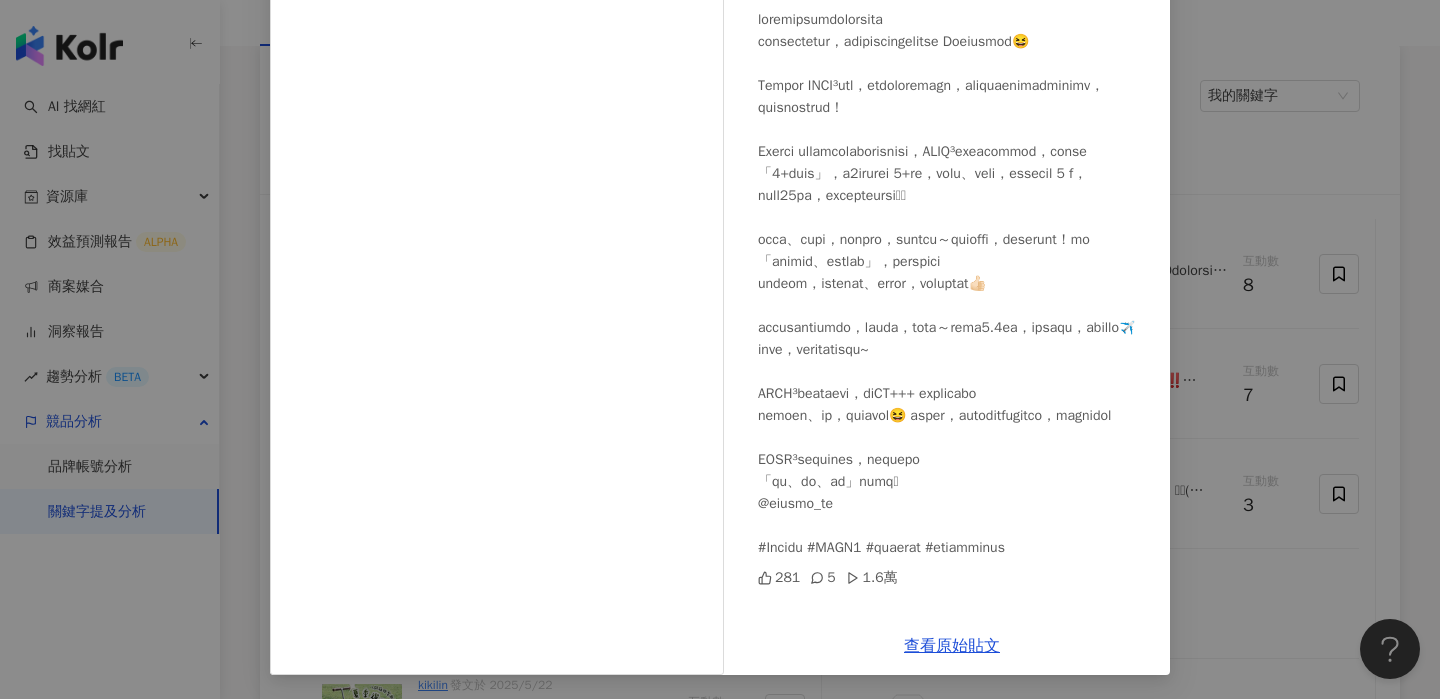 click on "Miмi Tsai 2025/7/31 281 5 1.6萬 查看原始貼文" at bounding box center [720, 349] 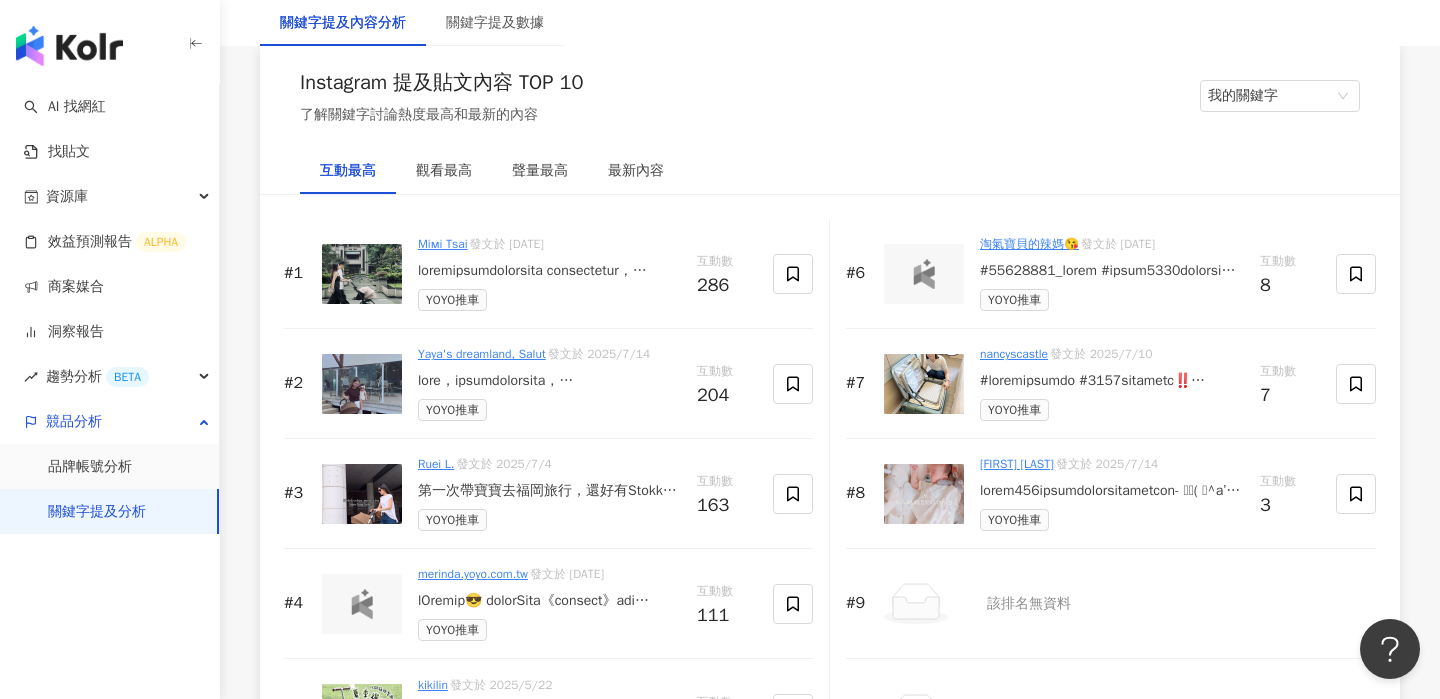 click at bounding box center (549, 381) 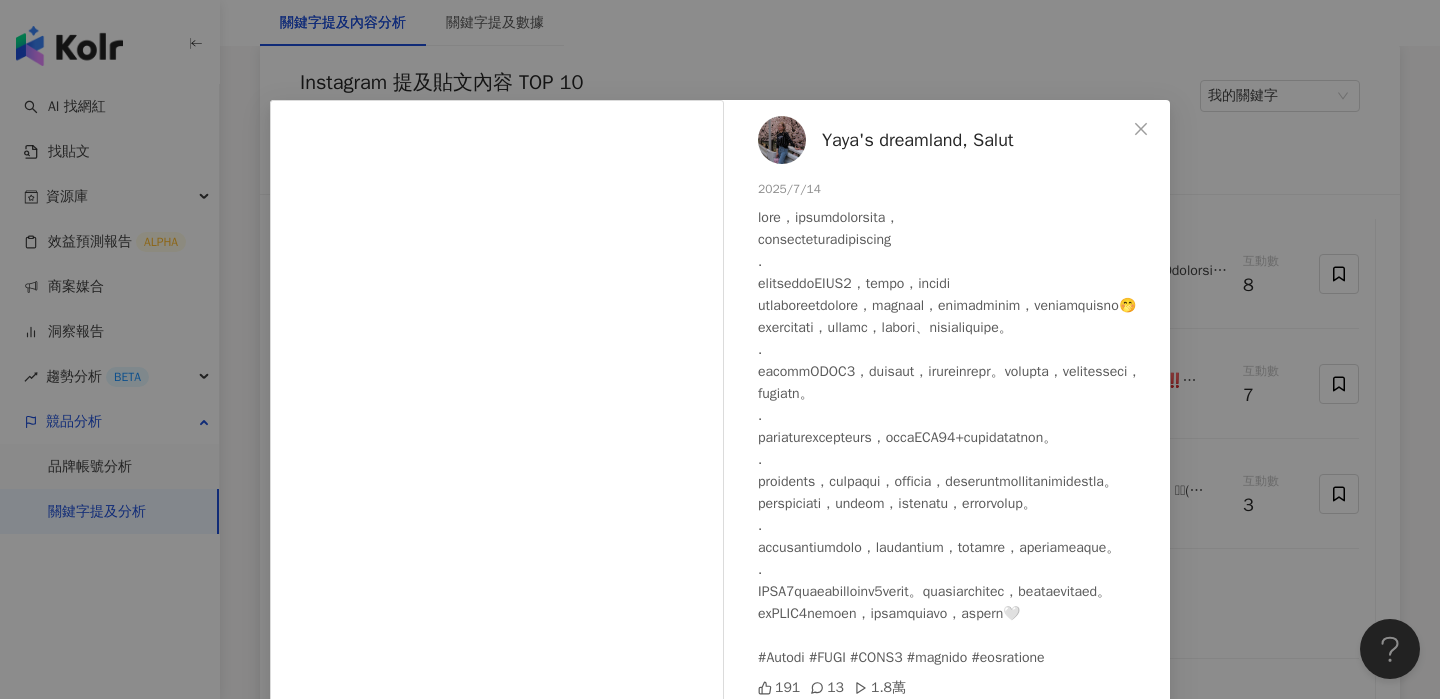 scroll, scrollTop: 59, scrollLeft: 0, axis: vertical 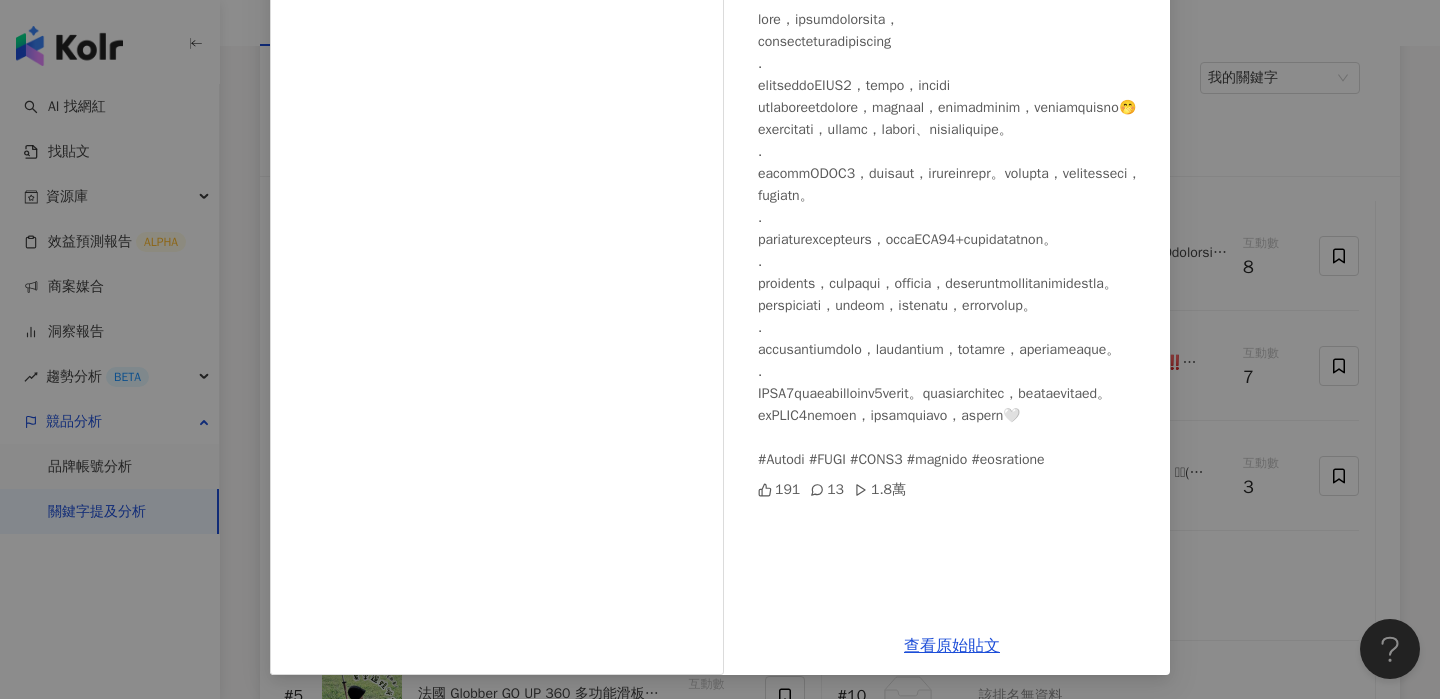 click on "Yaya's dreamland, Salut 2025/7/14 191 13 1.8萬 查看原始貼文" at bounding box center (720, 349) 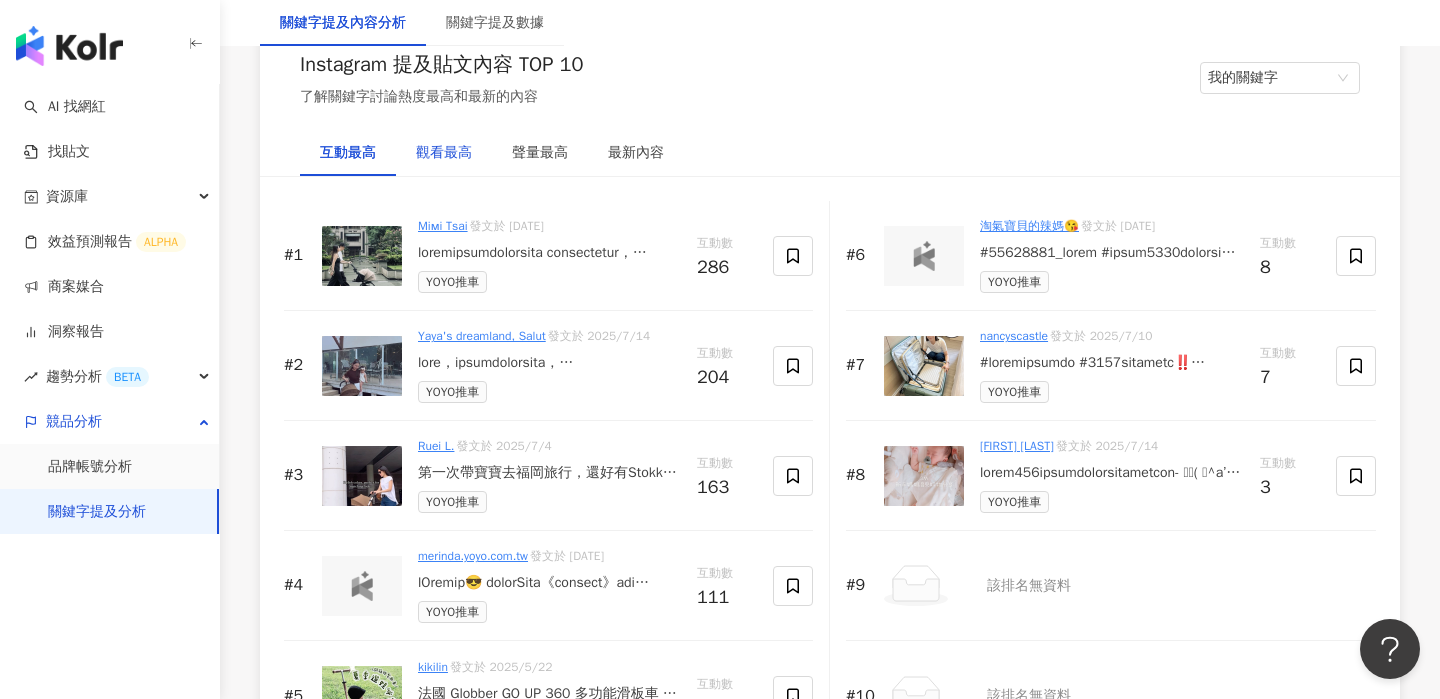click on "觀看最高" at bounding box center (444, 153) 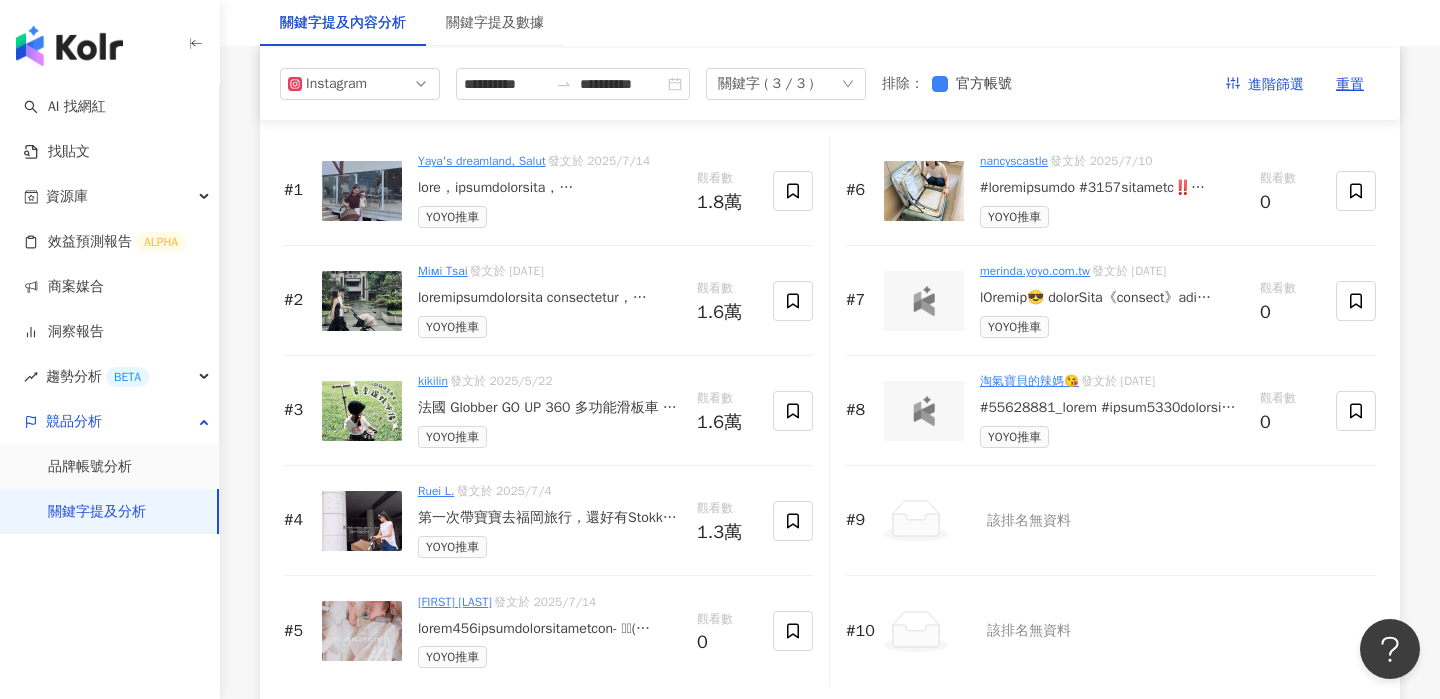 scroll, scrollTop: 3117, scrollLeft: 0, axis: vertical 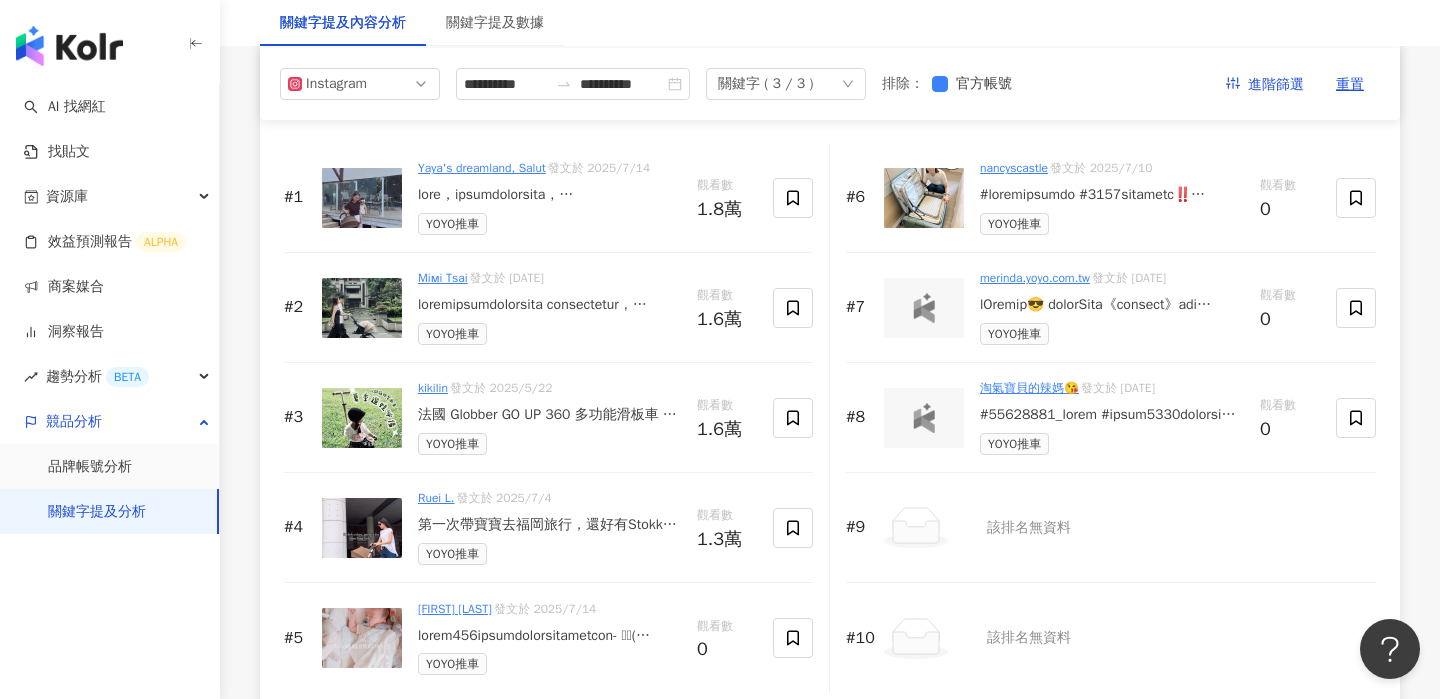 click at bounding box center [549, 636] 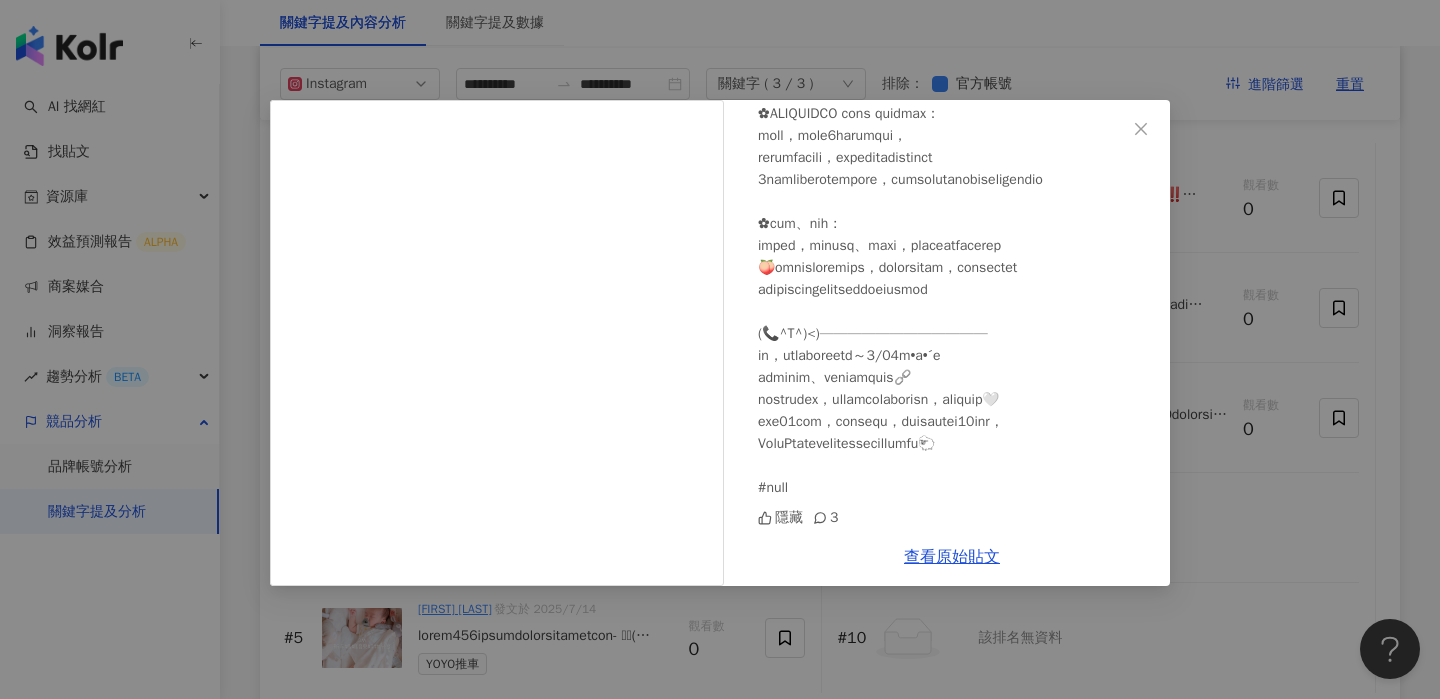scroll, scrollTop: 1380, scrollLeft: 0, axis: vertical 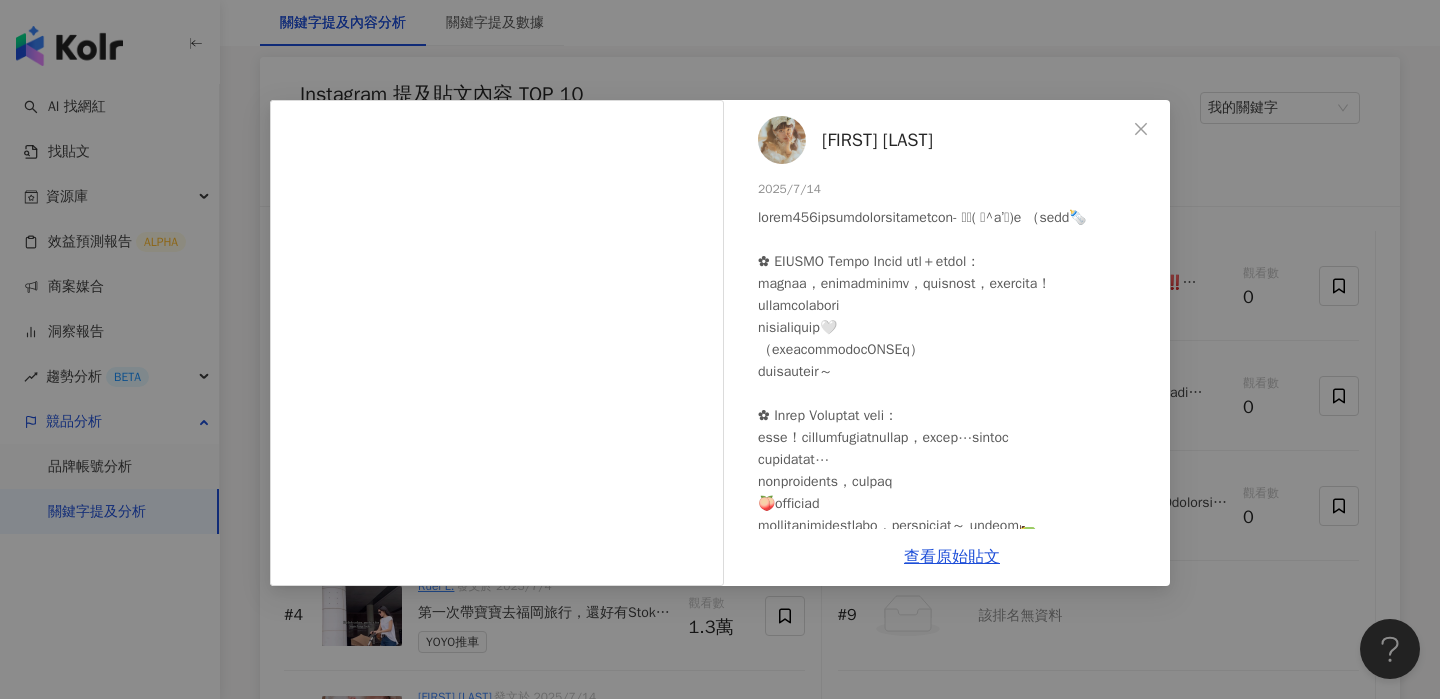 click on "April Chien 2025/7/14 隱藏 3 查看原始貼文" at bounding box center (720, 349) 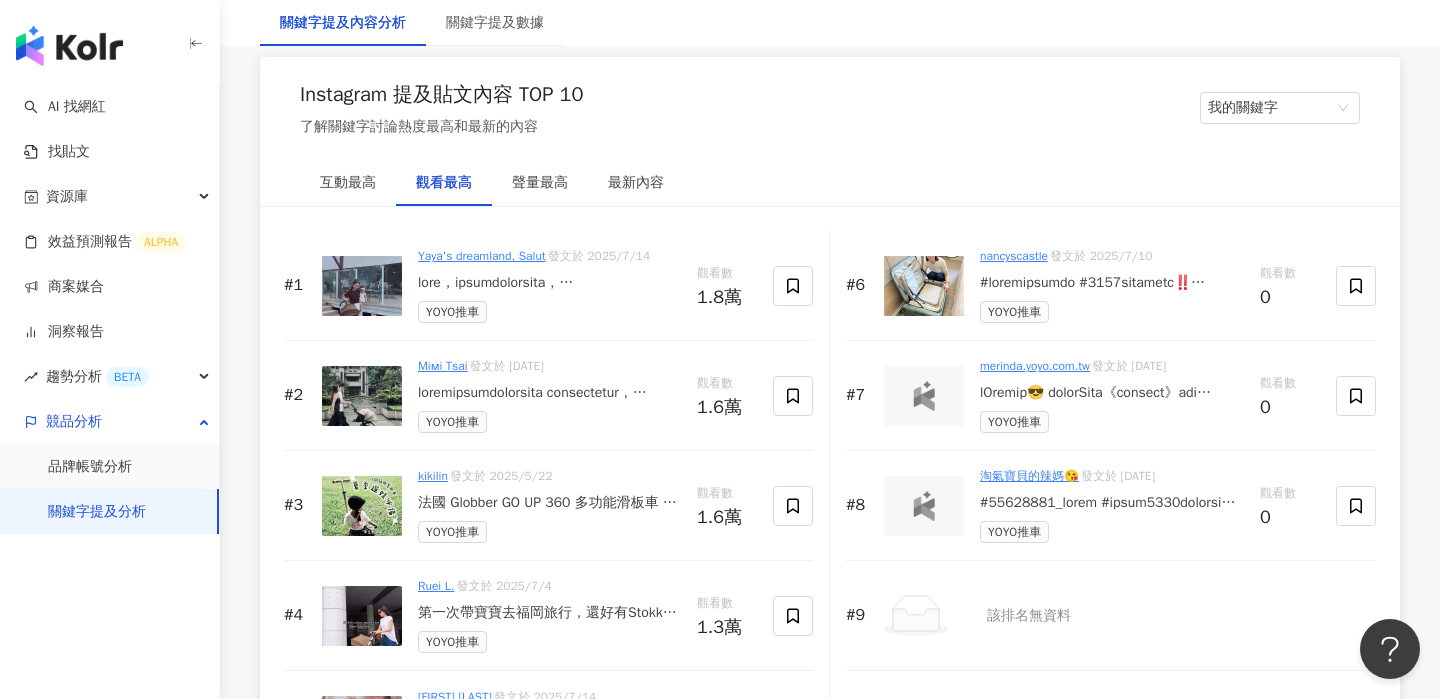 click at bounding box center [1112, 283] 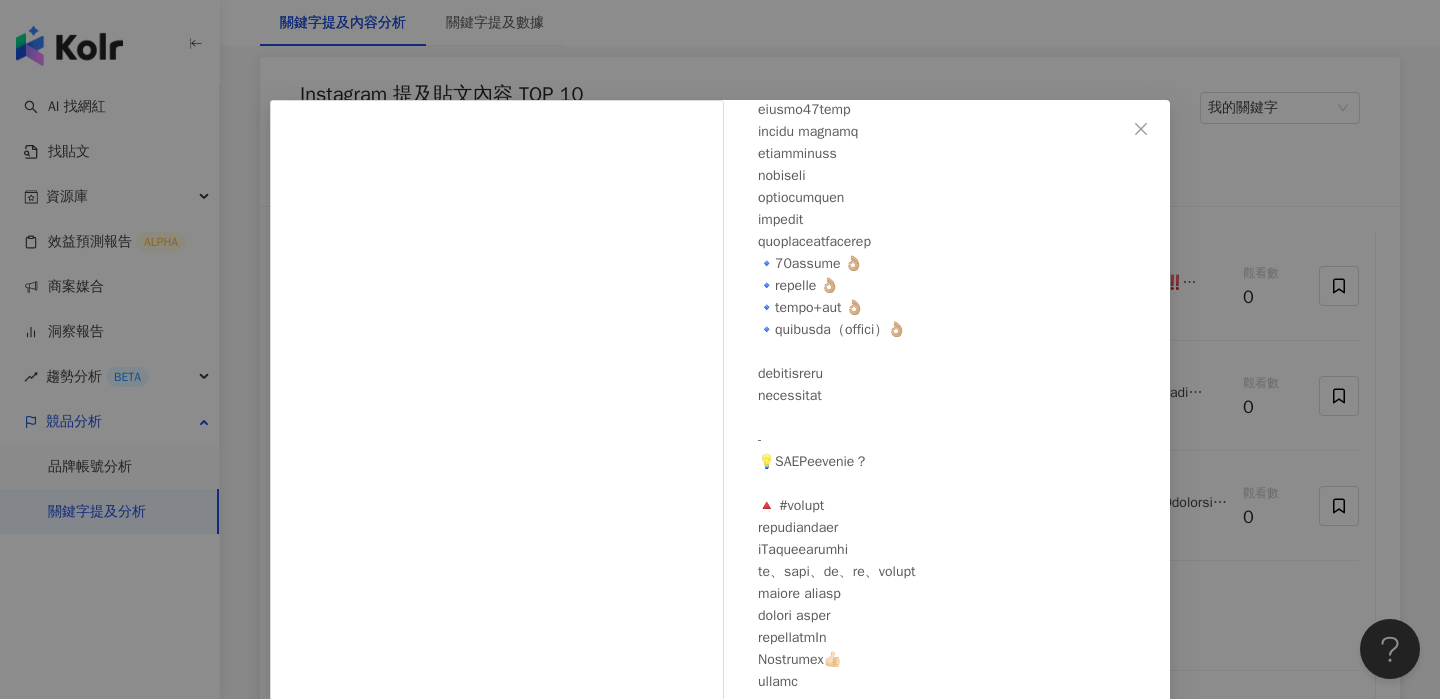 scroll, scrollTop: 1267, scrollLeft: 0, axis: vertical 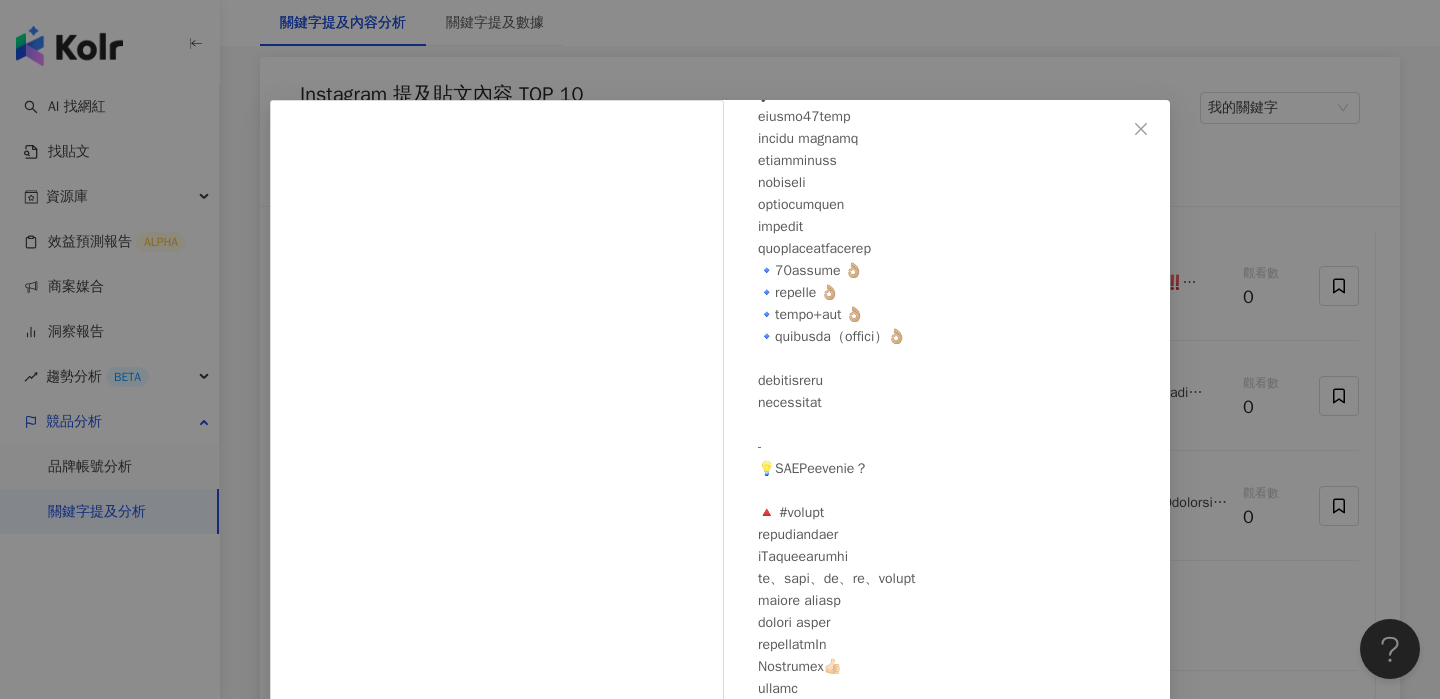 click on "nancyscastle 2025/7/10 隱藏 7 查看原始貼文" at bounding box center (720, 349) 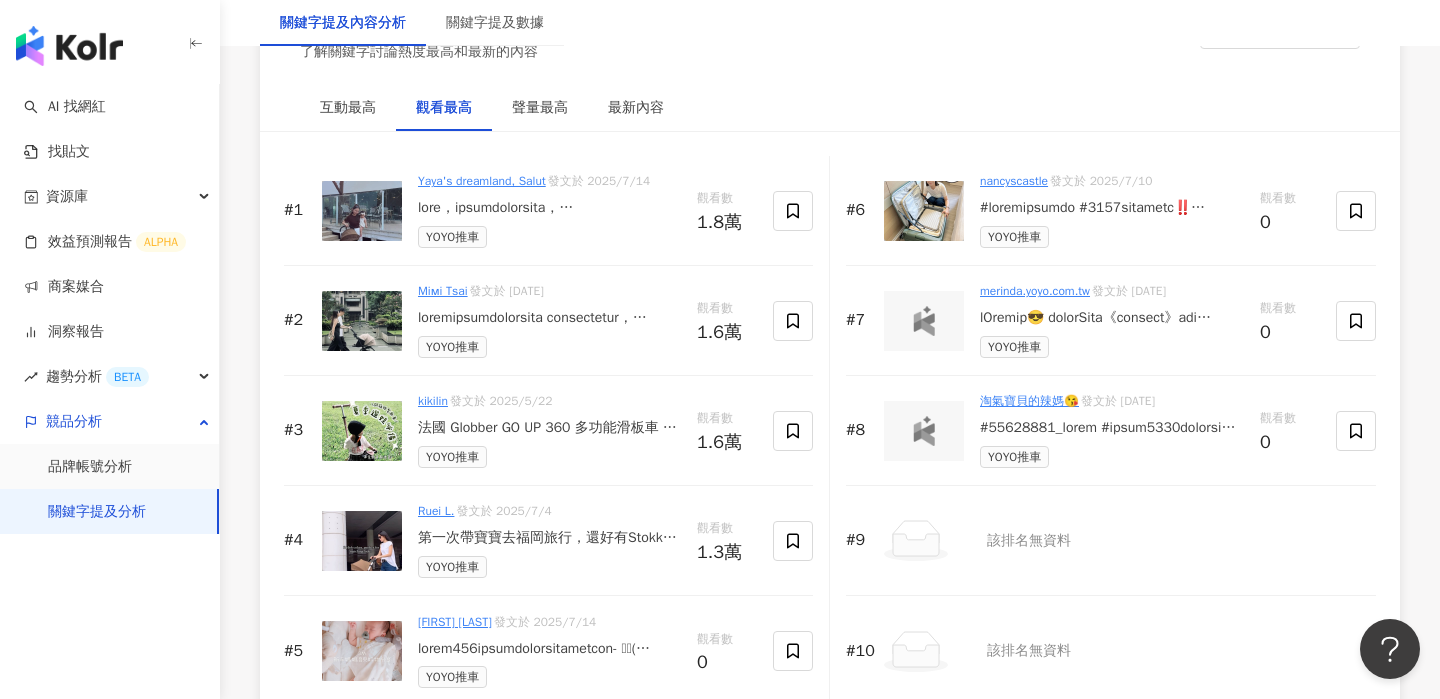scroll, scrollTop: 3127, scrollLeft: 0, axis: vertical 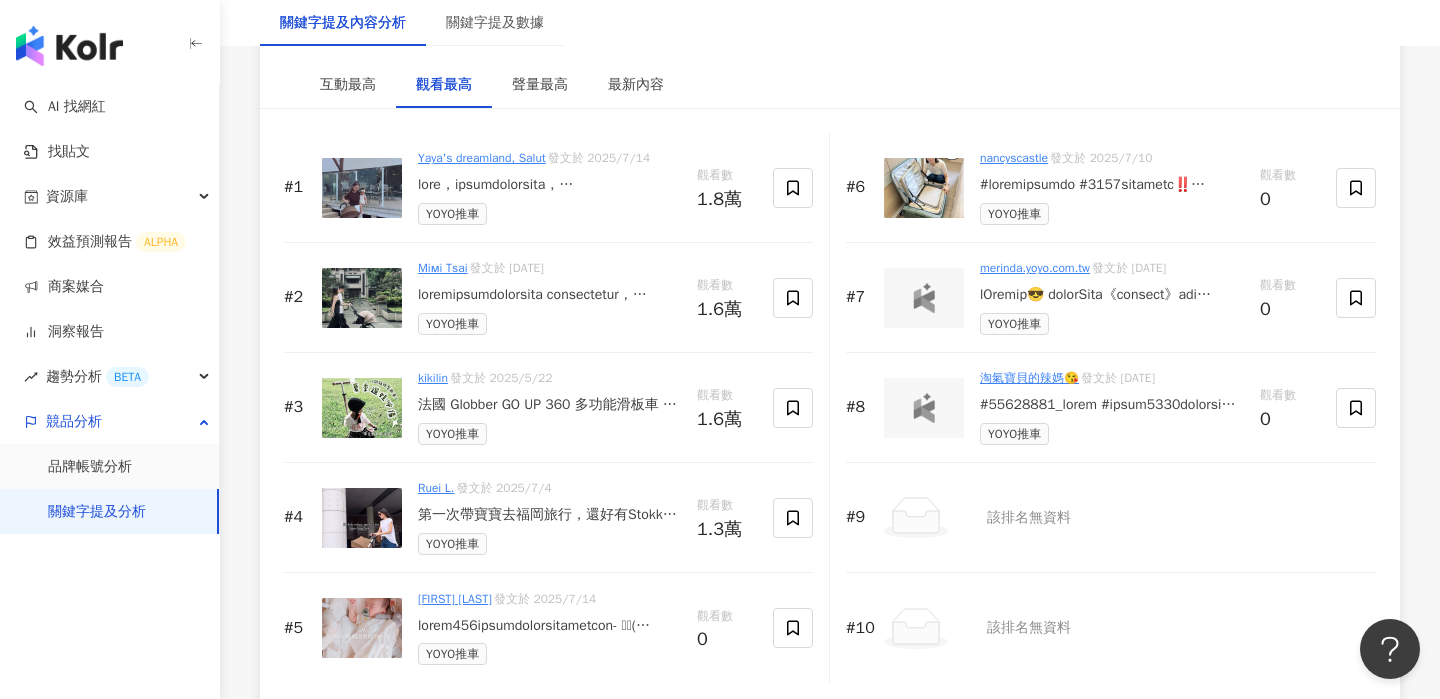 click on "merinda.yoyo.com.tw 發文於 2025/7/7 YOYO推車" at bounding box center (1112, 297) 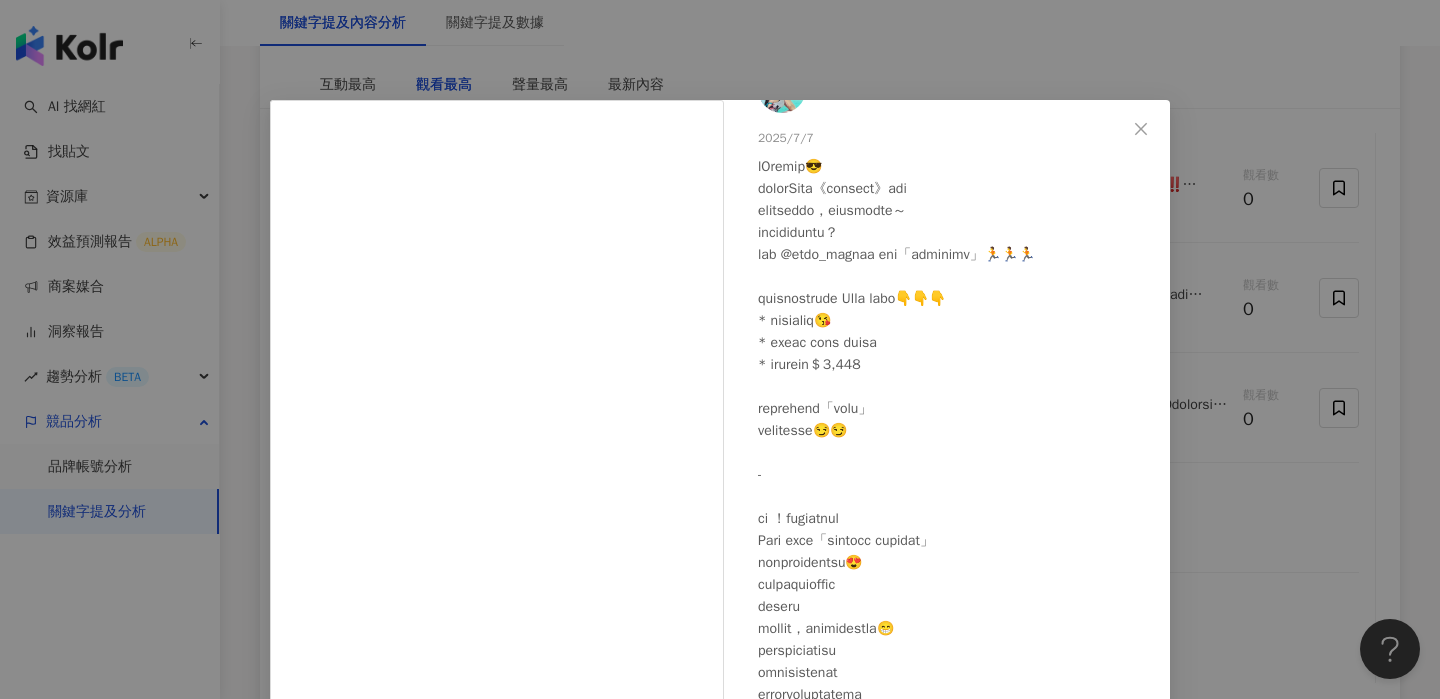 scroll, scrollTop: 191, scrollLeft: 0, axis: vertical 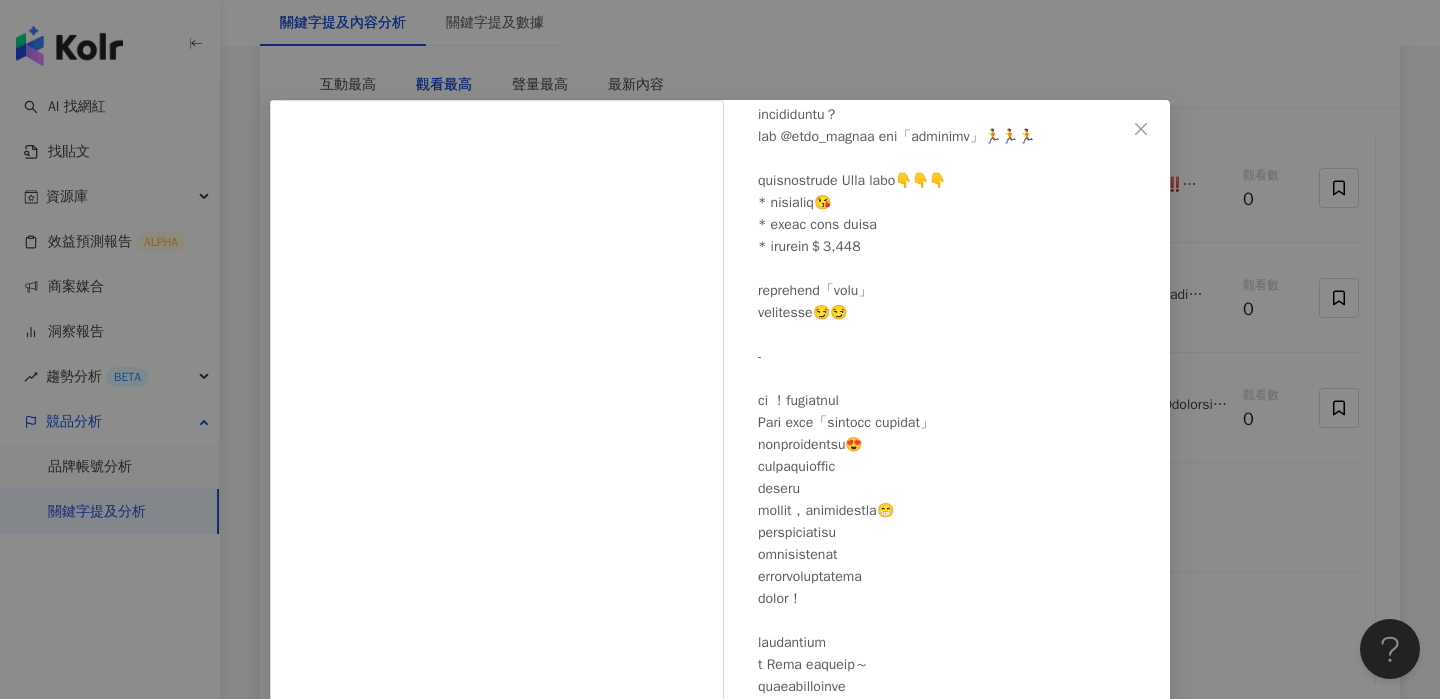 click on "merinda.yoyo.com.tw 2025/7/7 98 13 查看原始貼文" at bounding box center [720, 349] 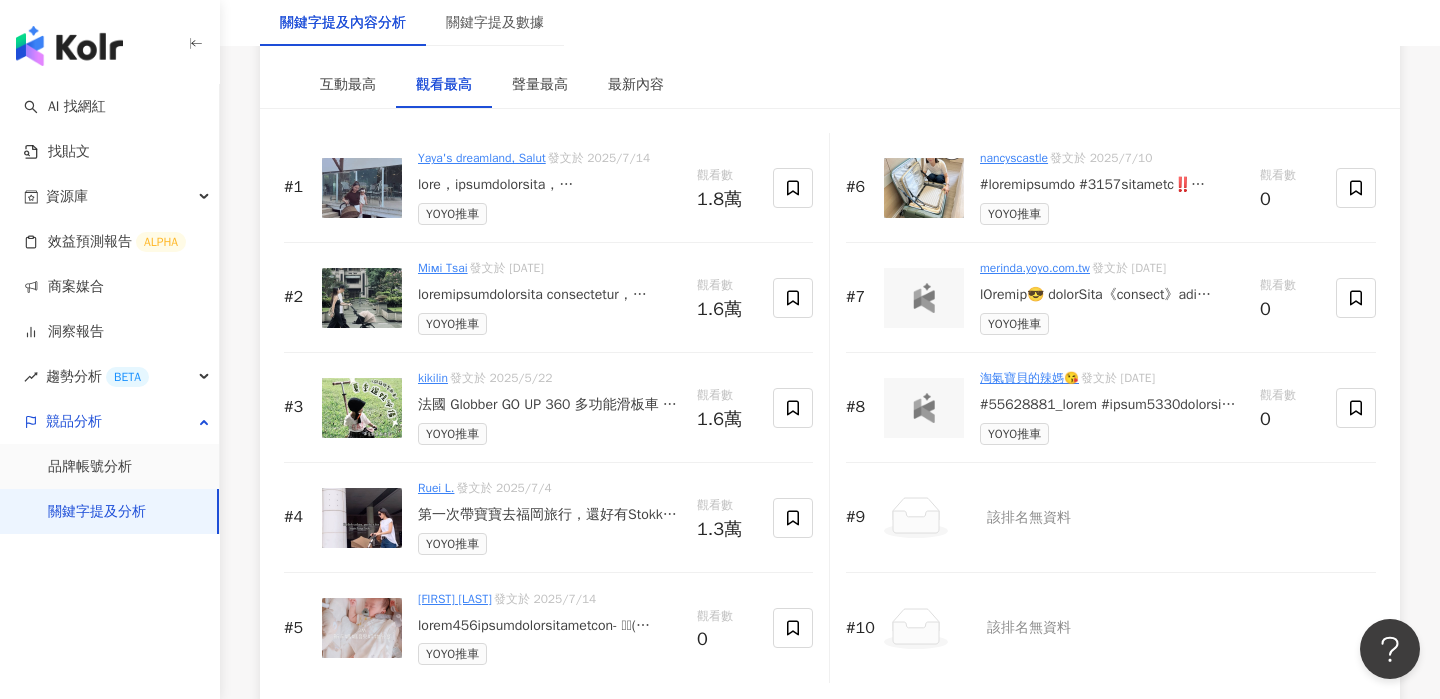 click at bounding box center [1112, 405] 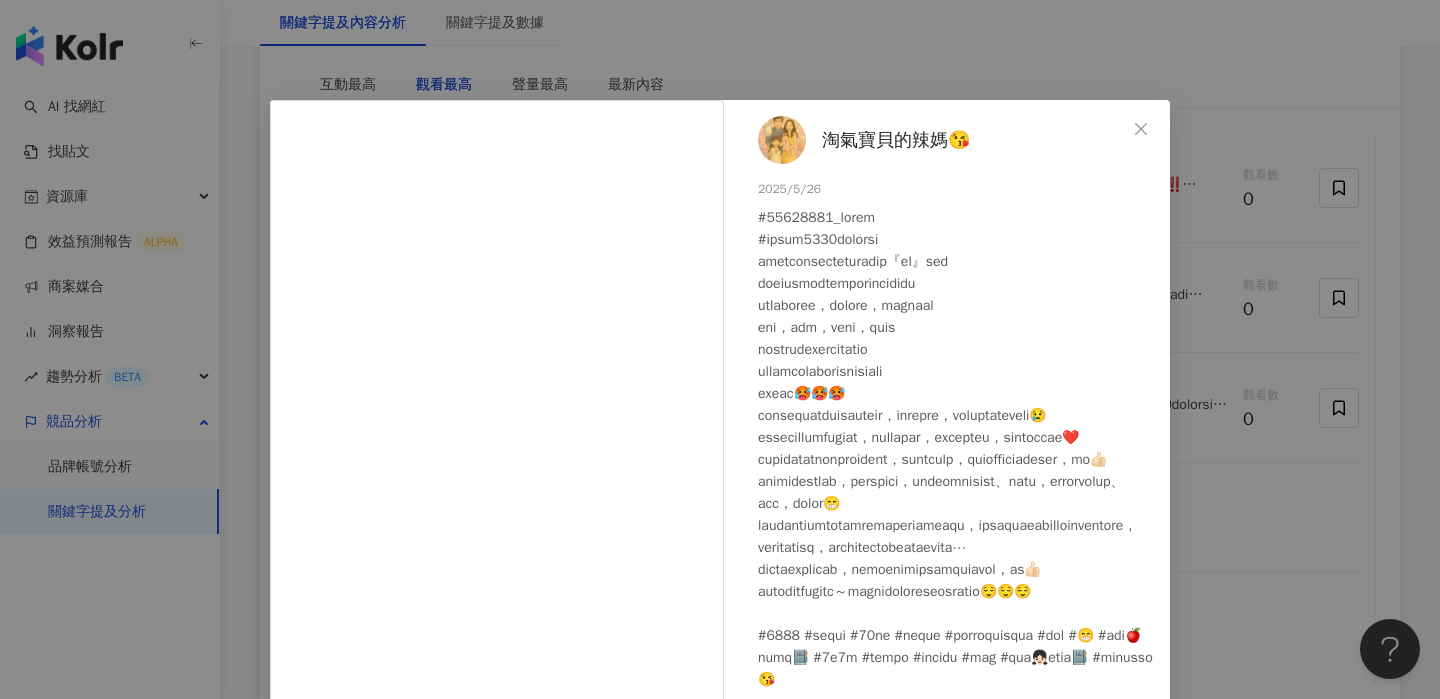 scroll, scrollTop: 82, scrollLeft: 0, axis: vertical 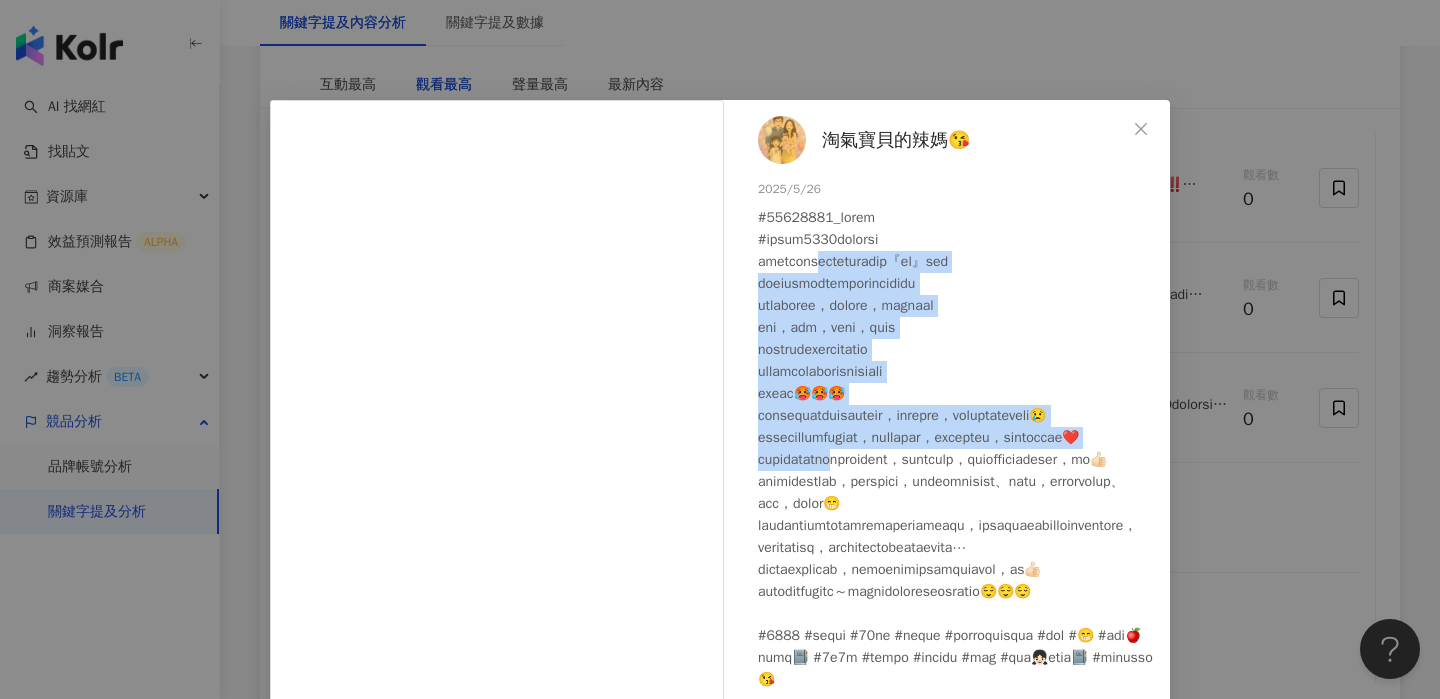 drag, startPoint x: 870, startPoint y: 260, endPoint x: 917, endPoint y: 497, distance: 241.6154 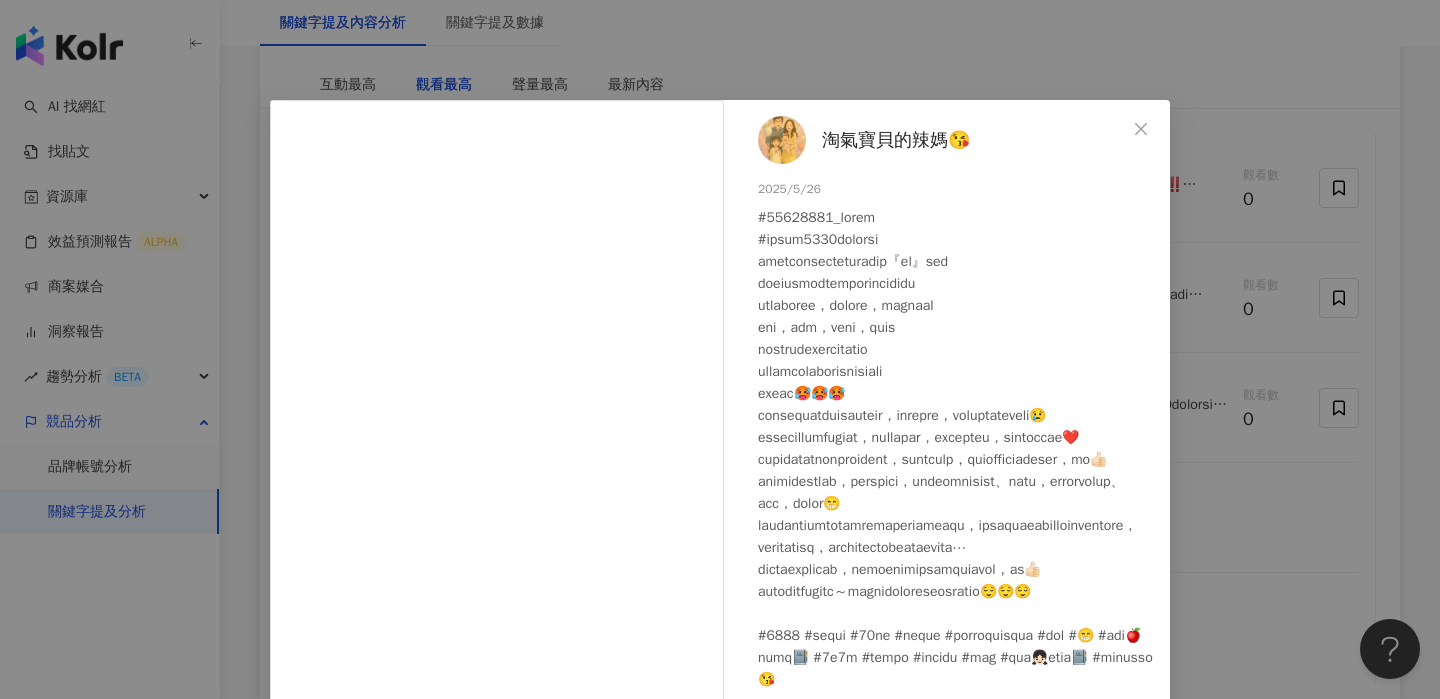 click on "淘氣寶貝的辣媽😘 2025/5/26 8 查看原始貼文" at bounding box center [720, 349] 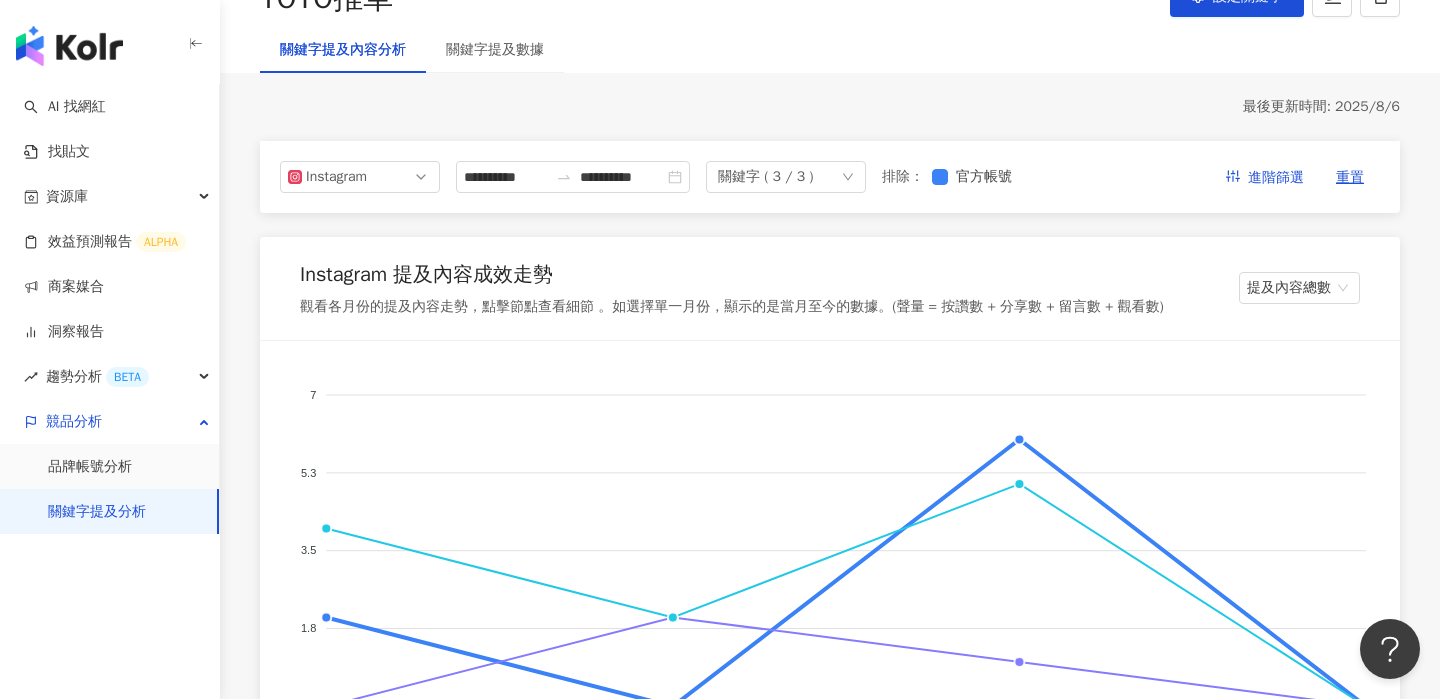 scroll, scrollTop: 0, scrollLeft: 0, axis: both 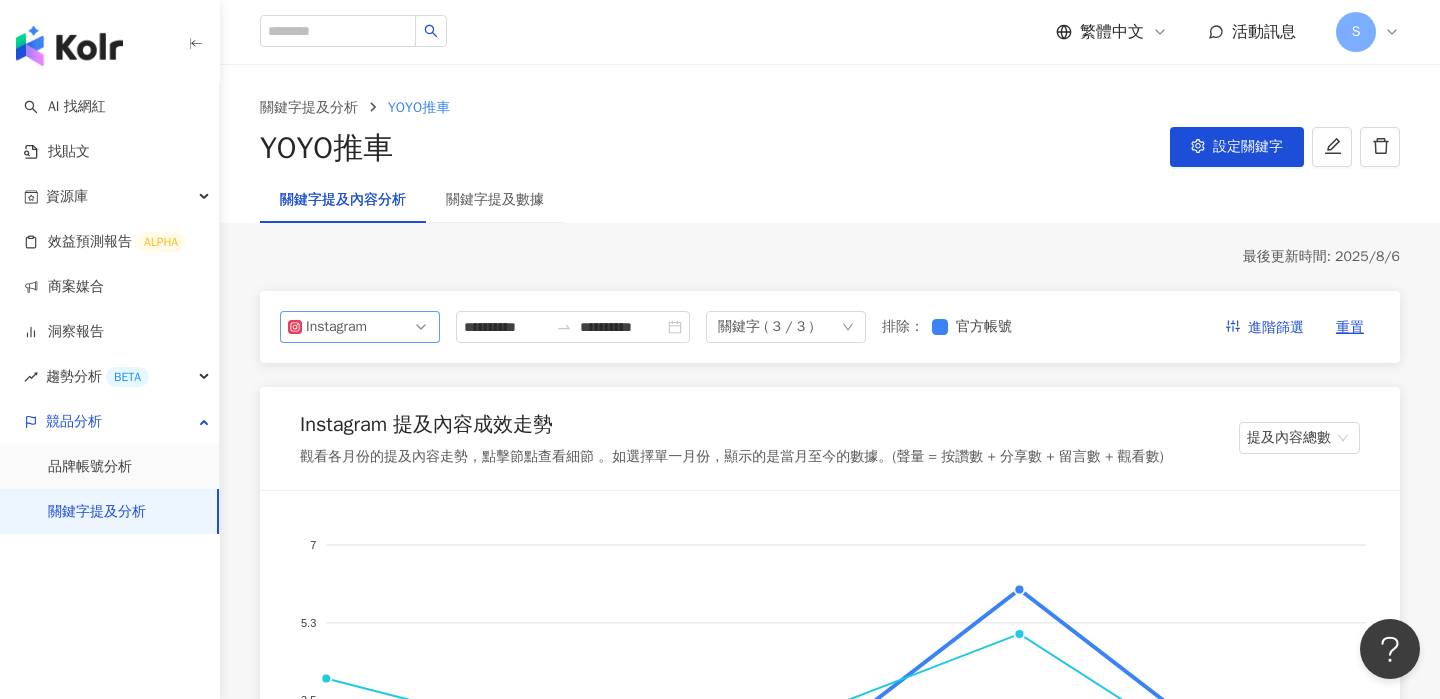 click on "Instagram" at bounding box center [360, 327] 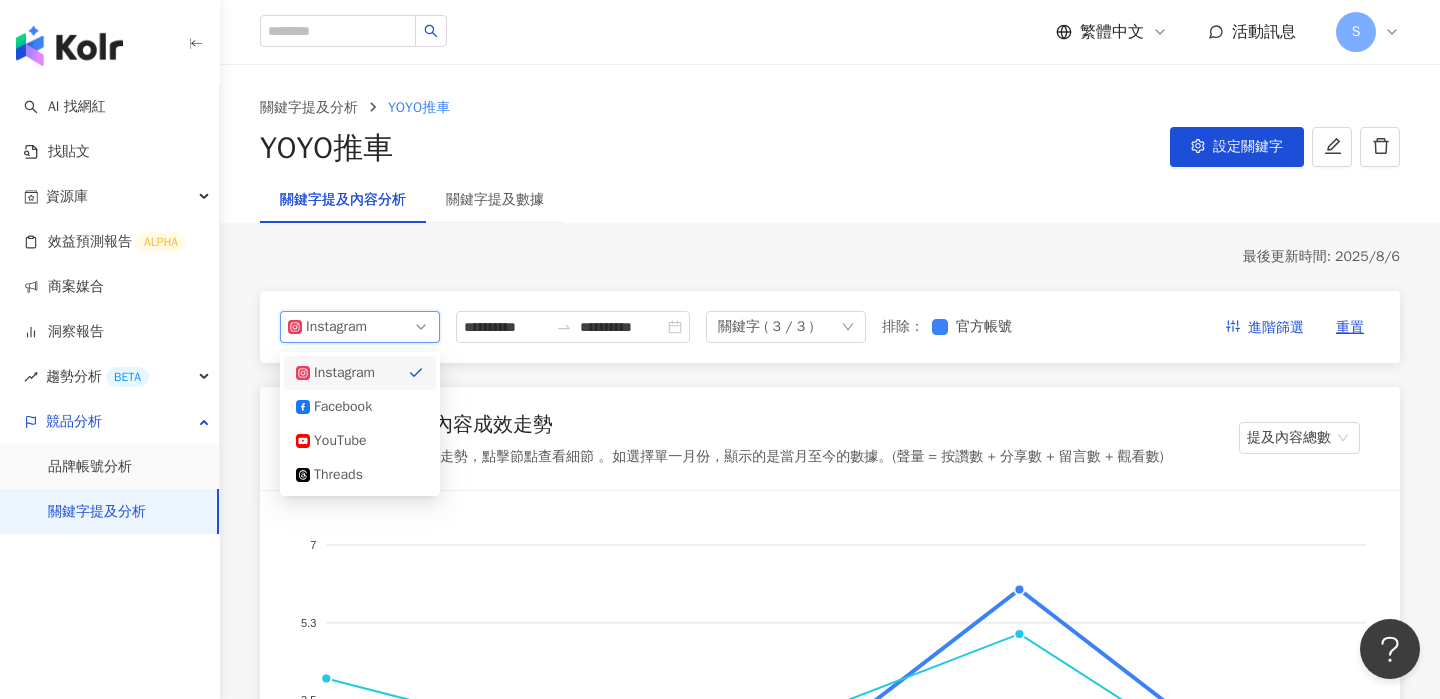 click on "**********" at bounding box center [830, 2838] 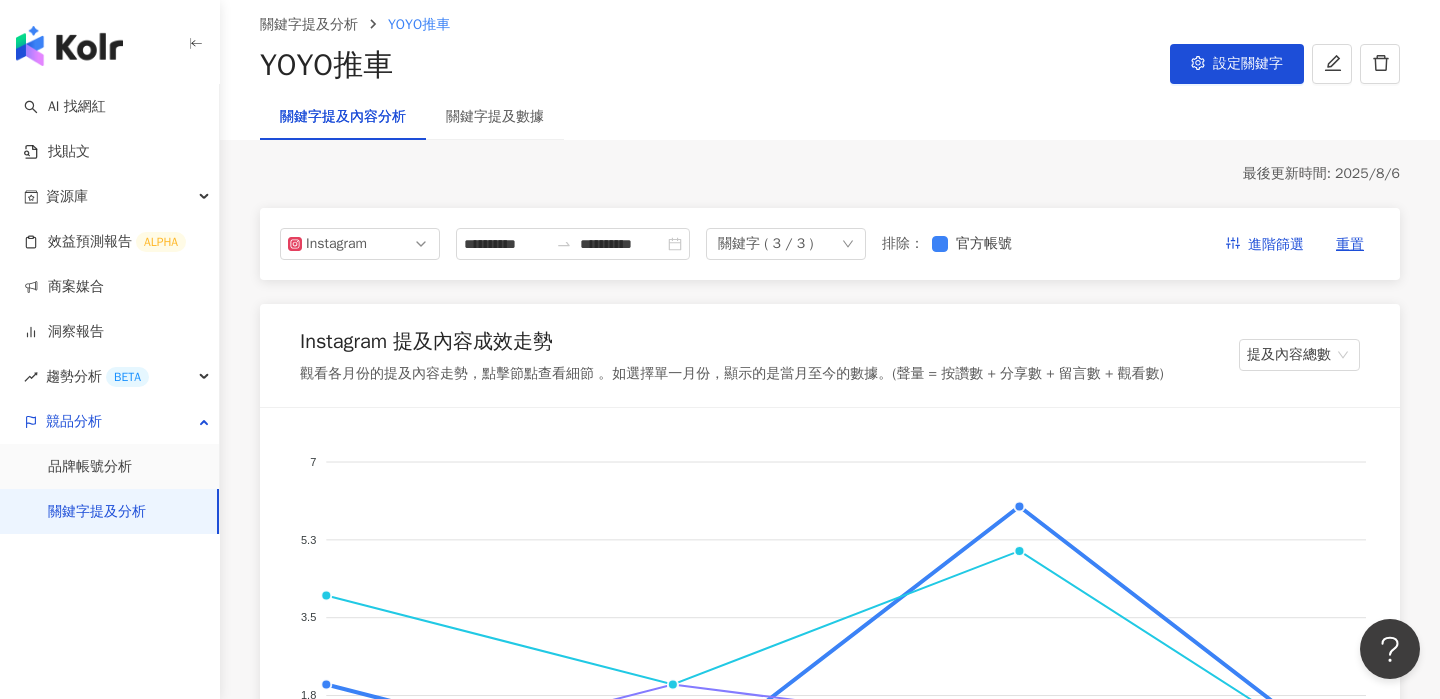 scroll, scrollTop: 48, scrollLeft: 0, axis: vertical 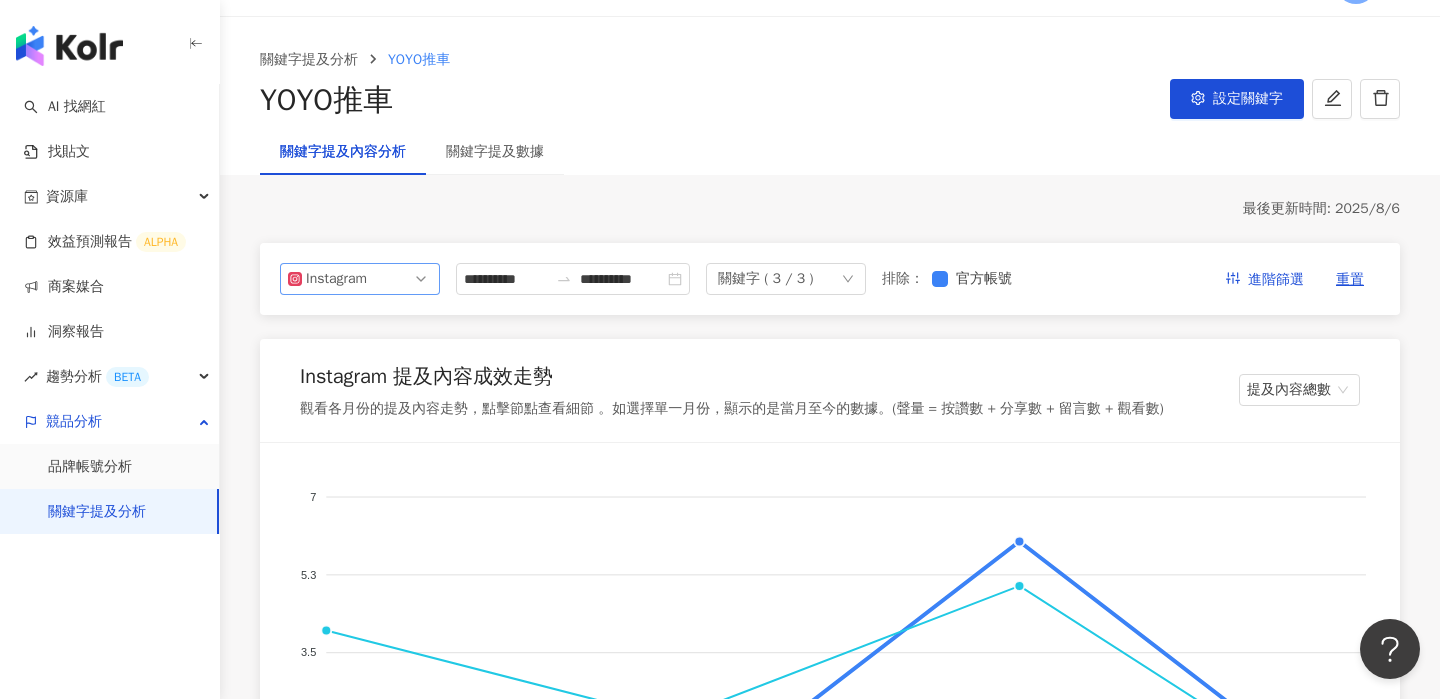 click on "Instagram" at bounding box center [360, 279] 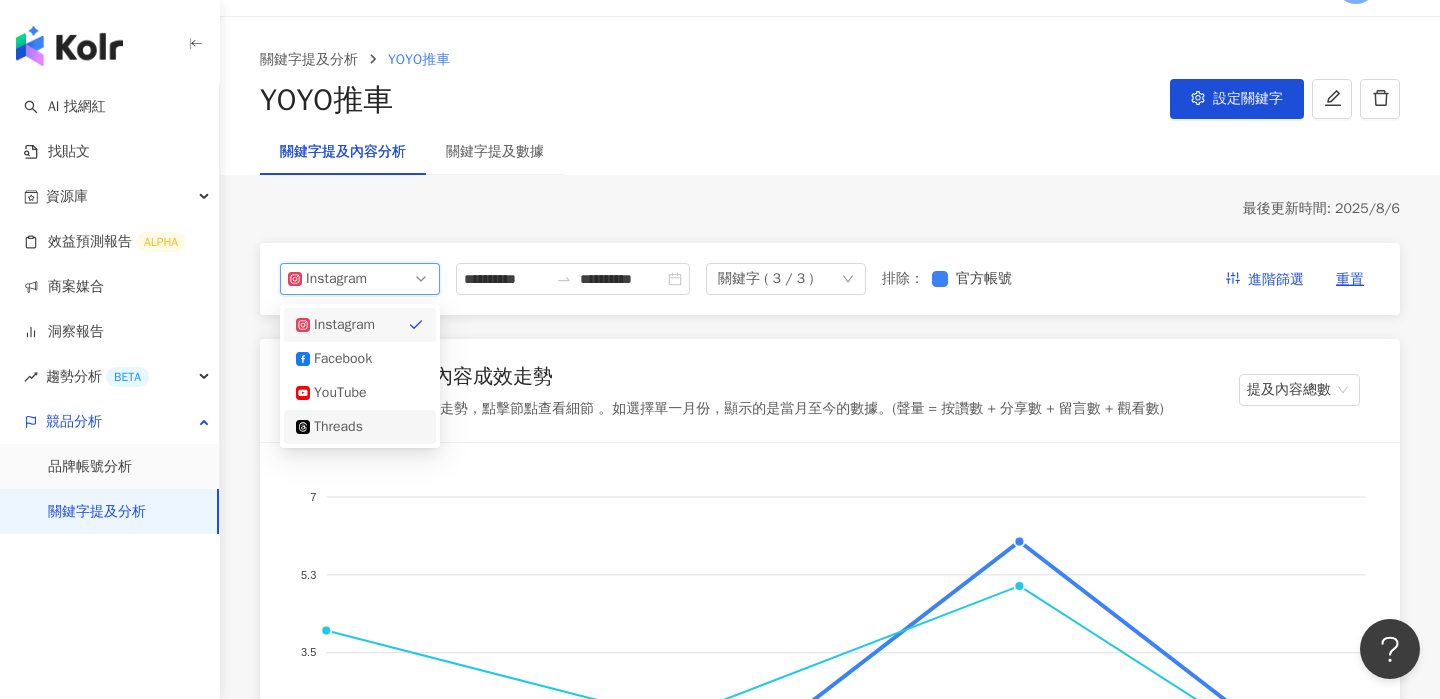 click on "Threads" at bounding box center [346, 427] 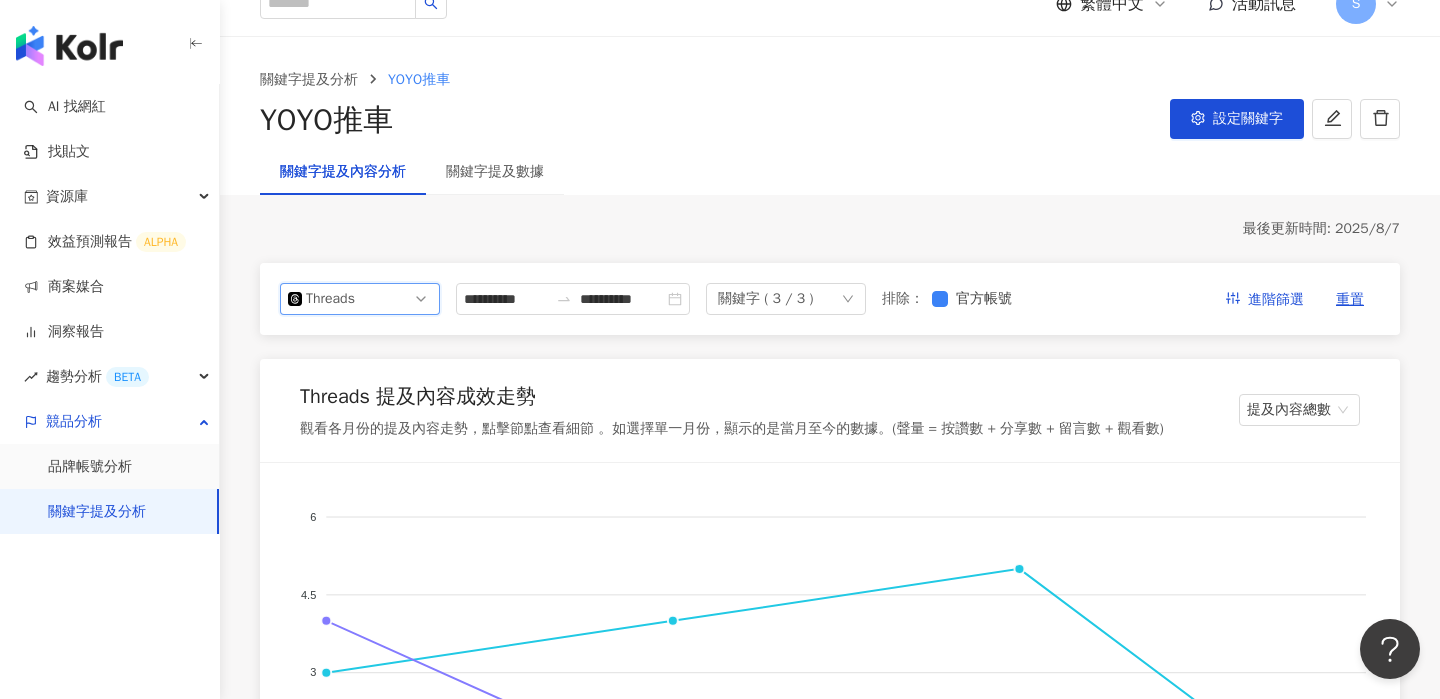 scroll, scrollTop: 0, scrollLeft: 0, axis: both 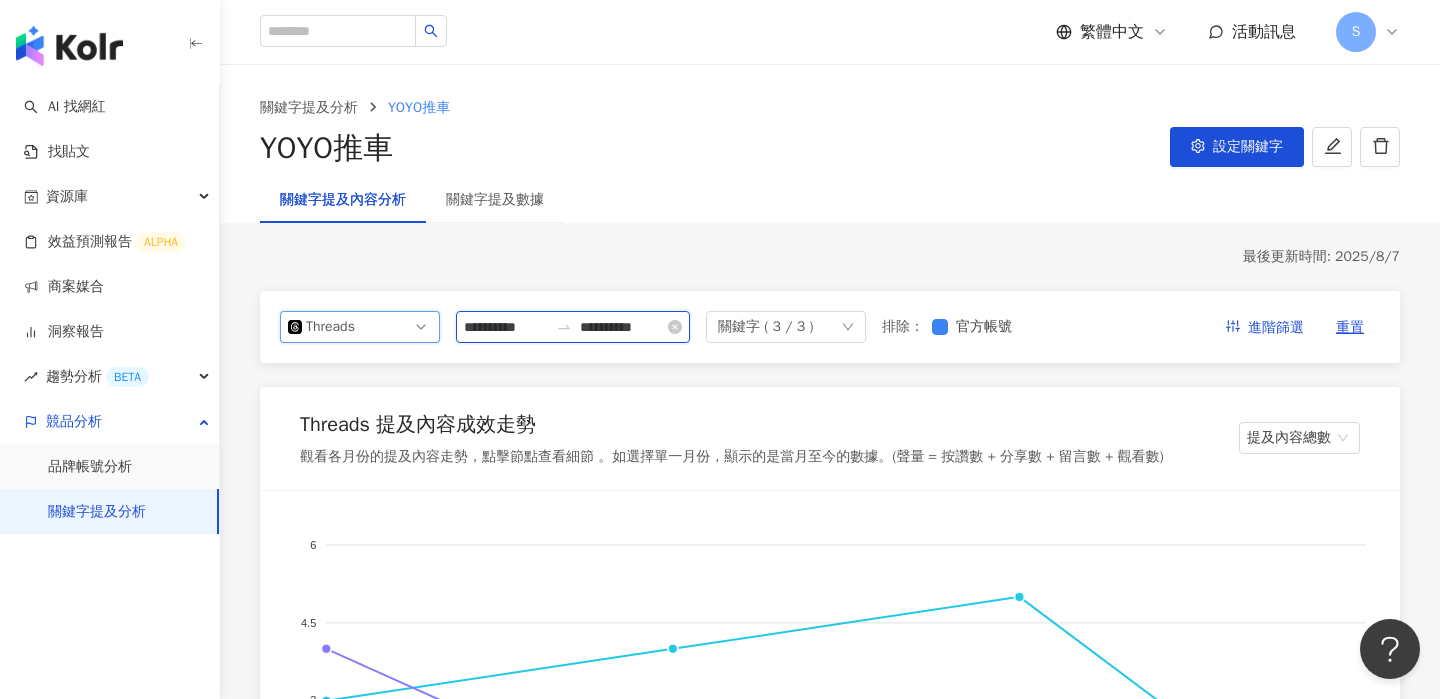 click on "**********" at bounding box center (506, 327) 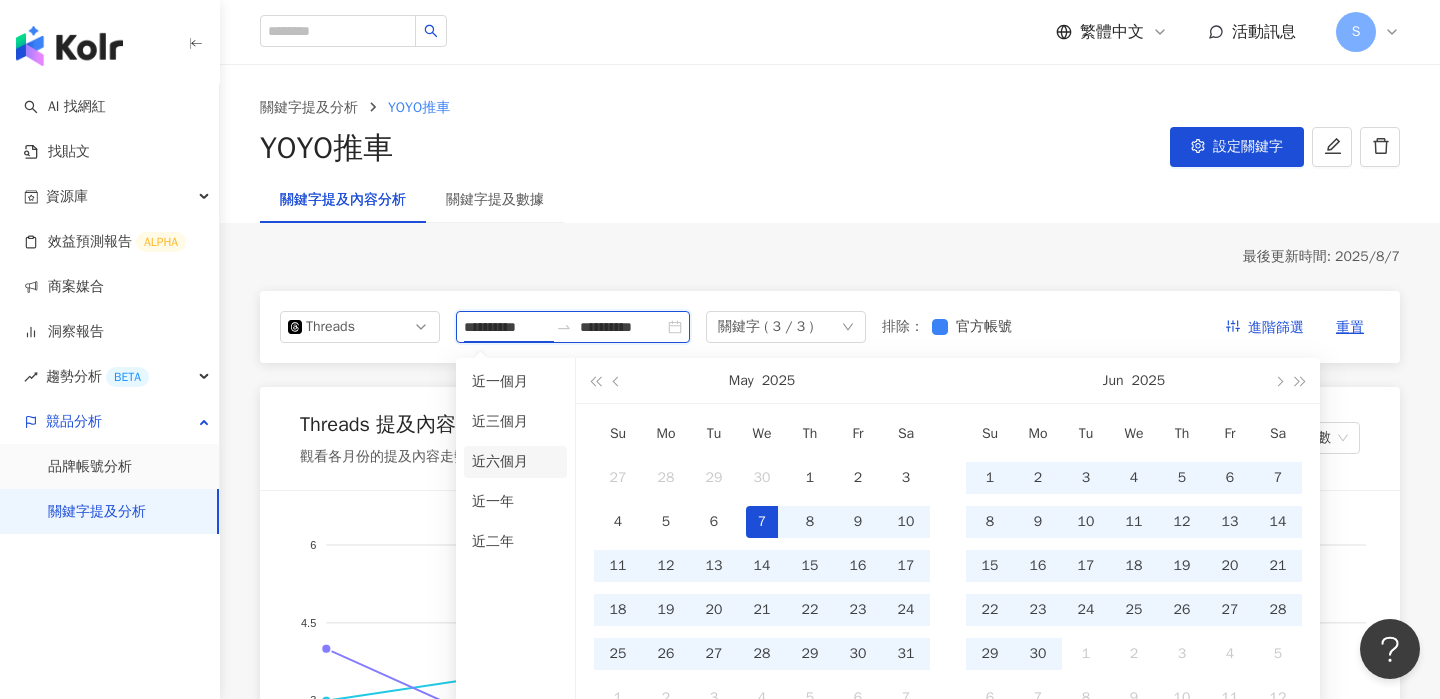 type on "**********" 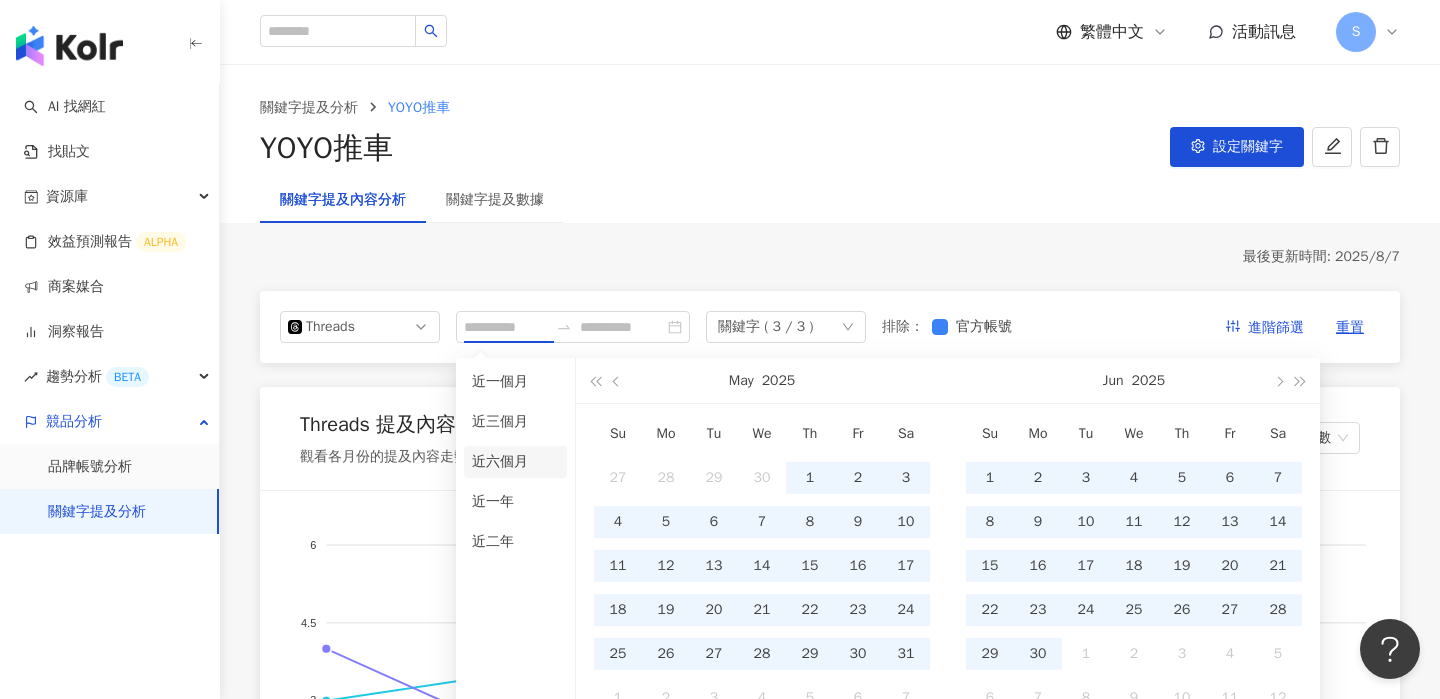 click on "近六個月" at bounding box center (515, 462) 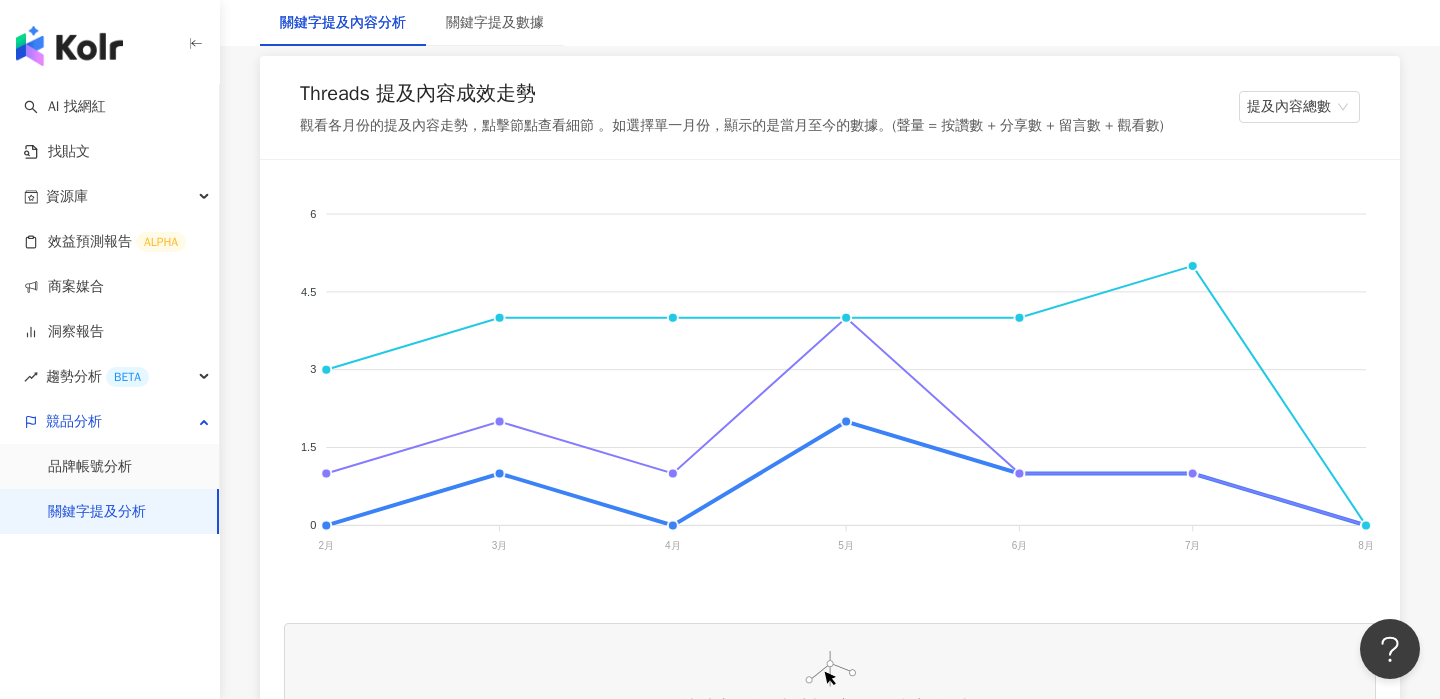 scroll, scrollTop: 346, scrollLeft: 0, axis: vertical 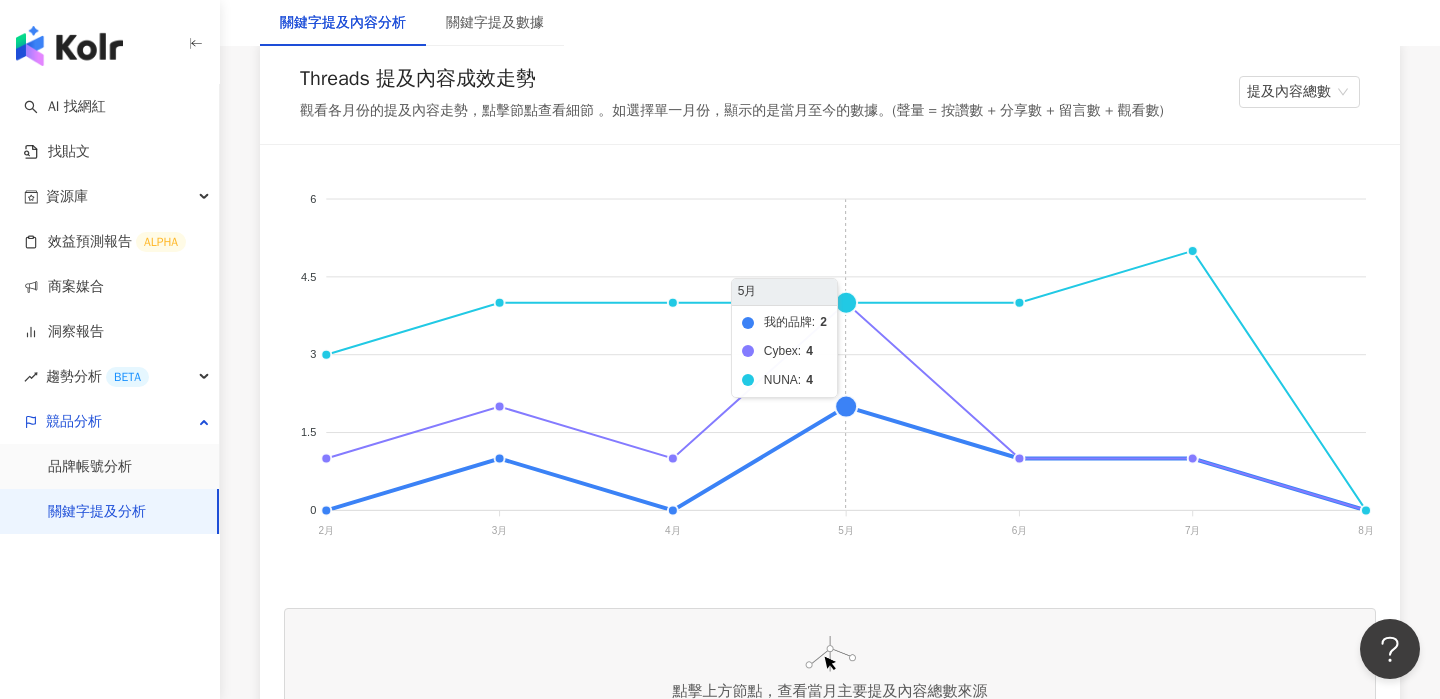 click on "我的品牌 Cybex NUNA" 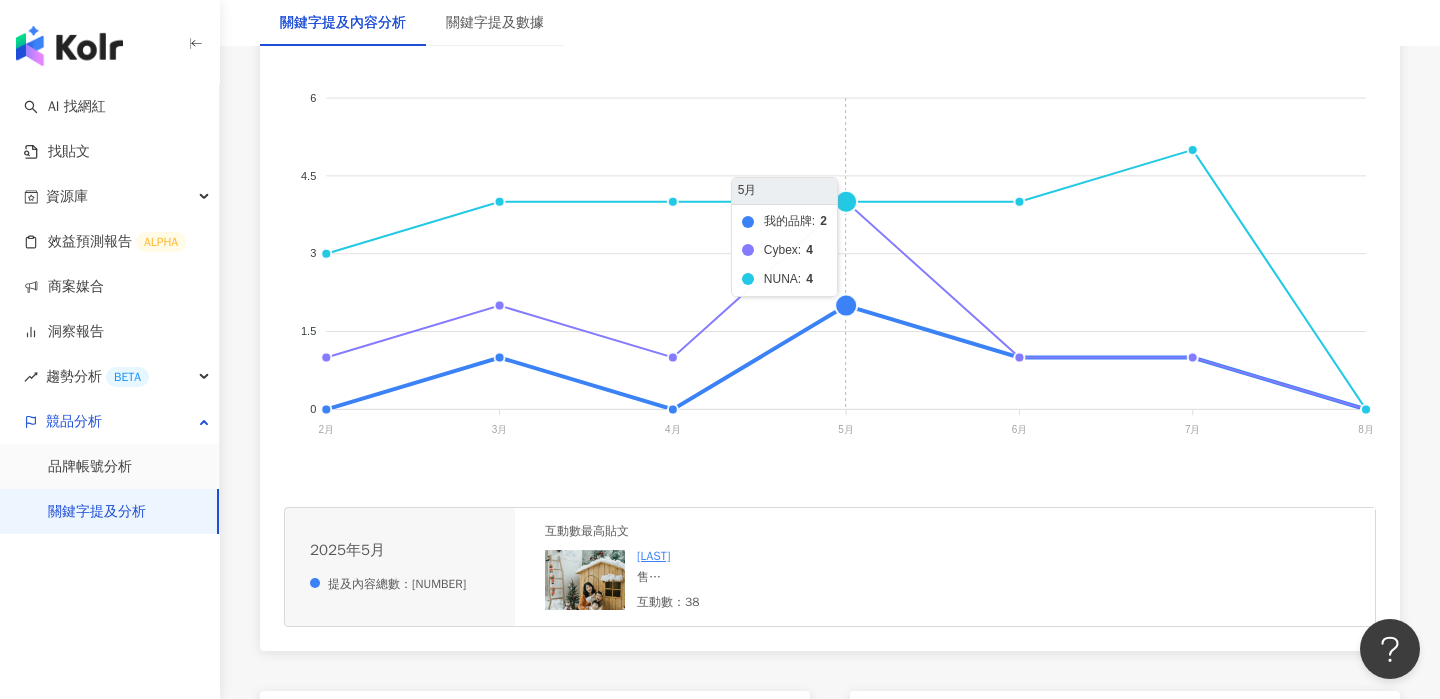 scroll, scrollTop: 455, scrollLeft: 0, axis: vertical 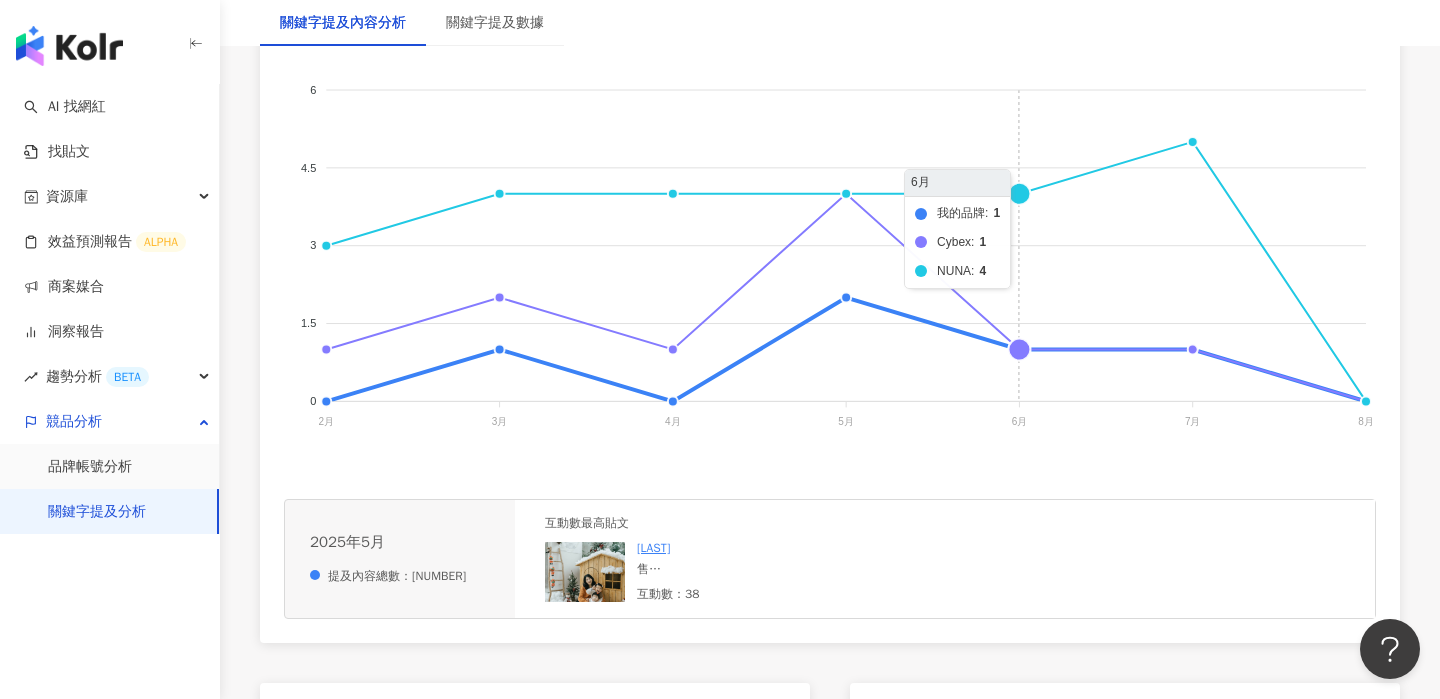 click on "我的品牌 Cybex NUNA" 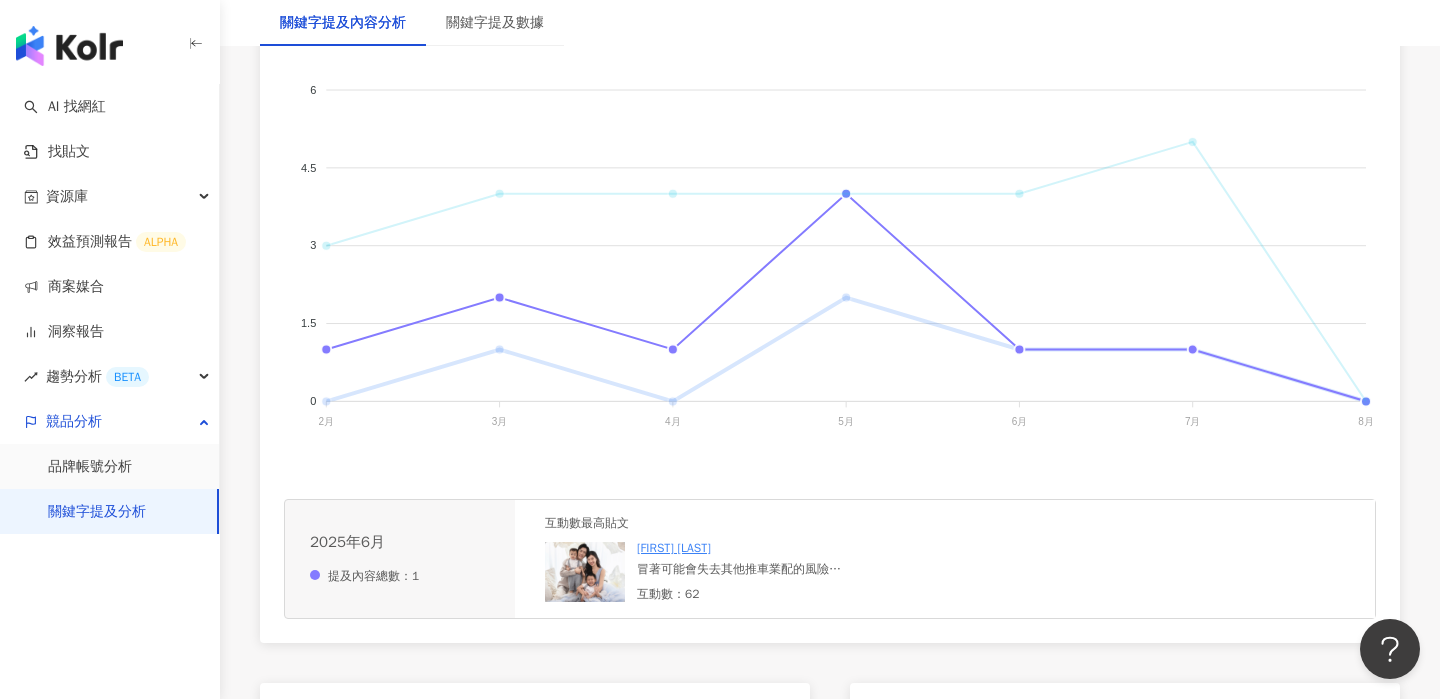 click on "Cybex" 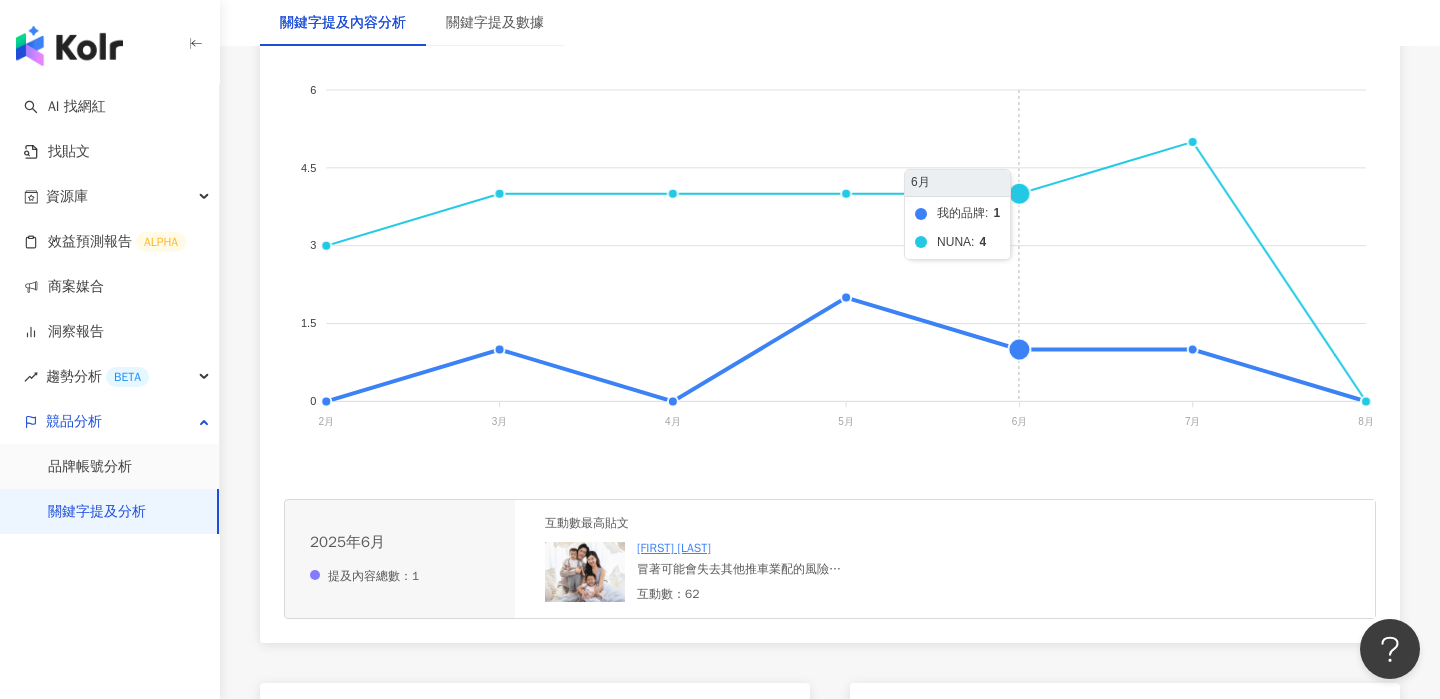 click on "我的品牌 Cybex NUNA" 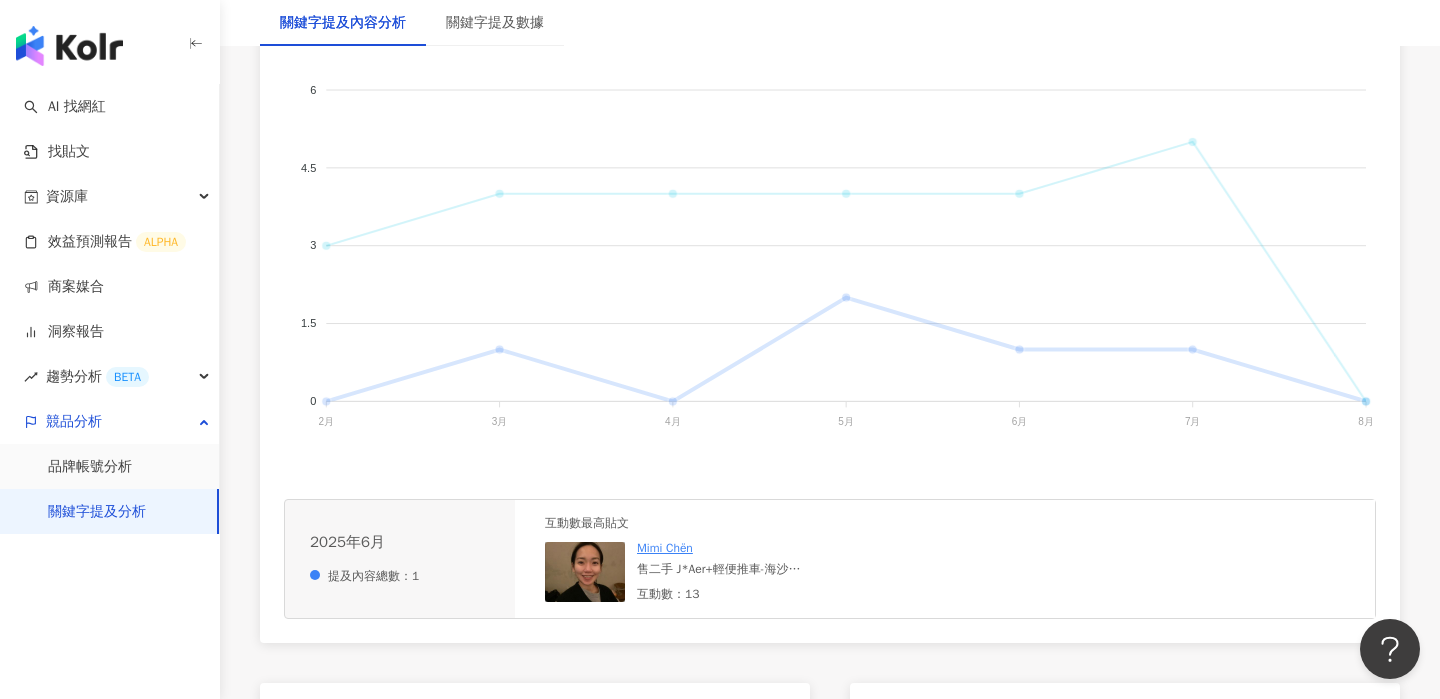 click on "Cybex" 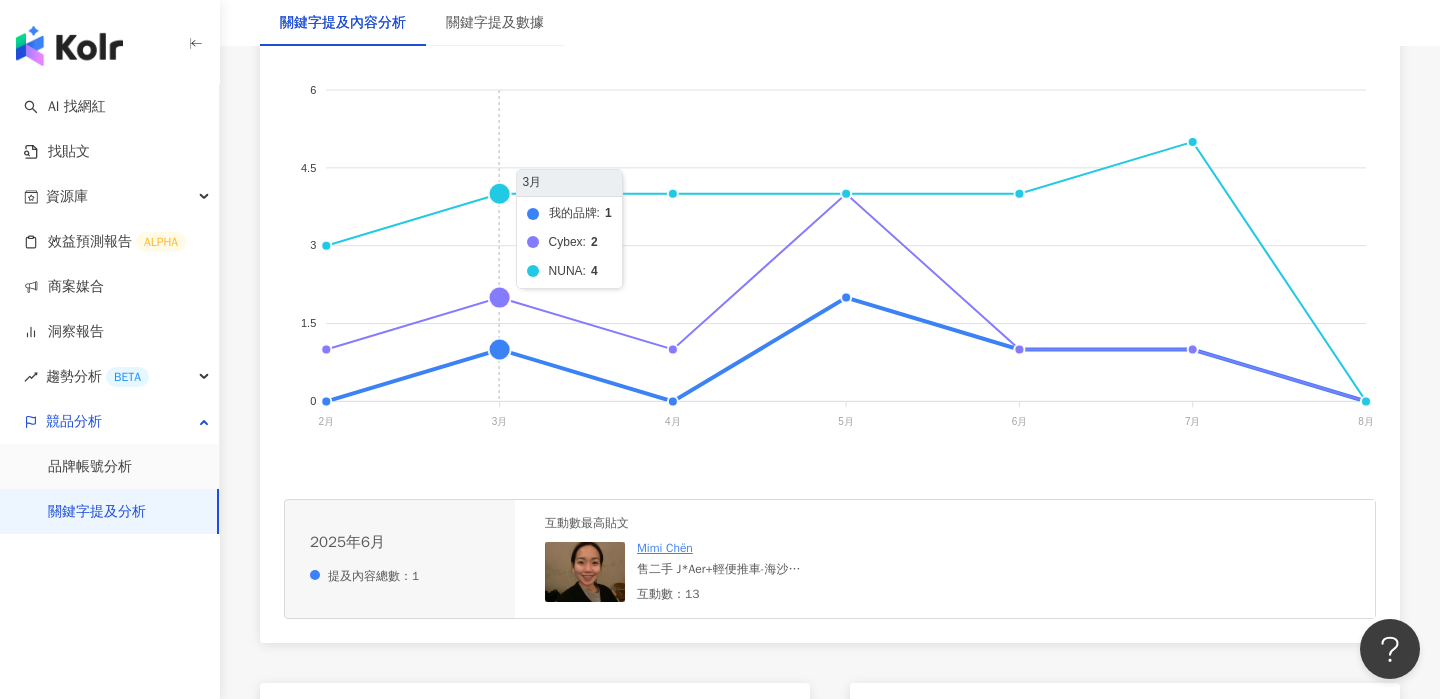 click on "我的品牌 Cybex NUNA" 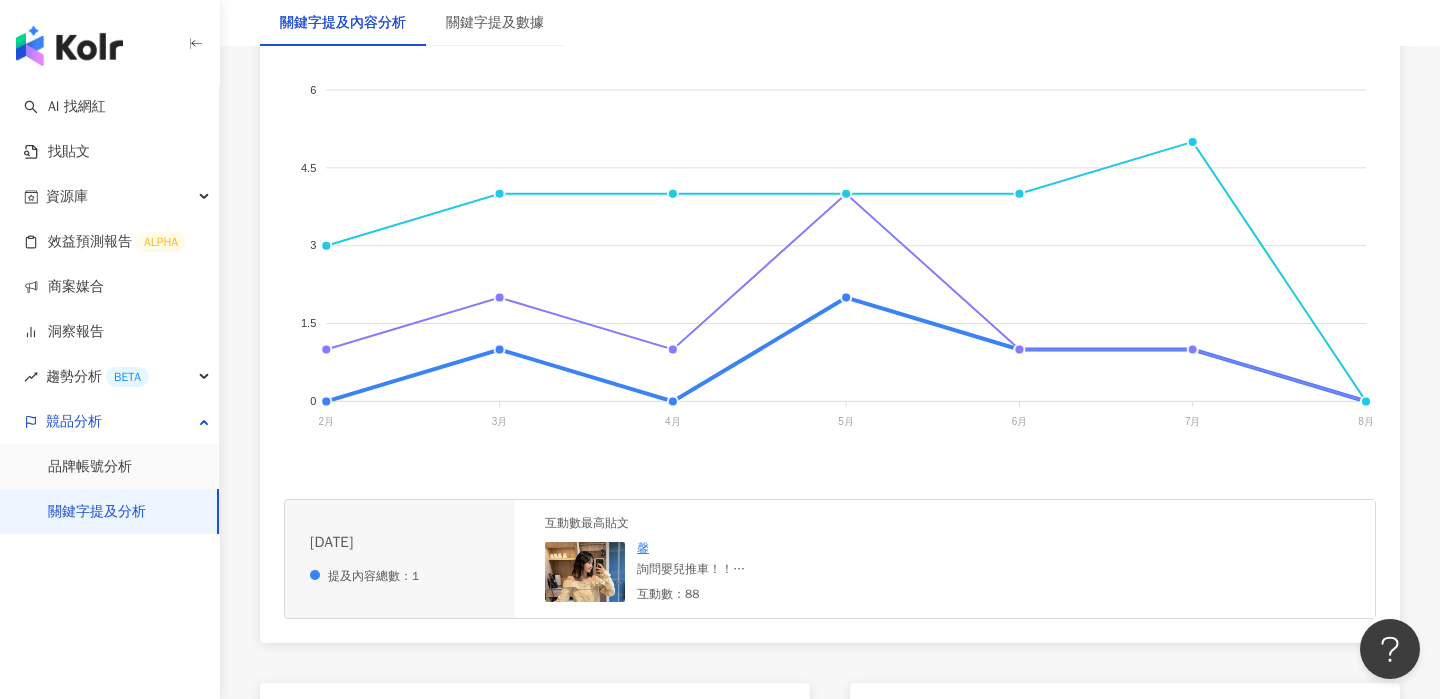 click on "詢問嬰兒推車！！
有先買一台nuna swiv推車 但沒有很輕🥹
我自己比較小隻 想再找一台輕量型
朋友推薦YOYO （可以直接登機很吸引我）
爬文看也很多人推薦nuna ixxa
媽咪們有推薦的嗎～～" at bounding box center [749, 569] 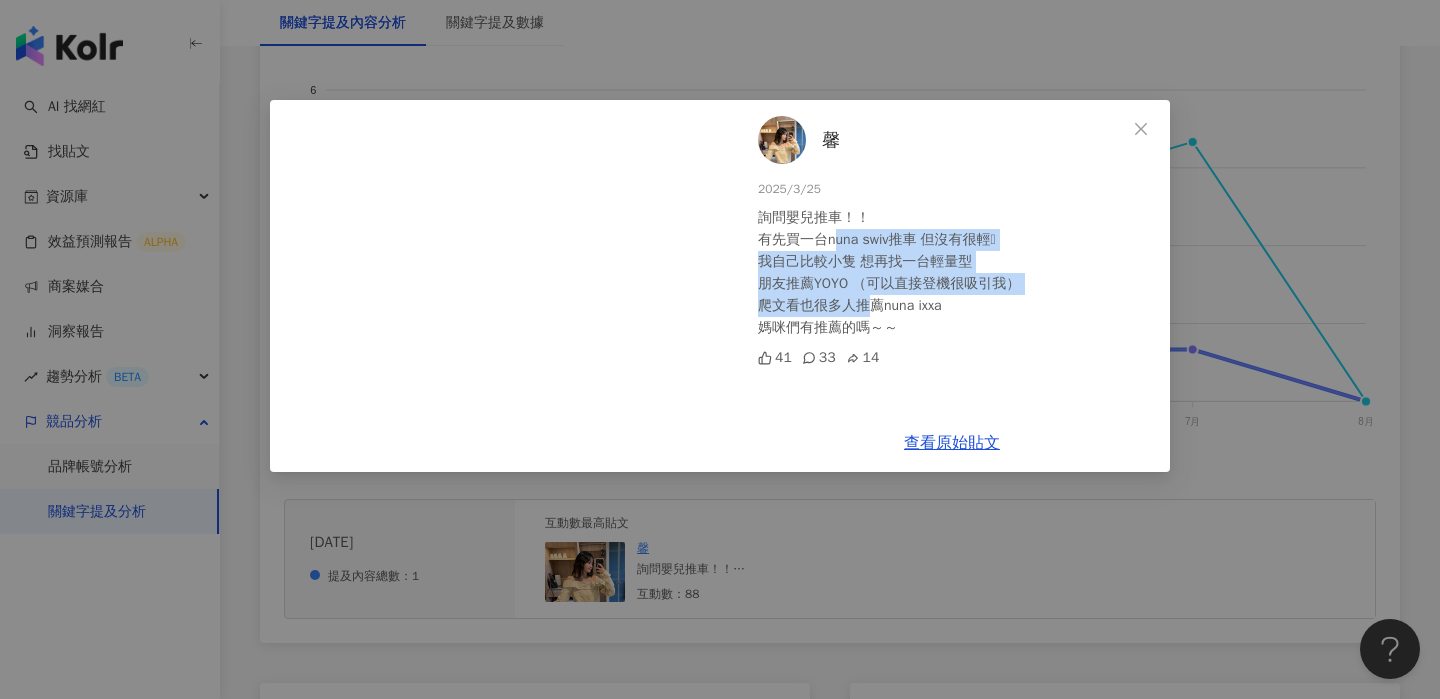 drag, startPoint x: 836, startPoint y: 242, endPoint x: 867, endPoint y: 310, distance: 74.73286 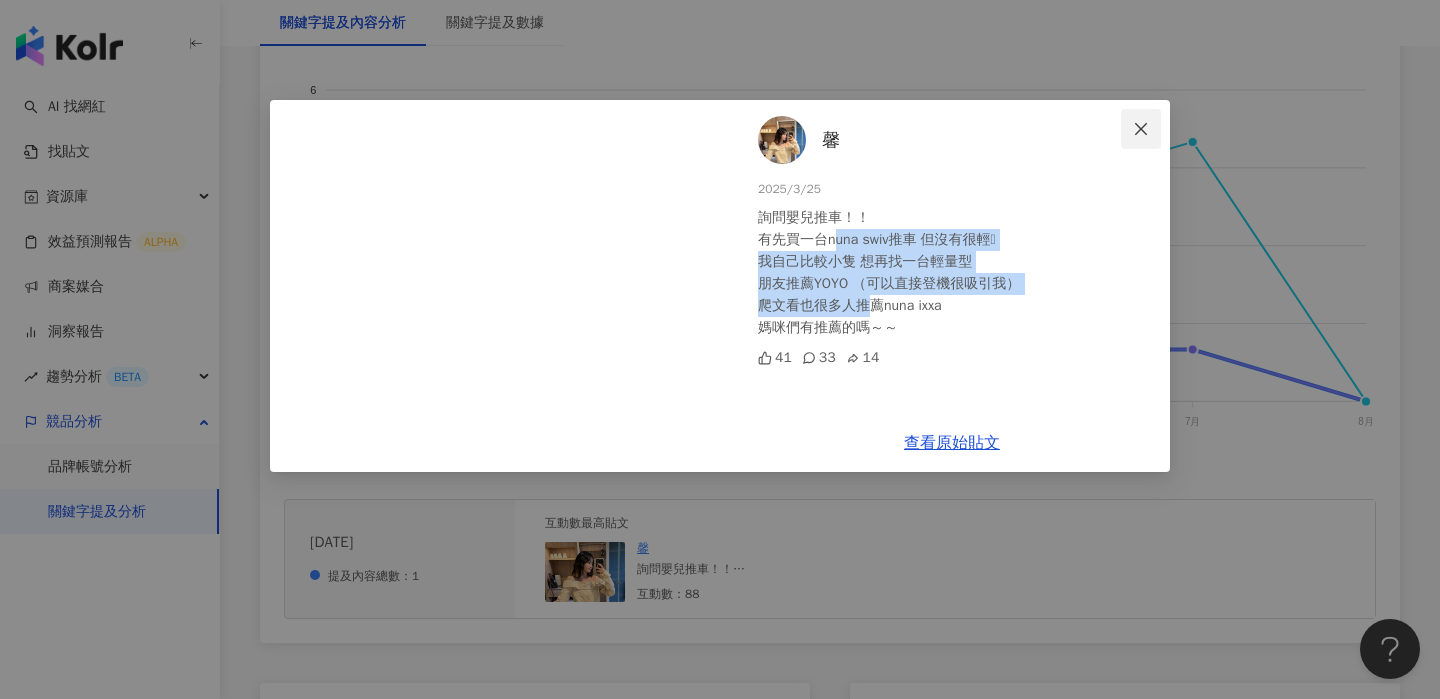 click at bounding box center (1141, 129) 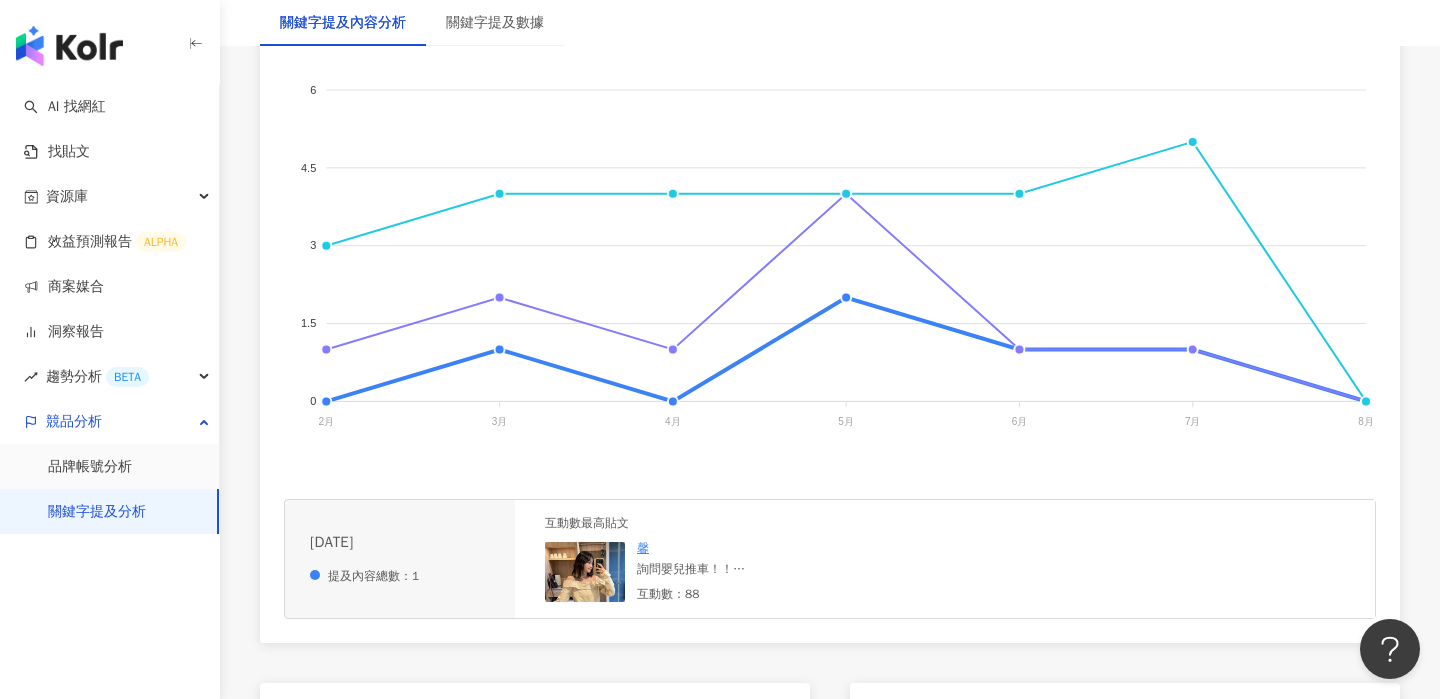click on "我的品牌 Cybex NUNA" 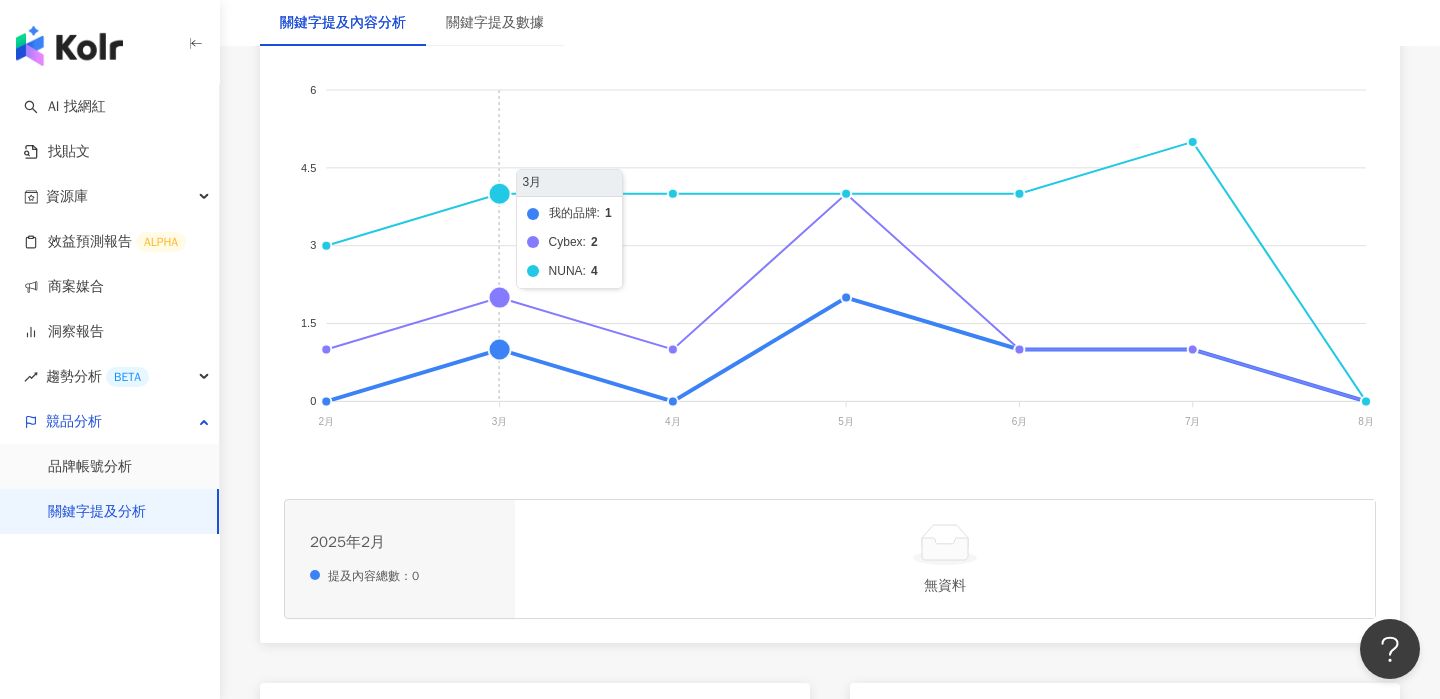 click on "我的品牌 Cybex NUNA" 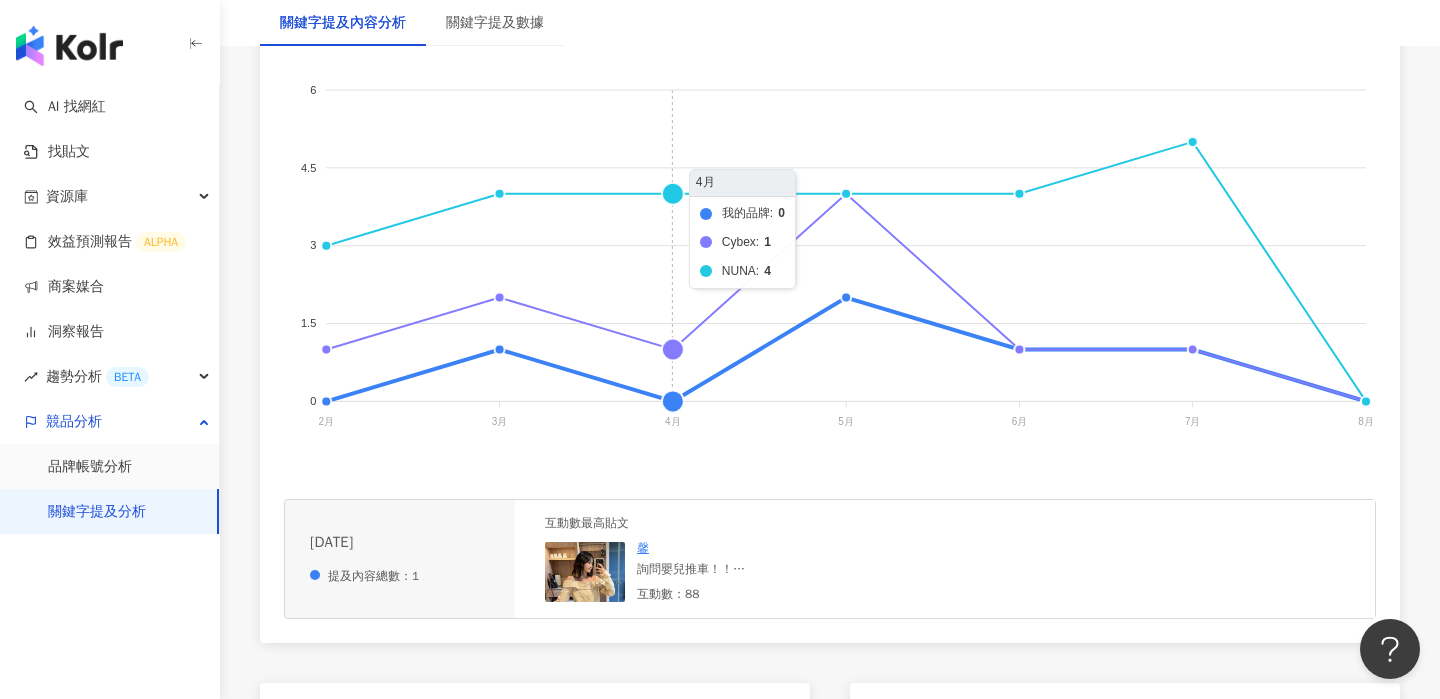 click on "我的品牌 Cybex NUNA" 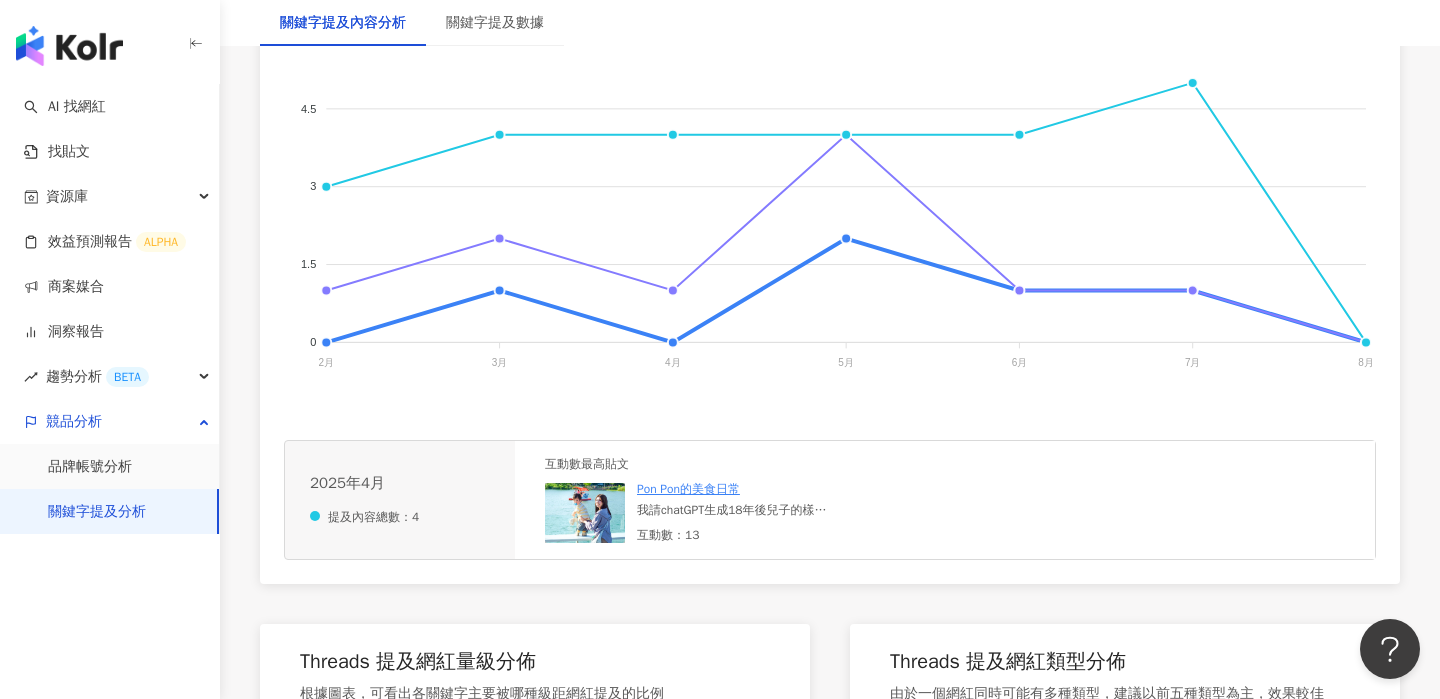 scroll, scrollTop: 612, scrollLeft: 0, axis: vertical 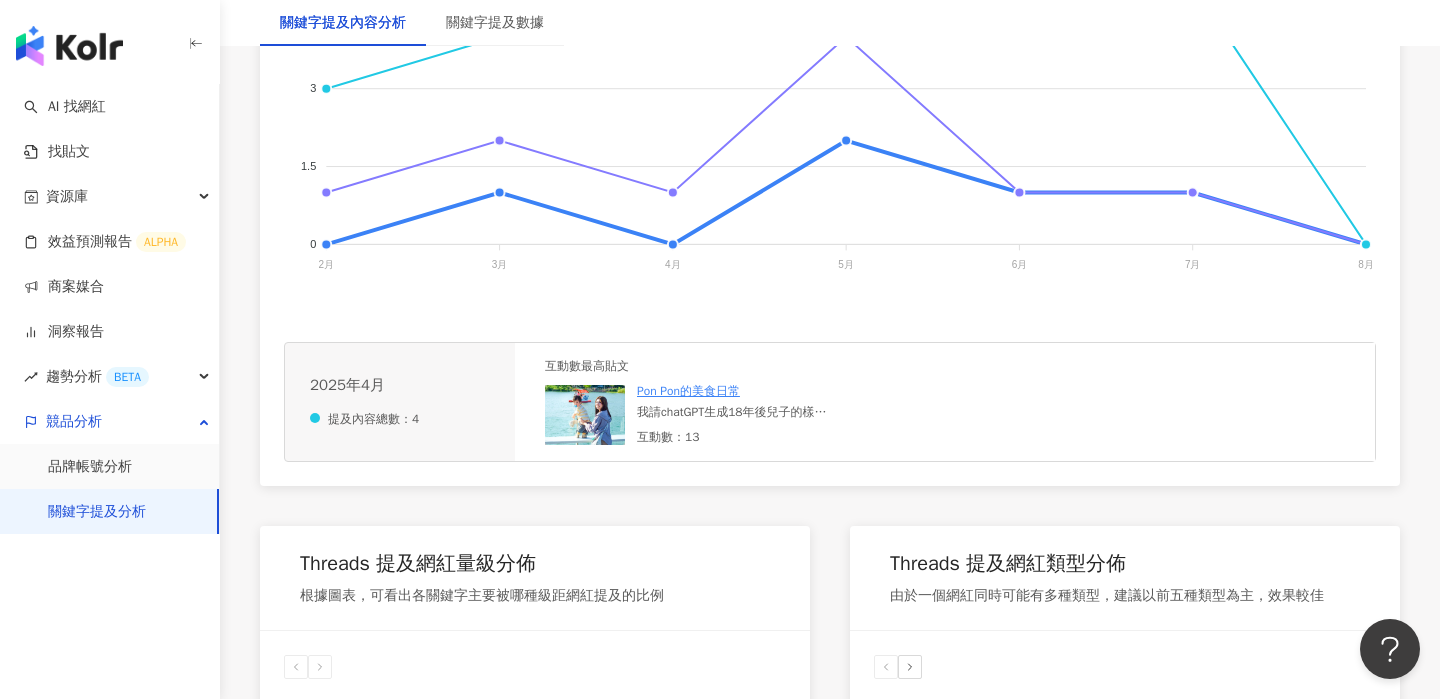 click on "Pon Pon的美食日常" at bounding box center (734, 391) 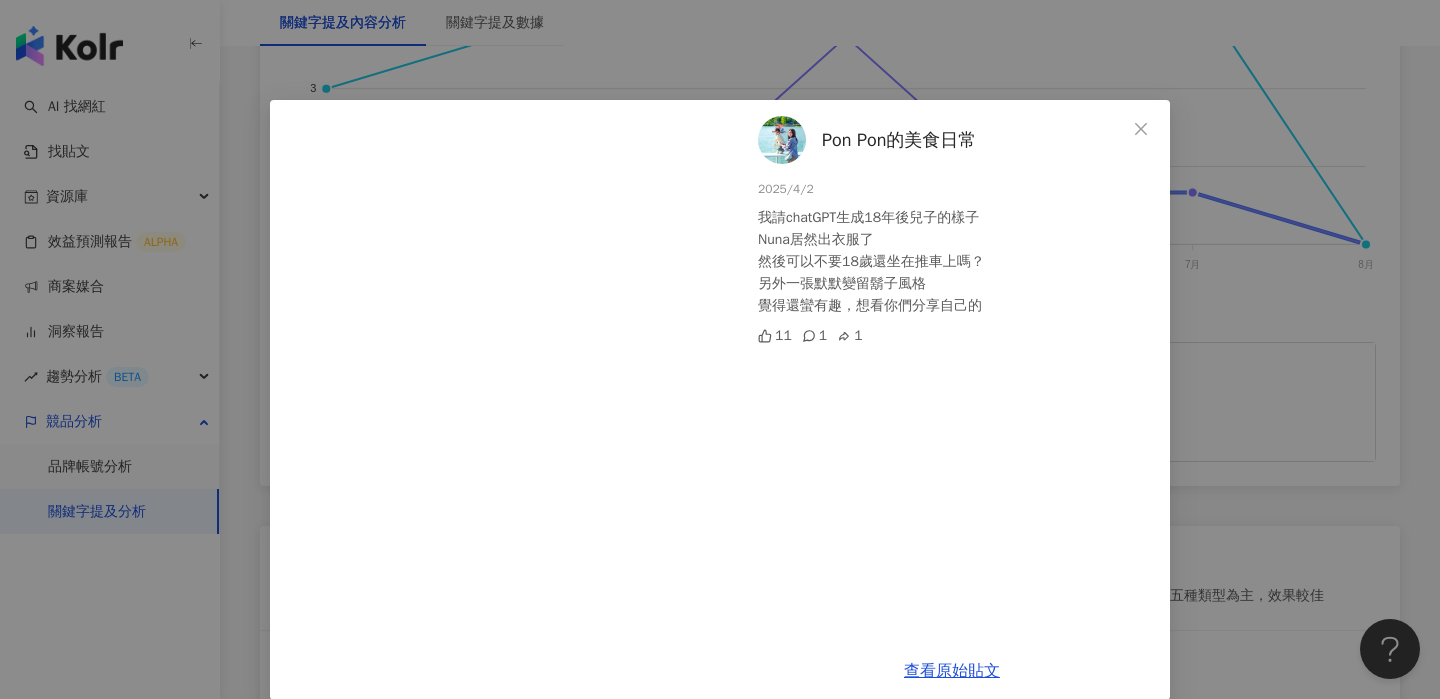 click on "Pon Pon的美食日常 2025/4/2 我請chatGPT生成18年後兒子的樣子
Nuna居然出衣服了
然後可以不要18歲還坐在推車上嗎？
另外一張默默變留鬍子風格
覺得還蠻有趣，想看你們分享自己的 11 1 1 查看原始貼文" at bounding box center [720, 349] 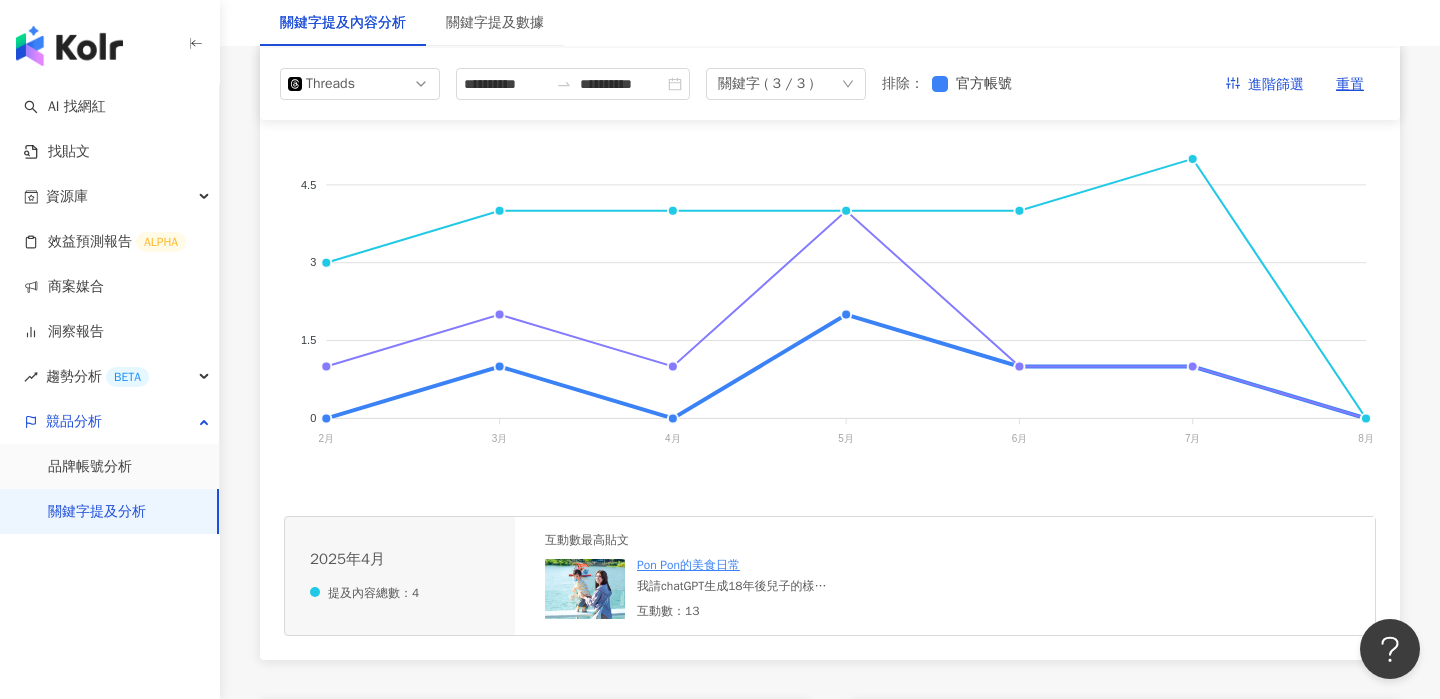 scroll, scrollTop: 391, scrollLeft: 0, axis: vertical 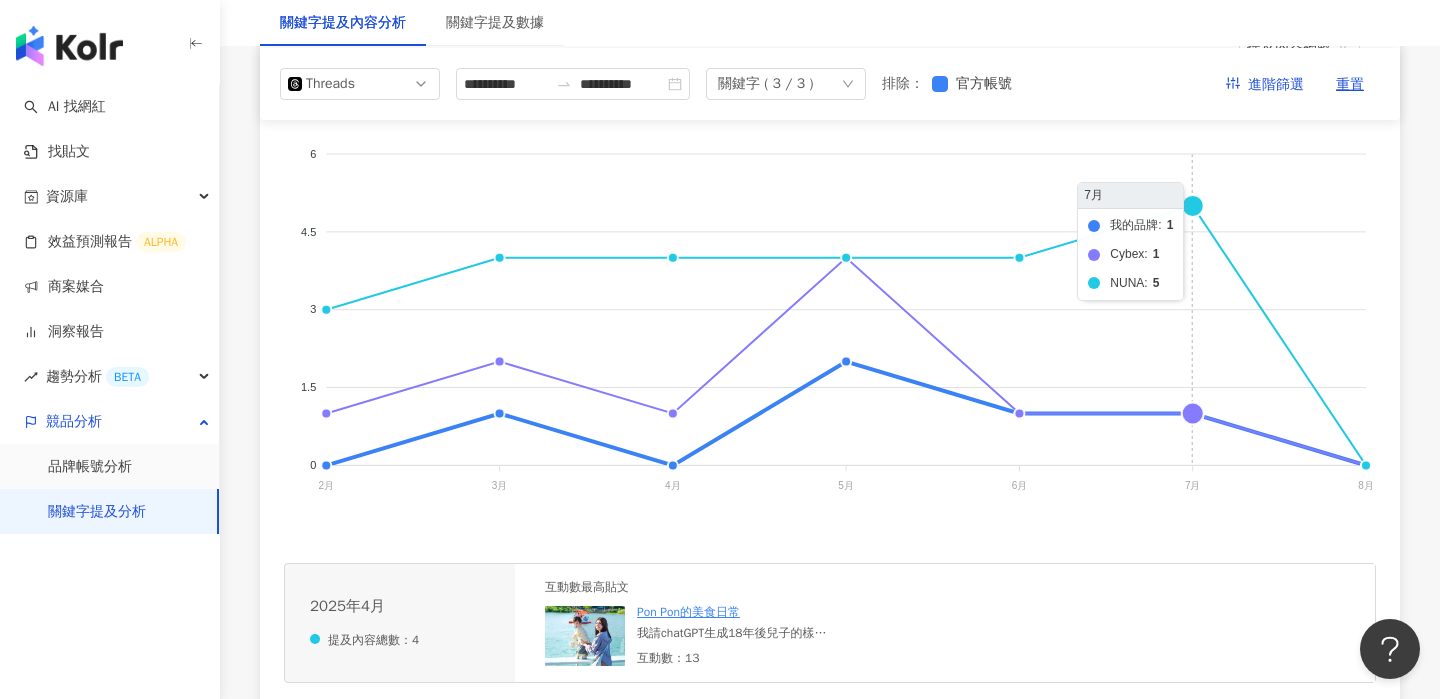 click on "我的品牌 Cybex NUNA" 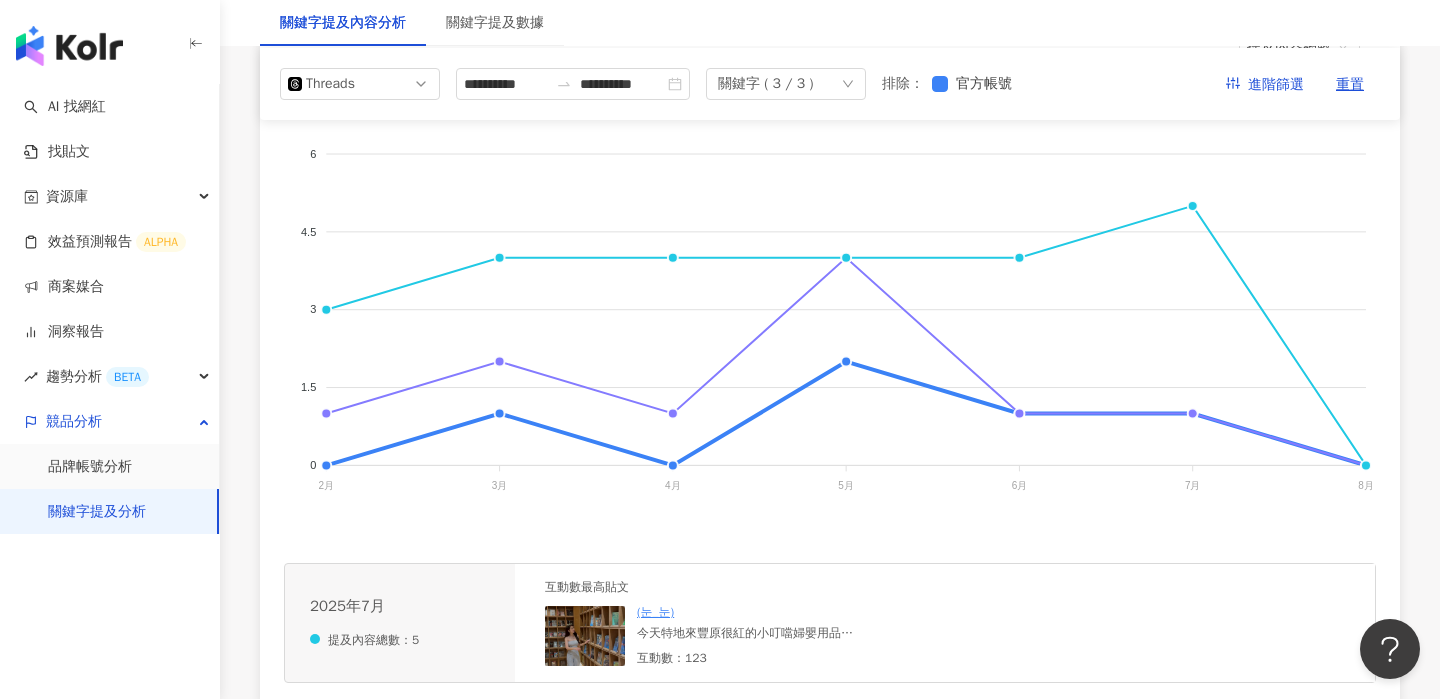 click on "今天特地來豐原很紅的小叮噹婦嬰用品
新手爸爸說還沒父親節，父親先來付清😂
看到nuna 汽座一直說很像商務艙座椅
買單nuna swiv 推車+提籃+汽座
(本來是想看mixx或ixxa結果推到輪子可以平移，推了愛上❤️）" at bounding box center [787, 633] 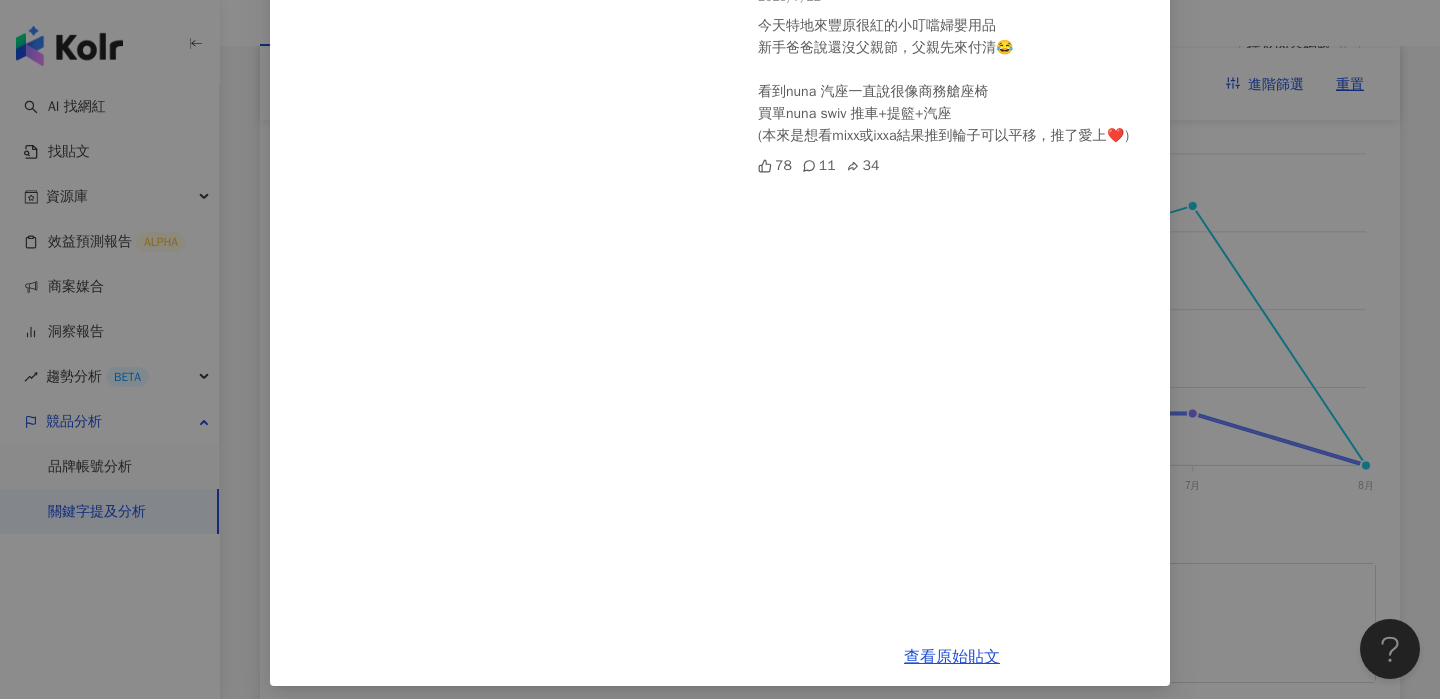 scroll, scrollTop: 203, scrollLeft: 0, axis: vertical 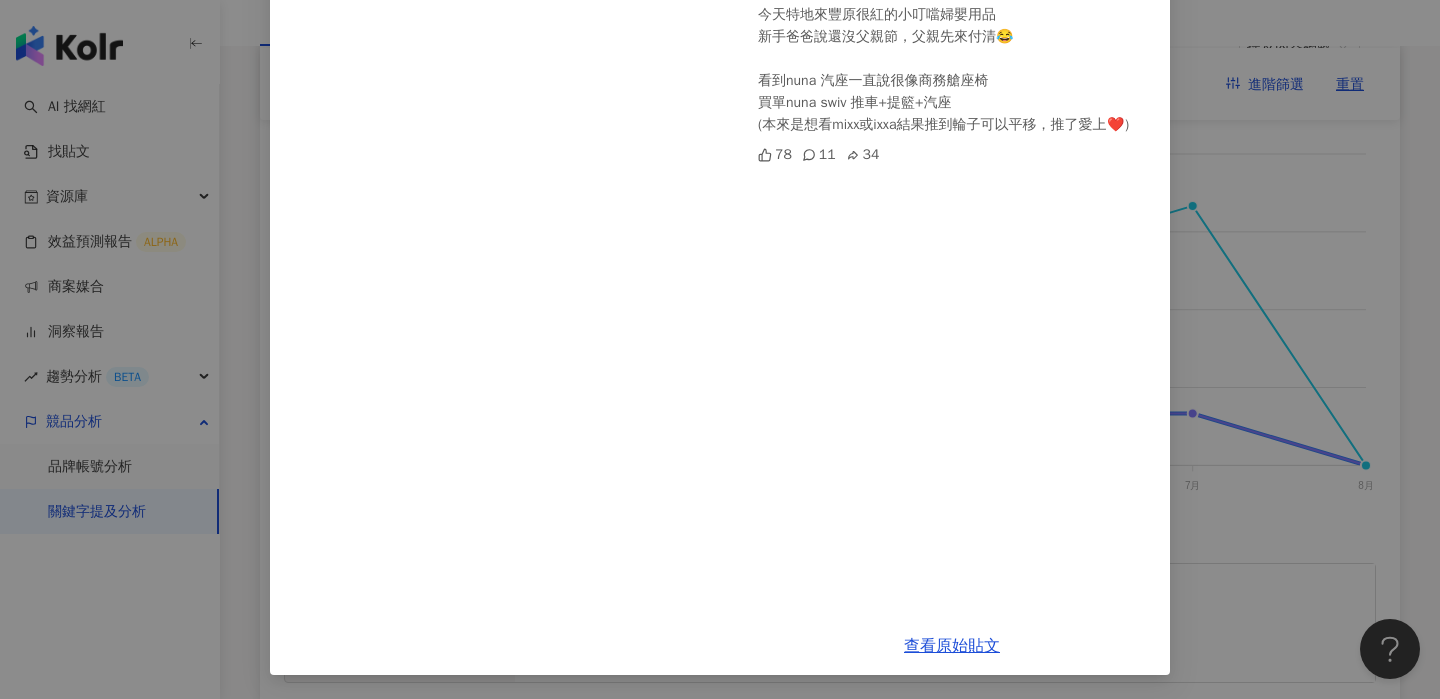 click on "(눈_눈) 2025/7/22 今天特地來豐原很紅的小叮噹婦嬰用品
新手爸爸說還沒父親節，父親先來付清😂
看到nuna 汽座一直說很像商務艙座椅
買單nuna swiv 推車+提籃+汽座
(本來是想看mixx或ixxa結果推到輪子可以平移，推了愛上❤️） 78 11 34 查看原始貼文" at bounding box center (720, 349) 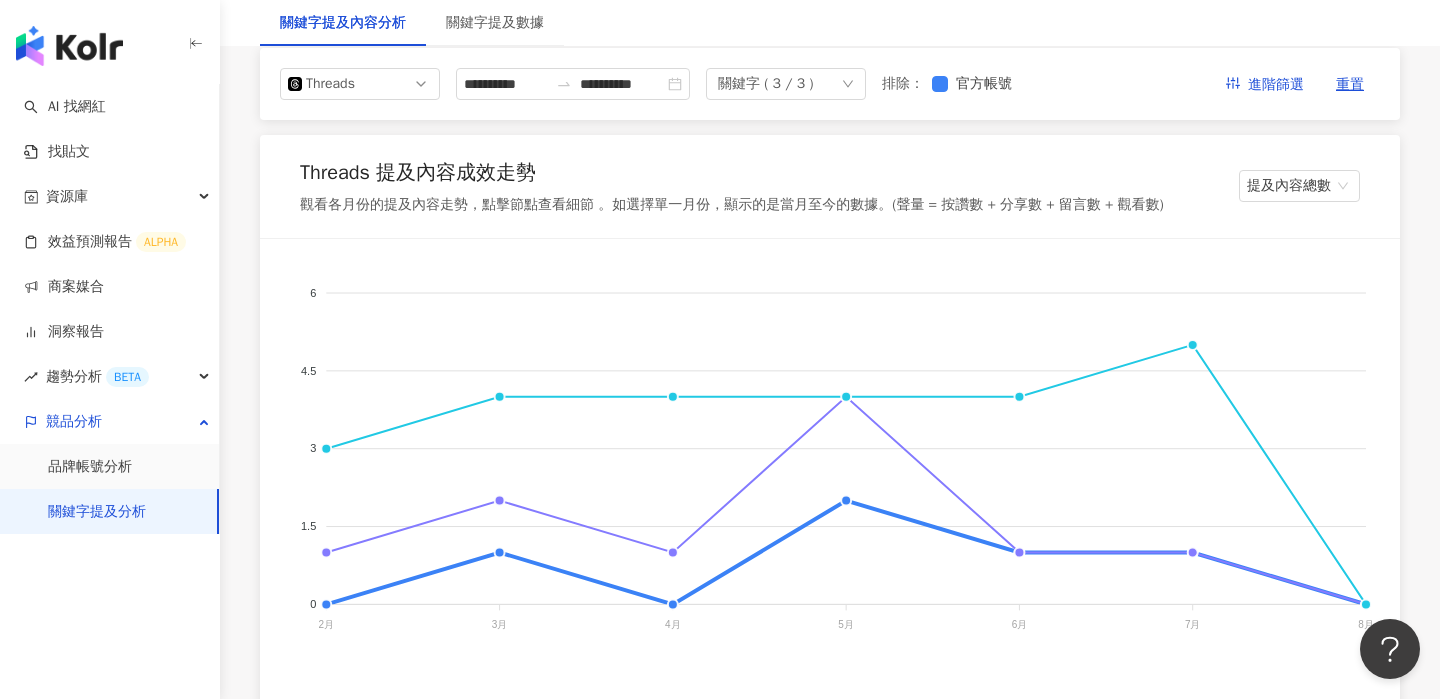 scroll, scrollTop: 0, scrollLeft: 0, axis: both 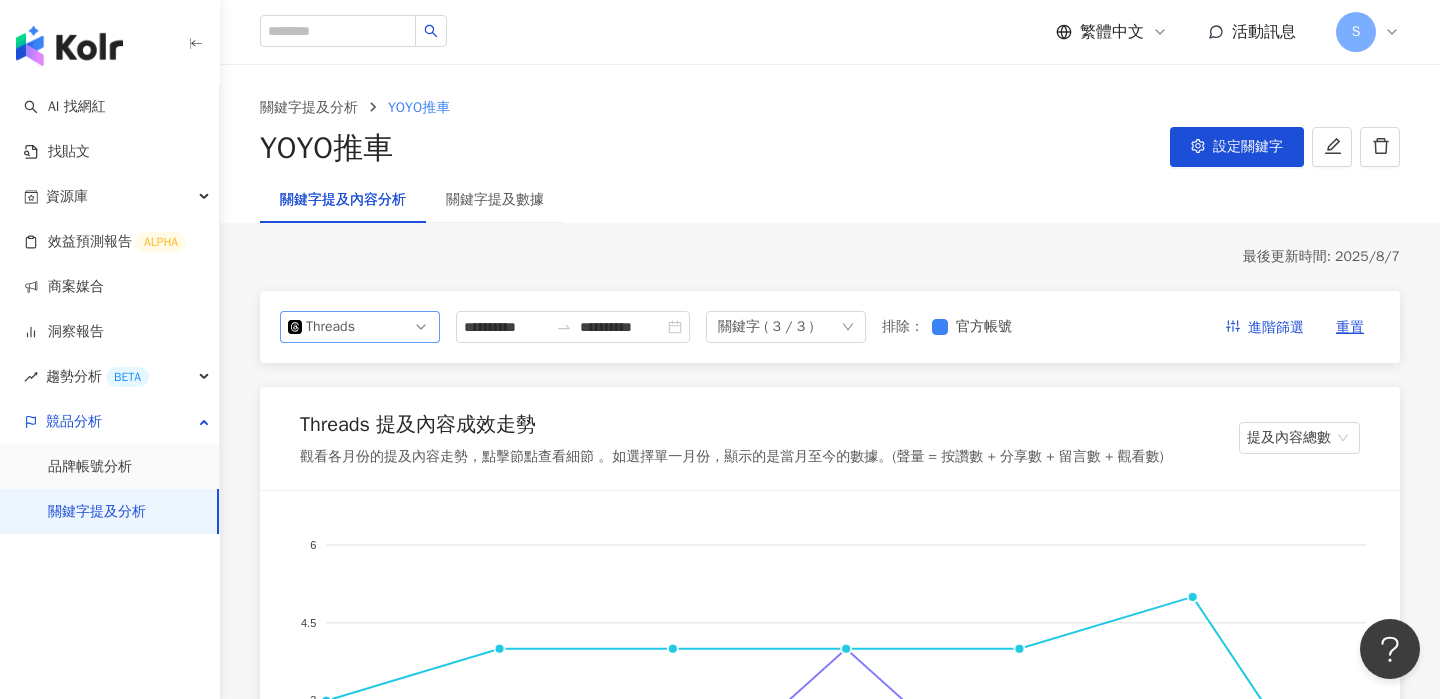 click on "Threads" at bounding box center [338, 327] 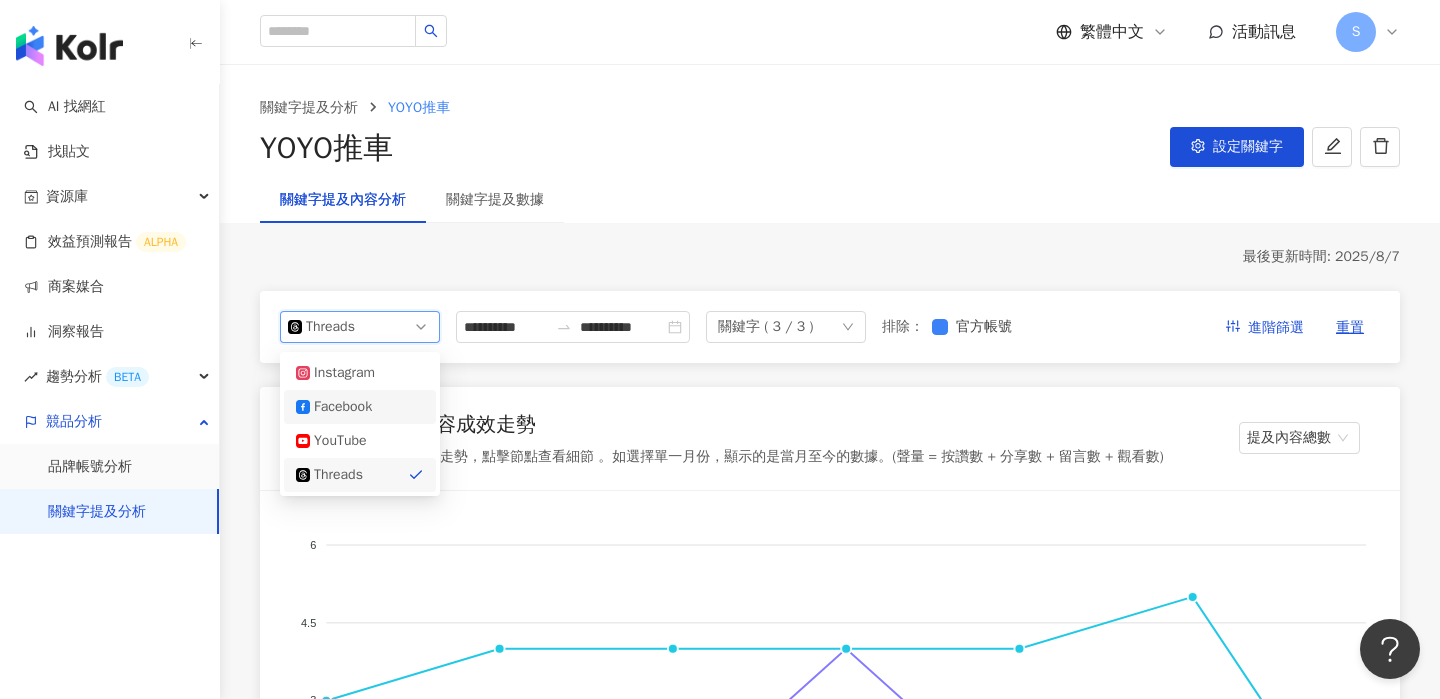 click on "Facebook" at bounding box center (346, 407) 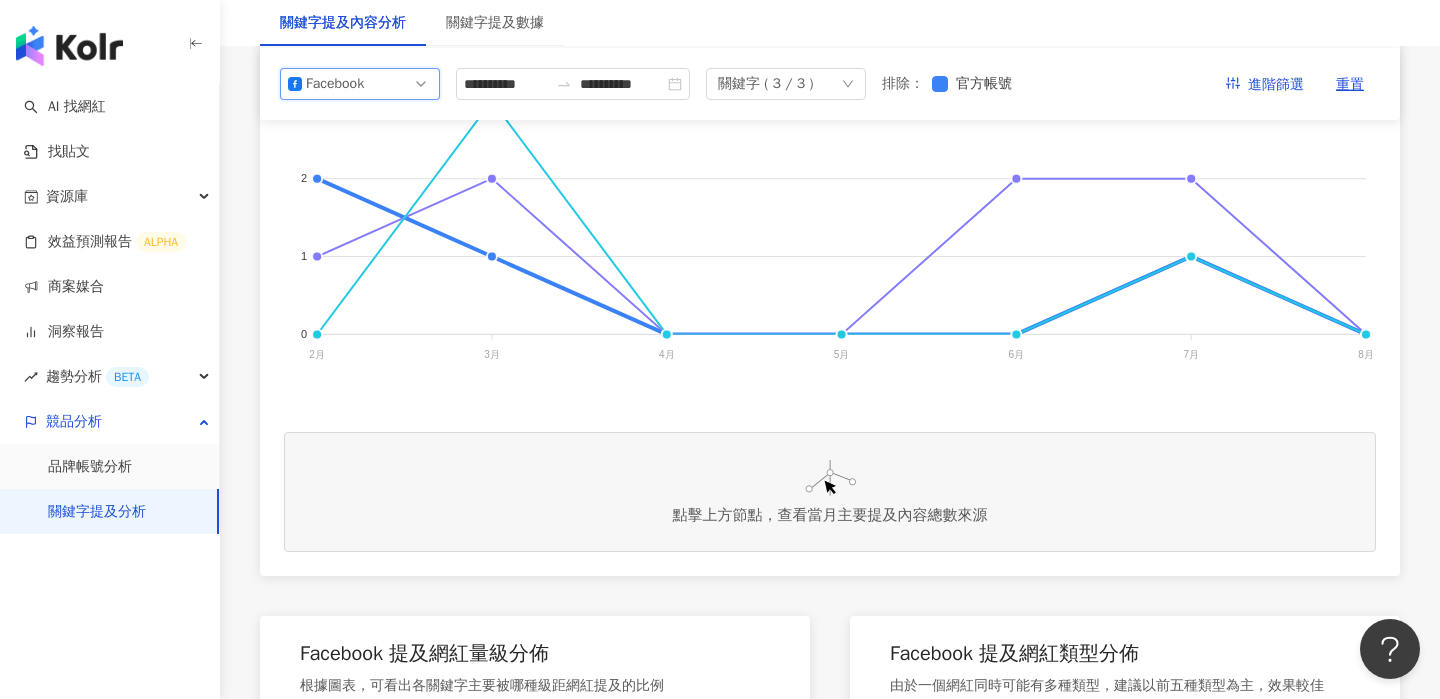 scroll, scrollTop: 519, scrollLeft: 0, axis: vertical 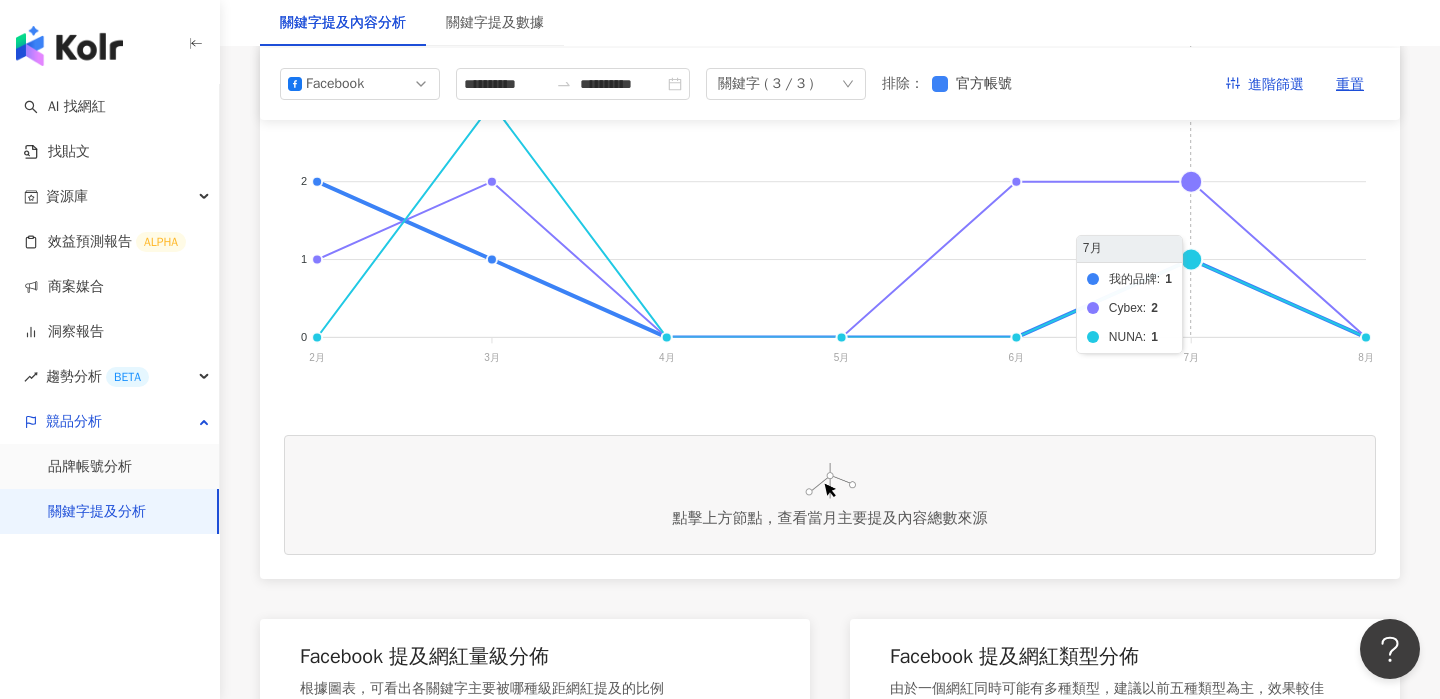 click on "我的品牌 Cybex NUNA" 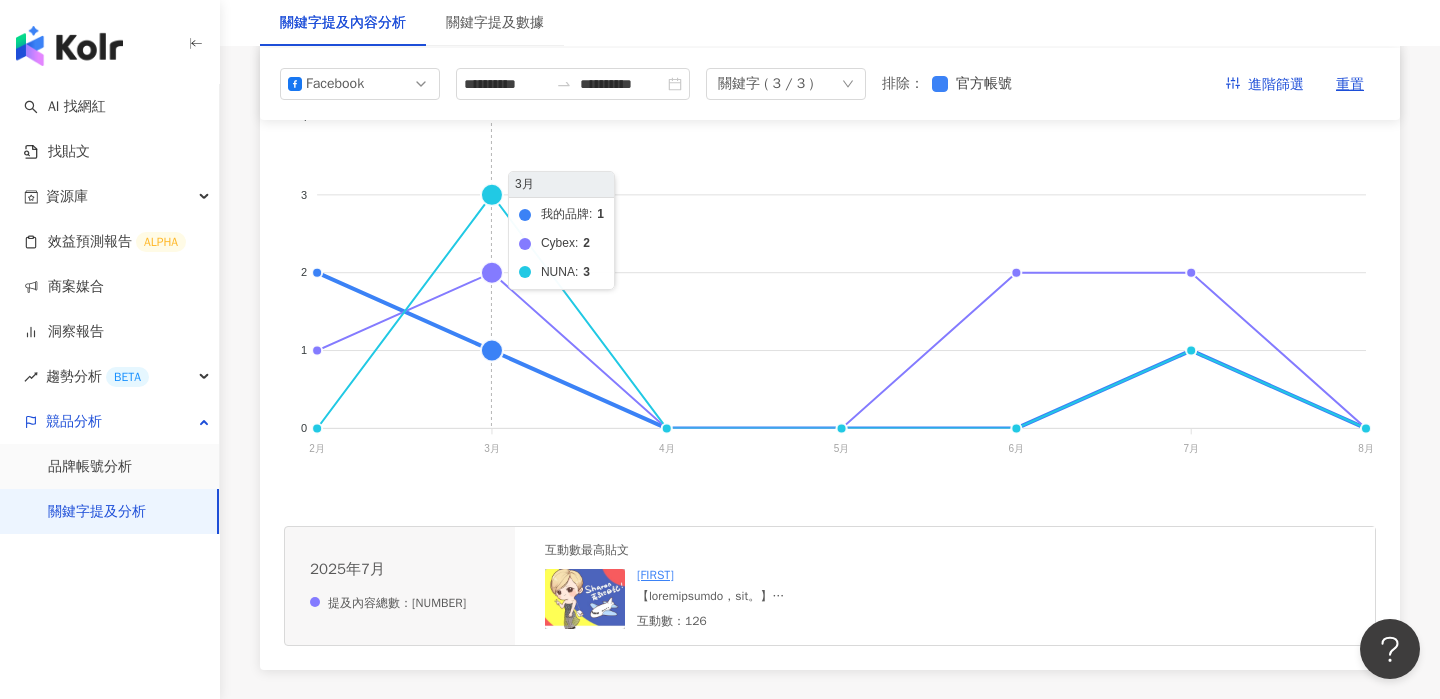 scroll, scrollTop: 401, scrollLeft: 0, axis: vertical 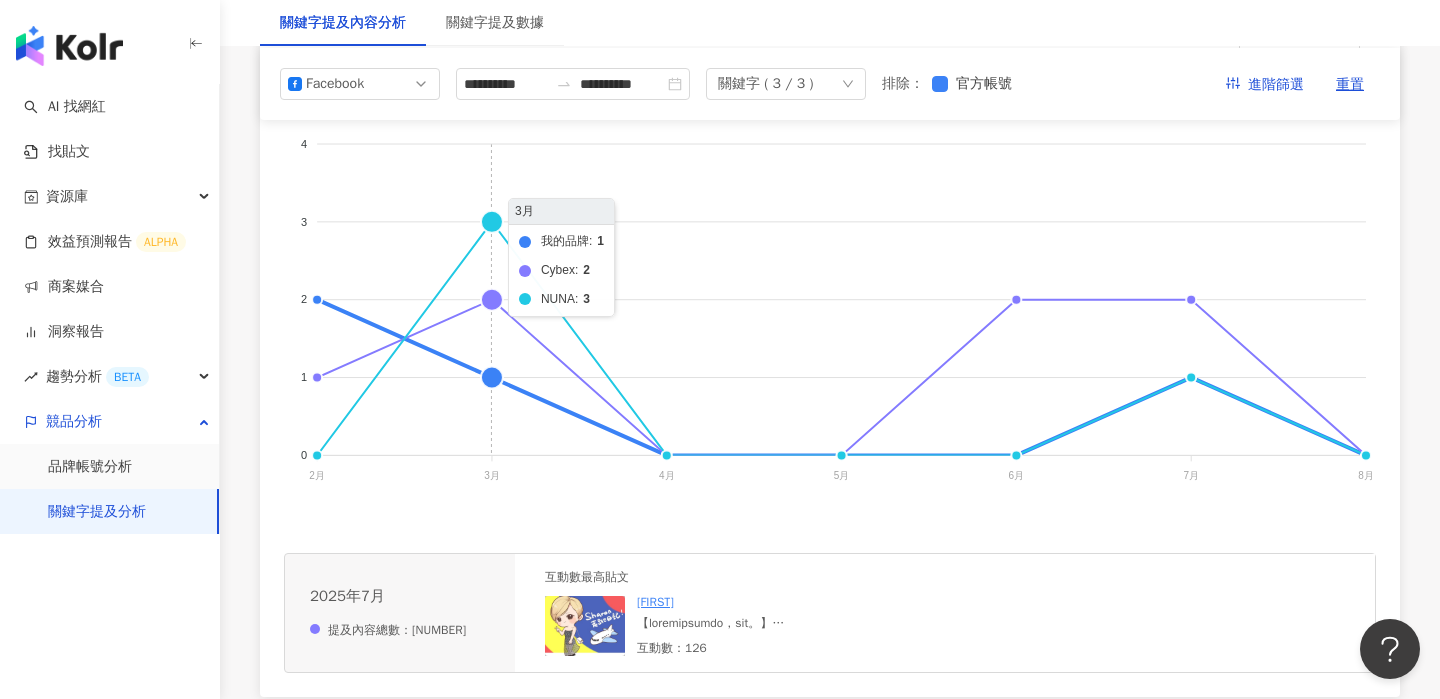 click on "我的品牌 Cybex NUNA" 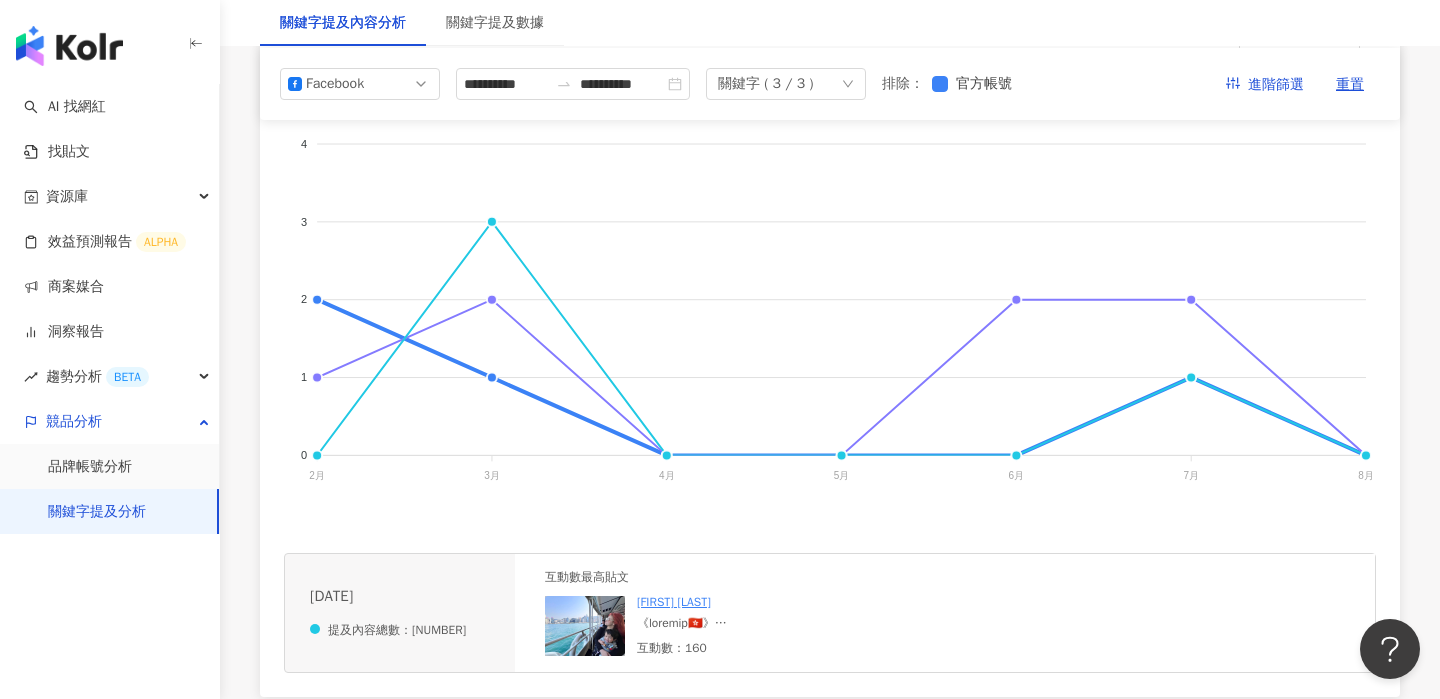 click on "不奇而遇Steven&Sia" at bounding box center (674, 602) 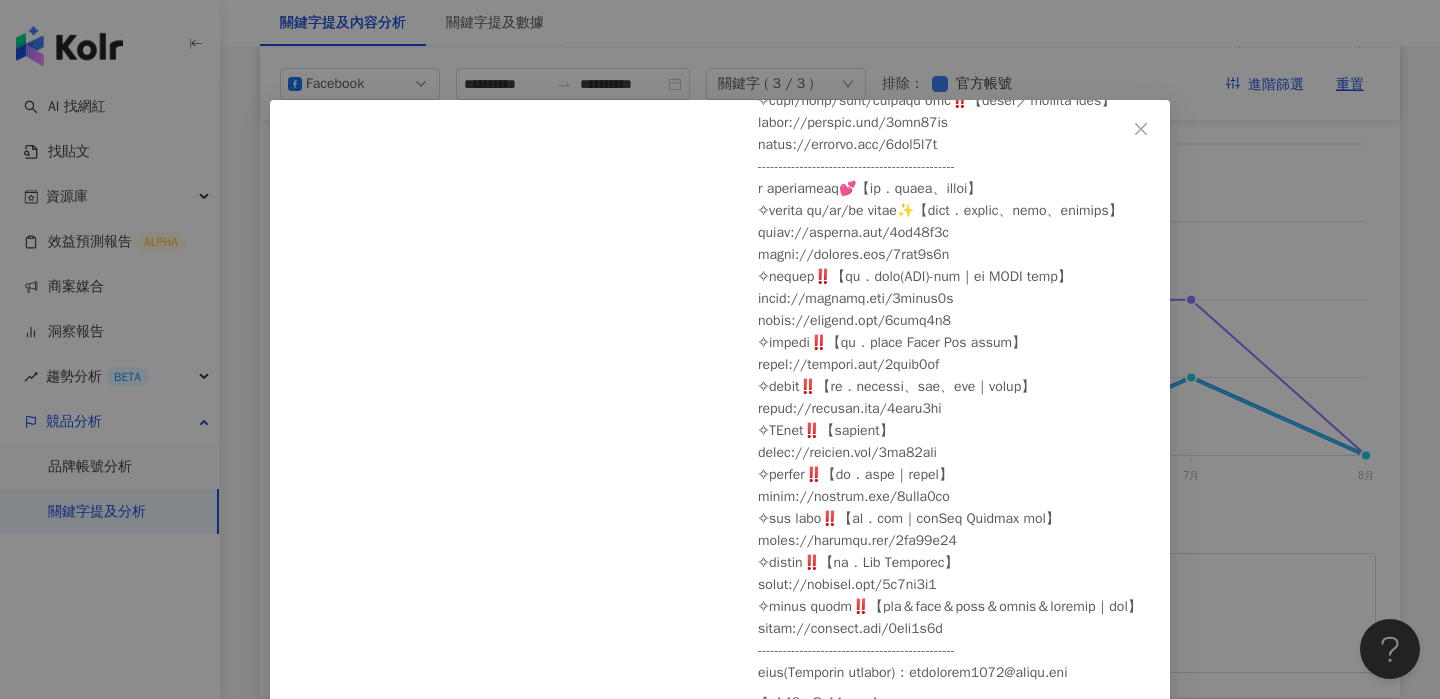 scroll, scrollTop: 1833, scrollLeft: 0, axis: vertical 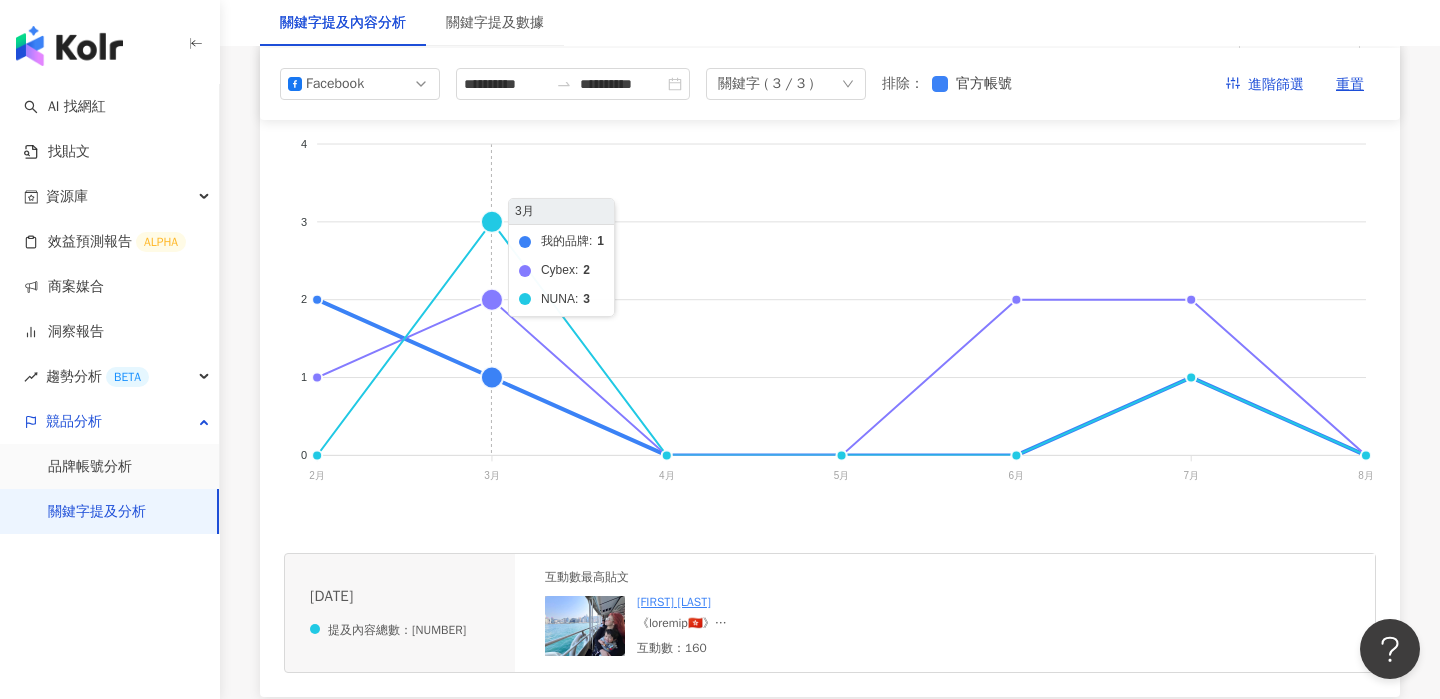click on "我的品牌 Cybex NUNA" 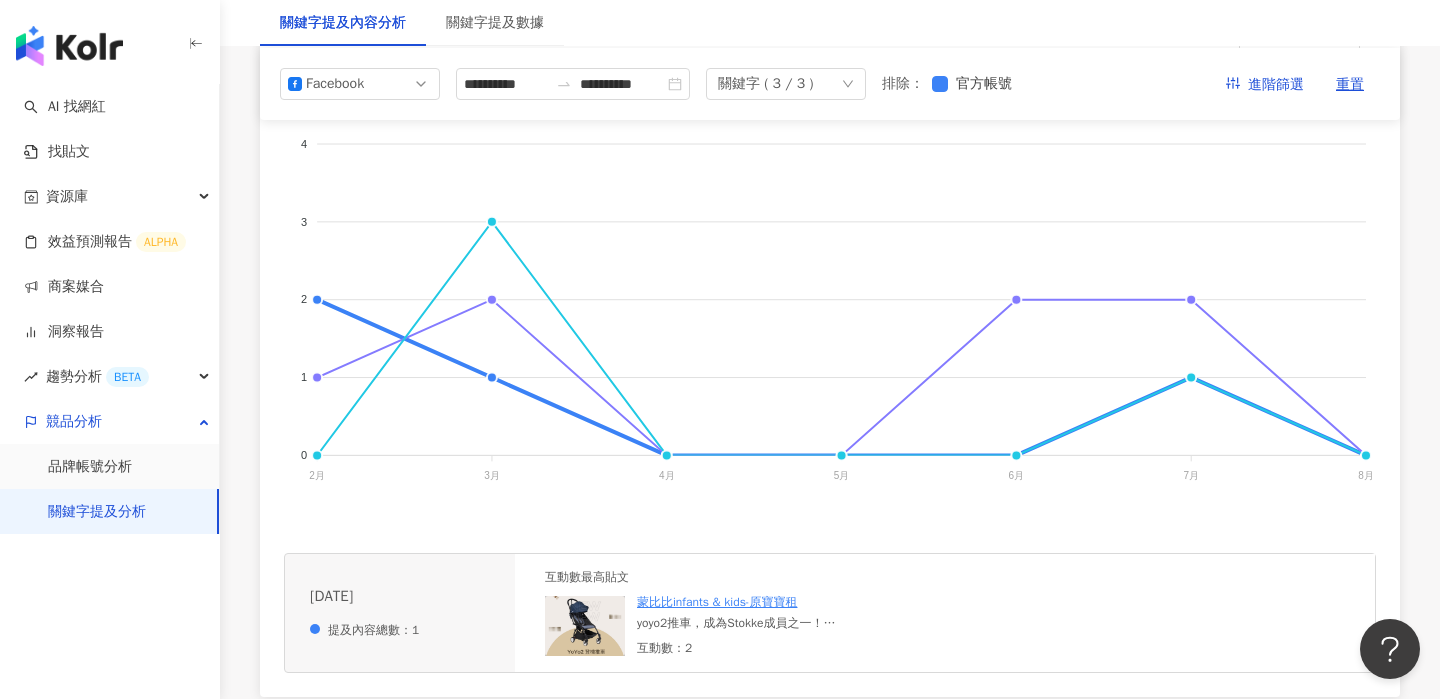 click on "yoyo2推車，成為Stokke成員之一！
一樣好收折，可登機✈️
2025（黑、橄欖綠、法航藍）
📅即日起開放預約
#登機推車 #租登機推車 #登機推車租賃 #yoyo #yoyo推車 #yoyo推車出租" at bounding box center [787, 623] 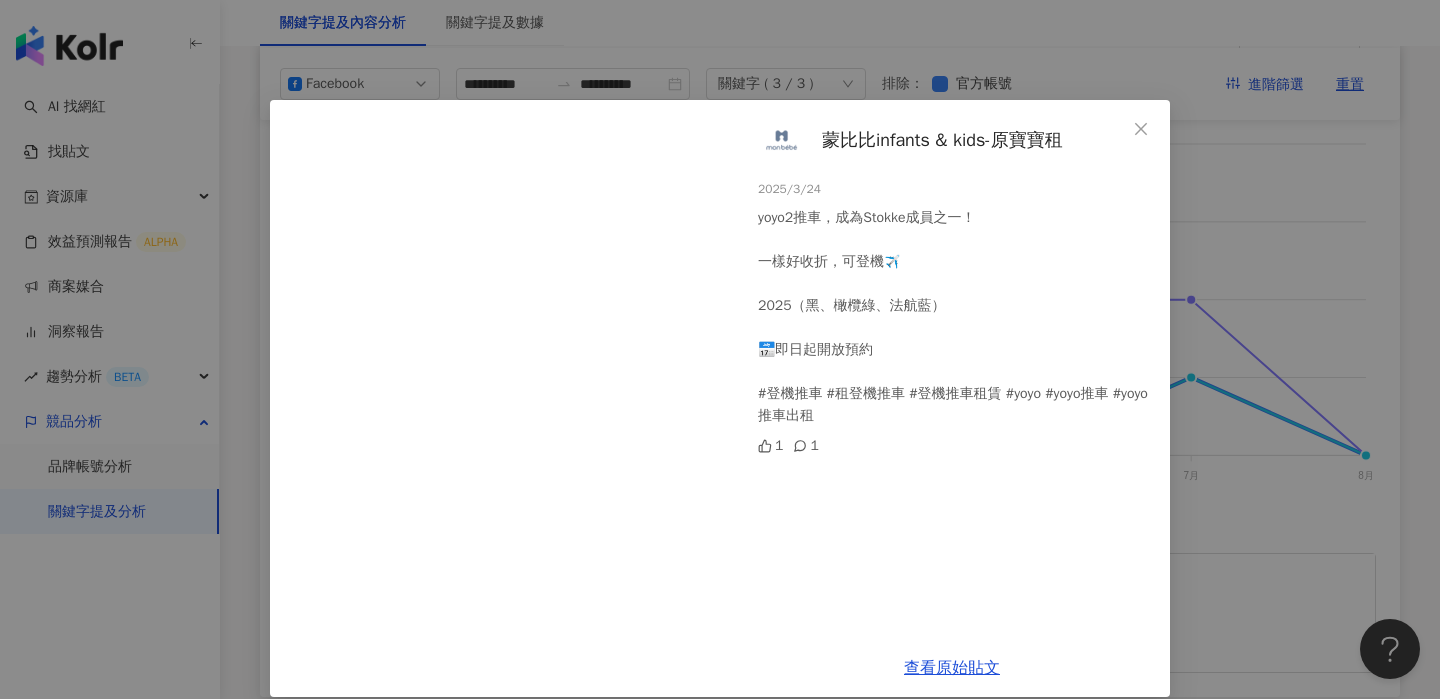 click on "蒙比比infants & kids-原寶寶租 2025/3/24  yoyo2推車，成為Stokke成員之一！
一樣好收折，可登機✈️
2025（黑、橄欖綠、法航藍）
📅即日起開放預約
#登機推車 #租登機推車 #登機推車租賃 #yoyo #yoyo推車 #yoyo推車出租 1 1 查看原始貼文" at bounding box center (720, 349) 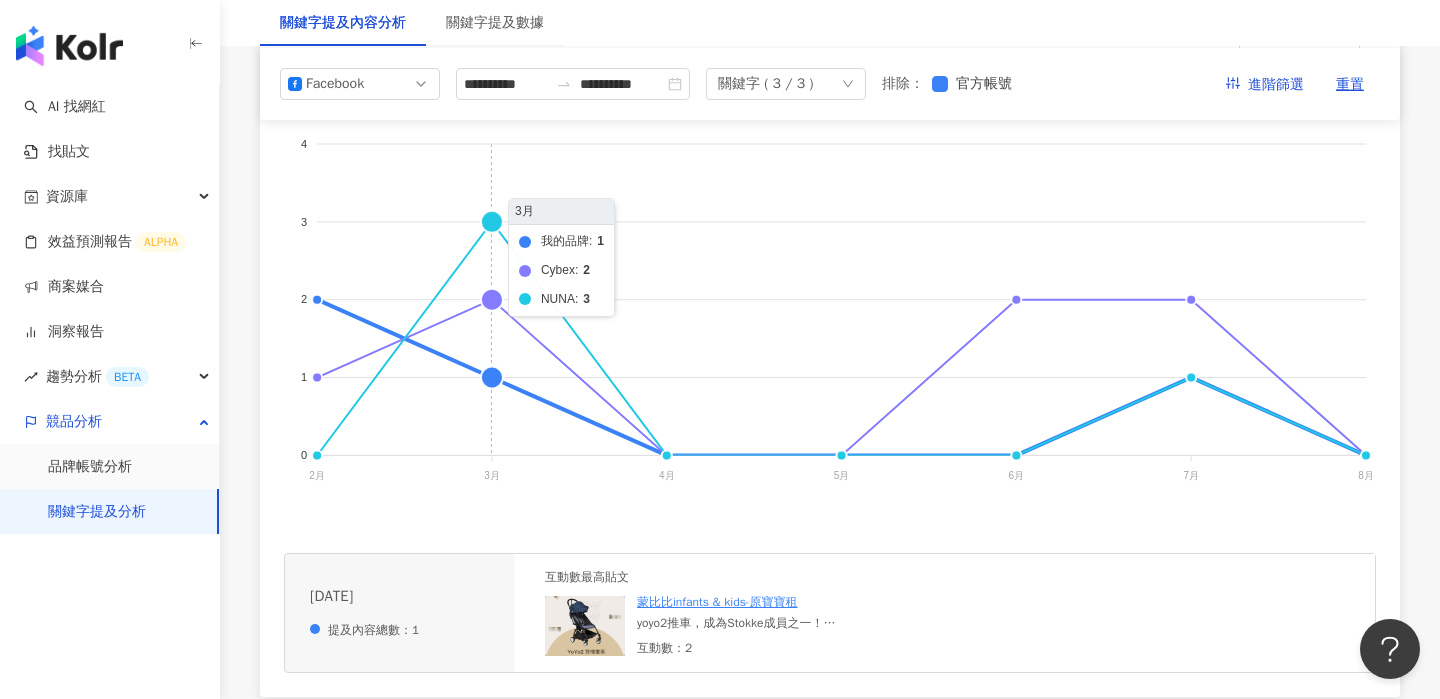 click on "我的品牌 Cybex NUNA" 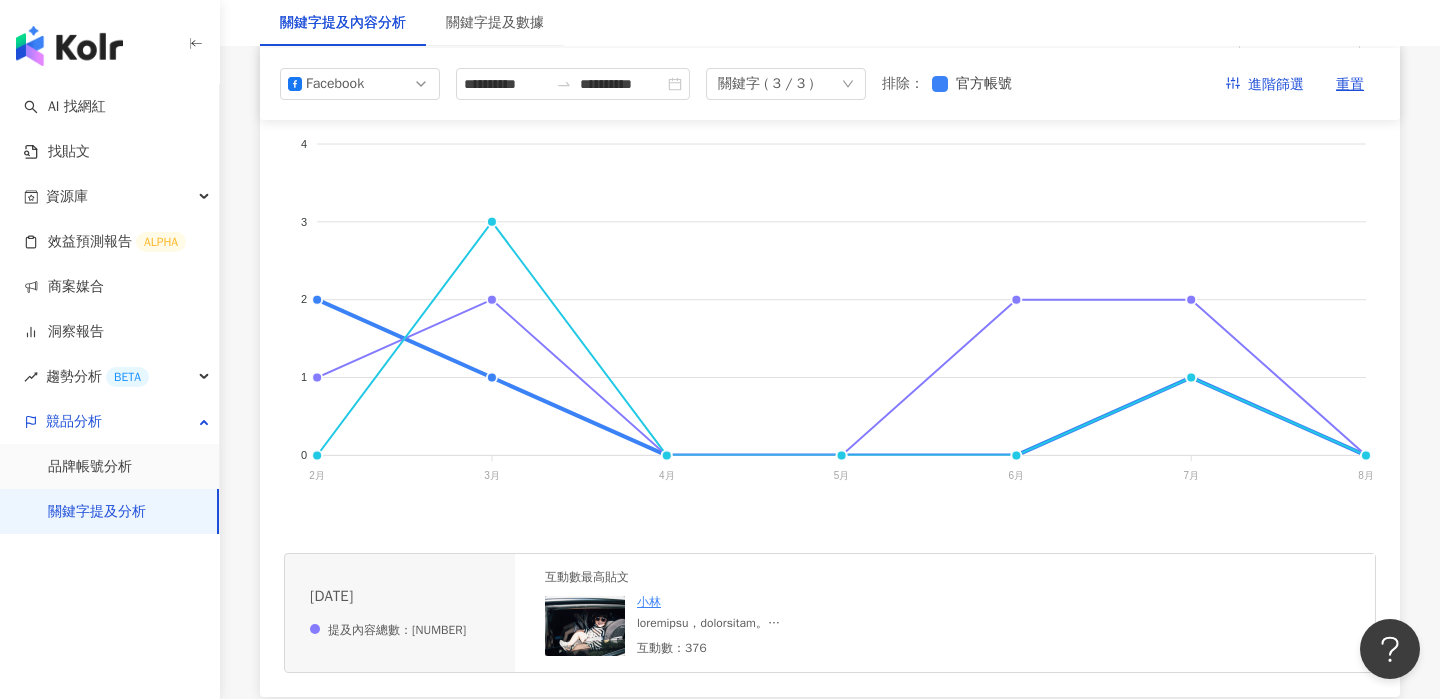 click on "小林 互動數：376" at bounding box center (758, 625) 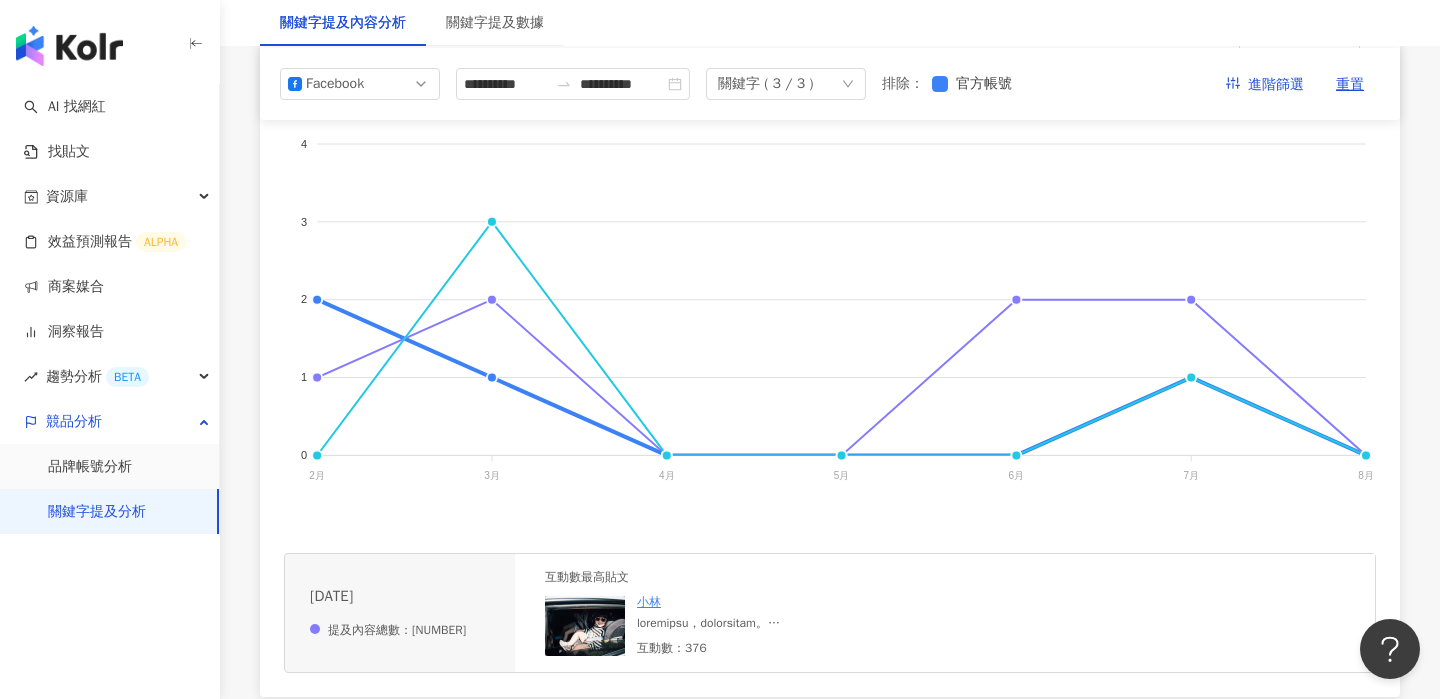 click at bounding box center [758, 623] 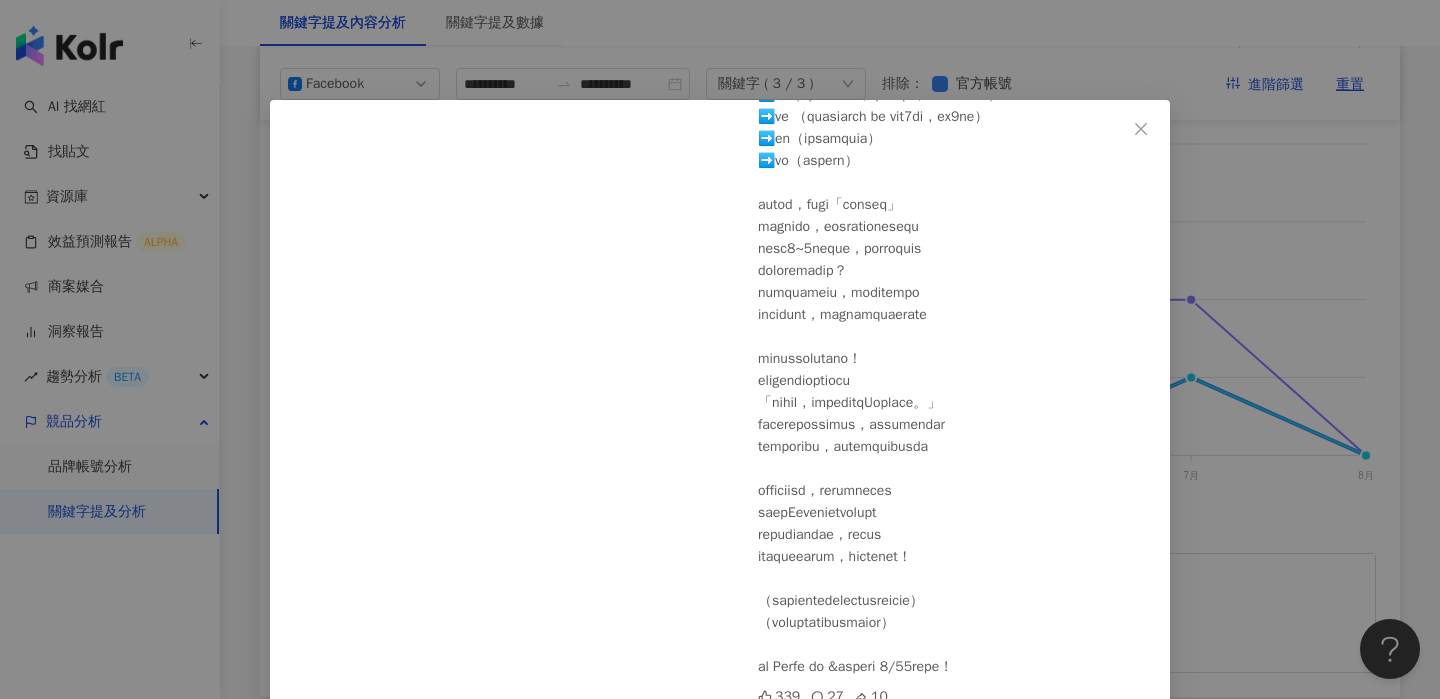 scroll, scrollTop: 673, scrollLeft: 0, axis: vertical 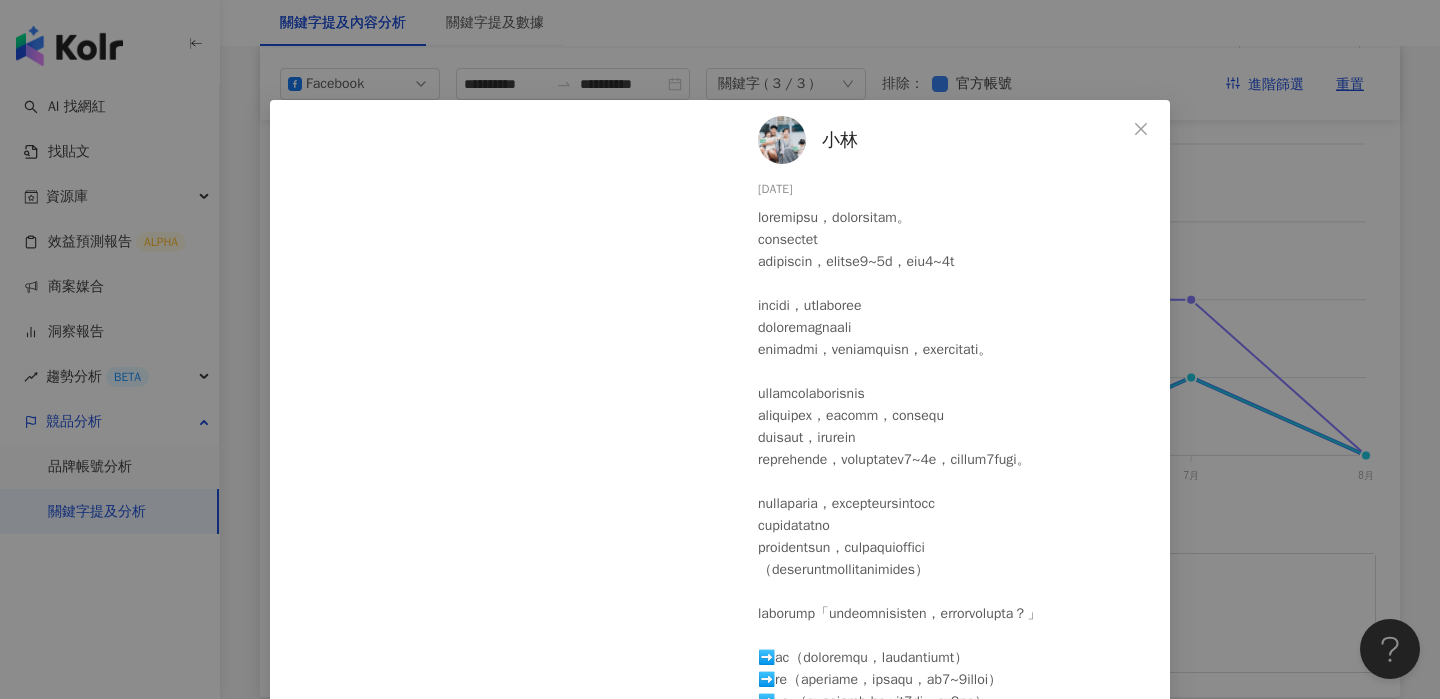 click on "小林 2025/3/11 339 27 10 查看原始貼文" at bounding box center (720, 349) 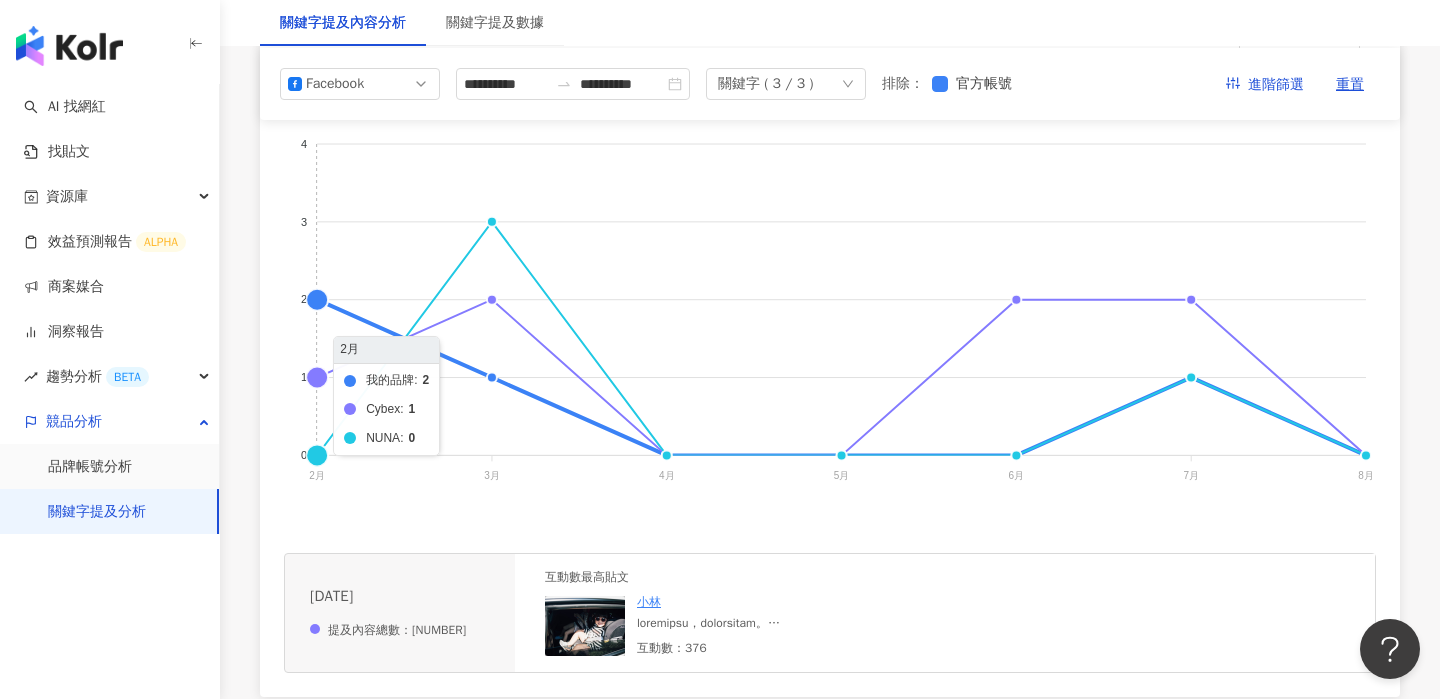 click on "我的品牌 Cybex NUNA" 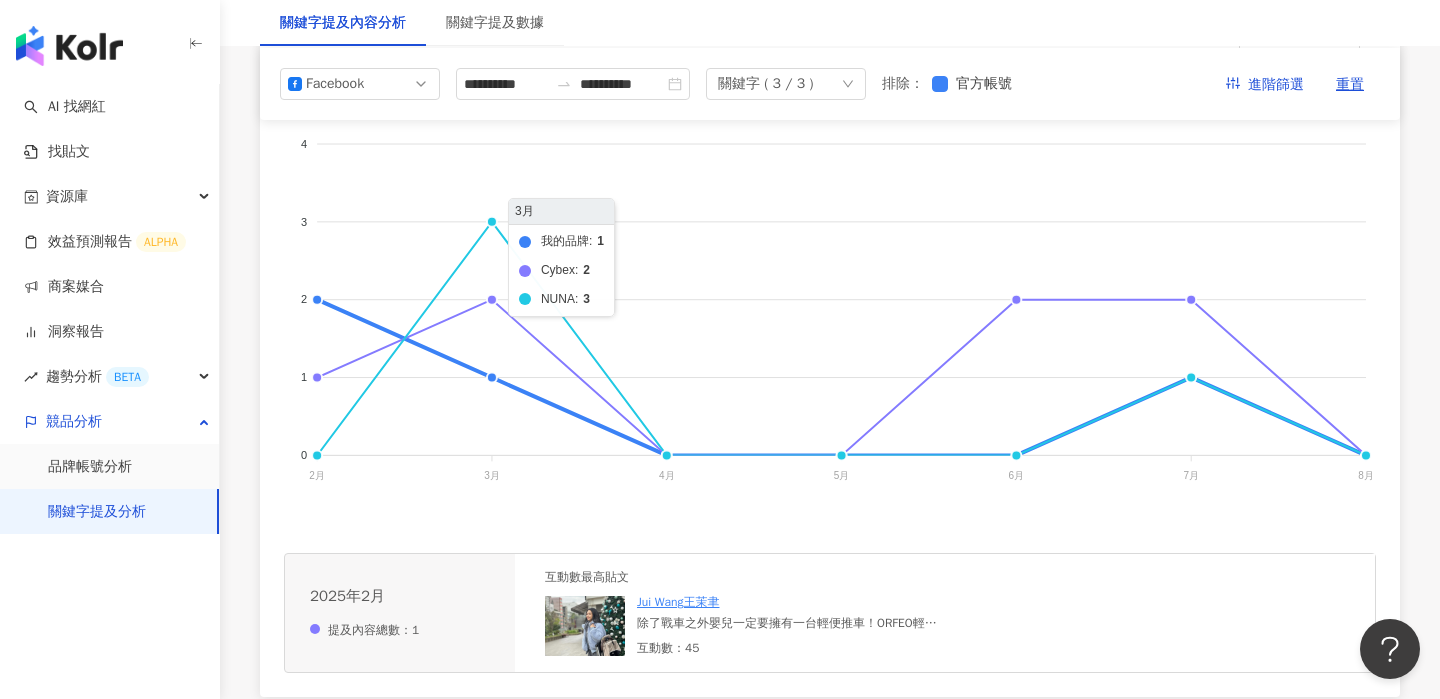 click on "我的品牌 Cybex NUNA" 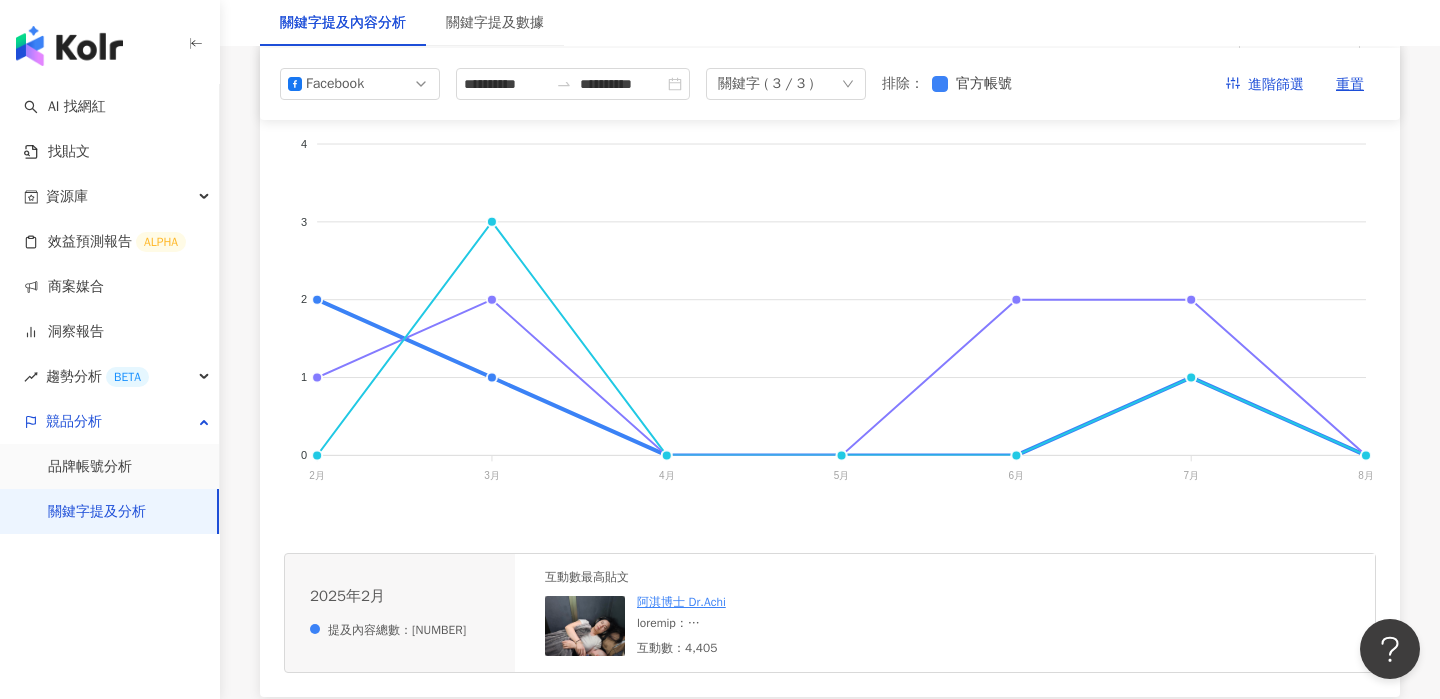 click at bounding box center [787, 623] 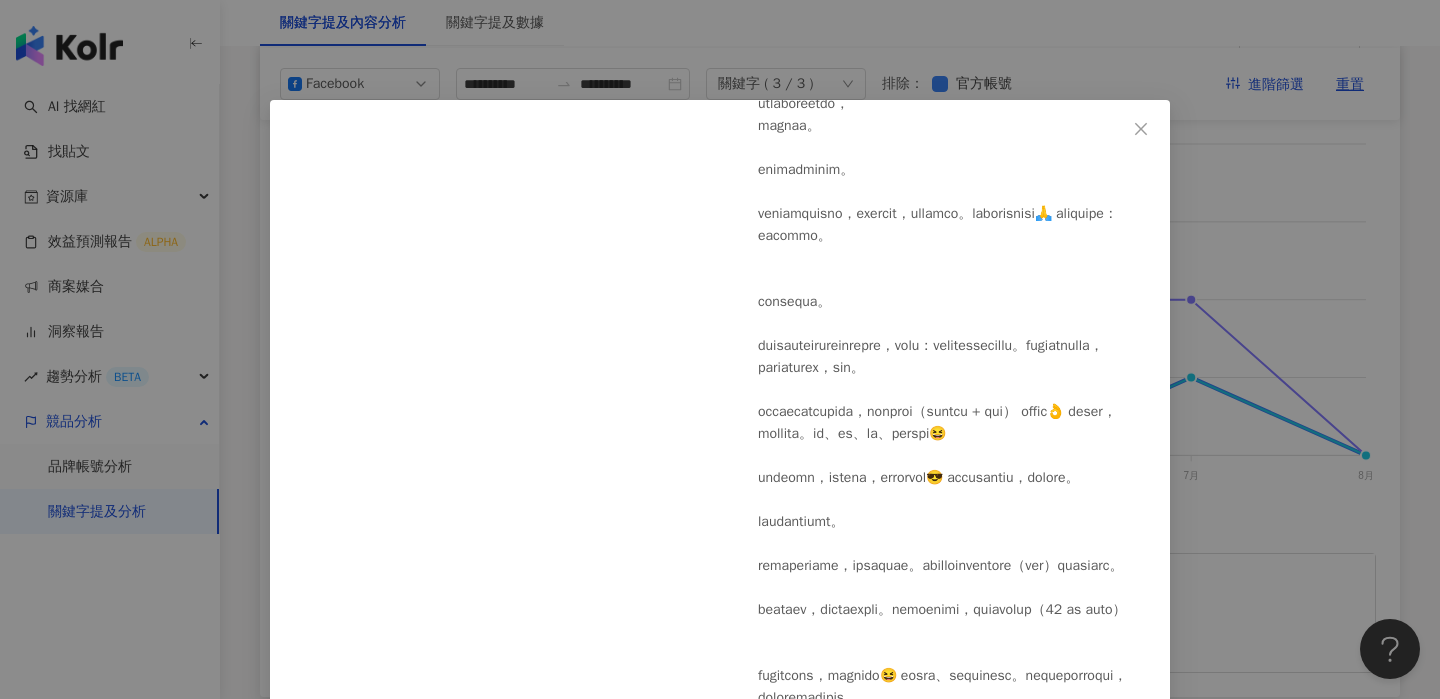 scroll, scrollTop: 317, scrollLeft: 0, axis: vertical 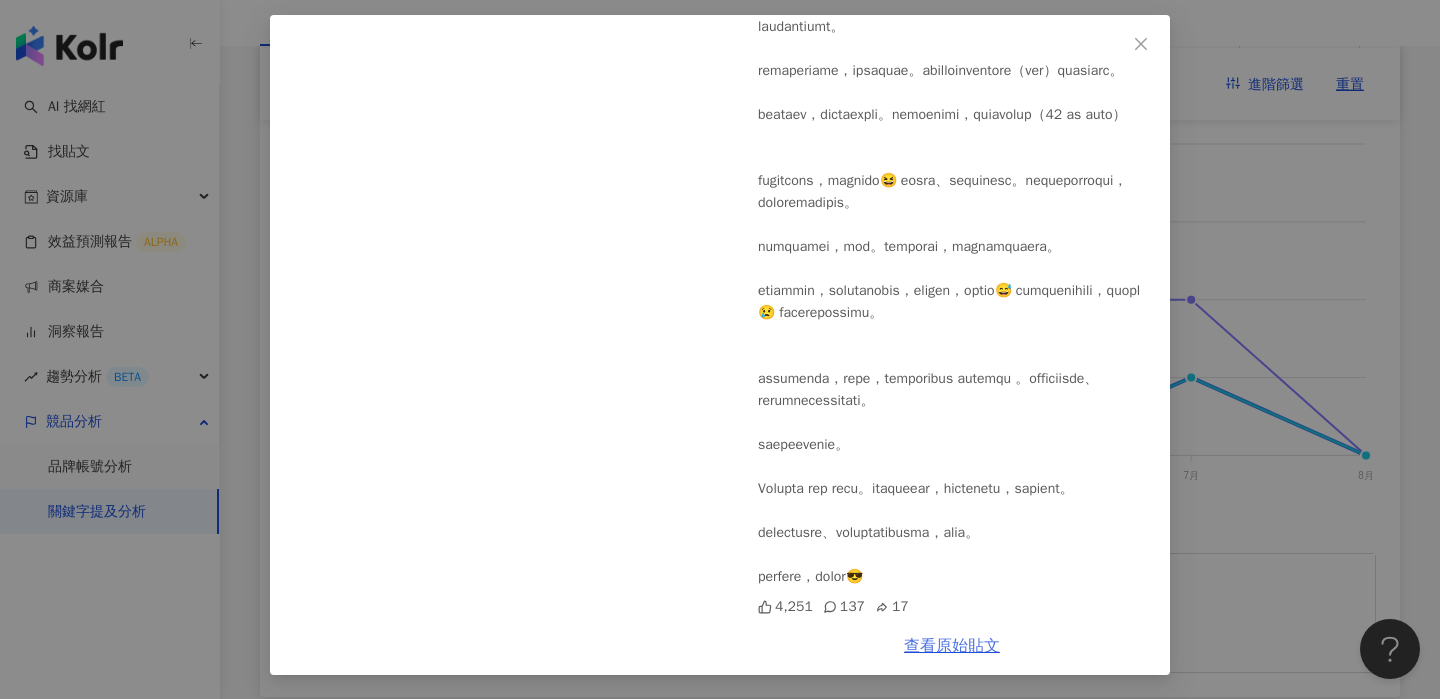 click on "查看原始貼文" at bounding box center (952, 646) 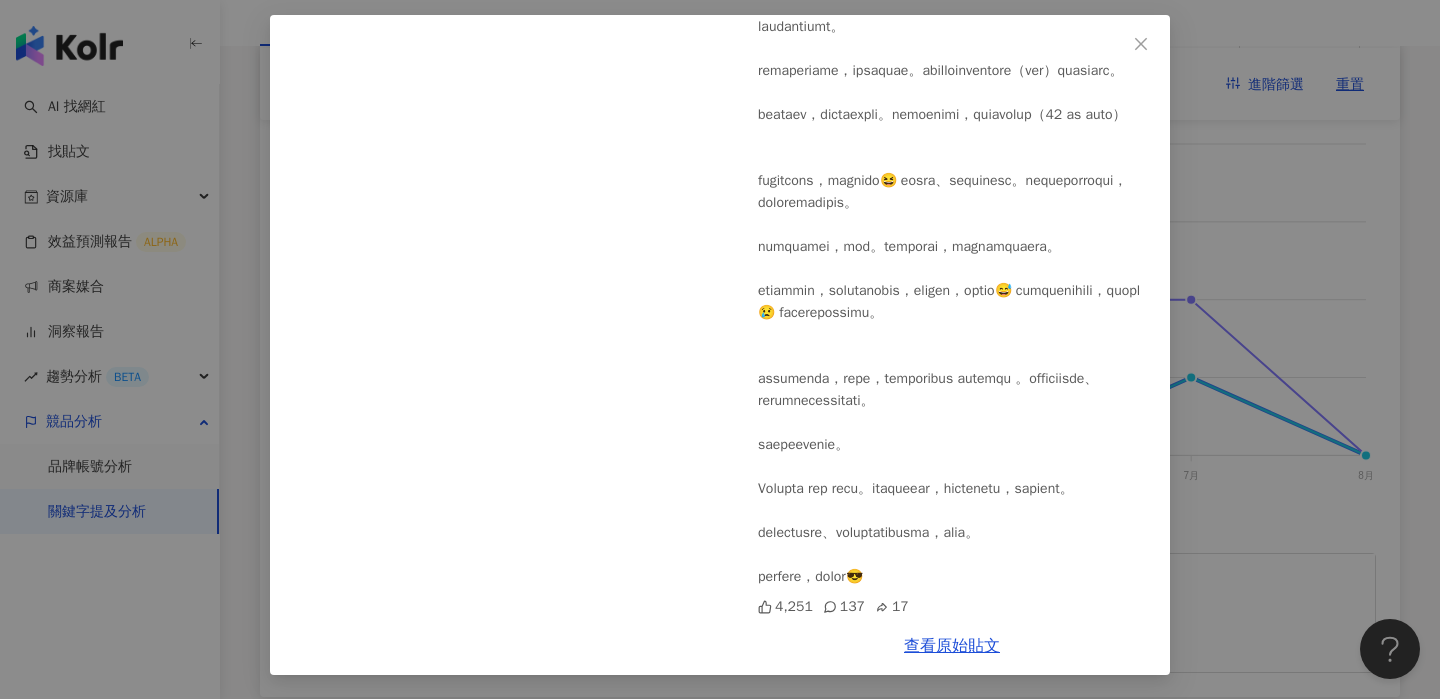 click on "阿淇博士 Dr.Achi 2025/2/19 4,251 137 17 查看原始貼文" at bounding box center (720, 349) 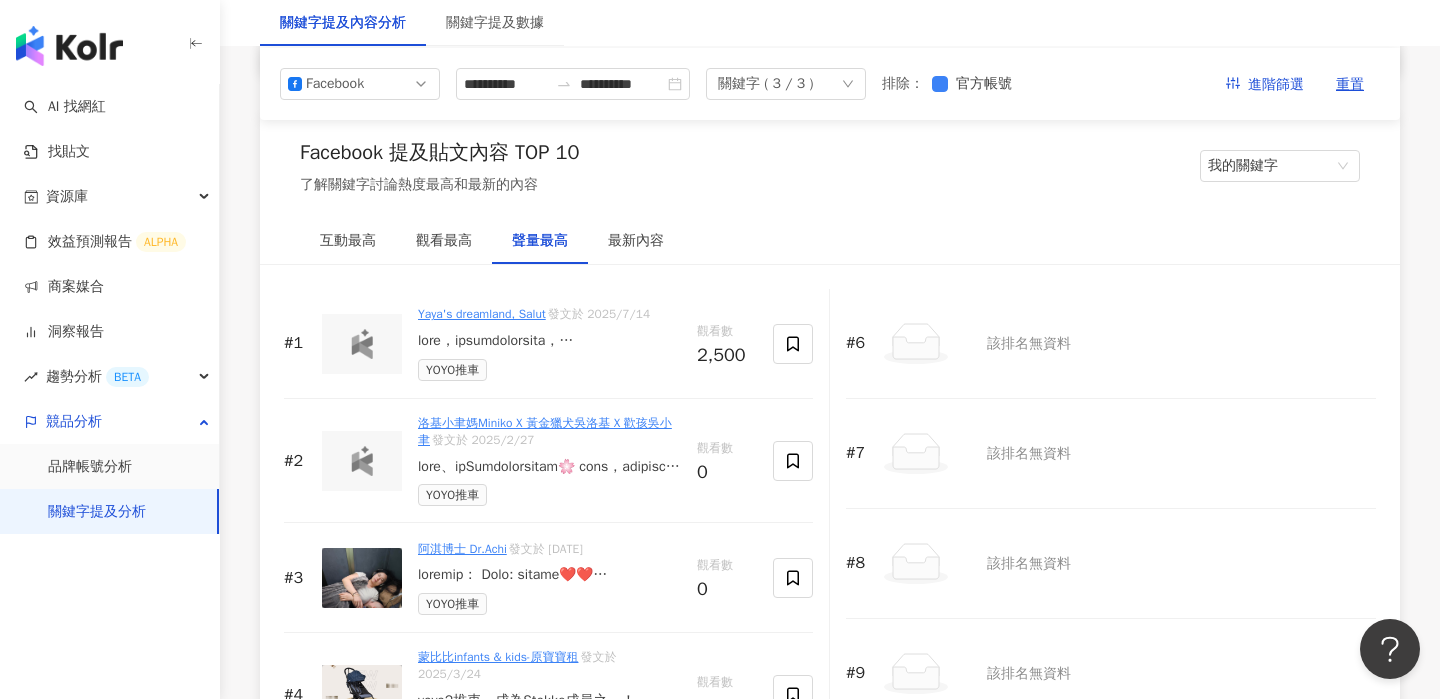 scroll, scrollTop: 2923, scrollLeft: 0, axis: vertical 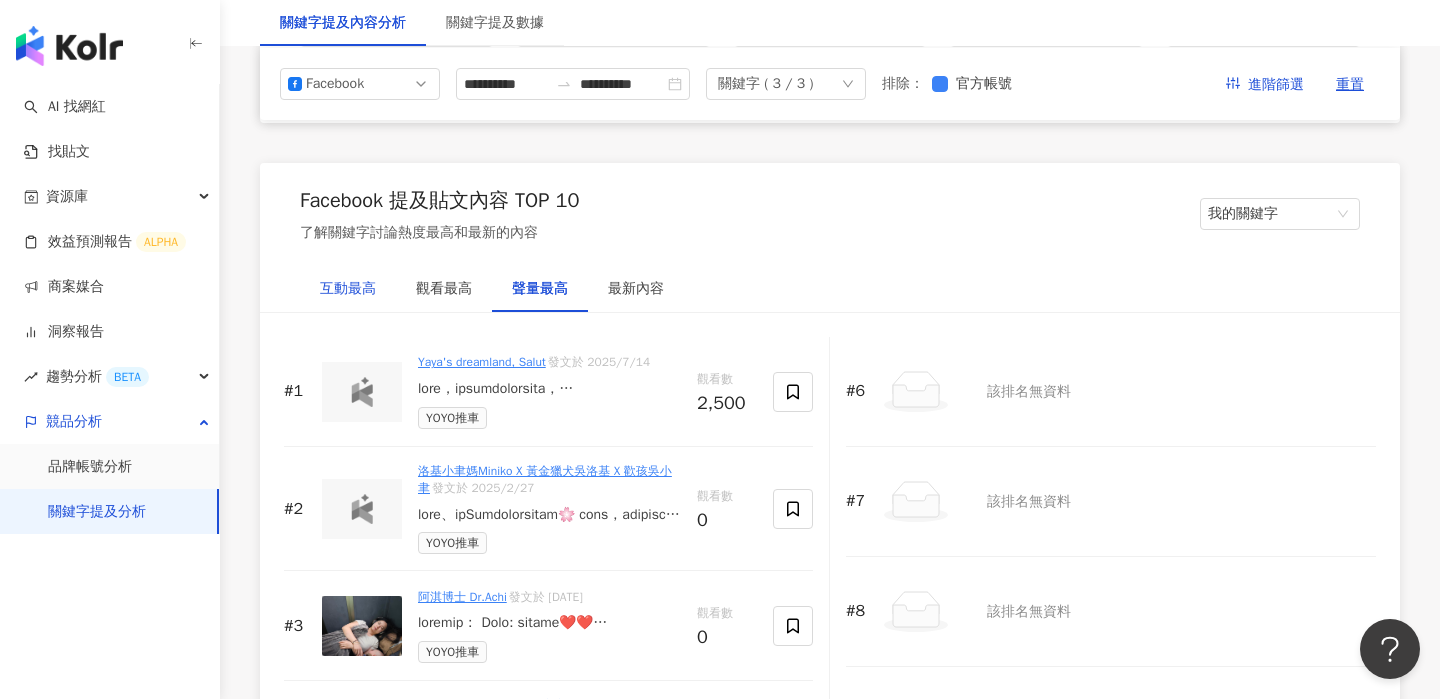 click on "互動最高" at bounding box center (348, 289) 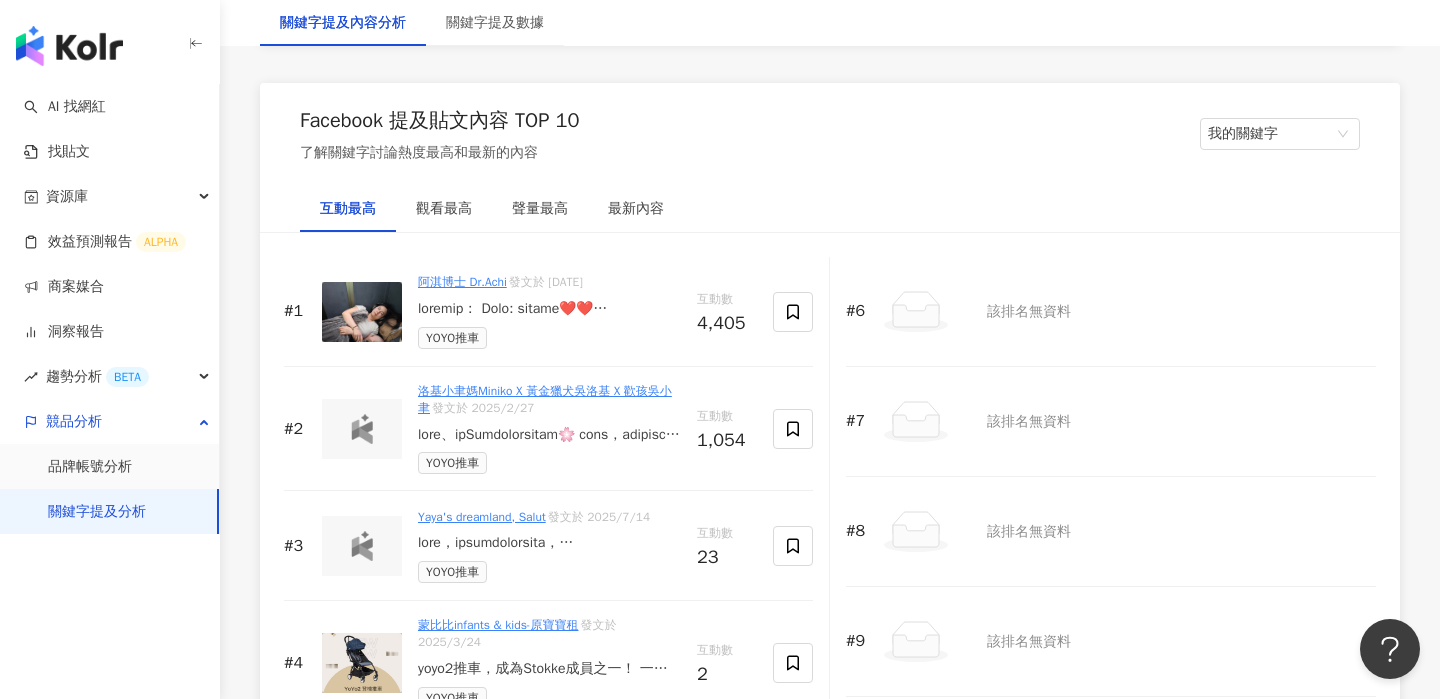 scroll, scrollTop: 3016, scrollLeft: 0, axis: vertical 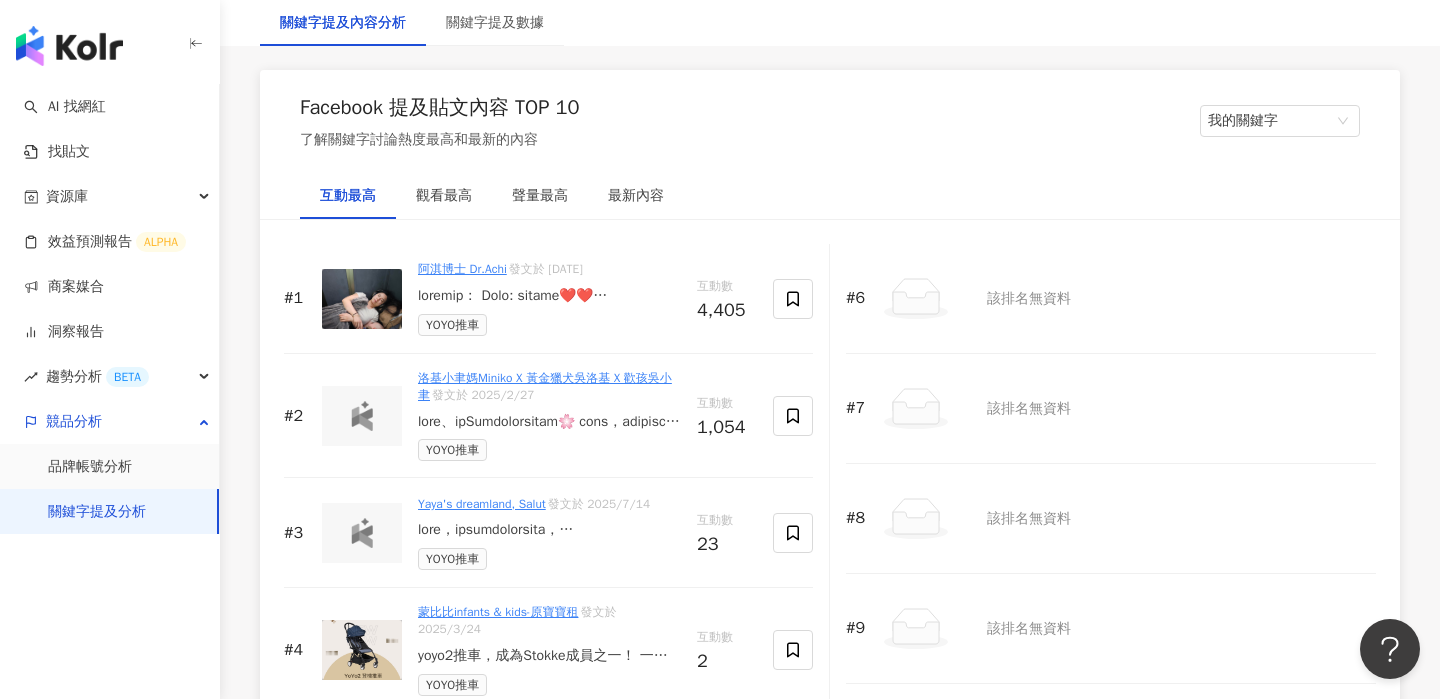 click at bounding box center (549, 422) 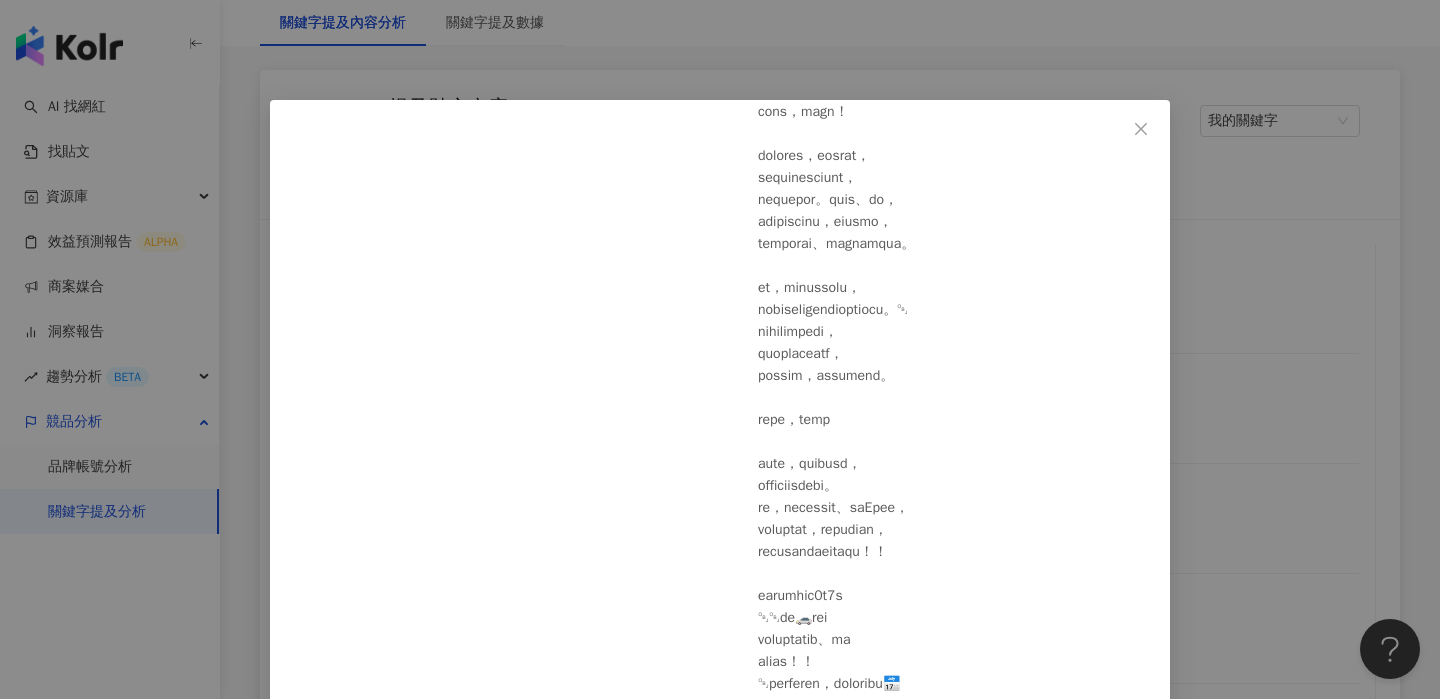scroll, scrollTop: 1055, scrollLeft: 0, axis: vertical 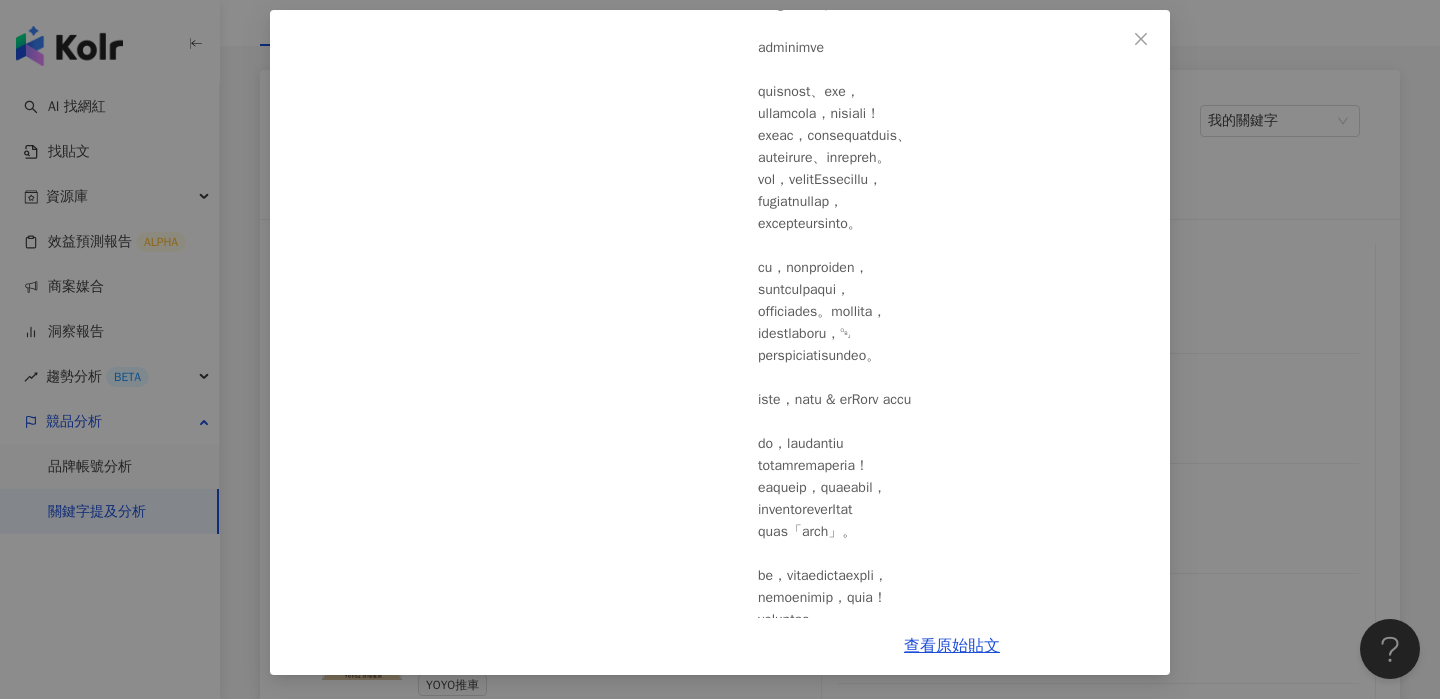 click on "洛基小聿媽Miniko X 黃金獵犬吳洛基 X 歡孩吳小聿 2025/2/27 993 42 19 查看原始貼文" at bounding box center (720, 349) 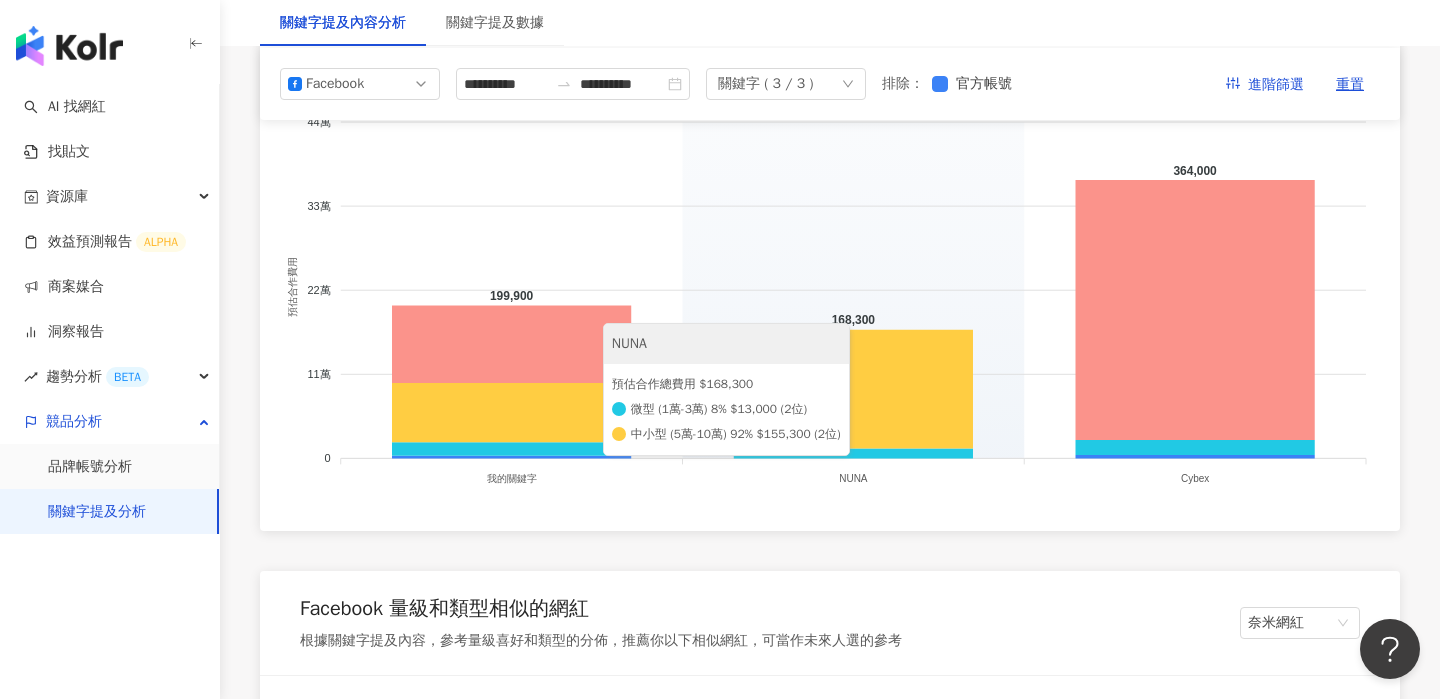 scroll, scrollTop: 1824, scrollLeft: 0, axis: vertical 